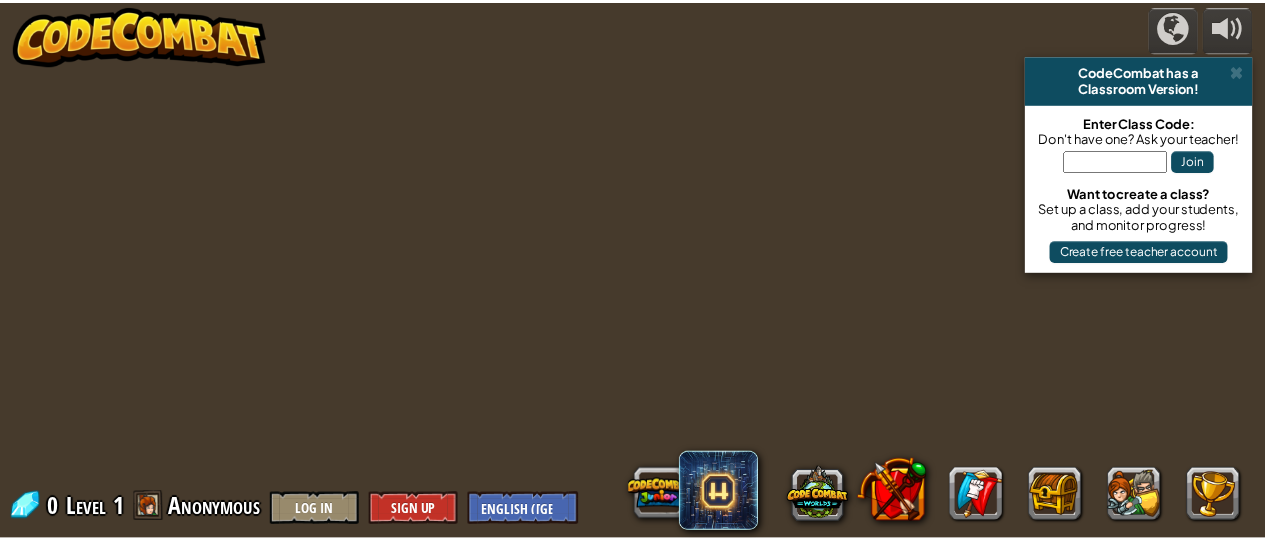 scroll, scrollTop: 0, scrollLeft: 0, axis: both 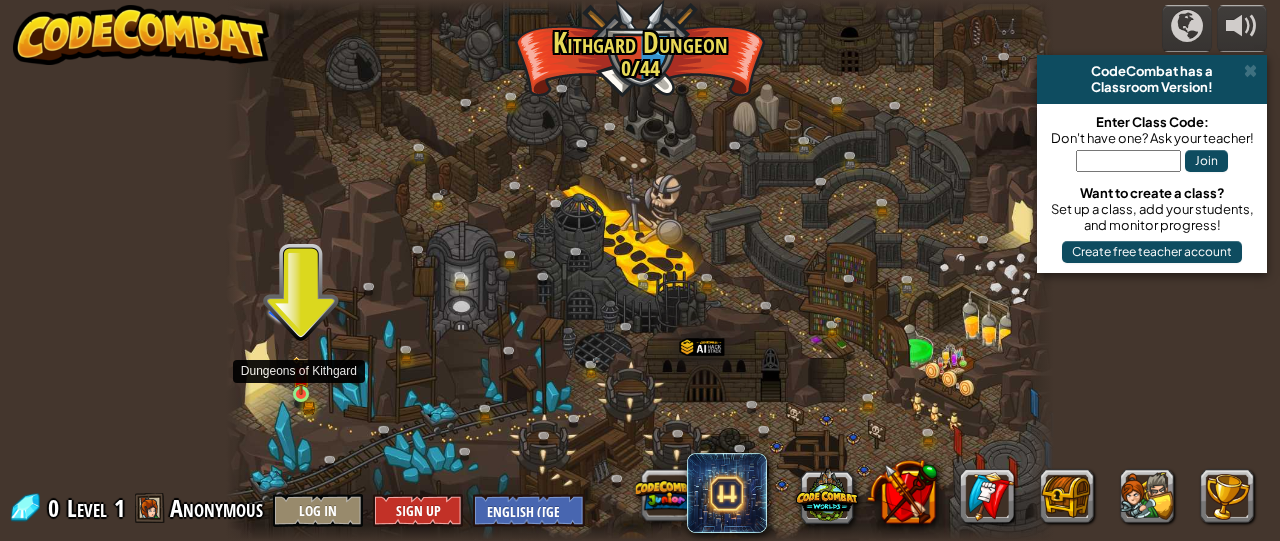 click at bounding box center (301, 375) 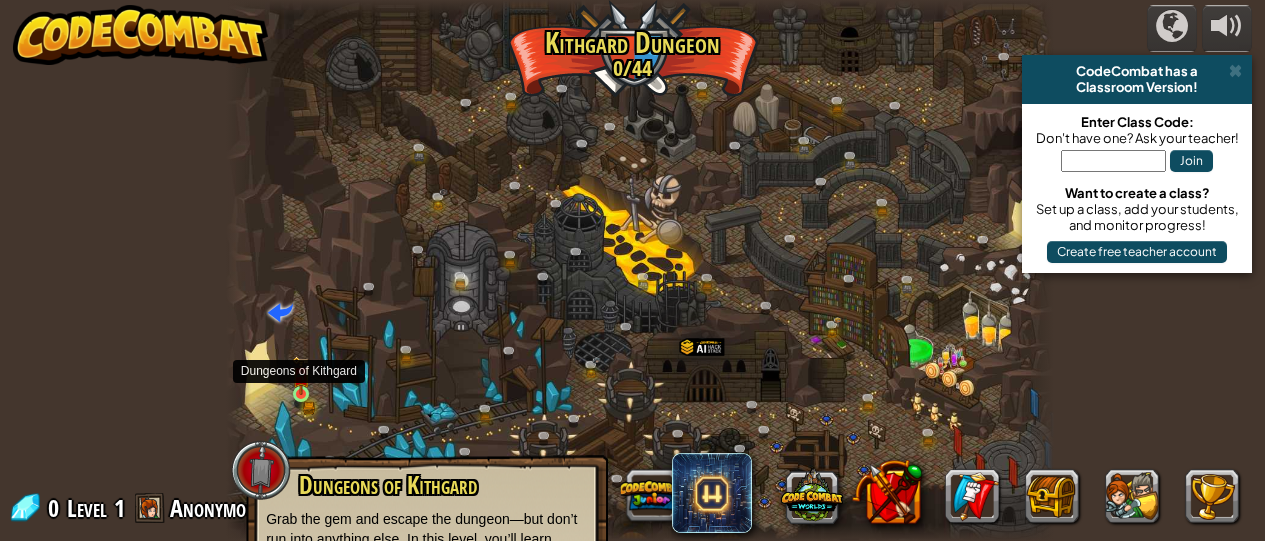 click at bounding box center [301, 375] 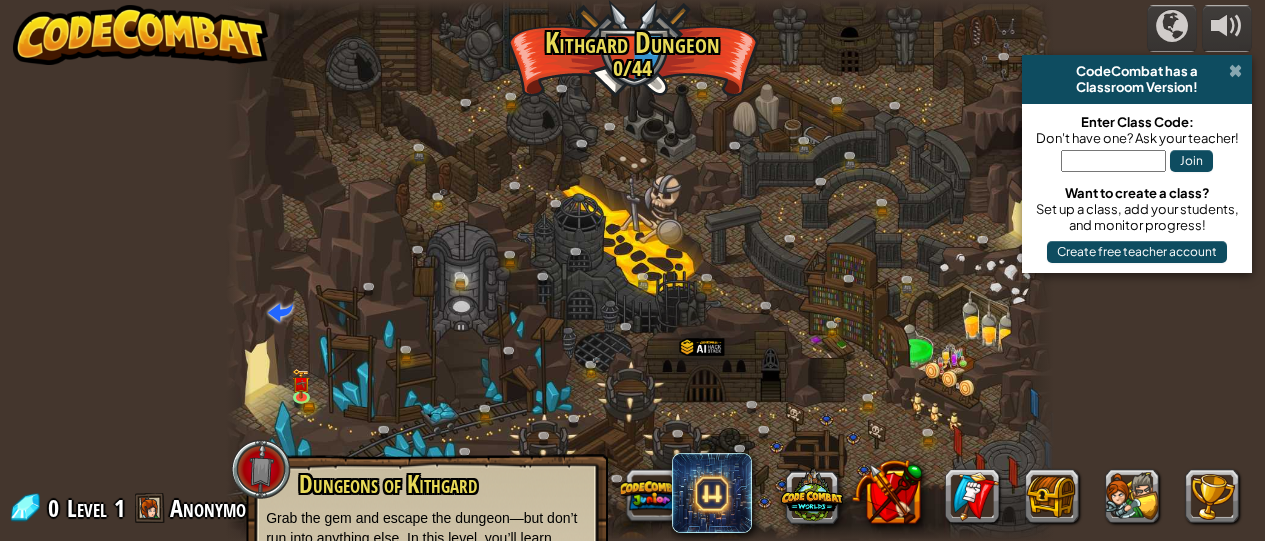 click at bounding box center (1235, 71) 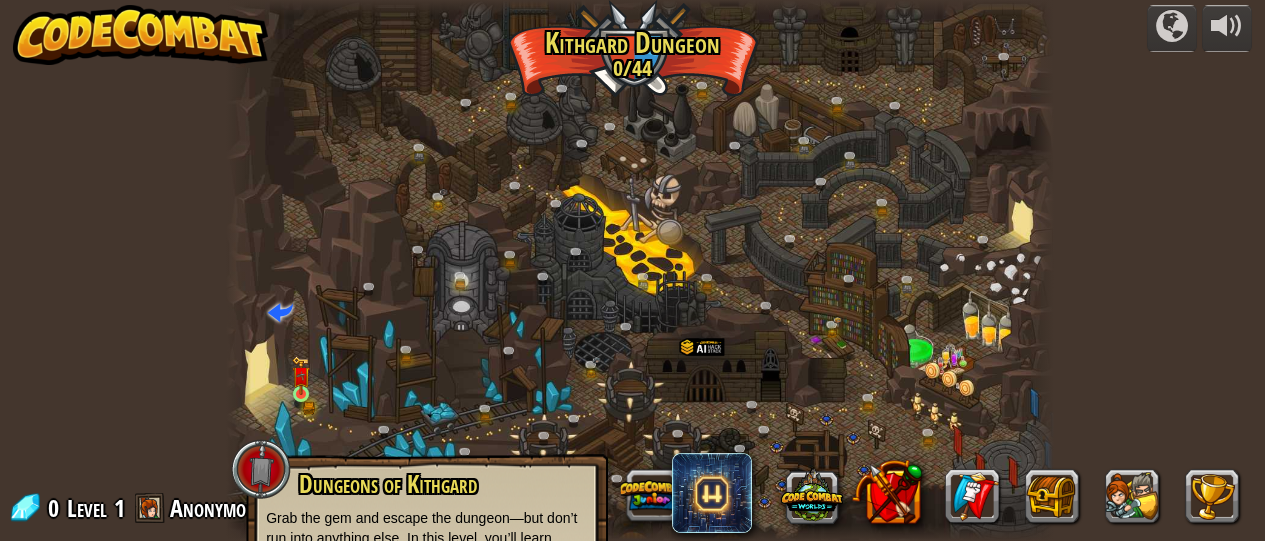 click at bounding box center (301, 375) 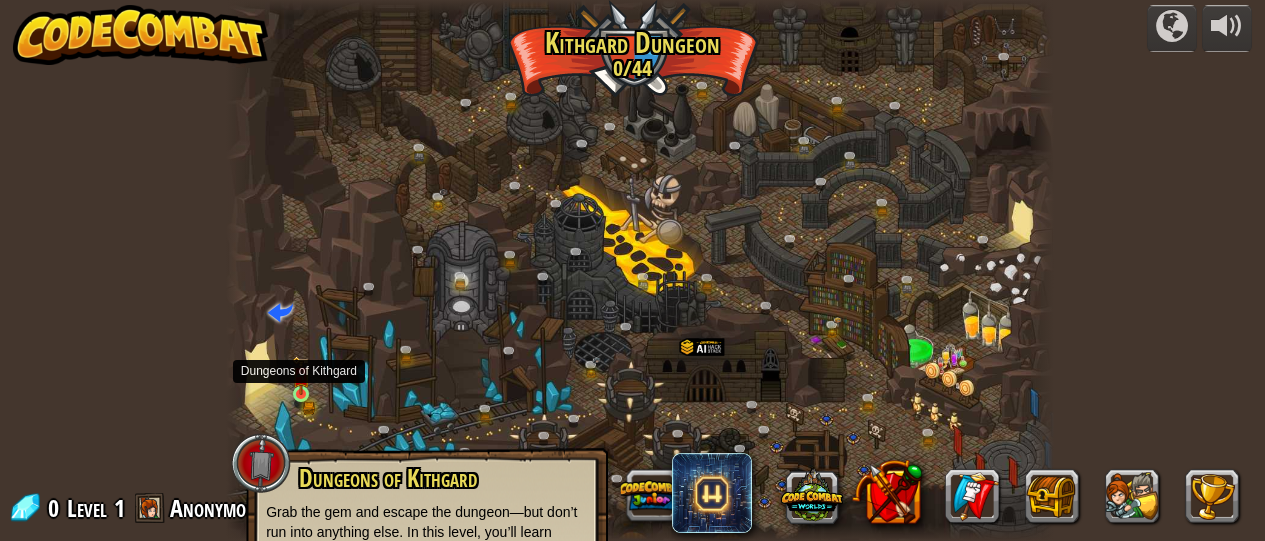 click at bounding box center [301, 375] 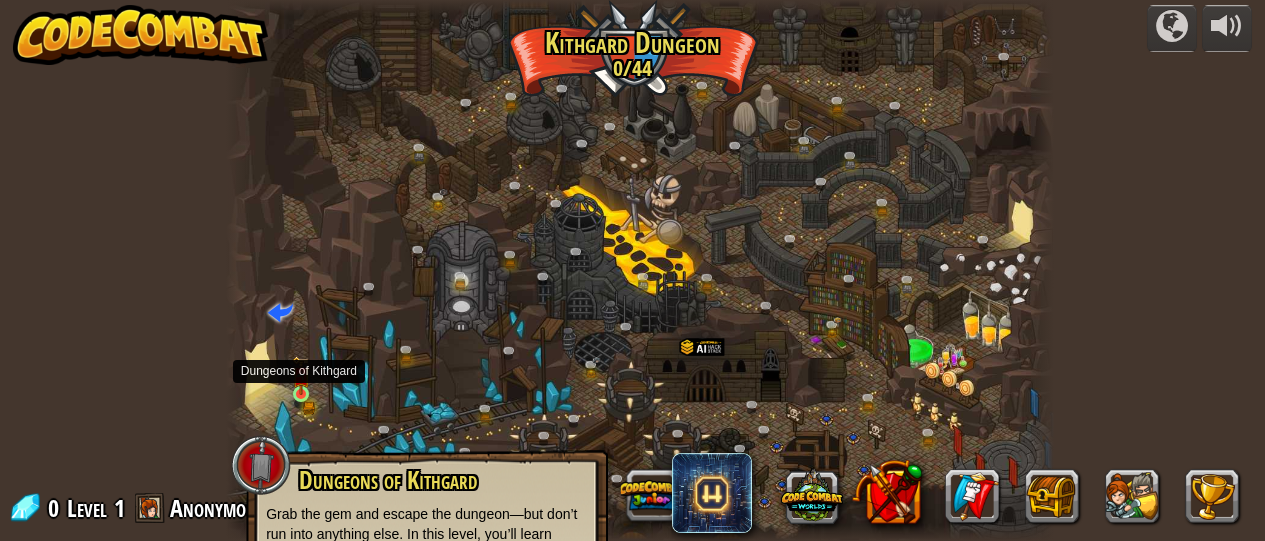 click at bounding box center (301, 375) 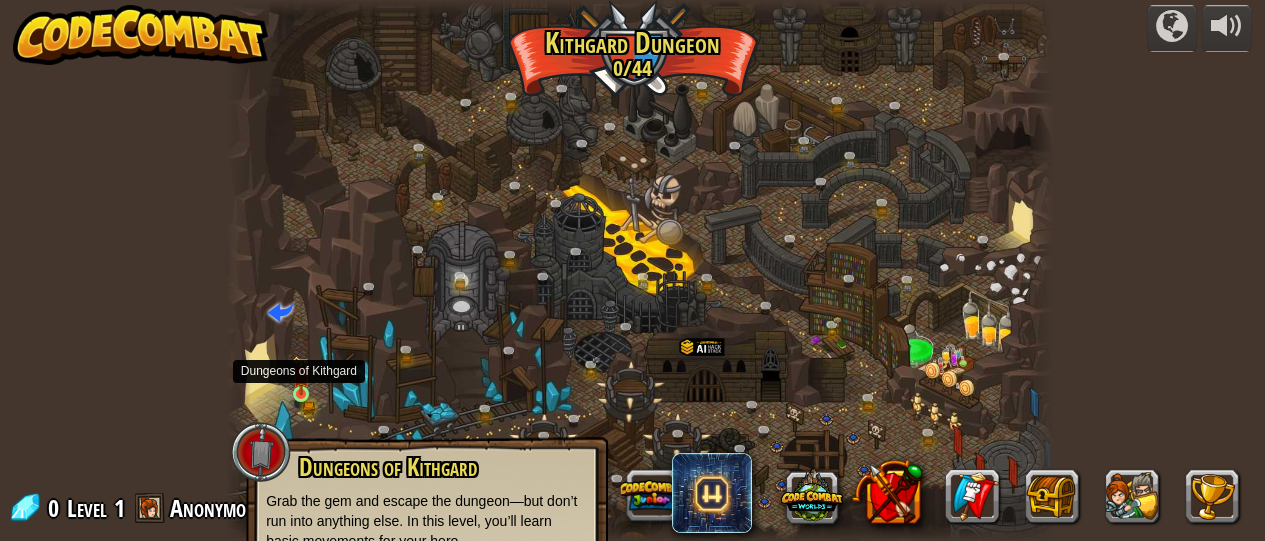 click at bounding box center (301, 376) 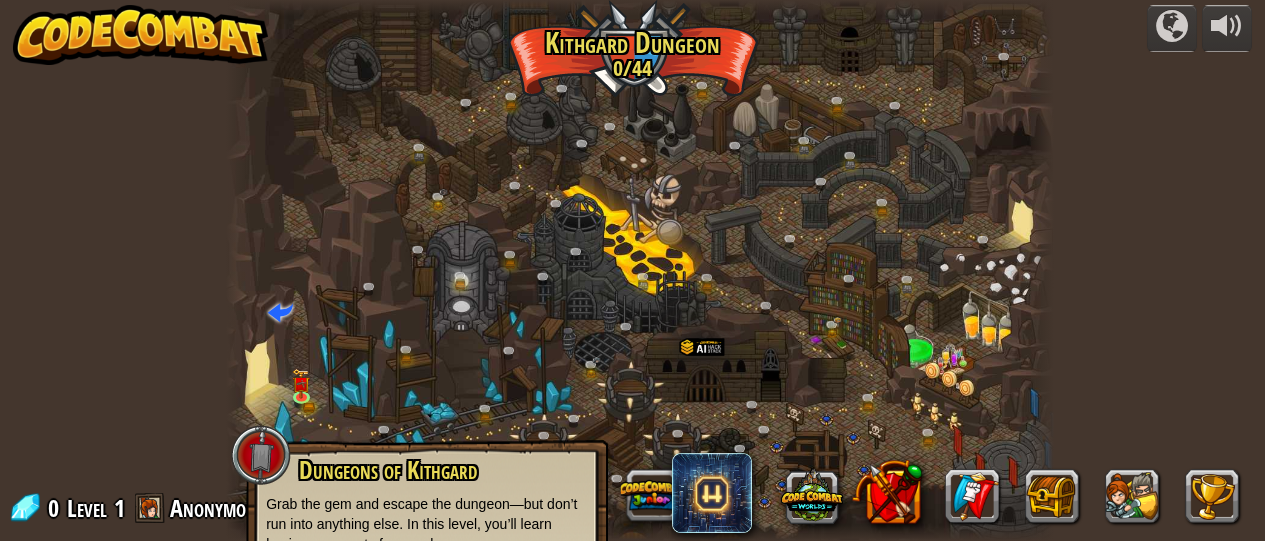 click on "Play" at bounding box center [427, 629] 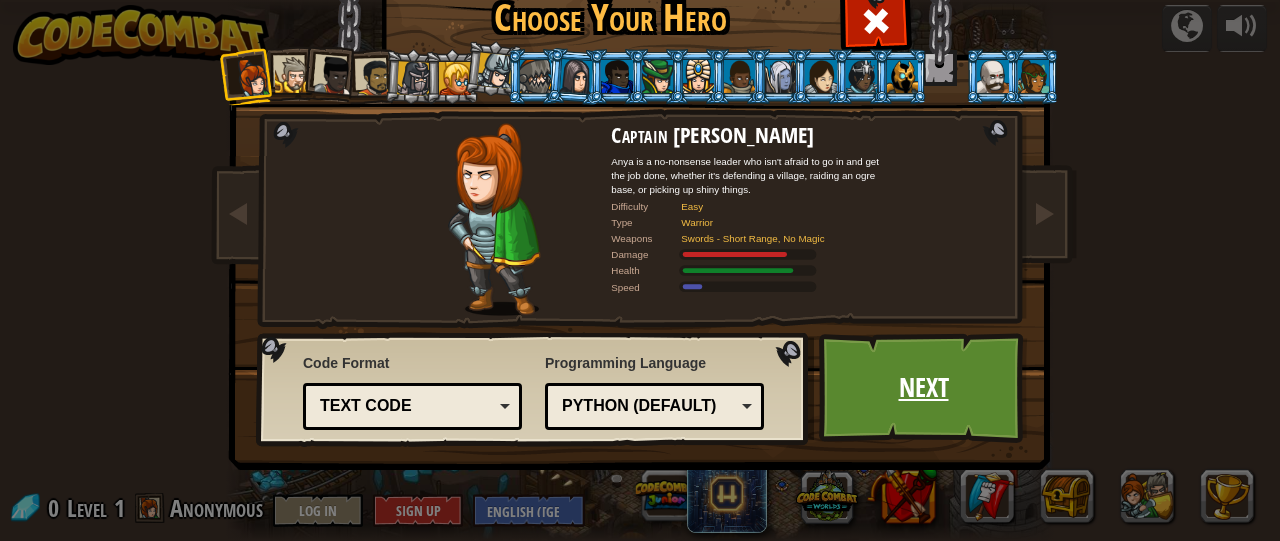click on "Next" at bounding box center (923, 388) 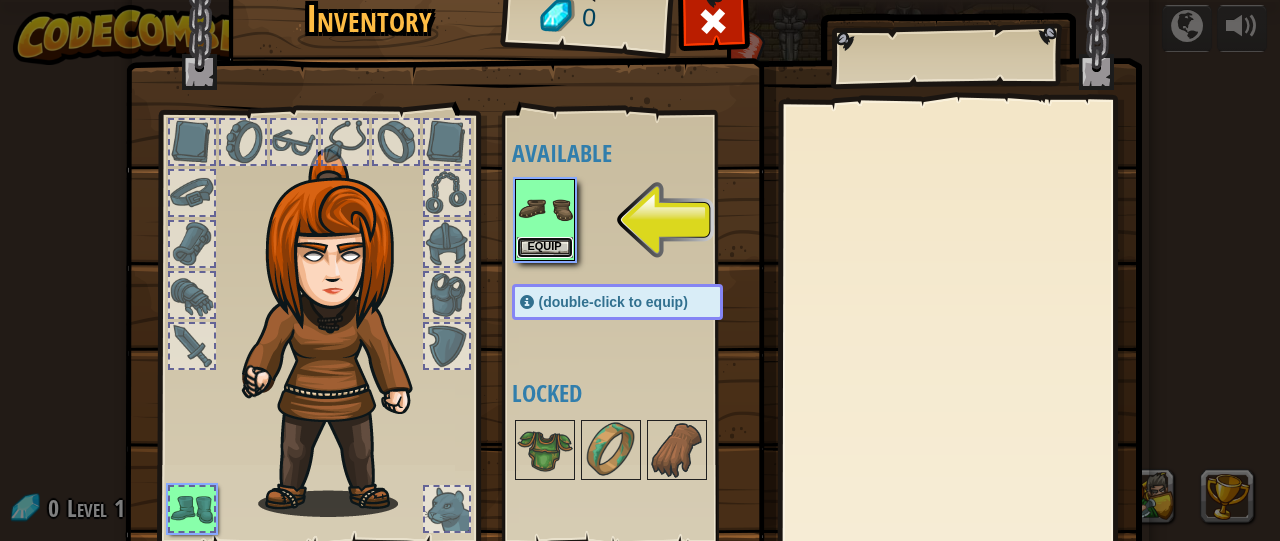 click on "Equip" at bounding box center [545, 247] 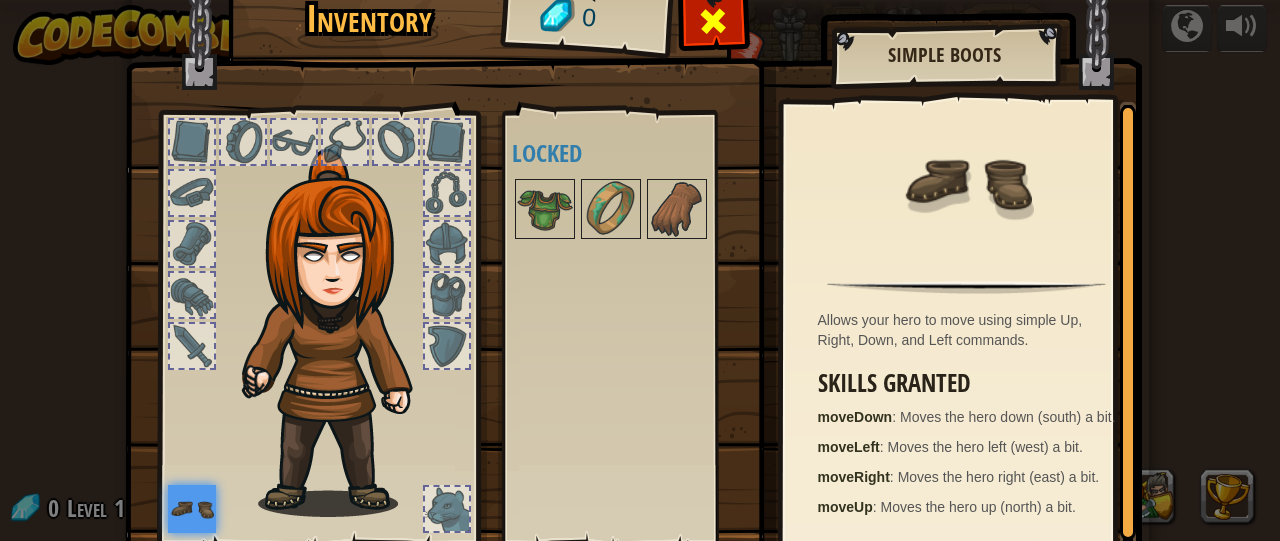click at bounding box center (713, 21) 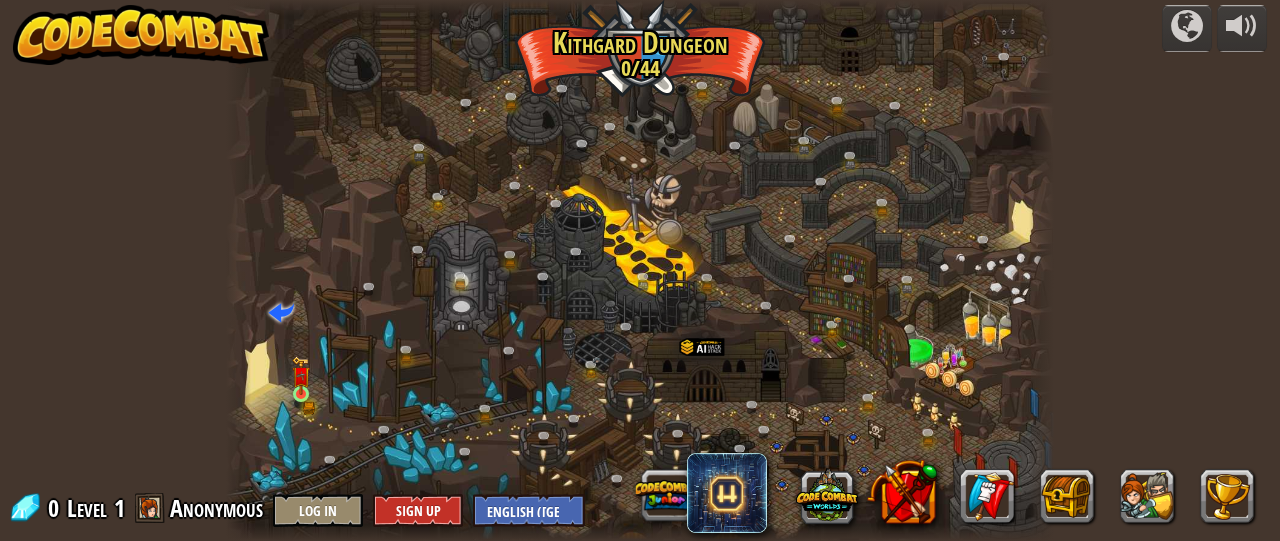 click at bounding box center (301, 375) 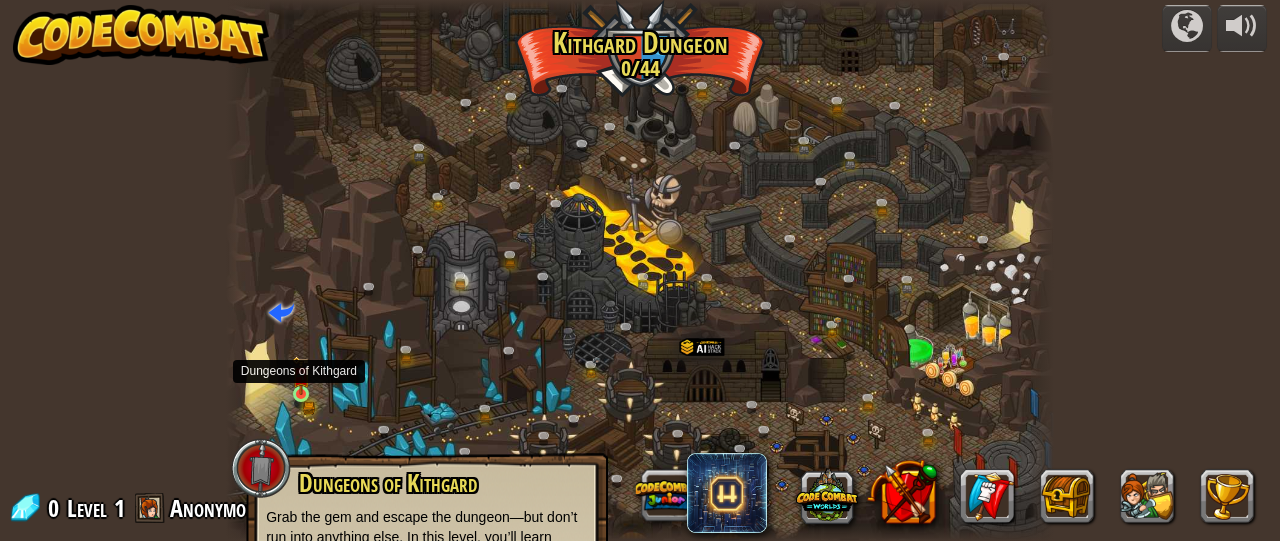 click at bounding box center (301, 375) 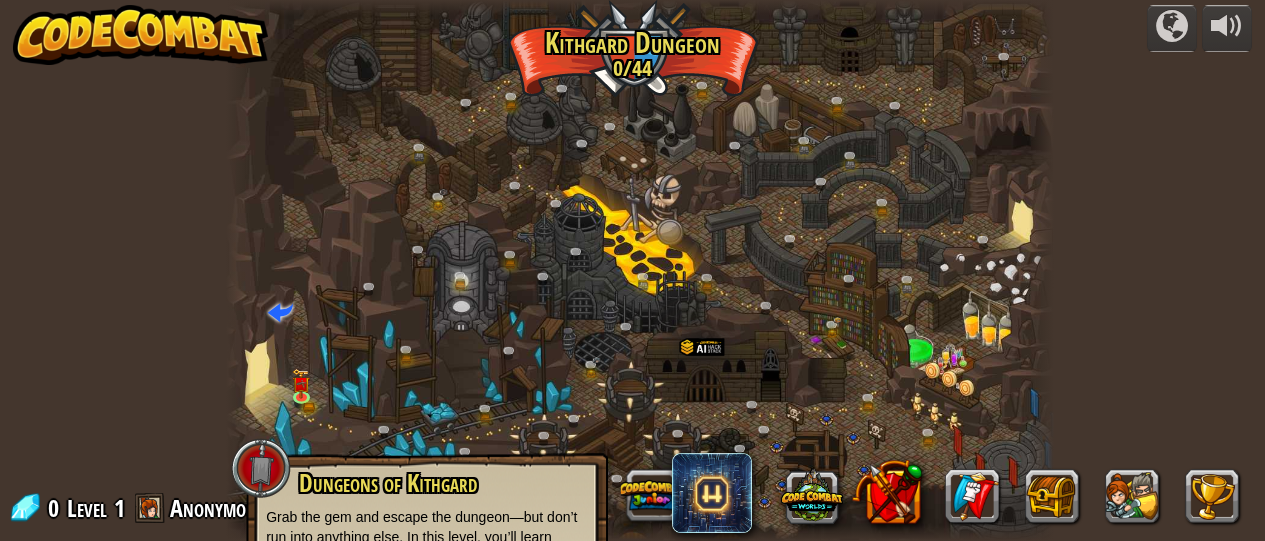 scroll, scrollTop: 150, scrollLeft: 0, axis: vertical 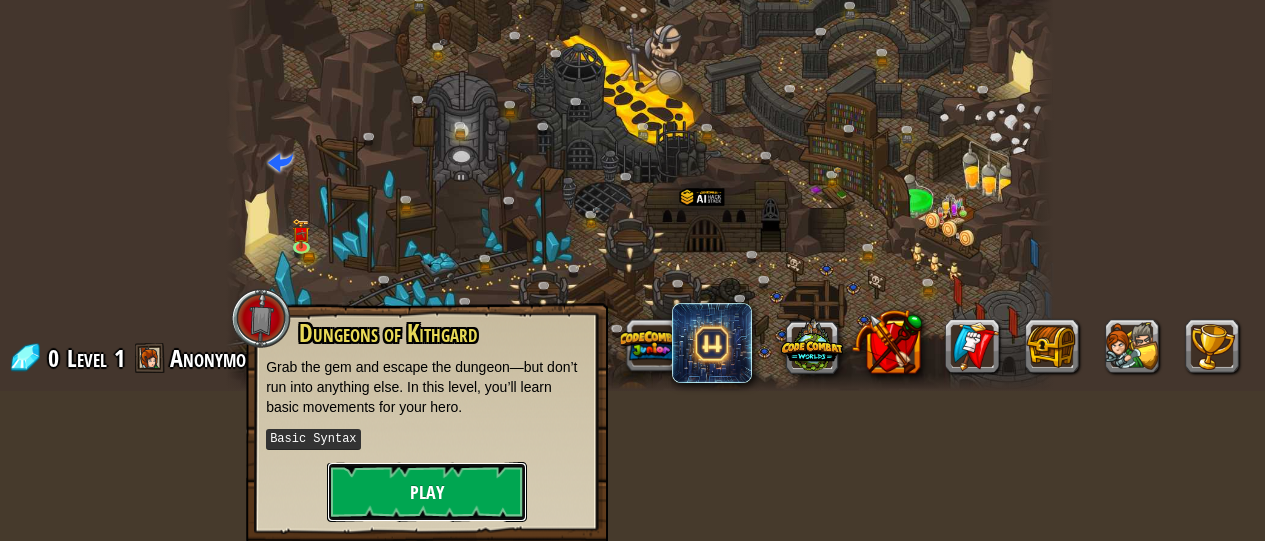 click on "Play" at bounding box center (427, 492) 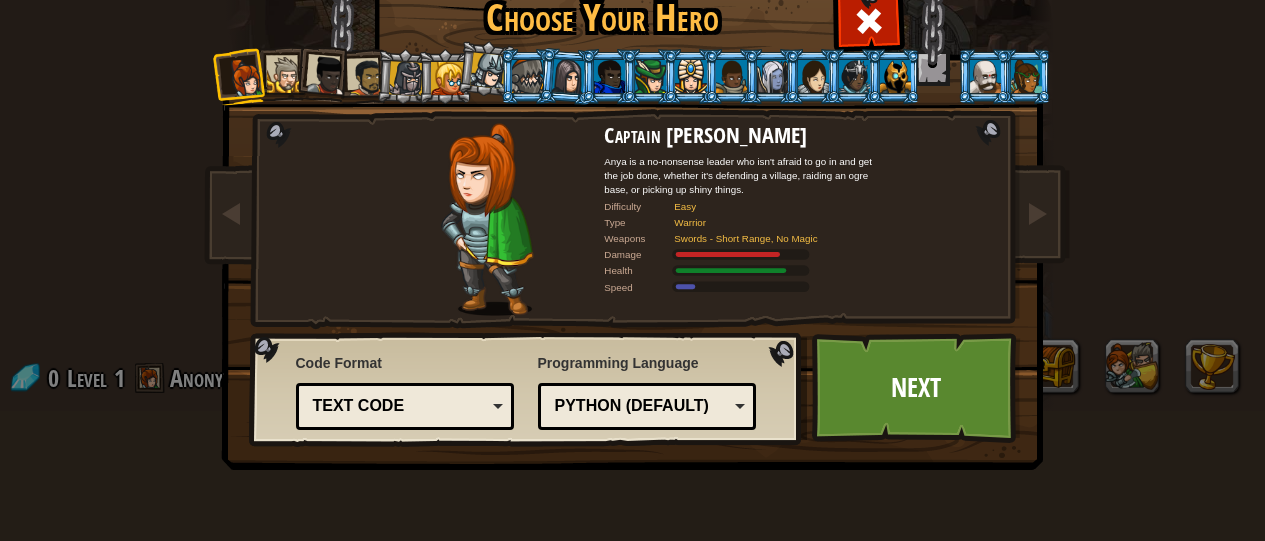 click at bounding box center [285, 75] 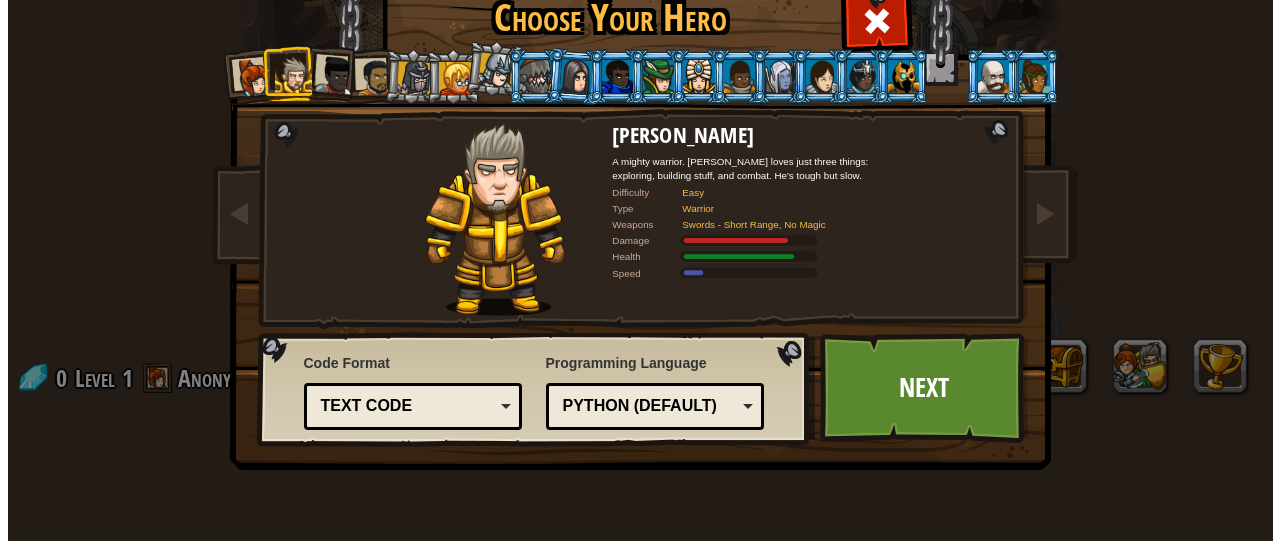 scroll, scrollTop: 130, scrollLeft: 0, axis: vertical 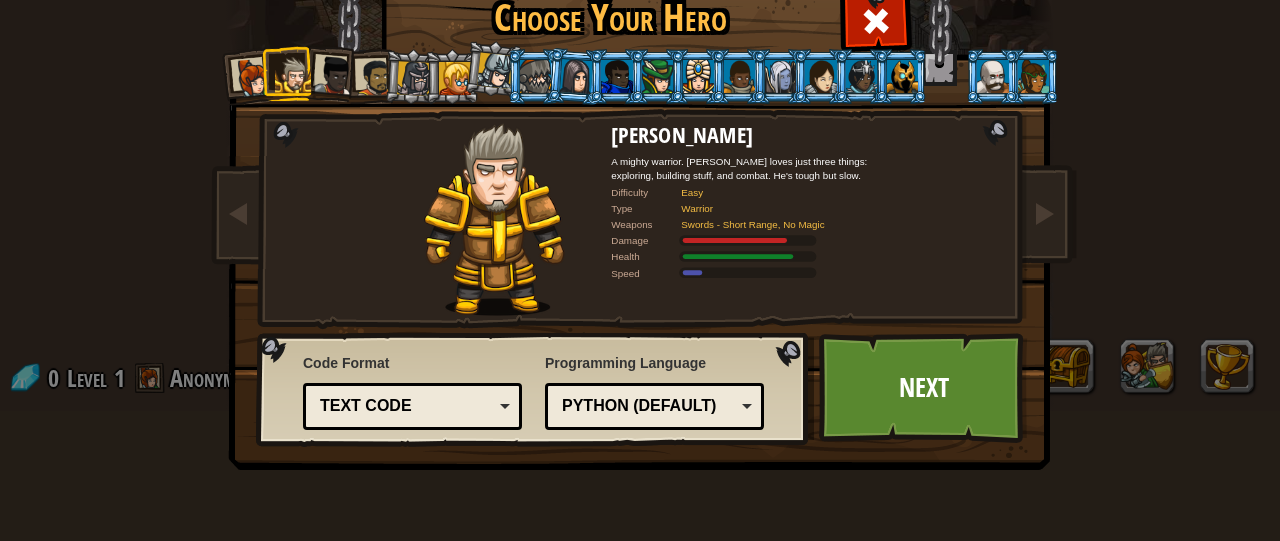 click at bounding box center [334, 76] 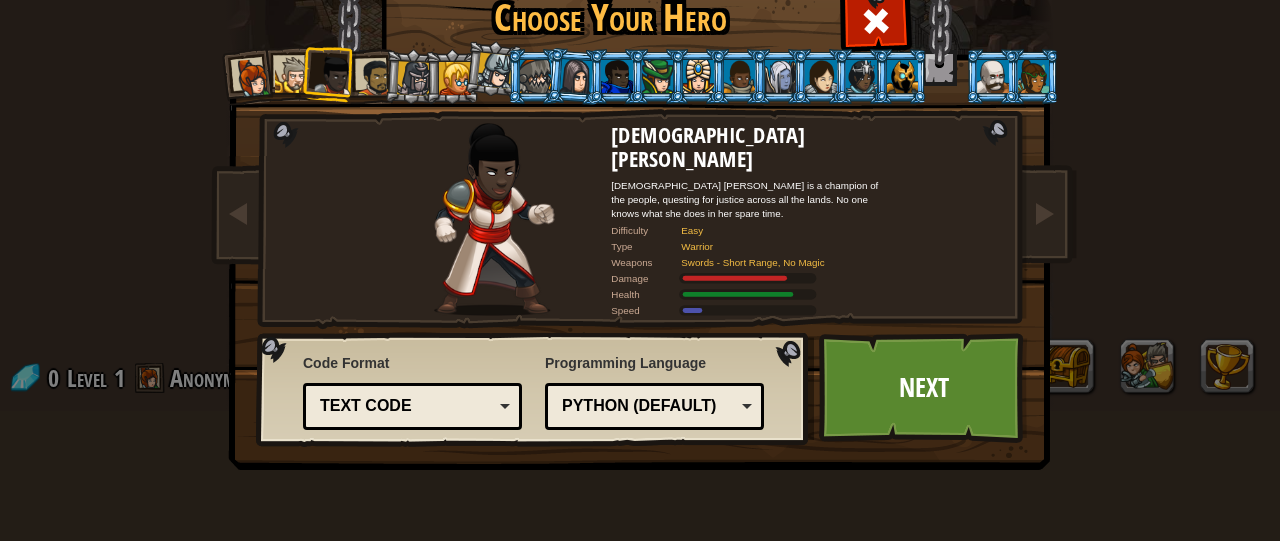 click at bounding box center (575, 76) 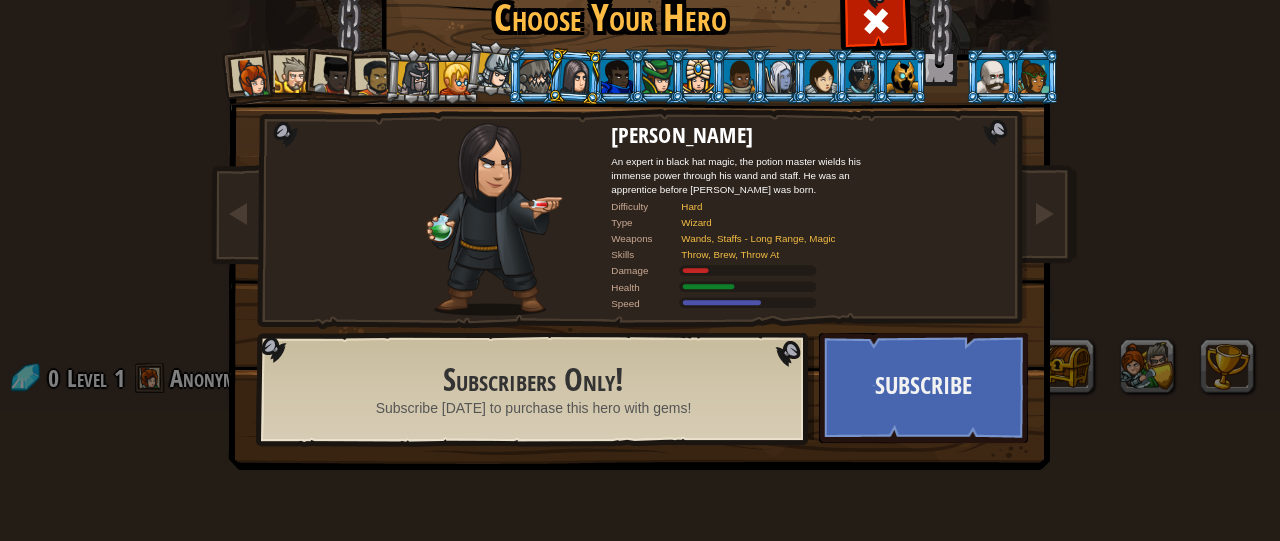 click at bounding box center [534, 76] 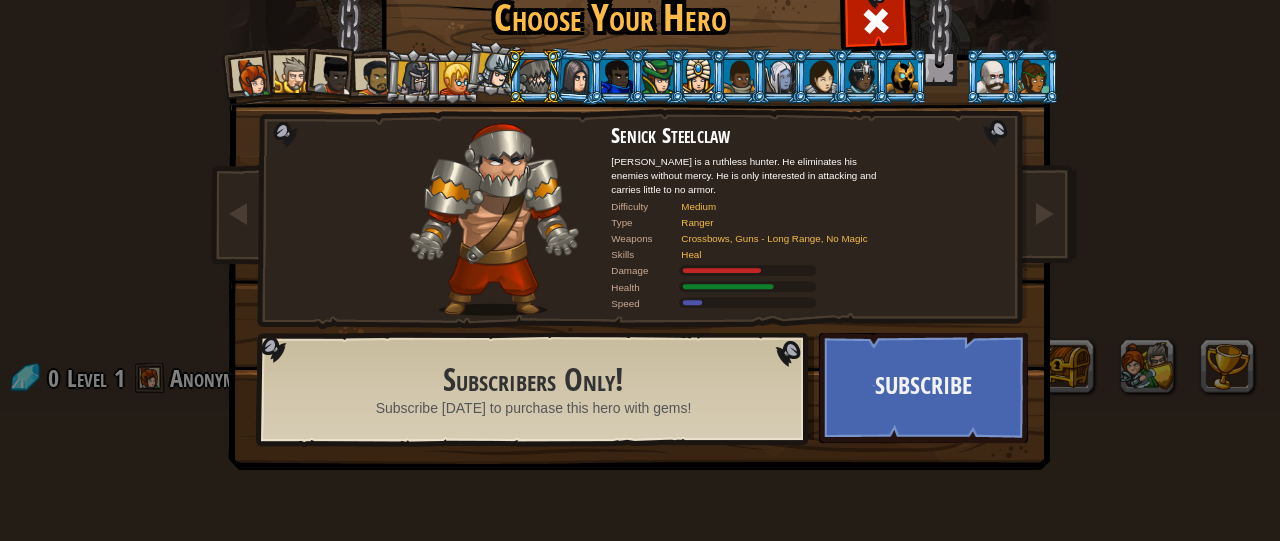 click at bounding box center [455, 78] 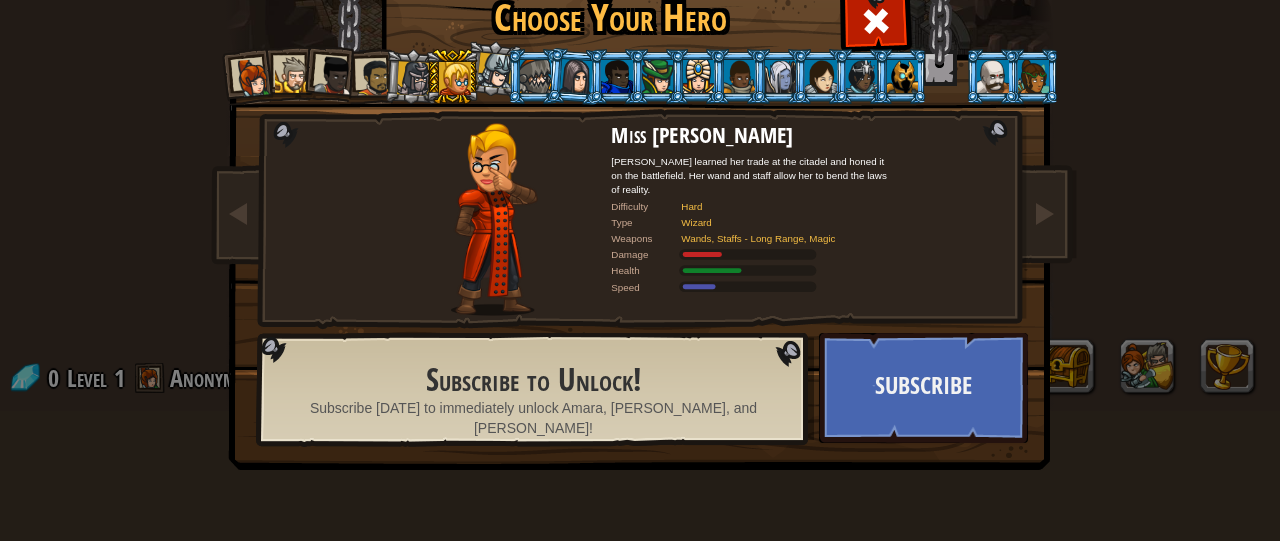 click at bounding box center [374, 77] 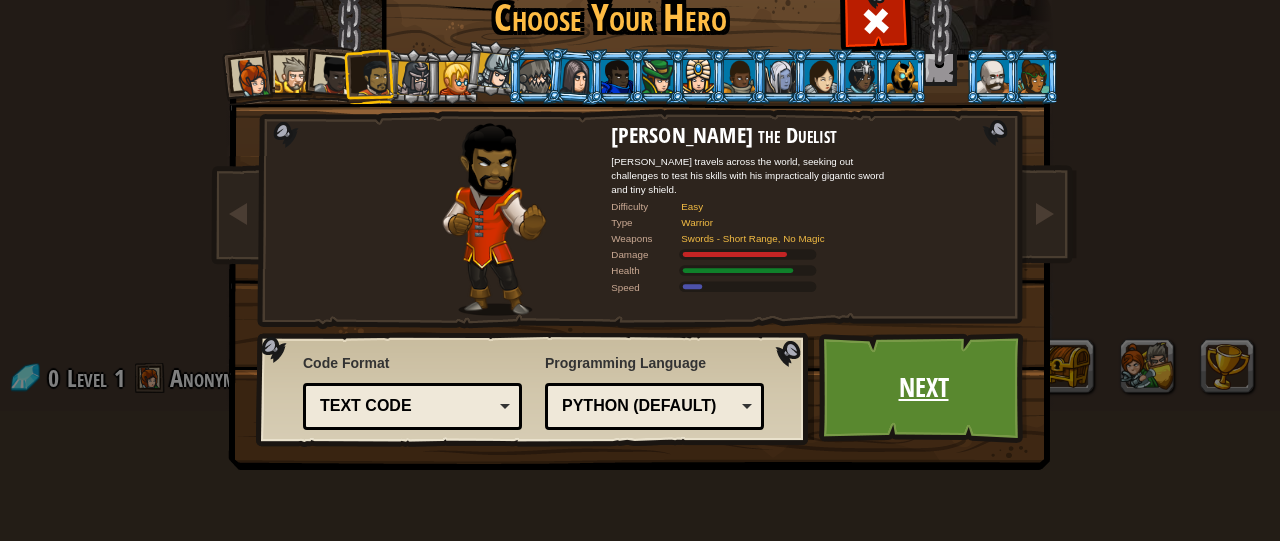 click on "Next" at bounding box center (923, 388) 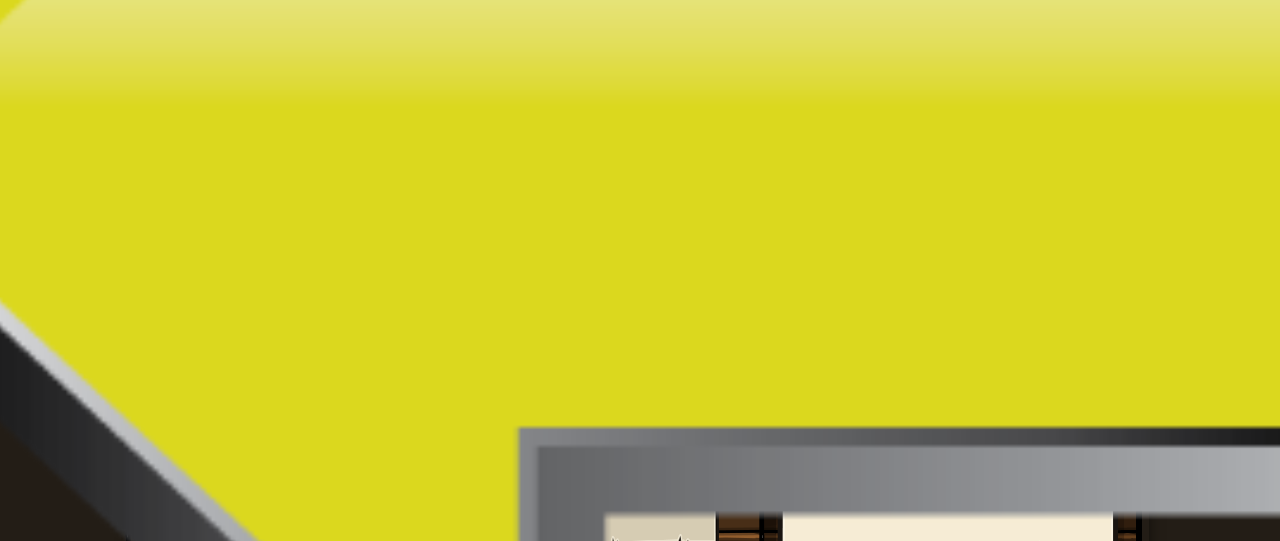 scroll, scrollTop: 150, scrollLeft: 0, axis: vertical 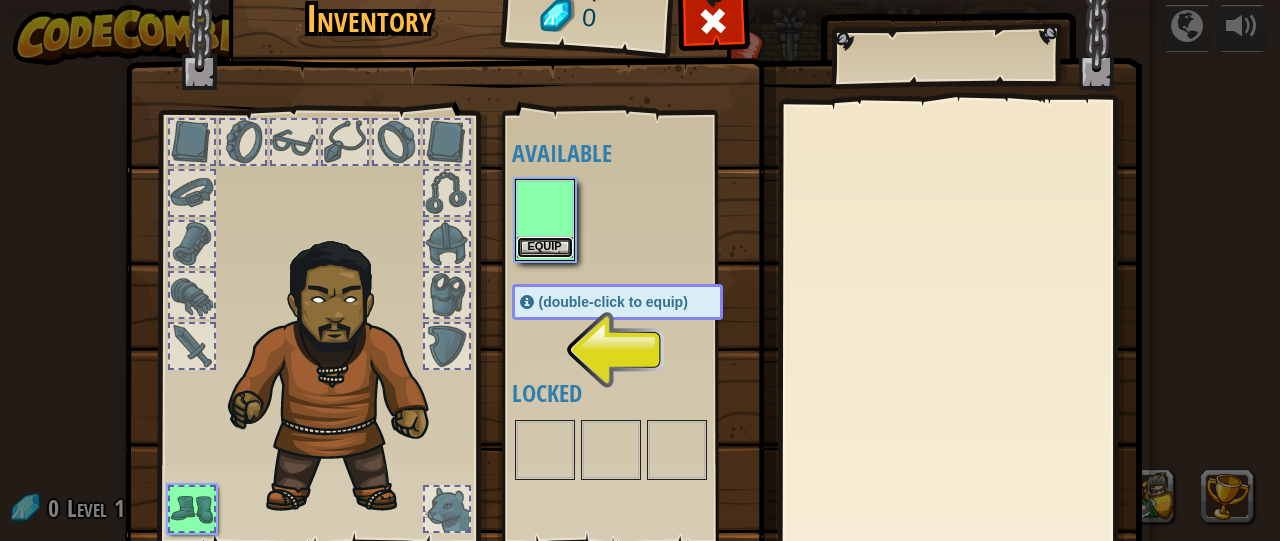 click on "Equip" at bounding box center (545, 247) 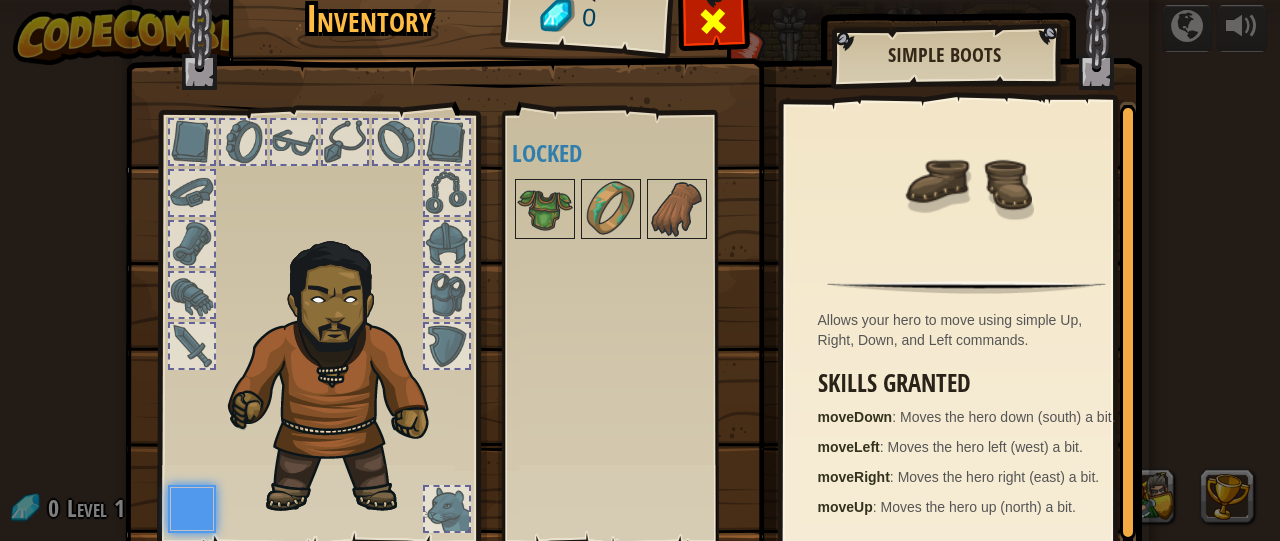 click at bounding box center (713, 21) 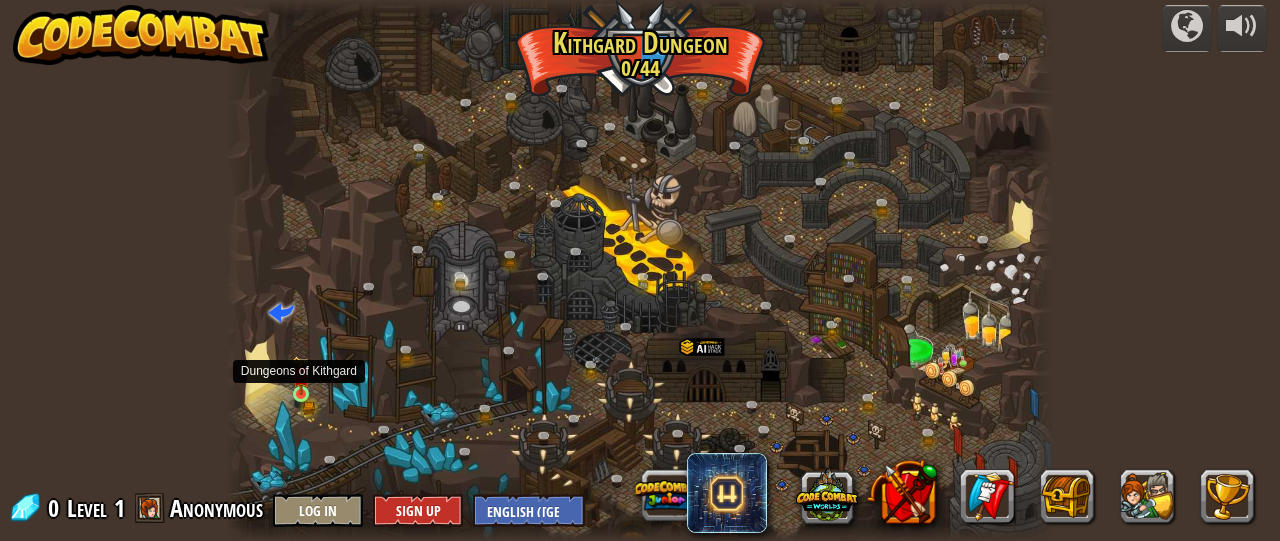 click at bounding box center (301, 376) 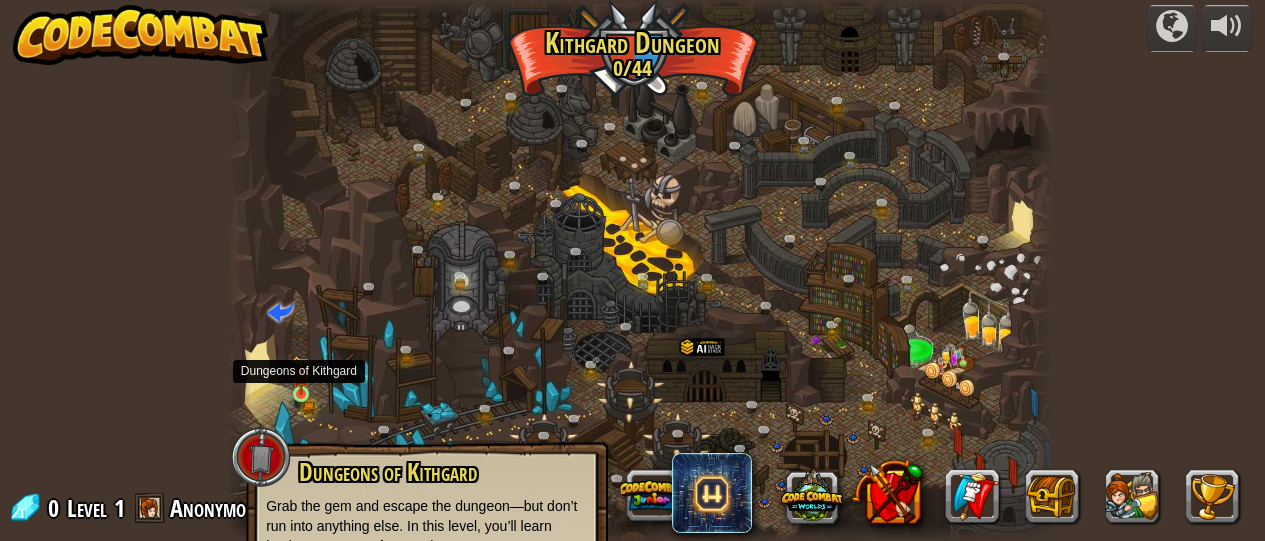 click at bounding box center (301, 376) 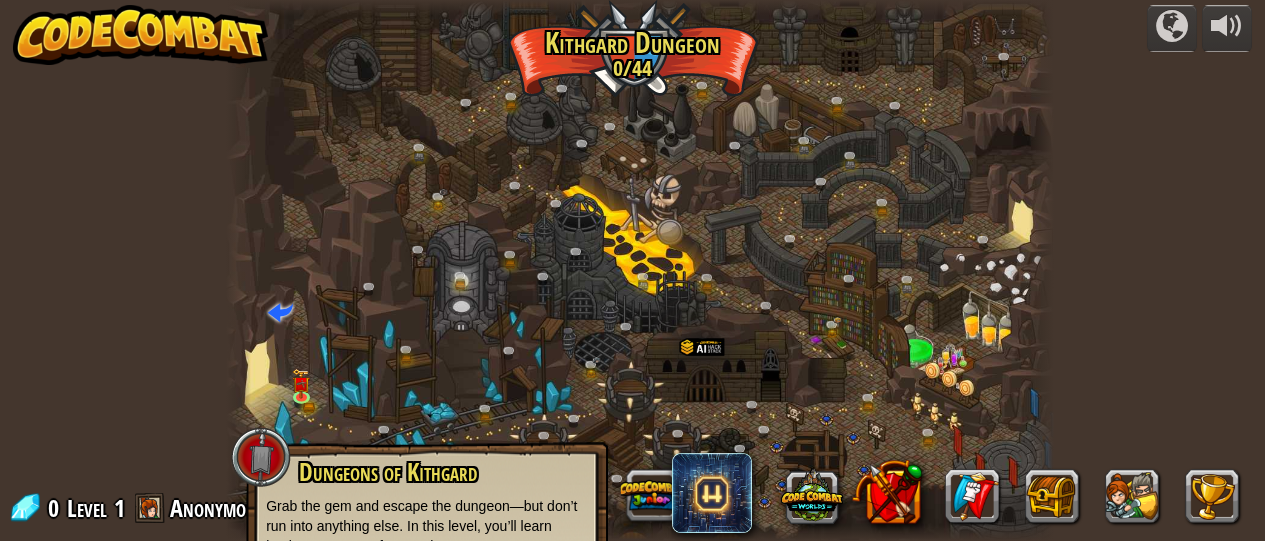 scroll, scrollTop: 139, scrollLeft: 0, axis: vertical 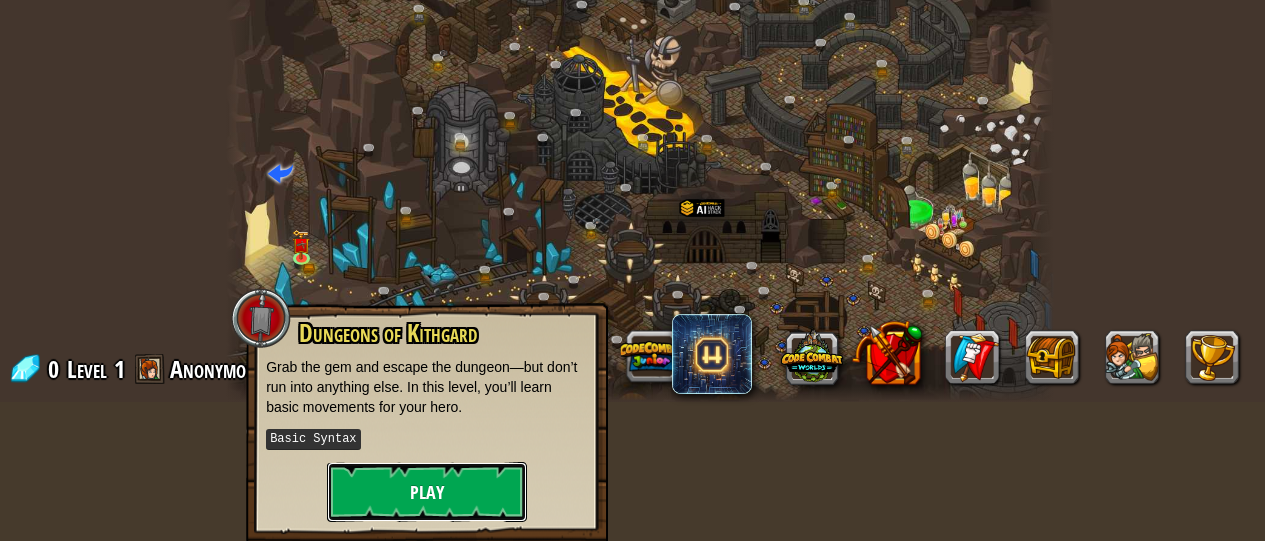 click on "Play" at bounding box center (427, 492) 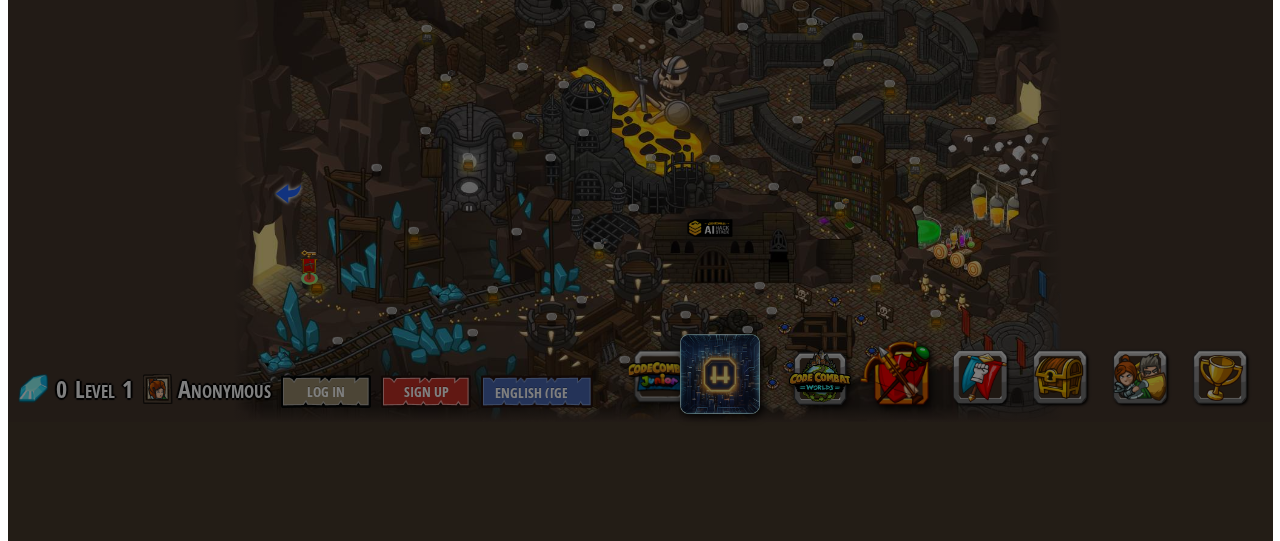 scroll, scrollTop: 0, scrollLeft: 0, axis: both 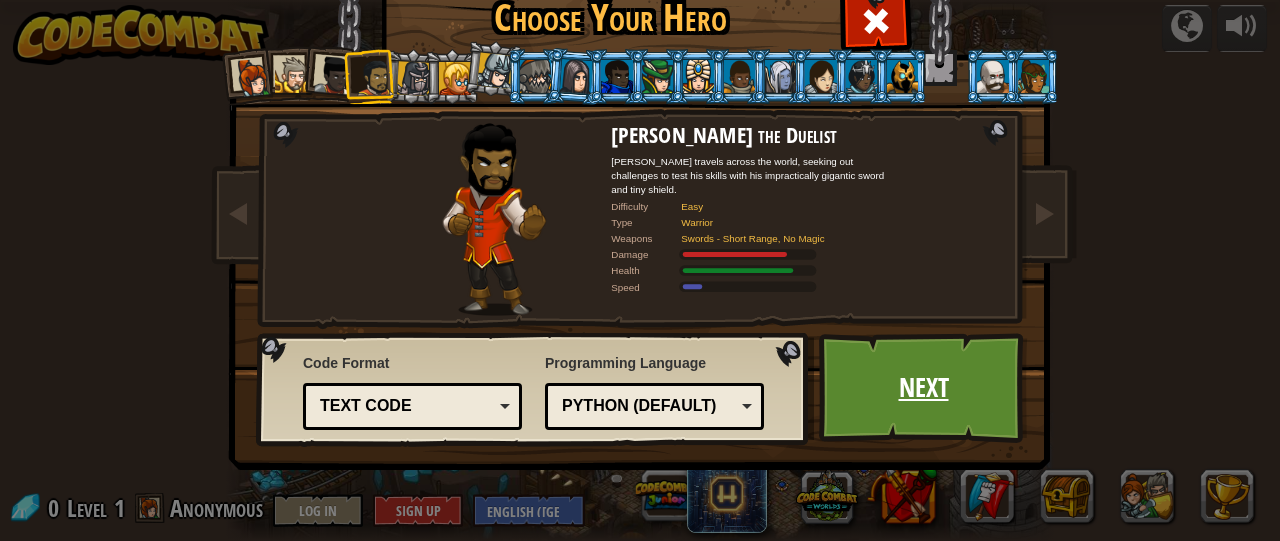 click on "Next" at bounding box center (923, 388) 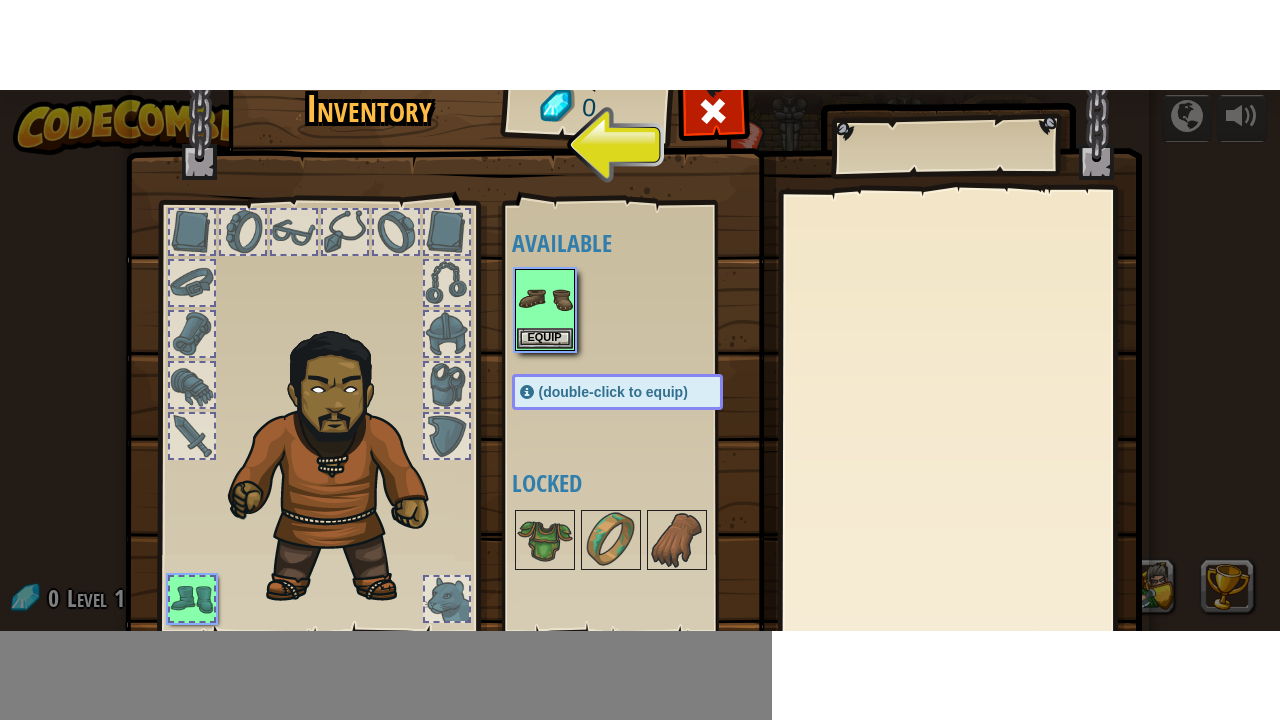 scroll, scrollTop: 149, scrollLeft: 0, axis: vertical 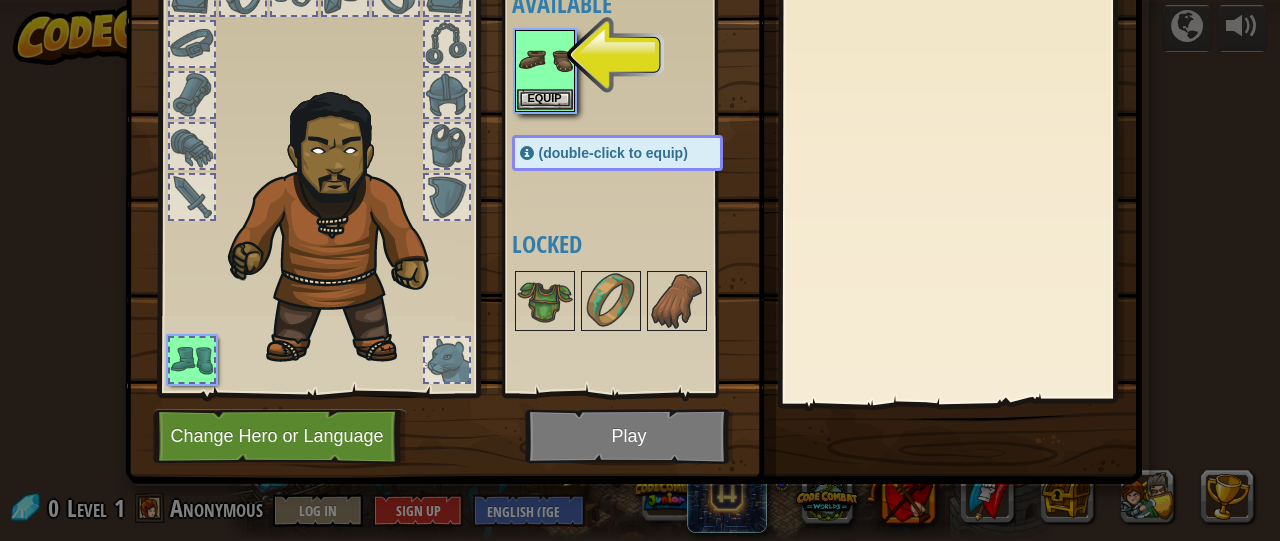 click at bounding box center [633, 121] 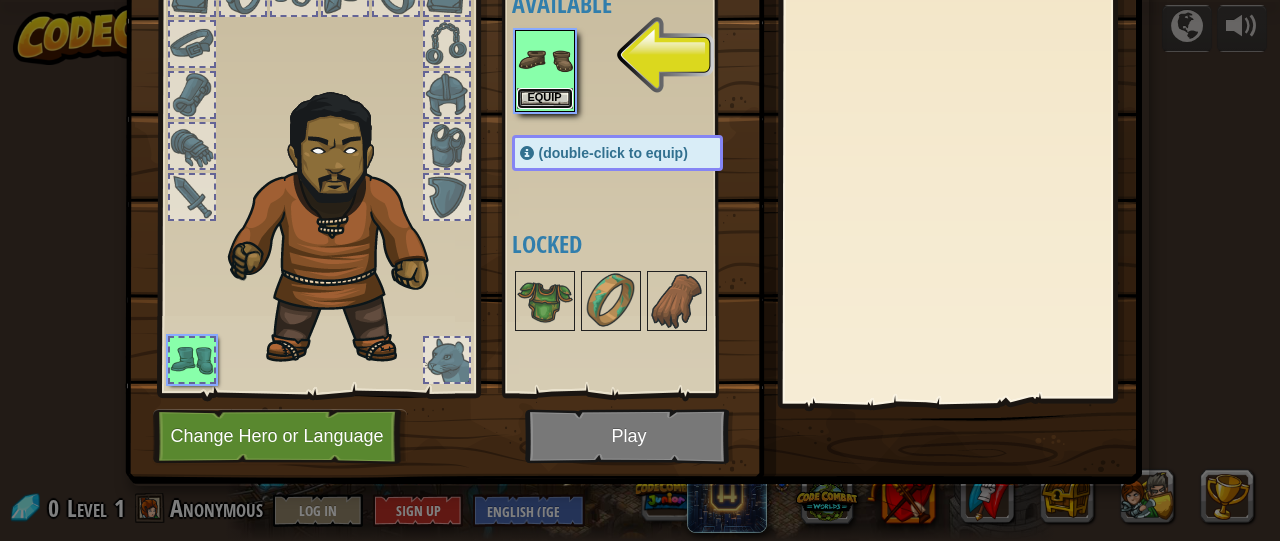 click on "Equip" at bounding box center [545, 98] 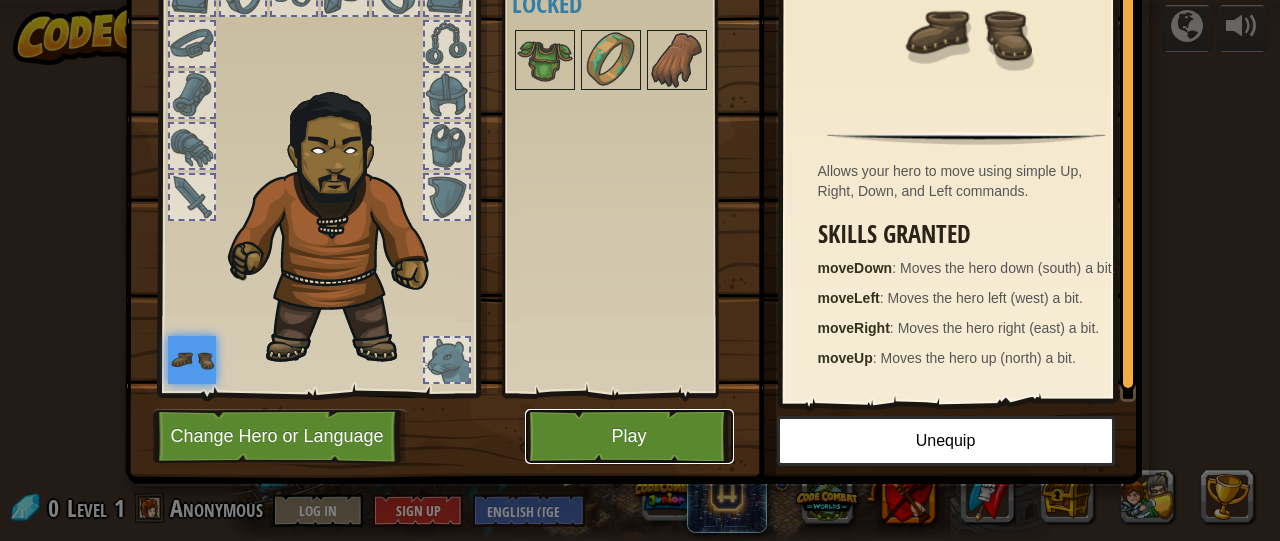 click on "Play" at bounding box center [629, 436] 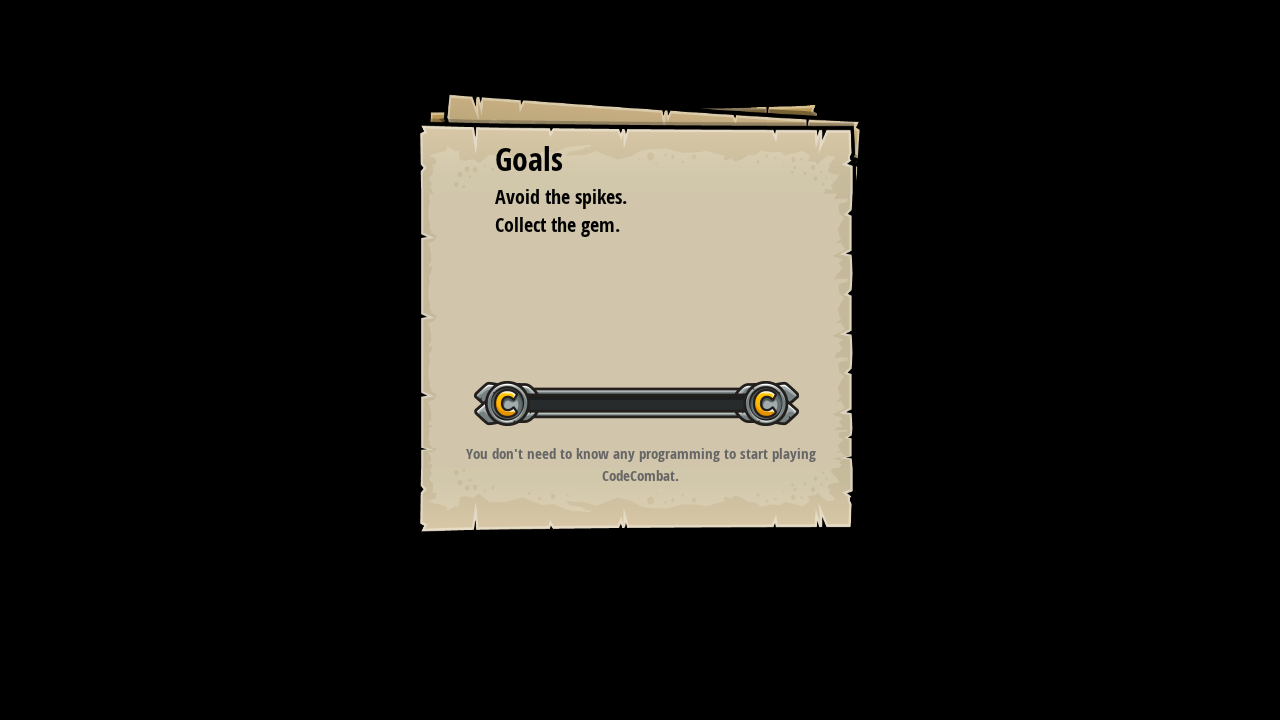 scroll, scrollTop: 0, scrollLeft: 0, axis: both 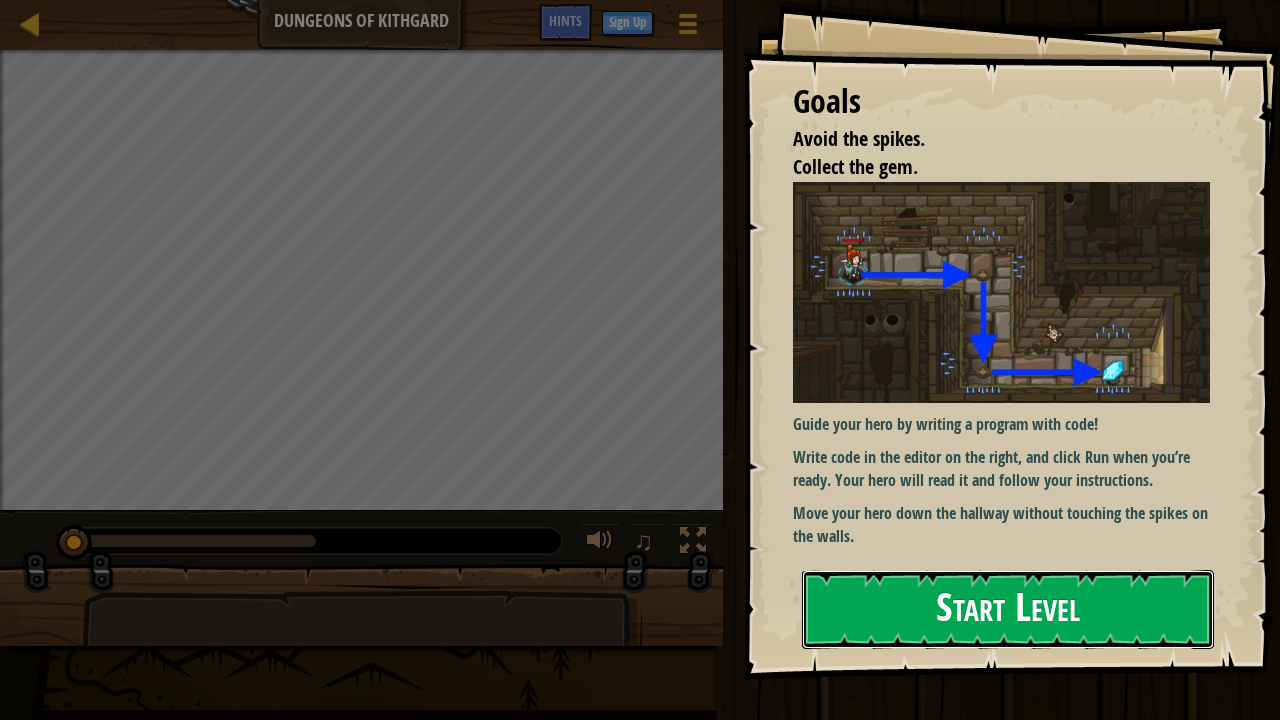 click on "Start Level" at bounding box center (1008, 609) 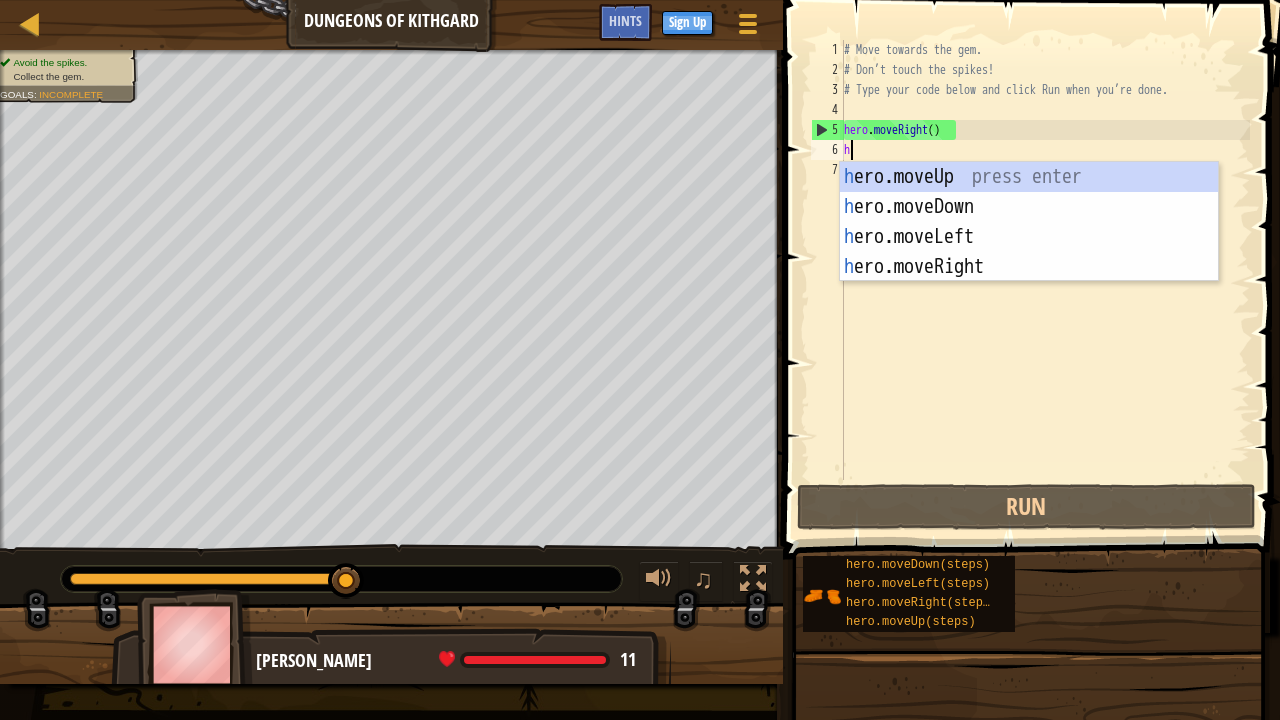 click on "# Move towards the gem. # Don’t touch the spikes! # Type your code below and click Run when you’re done. hero . moveRight ( ) h" at bounding box center (1045, 280) 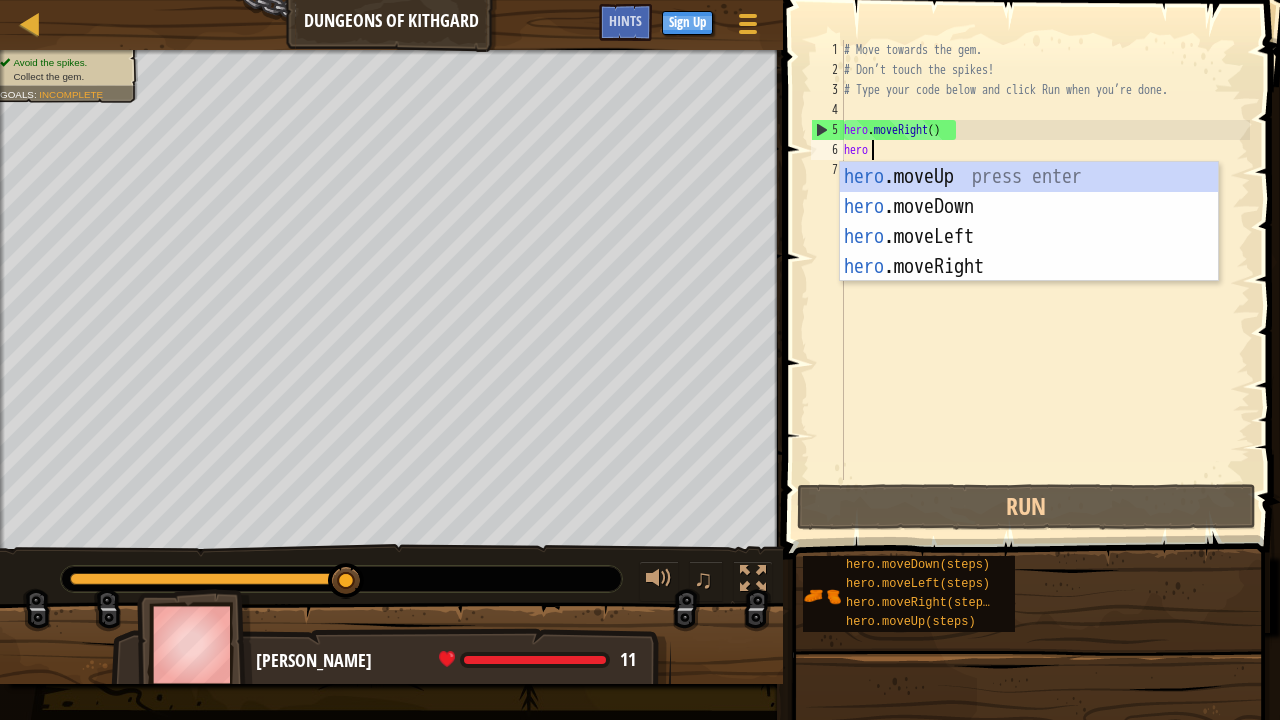 type on "hero" 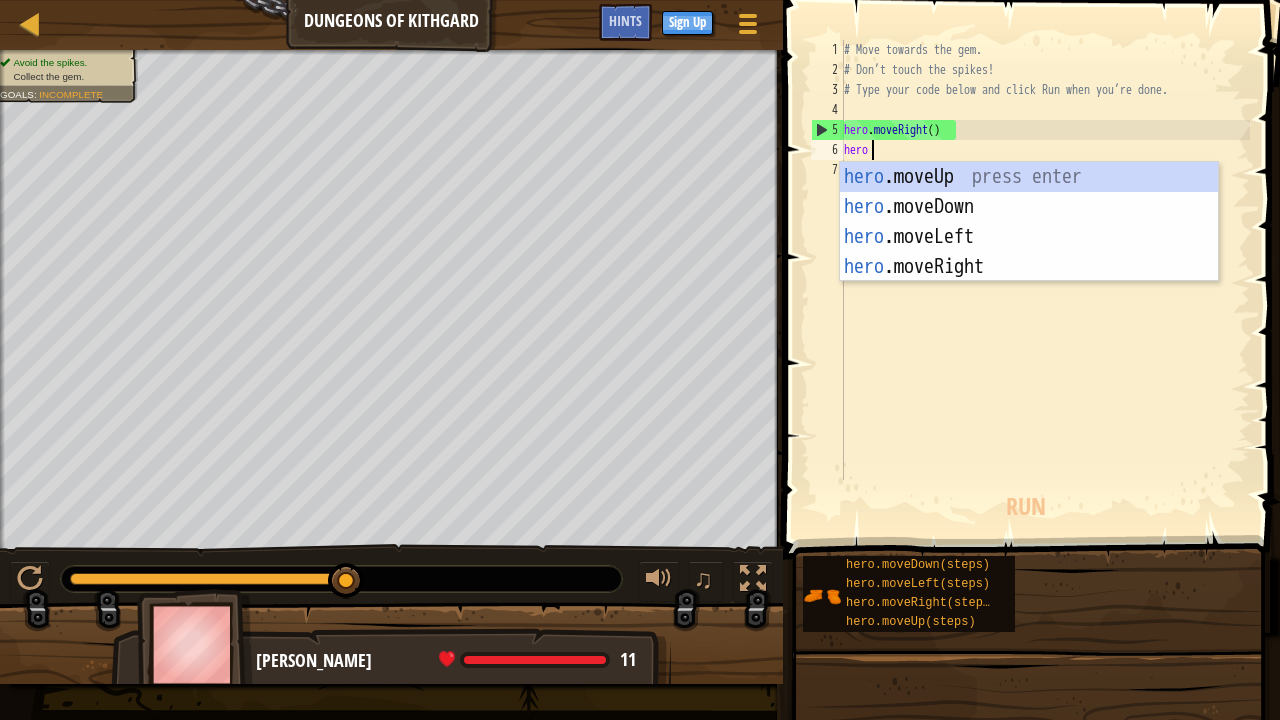 scroll, scrollTop: 9, scrollLeft: 3, axis: both 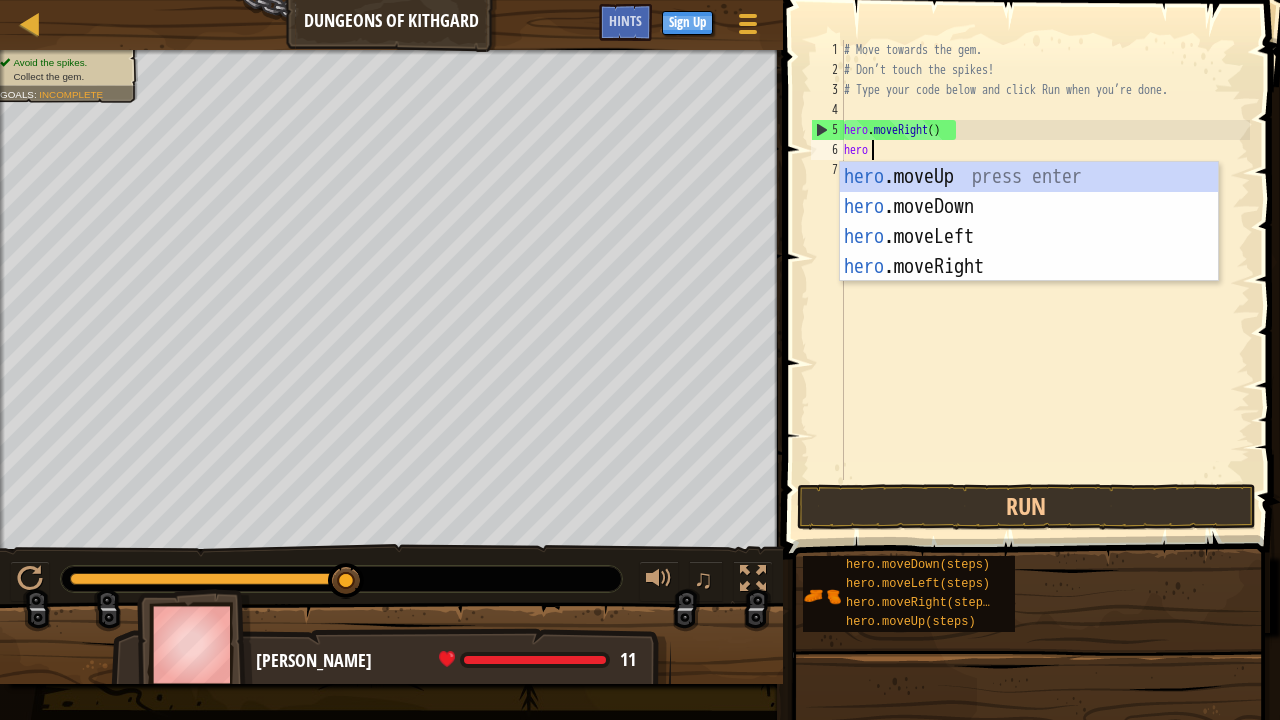 click on "hero .moveUp press enter hero .moveDown press enter hero .moveLeft press enter hero .moveRight press enter" at bounding box center (1029, 252) 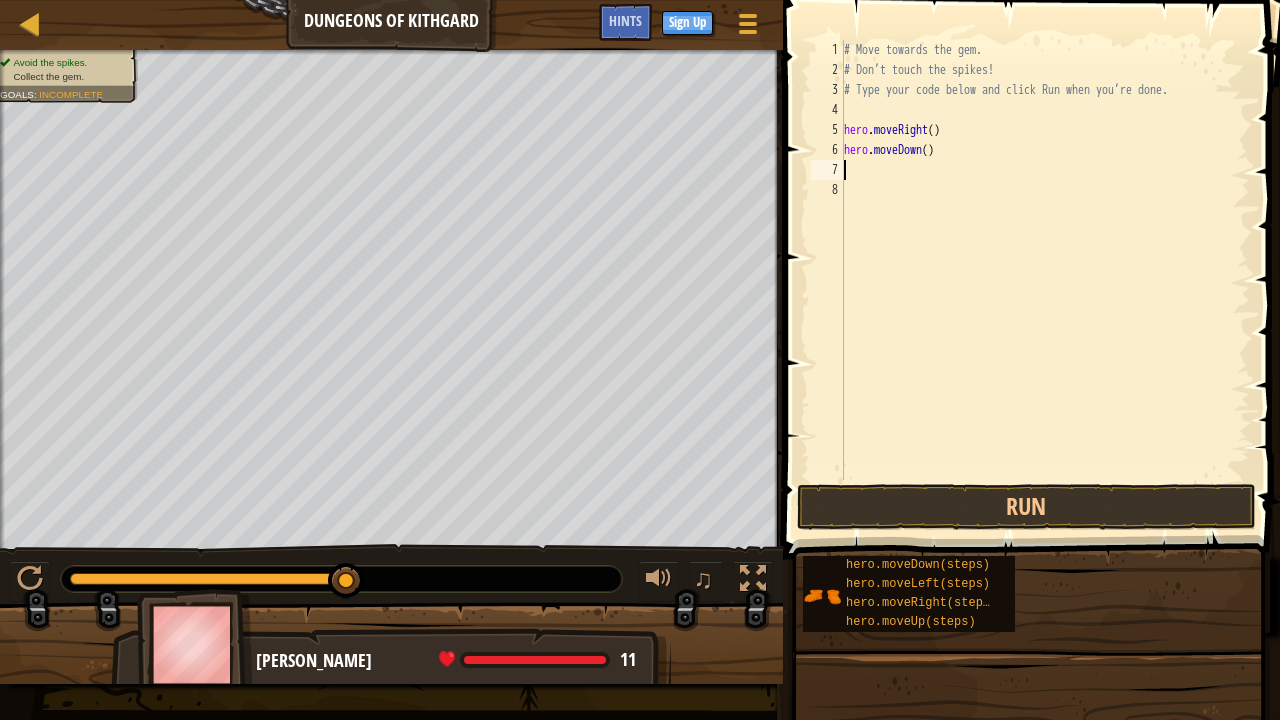 scroll, scrollTop: 9, scrollLeft: 0, axis: vertical 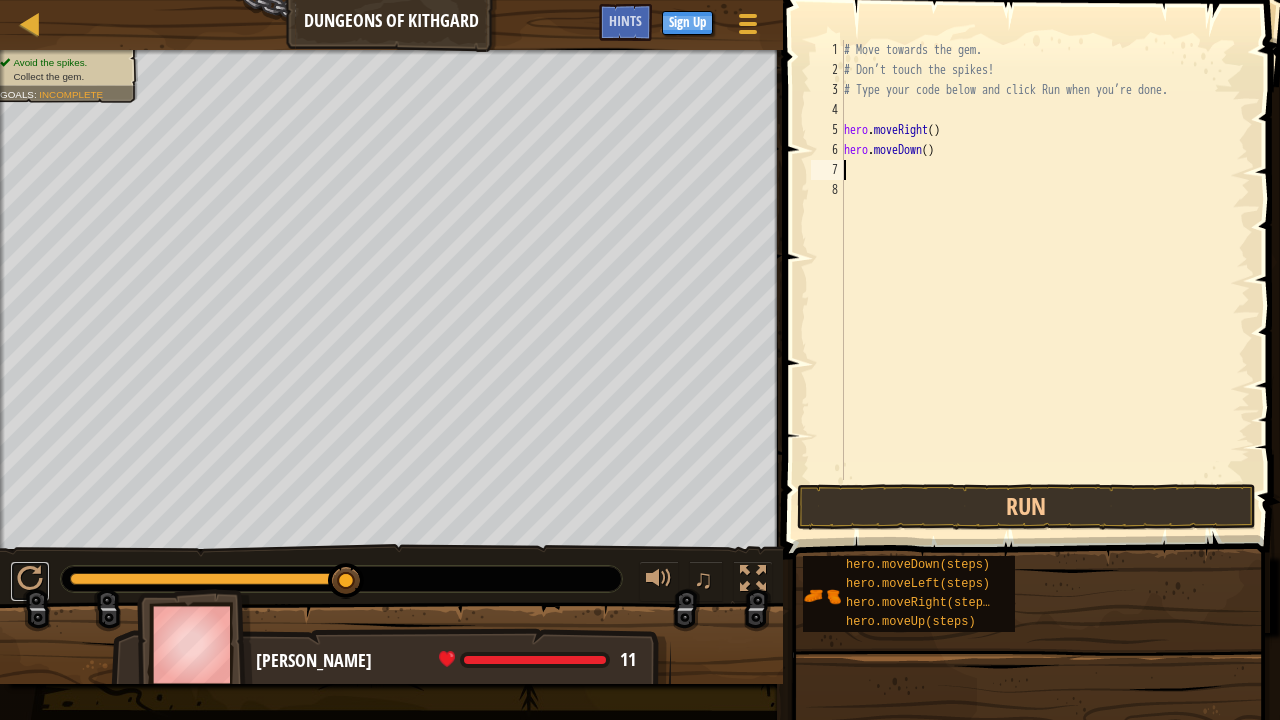 click at bounding box center [30, 579] 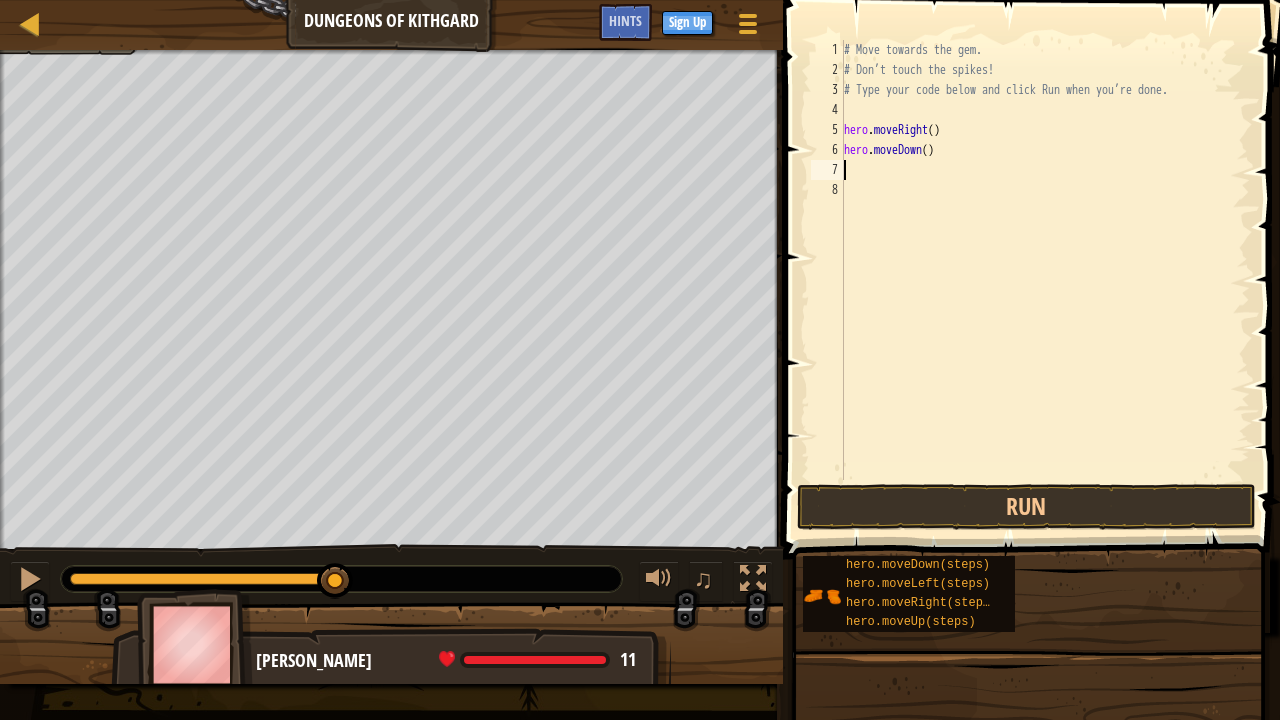 type on "heo" 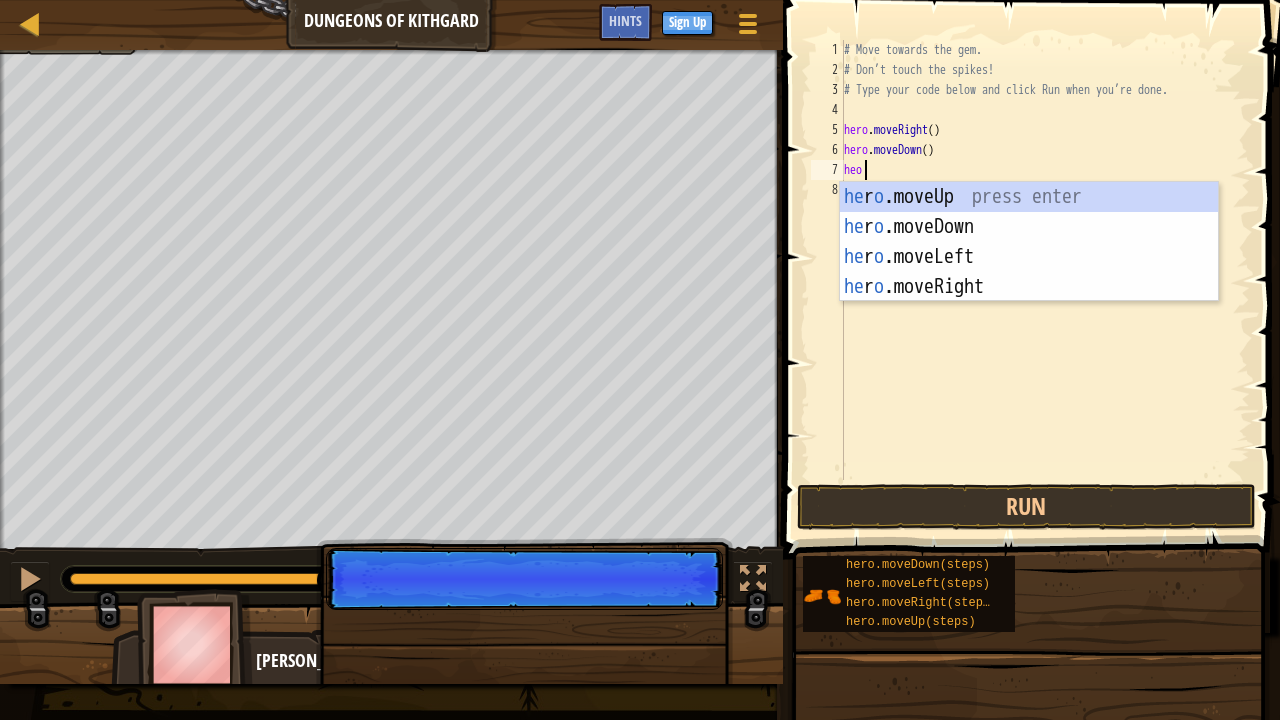 scroll, scrollTop: 9, scrollLeft: 2, axis: both 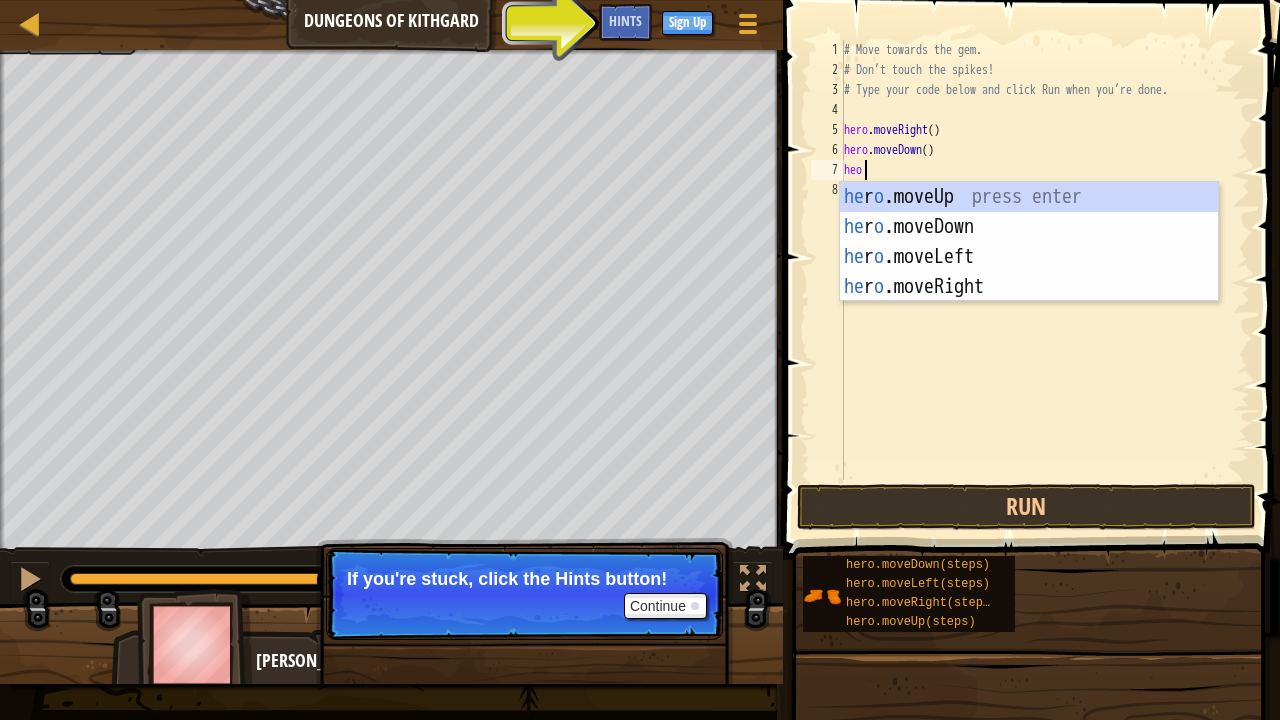 click on "he r o .moveUp press enter he r o .moveDown press enter he r o .moveLeft press enter he r o .moveRight press enter" at bounding box center [1029, 272] 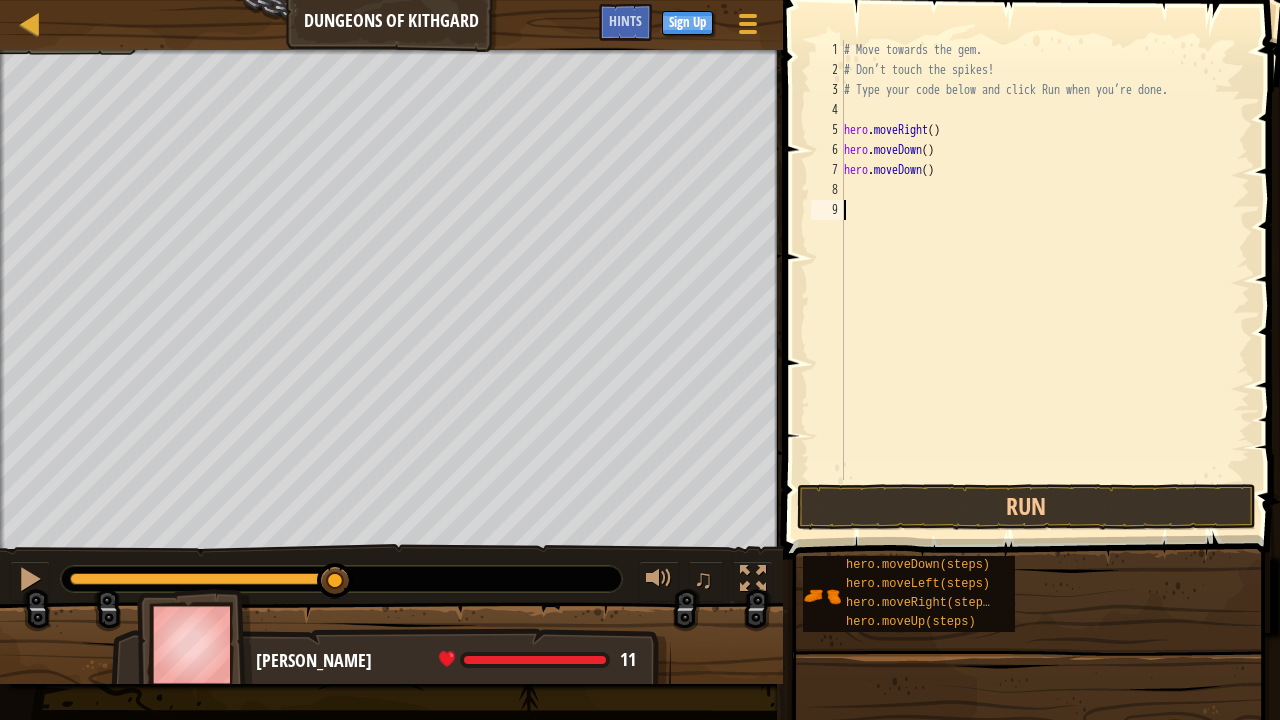 scroll, scrollTop: 9, scrollLeft: 0, axis: vertical 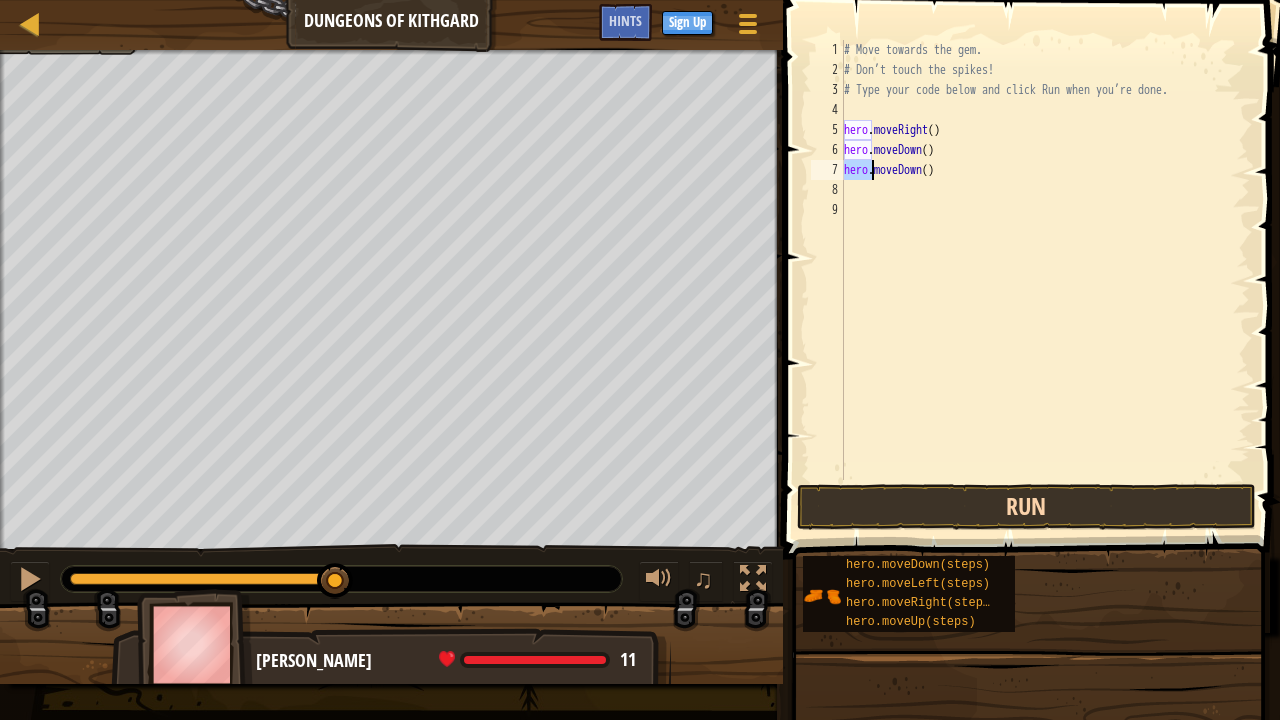 type on "hero.moveDown()" 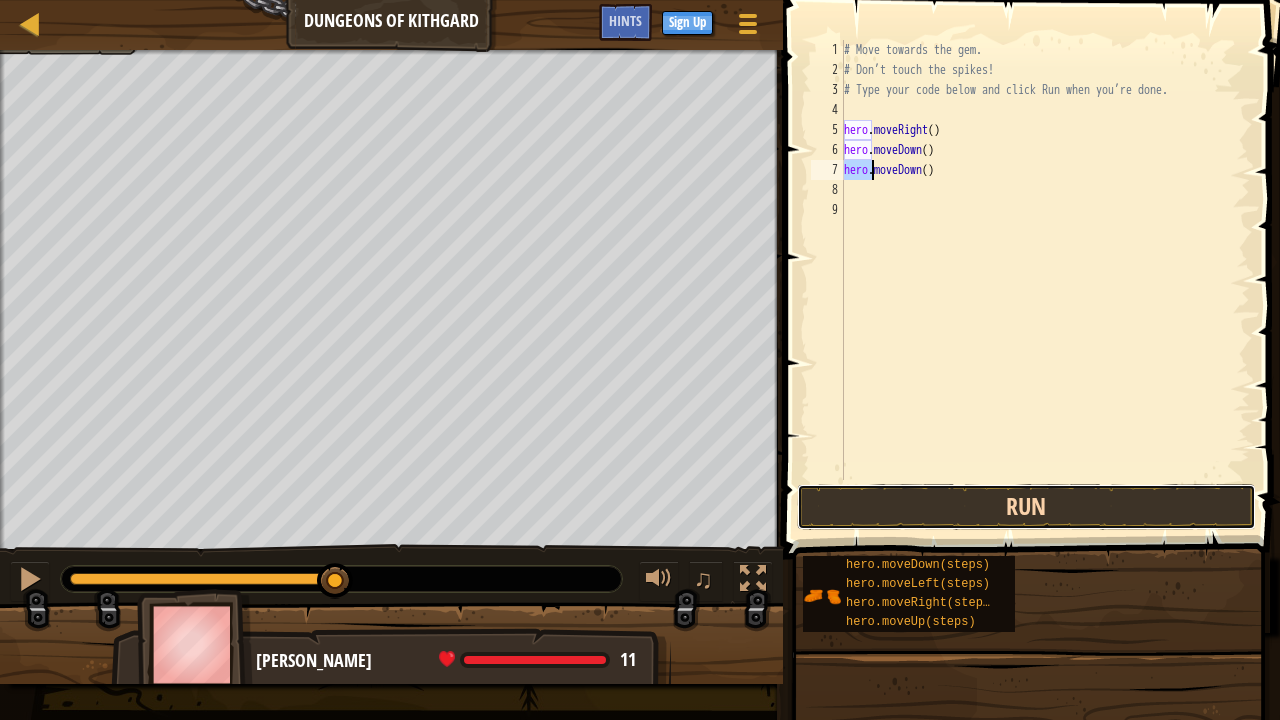 click on "Run" at bounding box center [1026, 507] 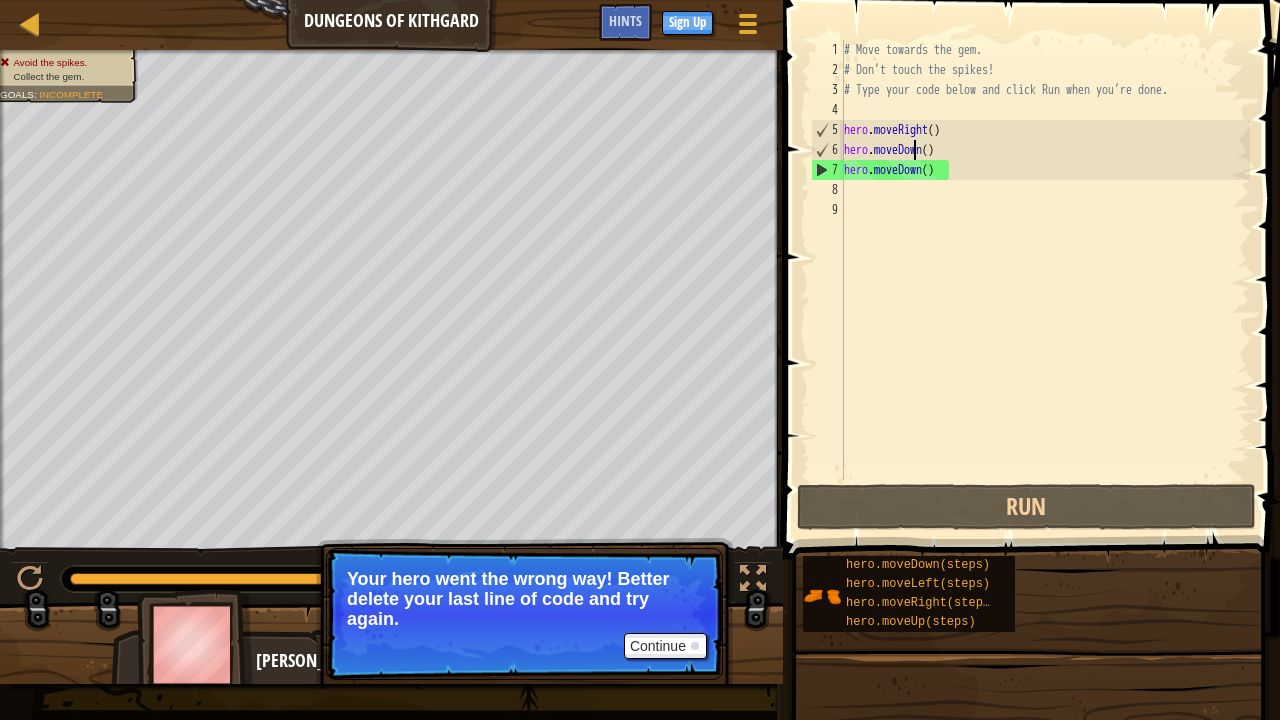 click on "# Move towards the gem. # Don’t touch the spikes! # Type your code below and click Run when you’re done. hero . moveRight ( ) hero . moveDown ( ) hero . moveDown ( )" at bounding box center [1045, 280] 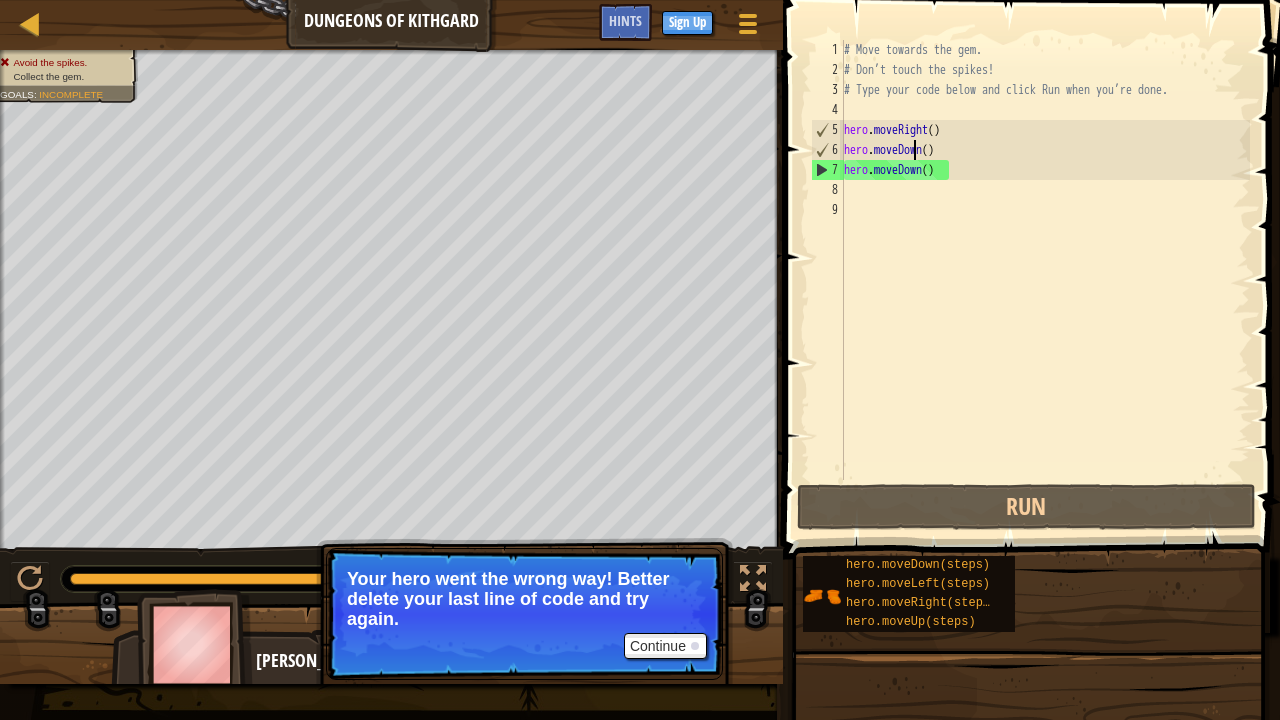 click on "# Move towards the gem. # Don’t touch the spikes! # Type your code below and click Run when you’re done. hero . moveRight ( ) hero . moveDown ( ) hero . moveDown ( )" at bounding box center (1045, 280) 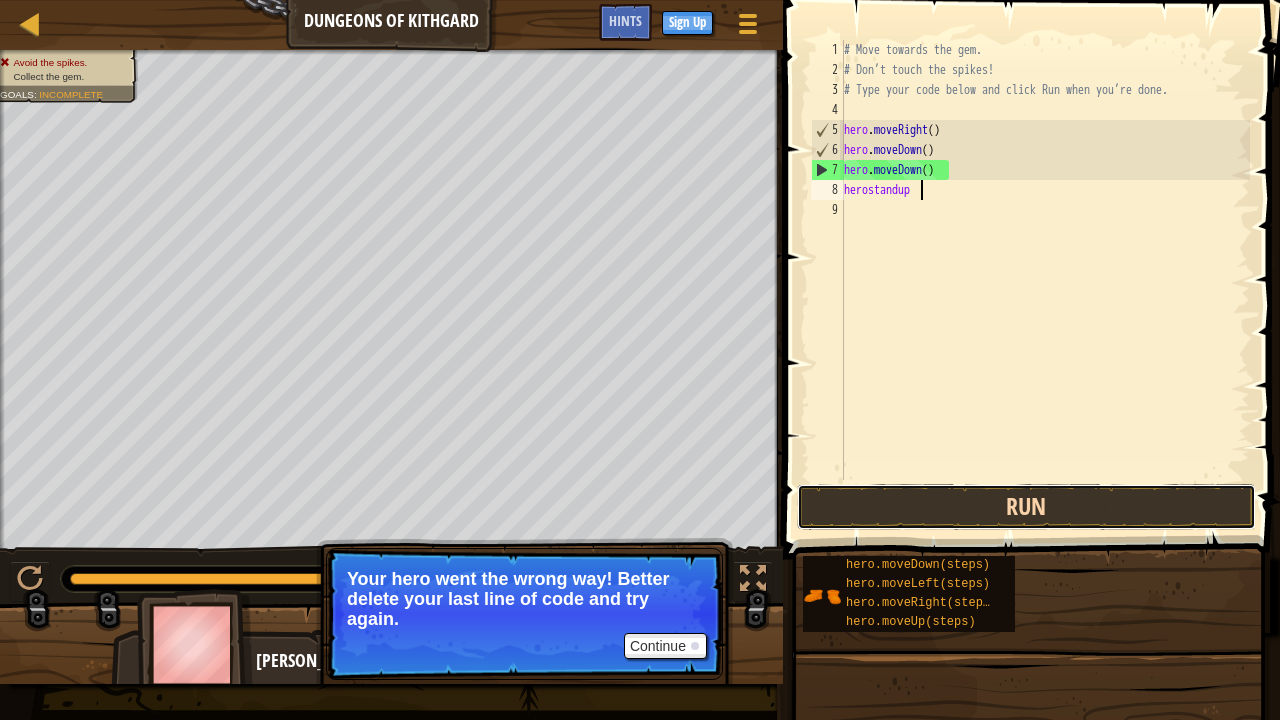 click on "Run" at bounding box center [1026, 507] 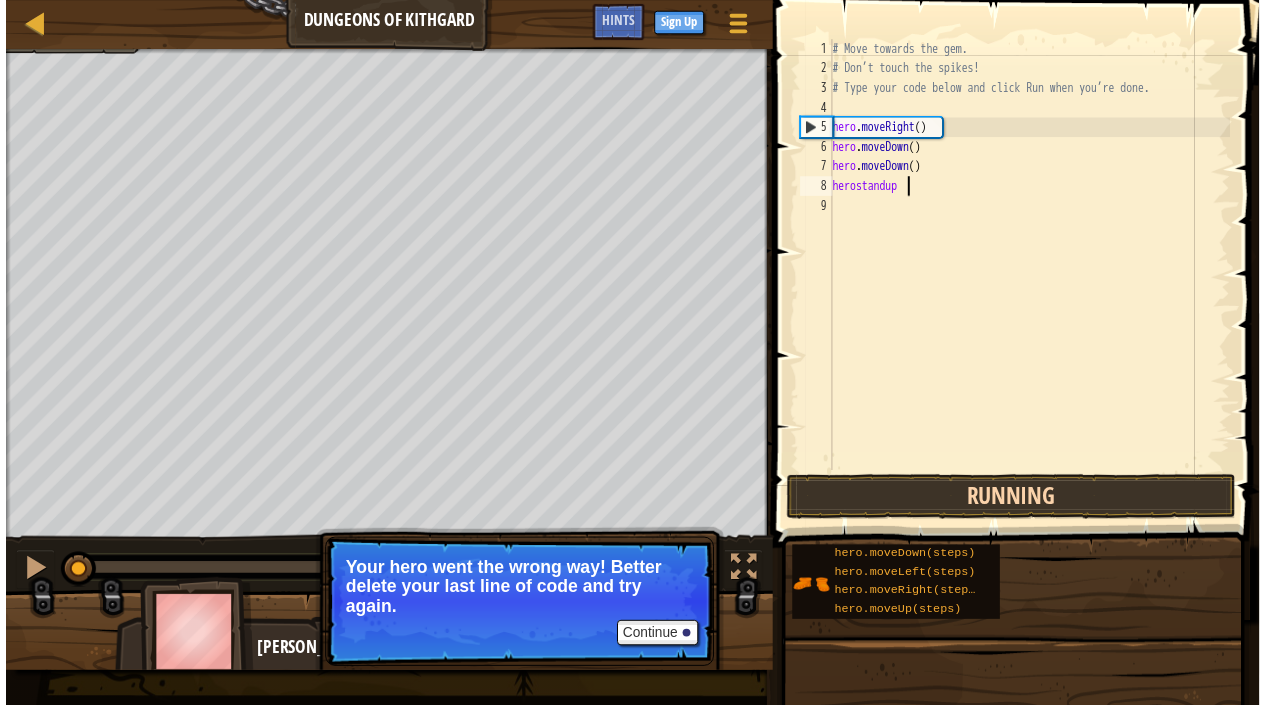 scroll, scrollTop: 9, scrollLeft: 10, axis: both 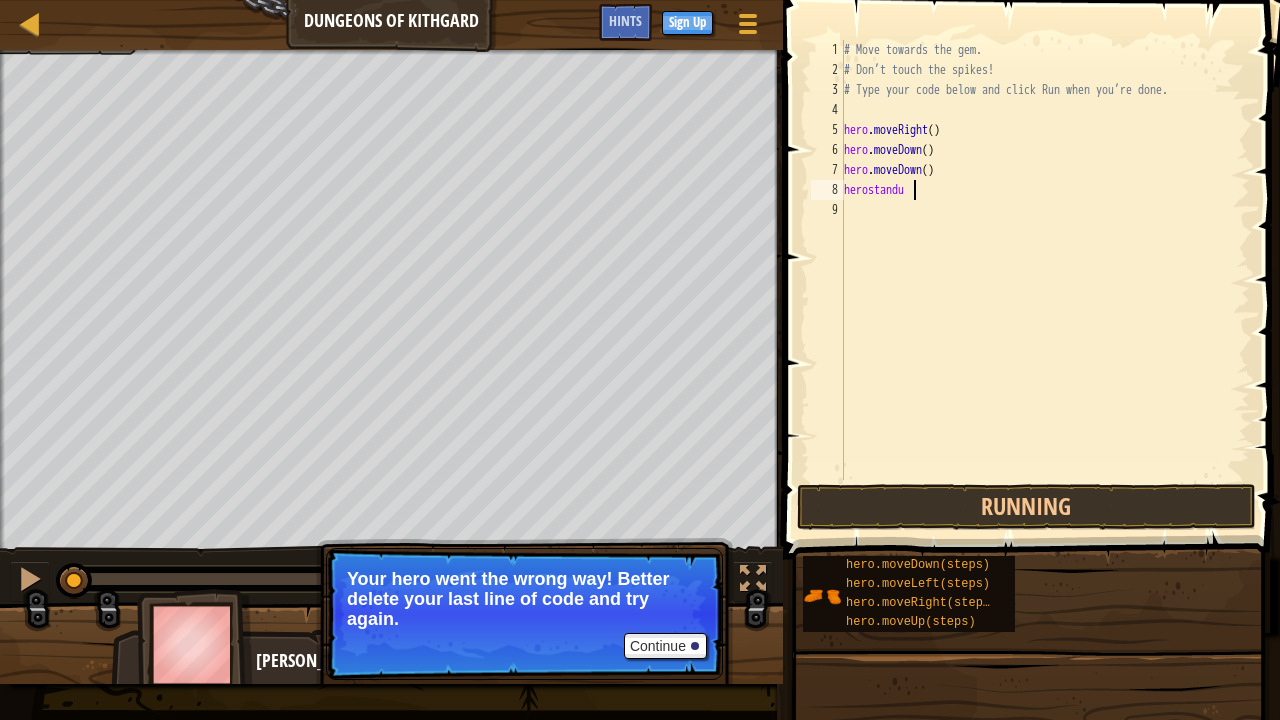 type on "h" 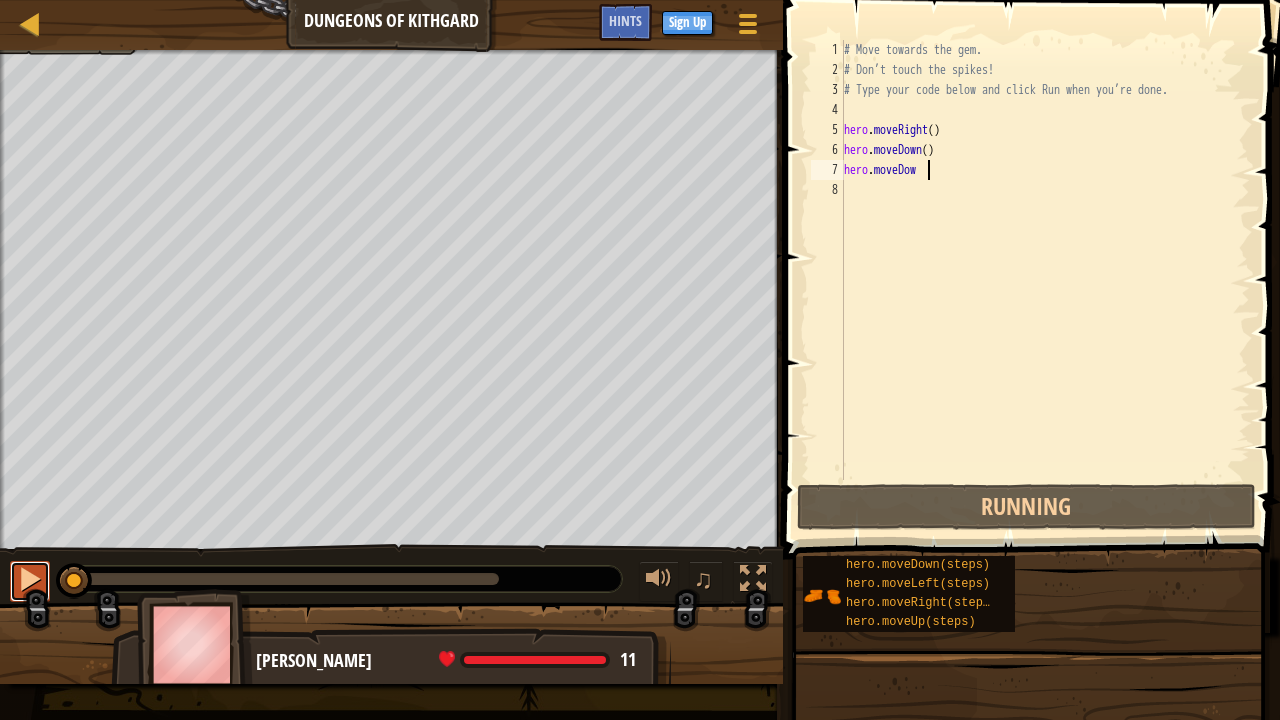click at bounding box center (30, 581) 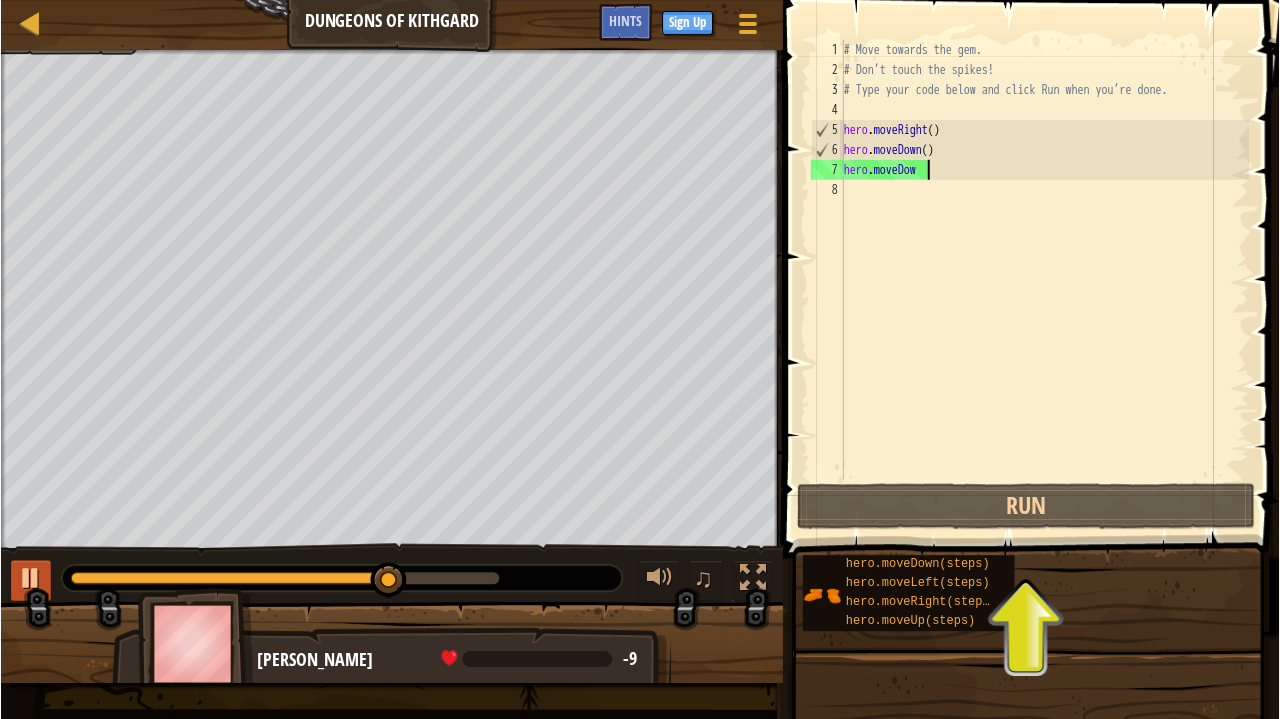 scroll, scrollTop: 9, scrollLeft: 0, axis: vertical 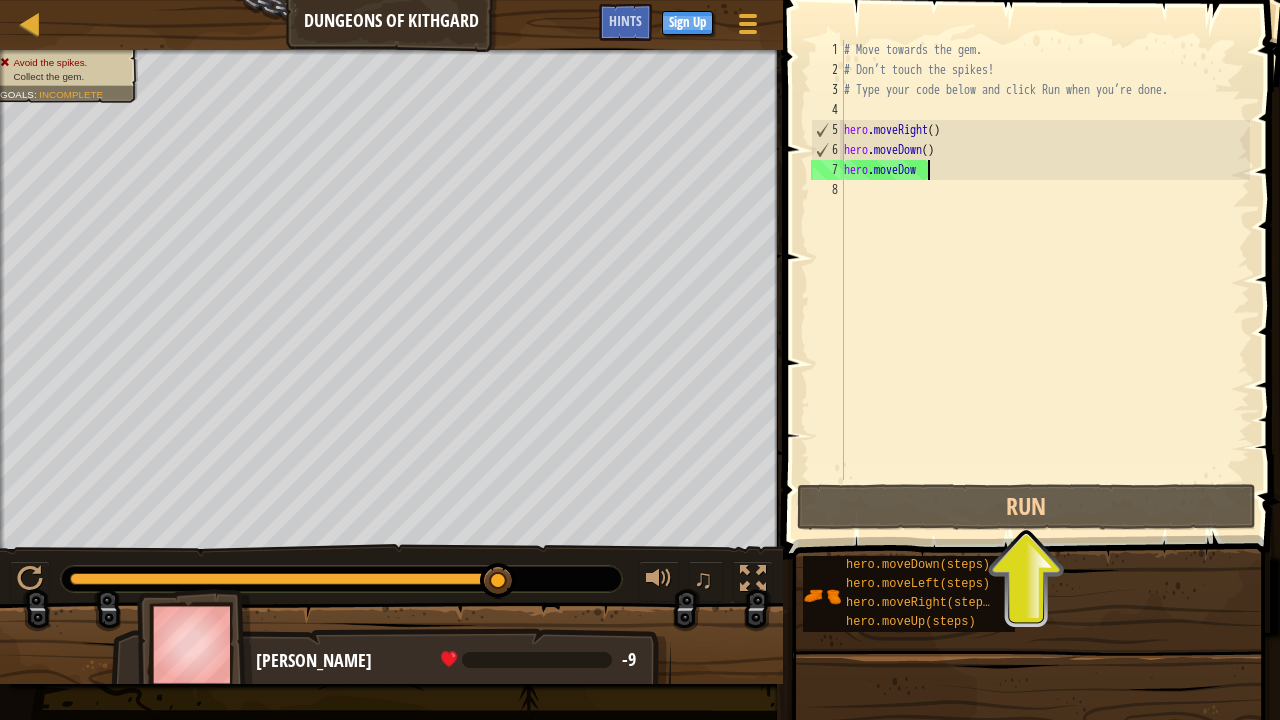 click on "# Move towards the gem. # Don’t touch the spikes! # Type your code below and click Run when you’re done. hero . moveRight ( ) hero . moveDown ( ) hero . moveDow" at bounding box center [1045, 280] 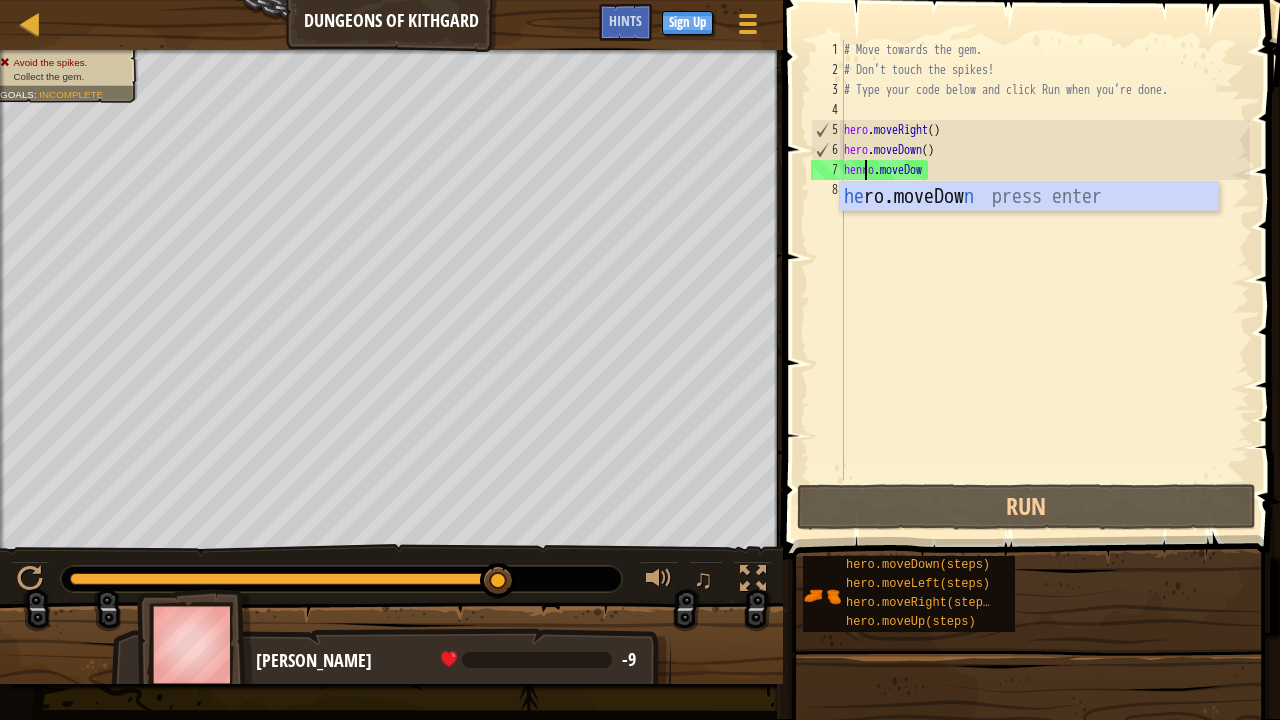type on "hero.moveDown().moveDow" 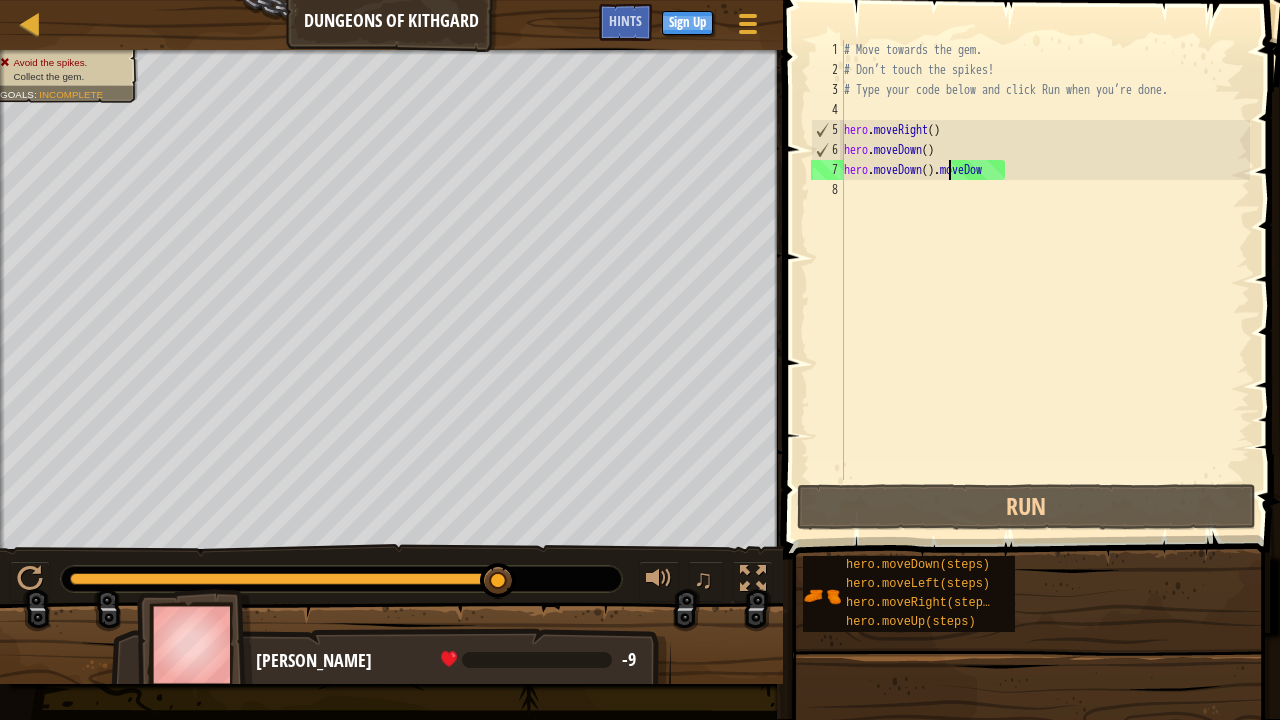 scroll, scrollTop: 9, scrollLeft: 3, axis: both 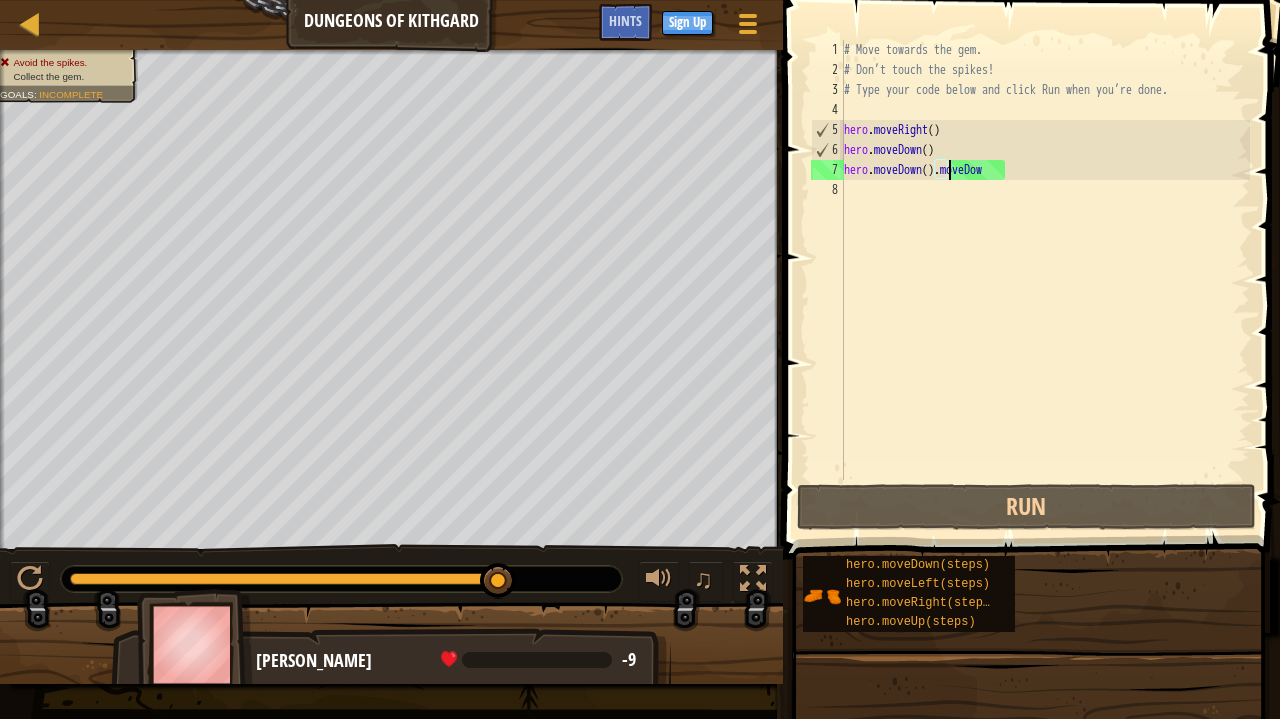 click on "# Move towards the gem. # Don’t touch the spikes! # Type your code below and click Run when you’re done. hero . moveRight ( ) hero . moveDown ( ) hero . moveDown ( ) . moveDow" at bounding box center [1045, 280] 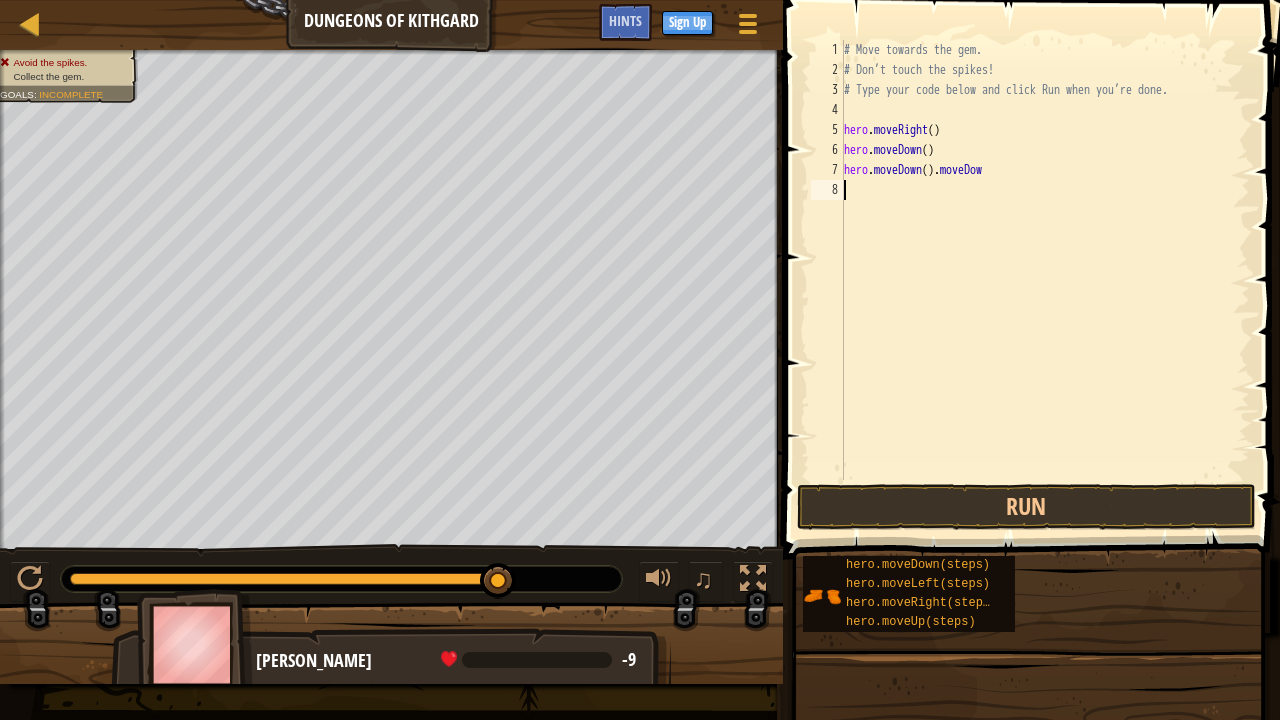 scroll, scrollTop: 9, scrollLeft: 0, axis: vertical 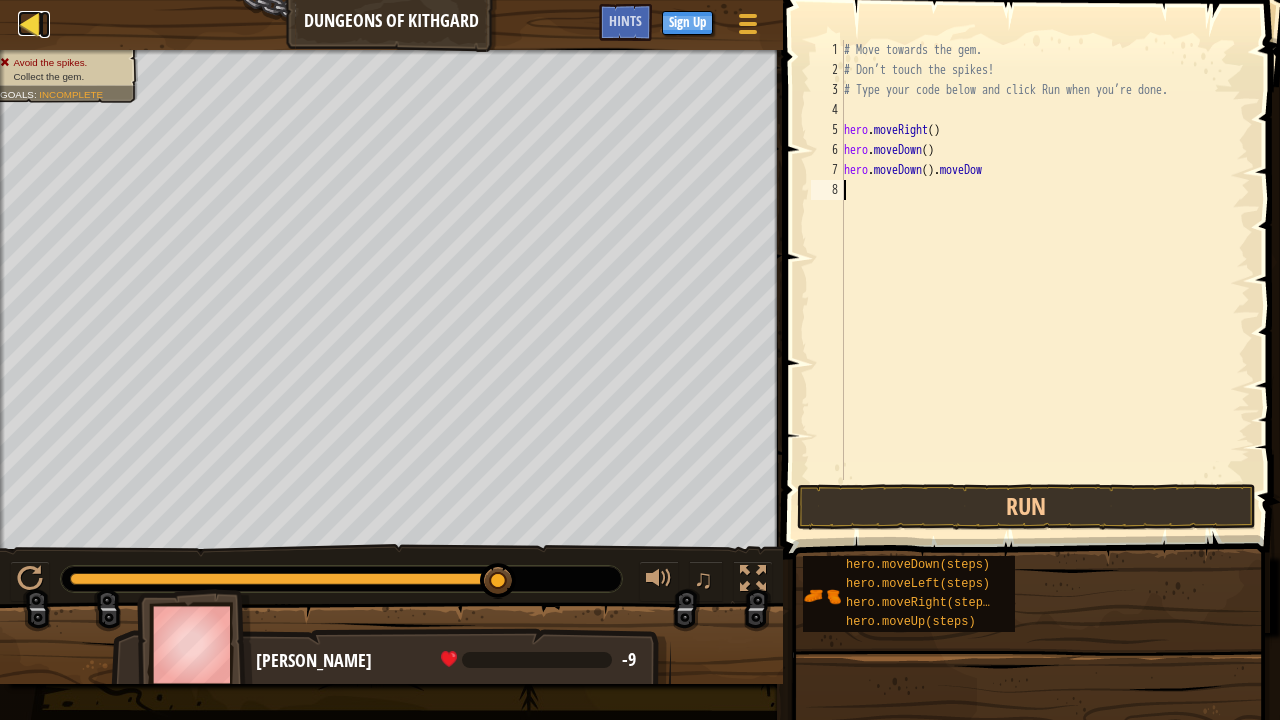 click at bounding box center (30, 23) 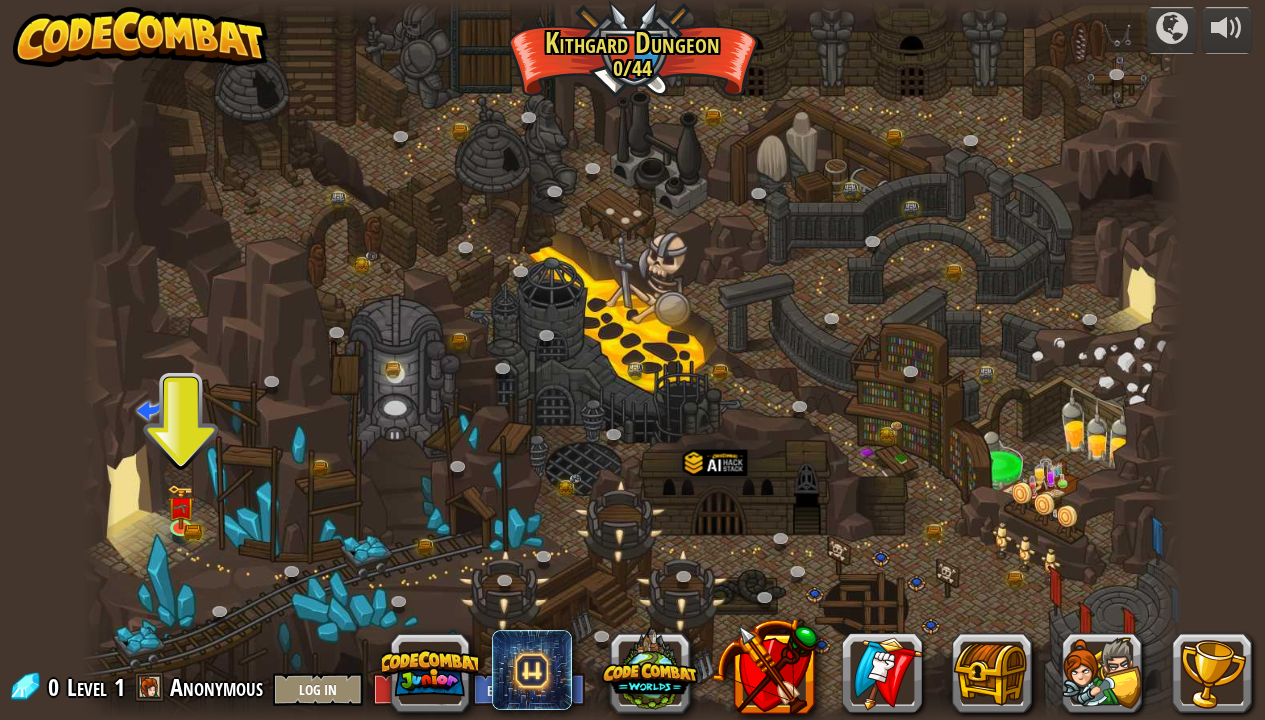 drag, startPoint x: 297, startPoint y: 410, endPoint x: 555, endPoint y: 218, distance: 321.60223 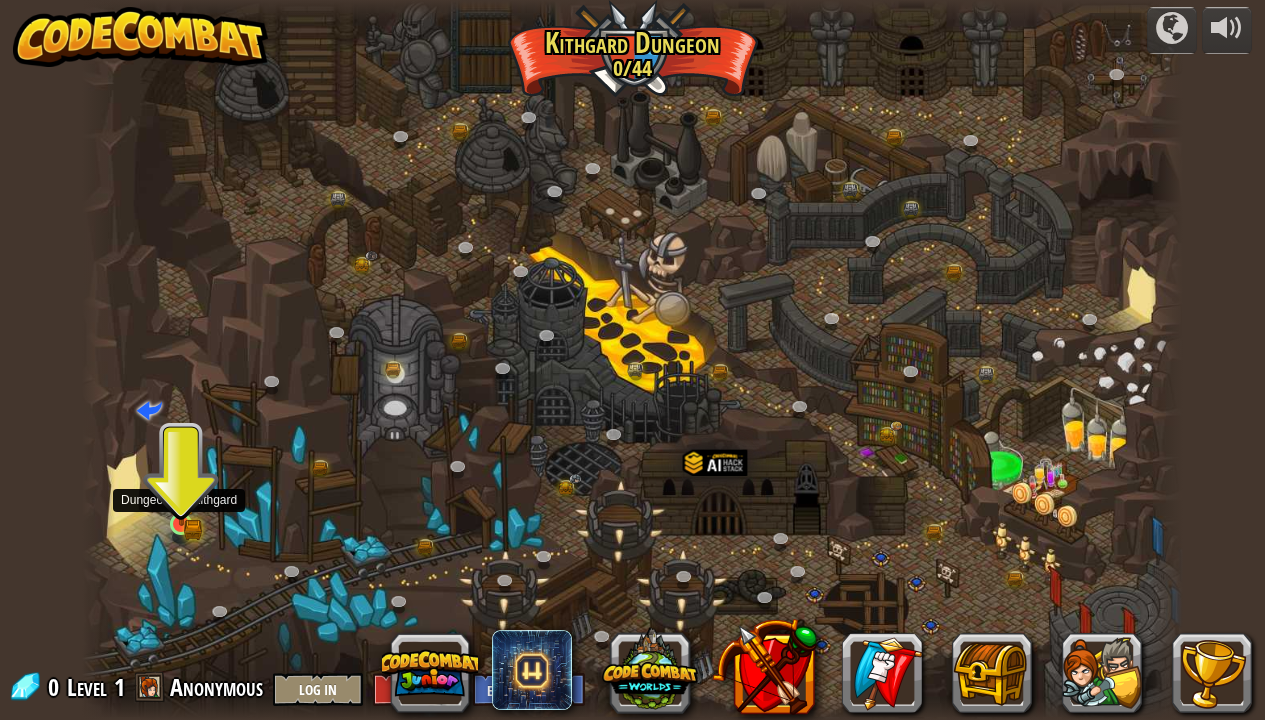 click at bounding box center (181, 496) 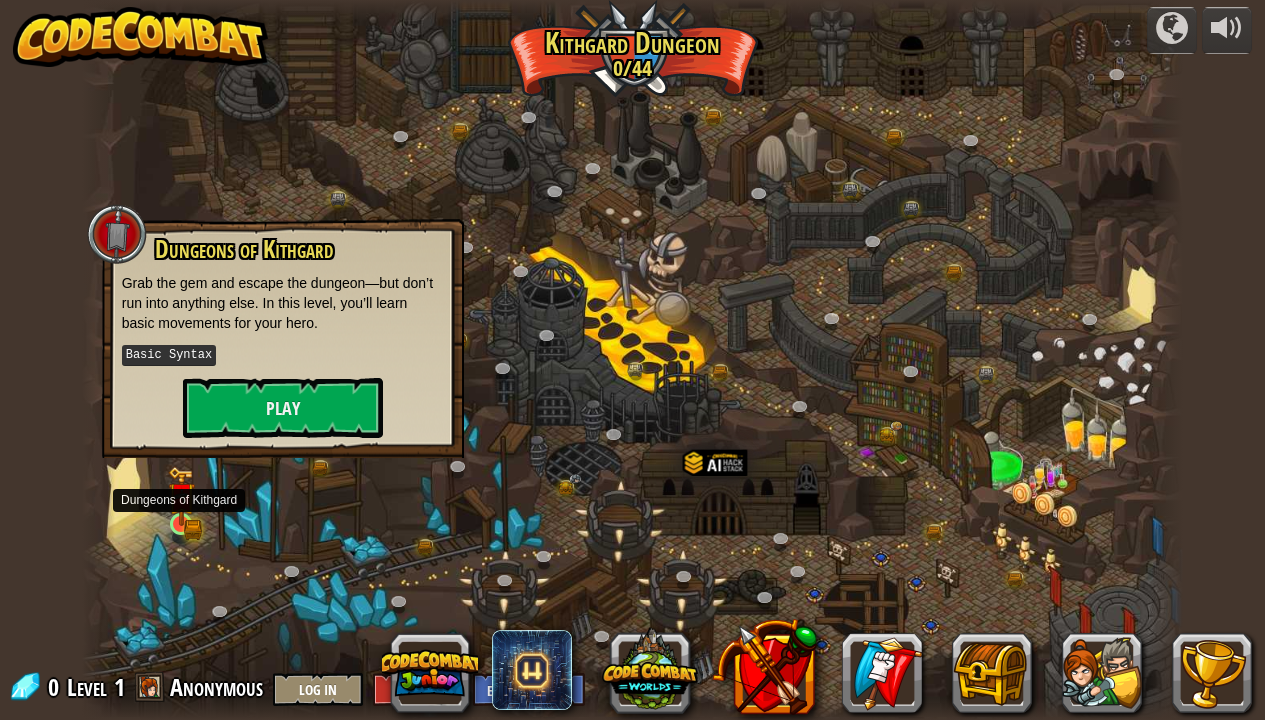 click at bounding box center (181, 496) 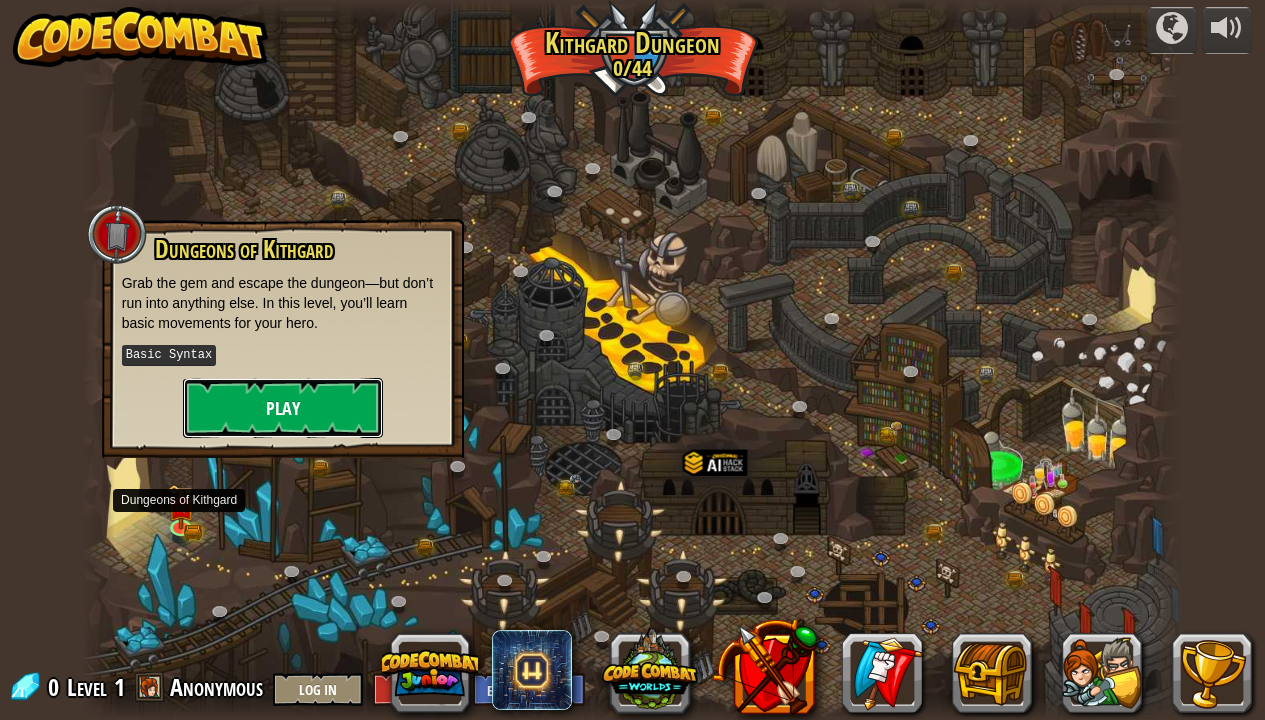 click on "Play" at bounding box center (283, 408) 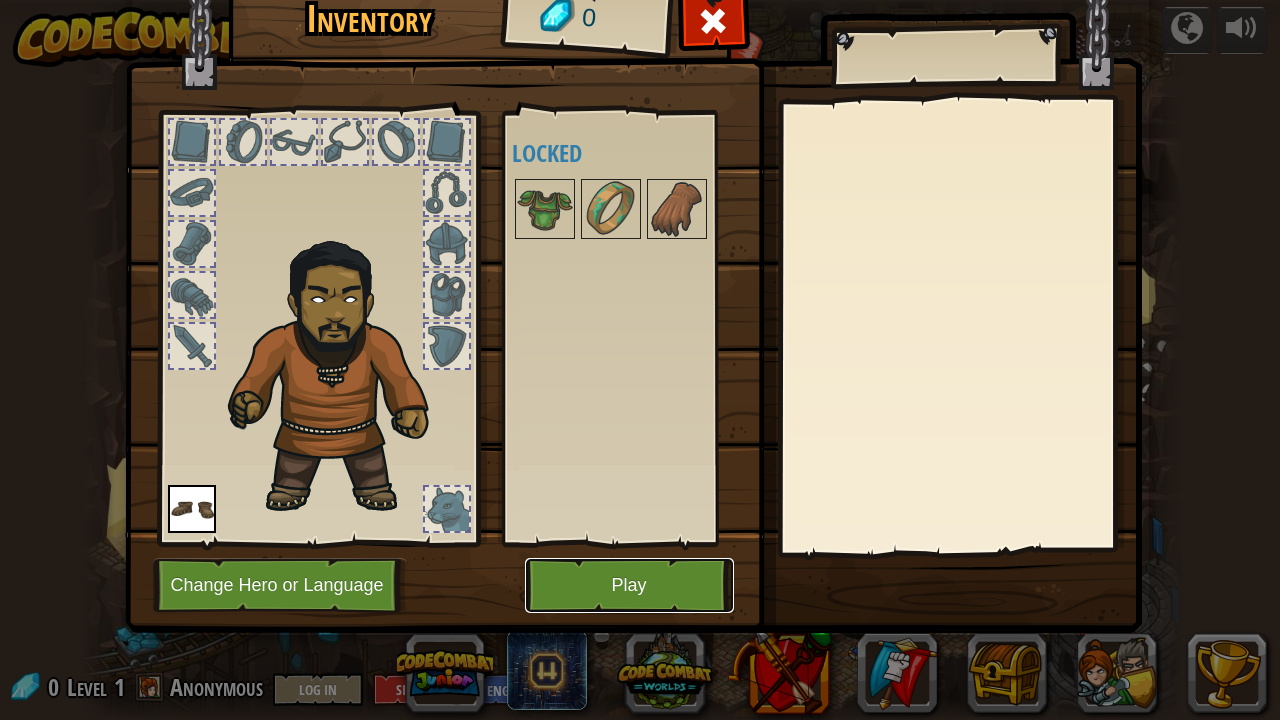 click on "Play" at bounding box center [629, 585] 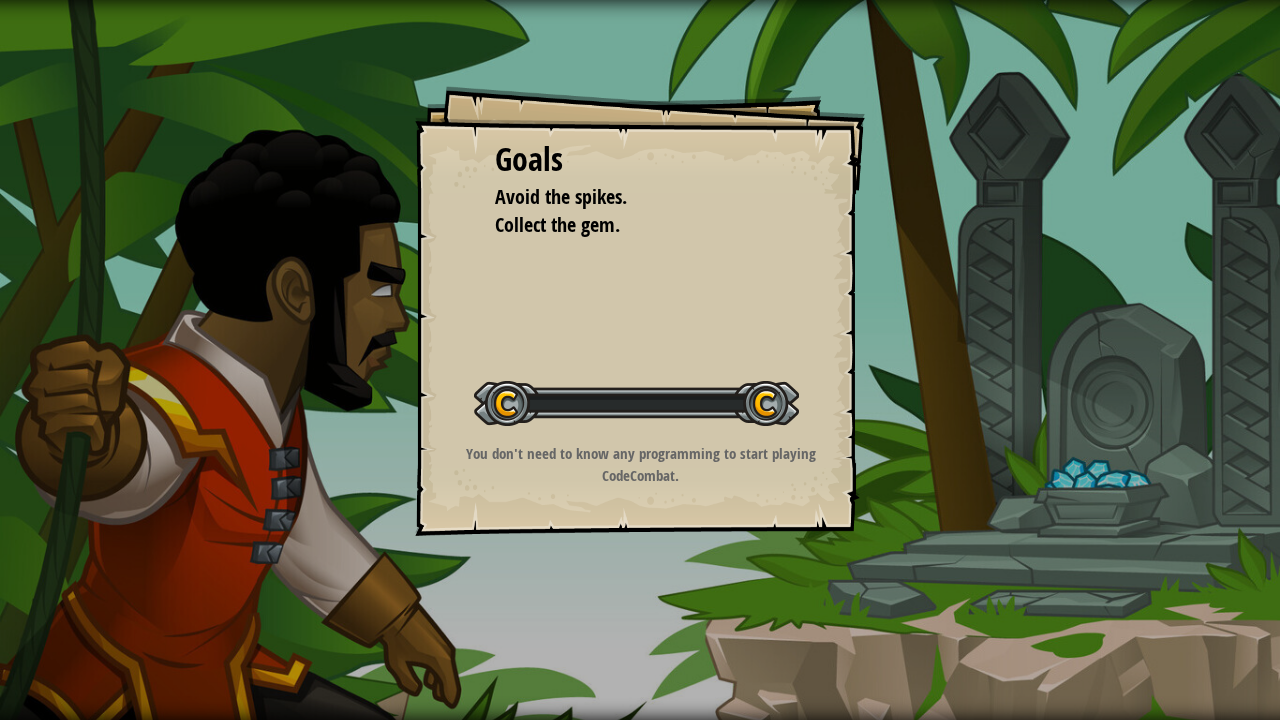 click on "Goals Avoid the spikes. Collect the gem. Start Level Error loading from server. Try refreshing the page. You'll need a subscription to play this level. Subscribe You'll need to join a course to play this level. Back to my courses Ask your teacher to assign a license to you so you can continue to play CodeCombat! Back to my courses This level is locked. Back to my courses You don't need to know any programming to start playing CodeCombat." at bounding box center (640, 360) 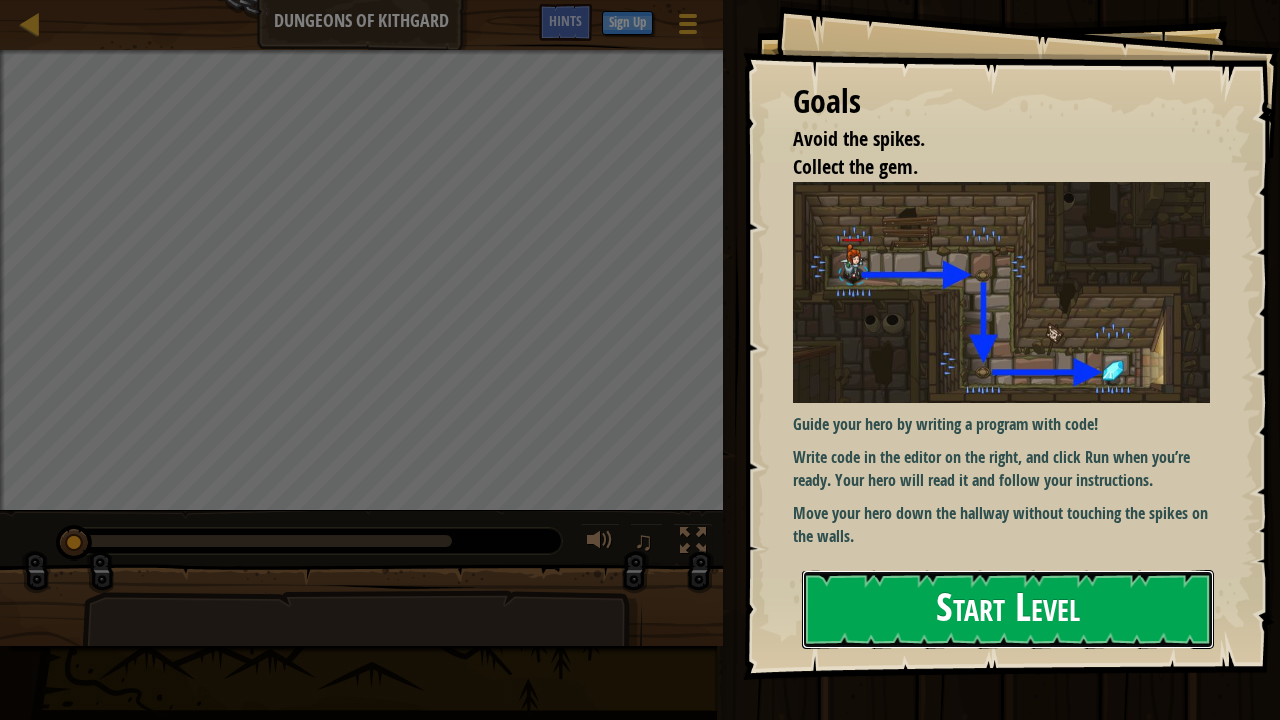 click on "Start Level" at bounding box center (1008, 609) 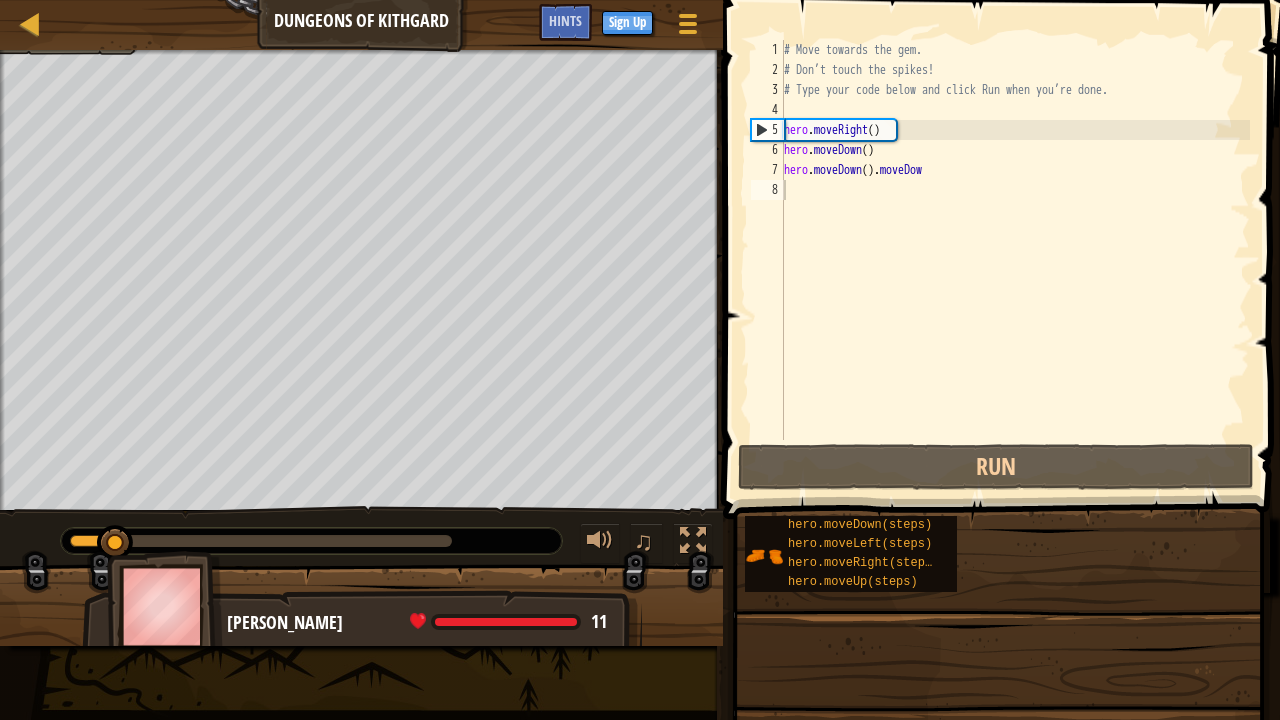 click at bounding box center (998, 791) 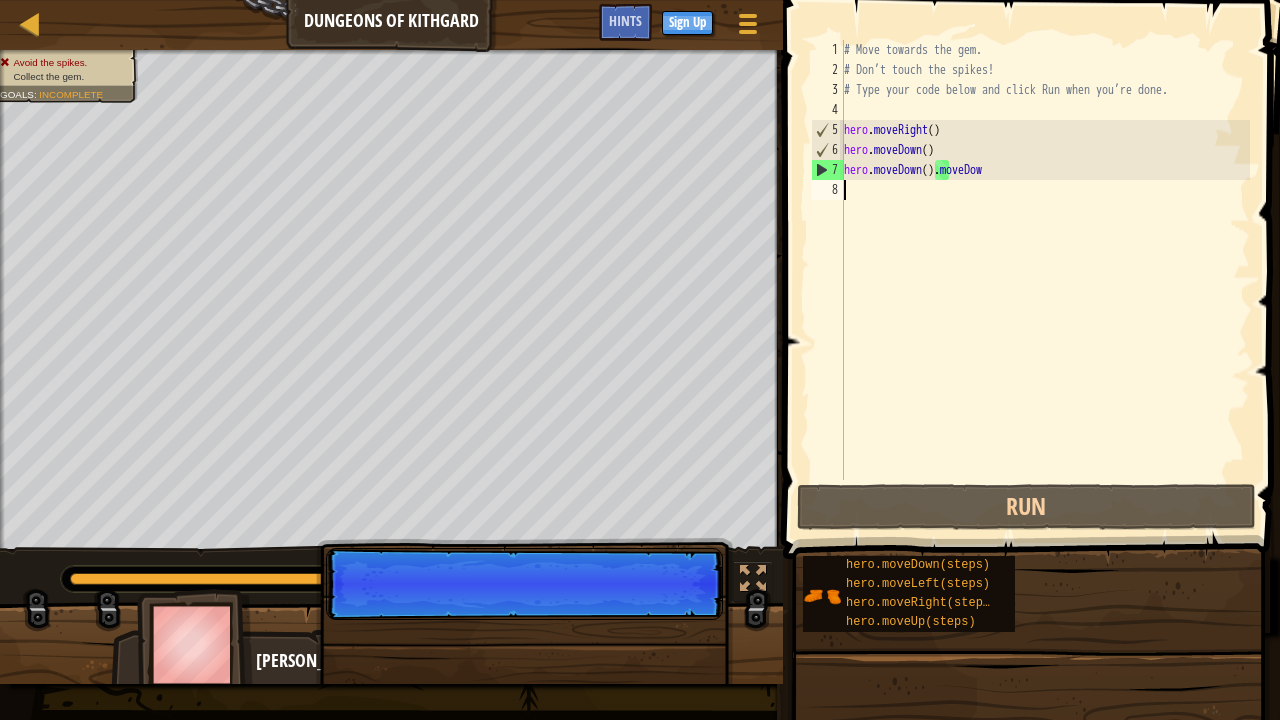click on "# Move towards the gem. # Don’t touch the spikes! # Type your code below and click Run when you’re done. hero . moveRight ( ) hero . moveDown ( ) hero . moveDown ( ) . moveDow" at bounding box center (1045, 280) 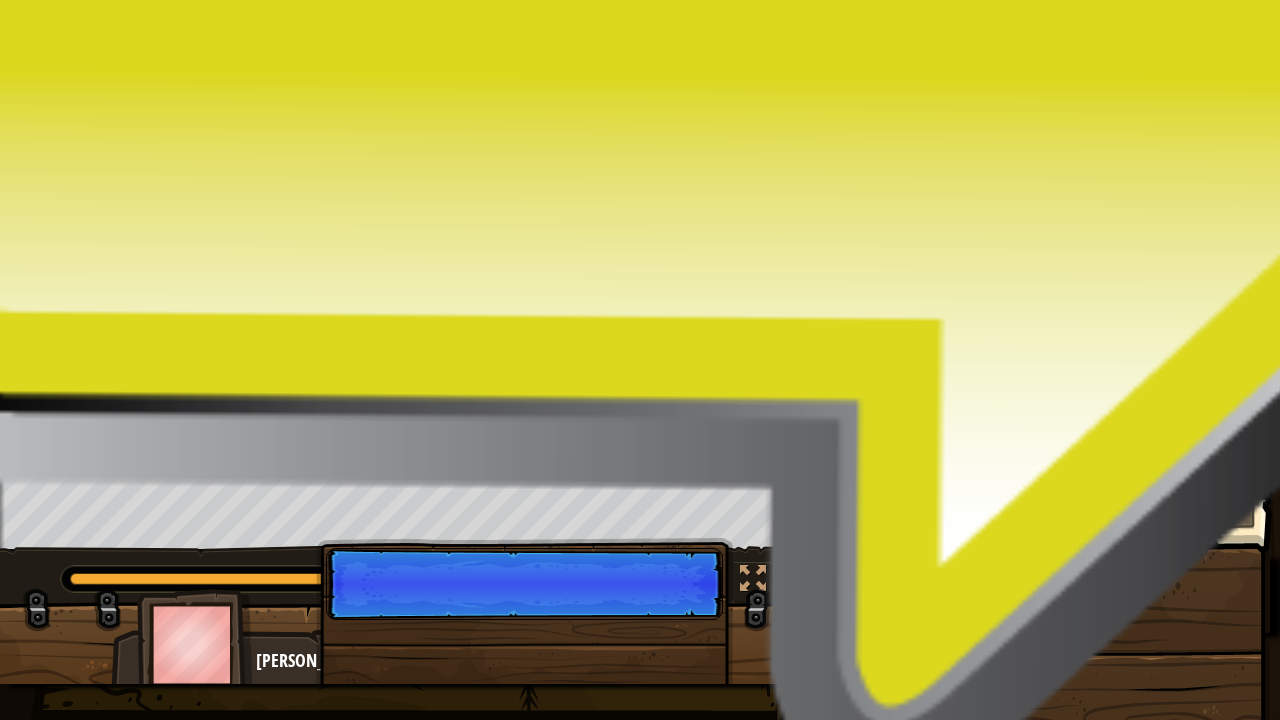 click on "# Move towards the gem. # Don’t touch the spikes! # Type your code below and click Run when you’re done. hero . moveRight ( ) hero . moveDown ( ) hero . moveDown ( ) . moveDow" at bounding box center [1045, 280] 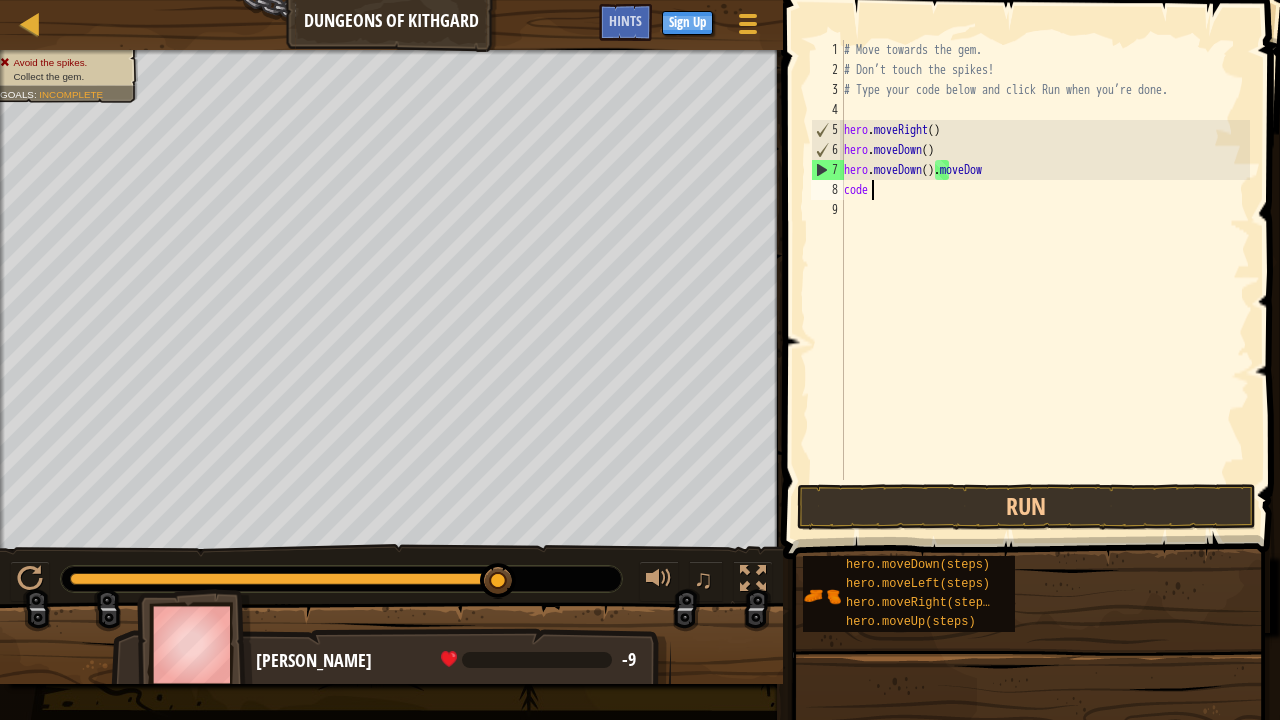 type on "c" 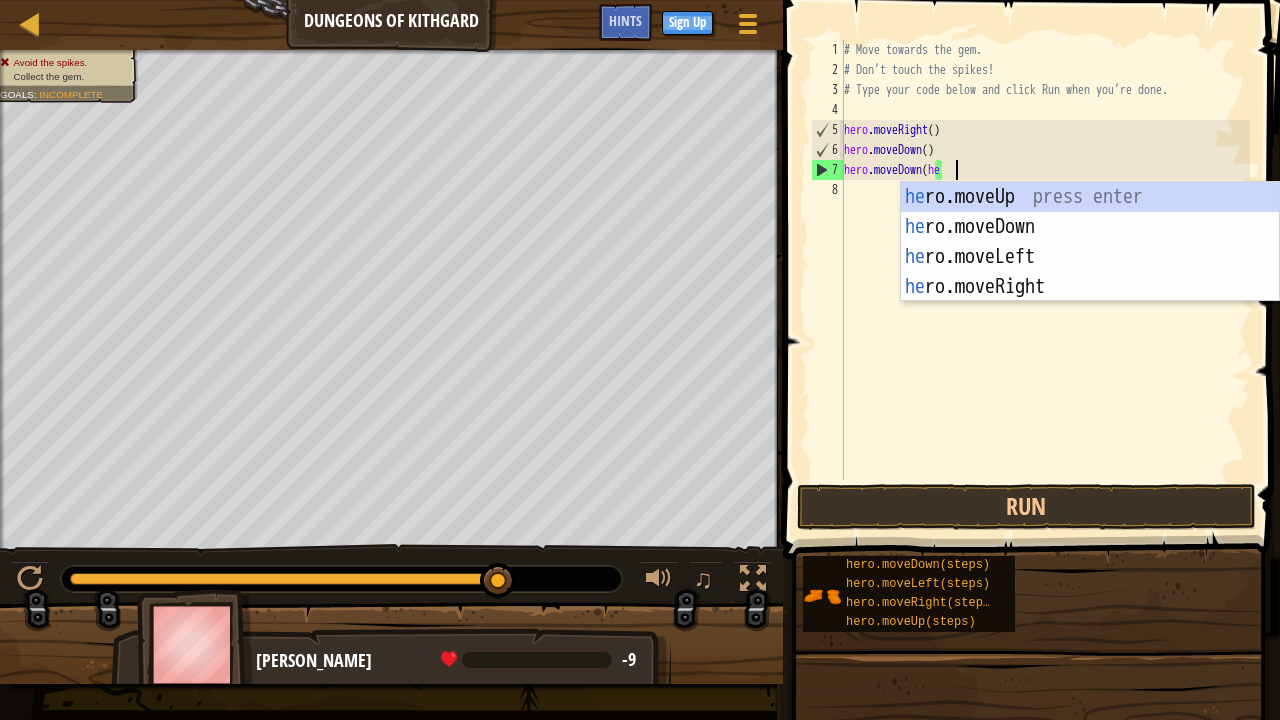 scroll, scrollTop: 9, scrollLeft: 15, axis: both 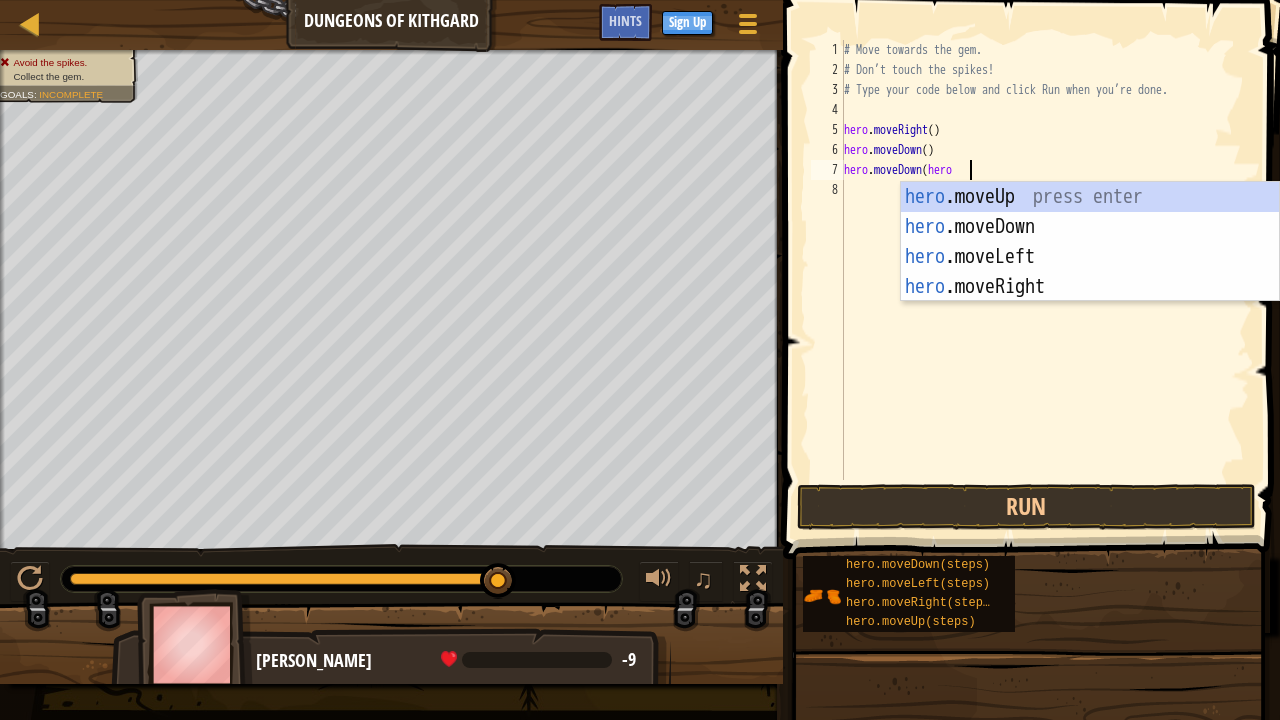 click on "hero .moveUp press enter hero .moveDown press enter hero .moveLeft press enter hero .moveRight press enter" at bounding box center (1090, 272) 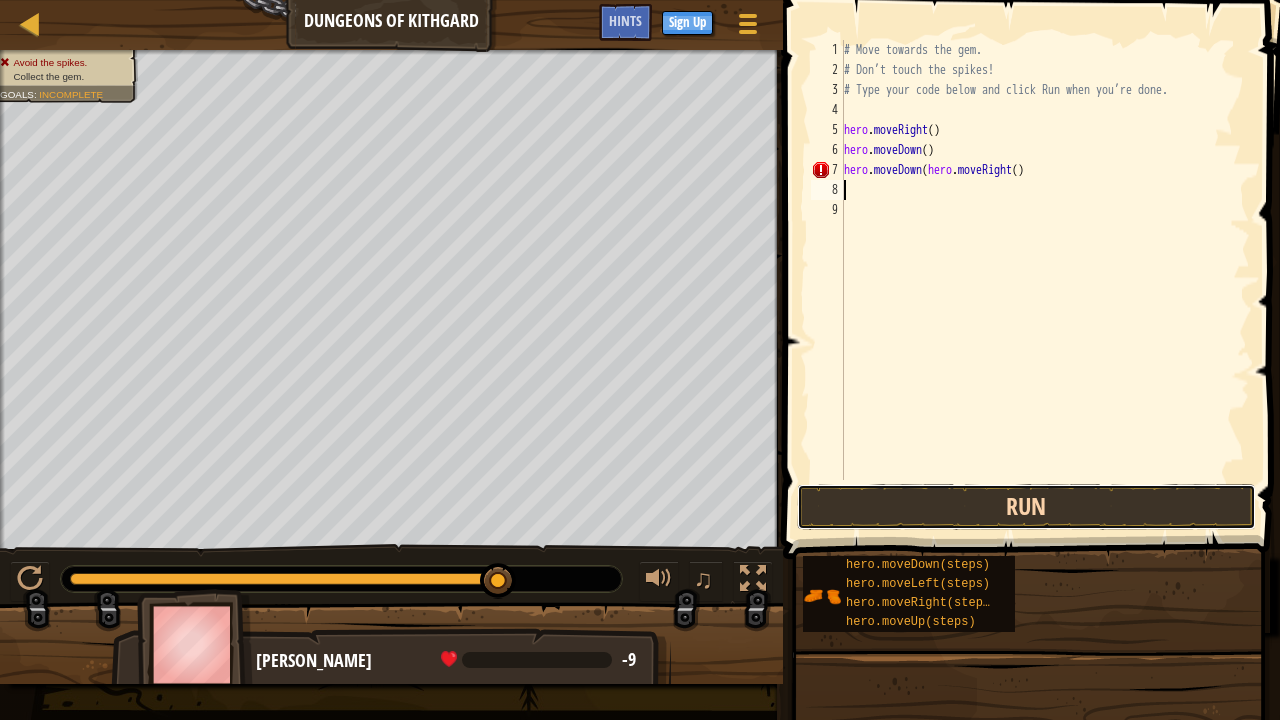 click on "Run" at bounding box center (1026, 507) 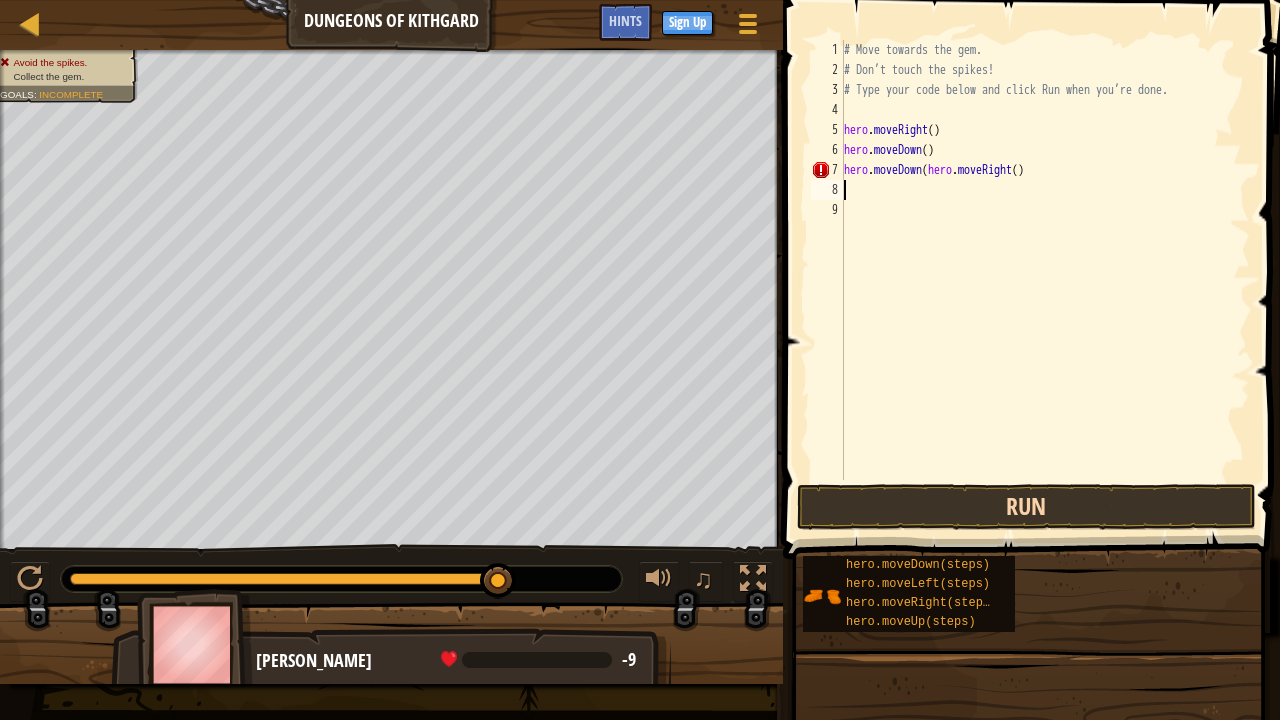 scroll, scrollTop: 9, scrollLeft: 0, axis: vertical 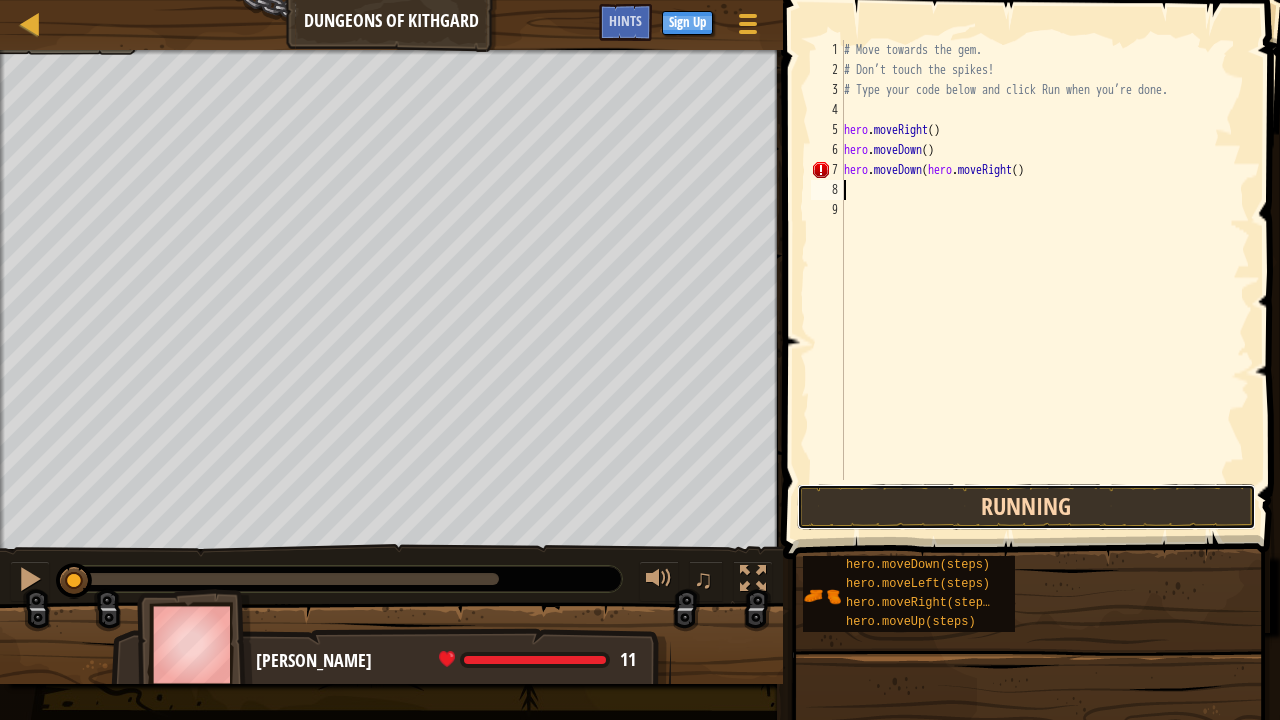 click on "Running" at bounding box center [1026, 507] 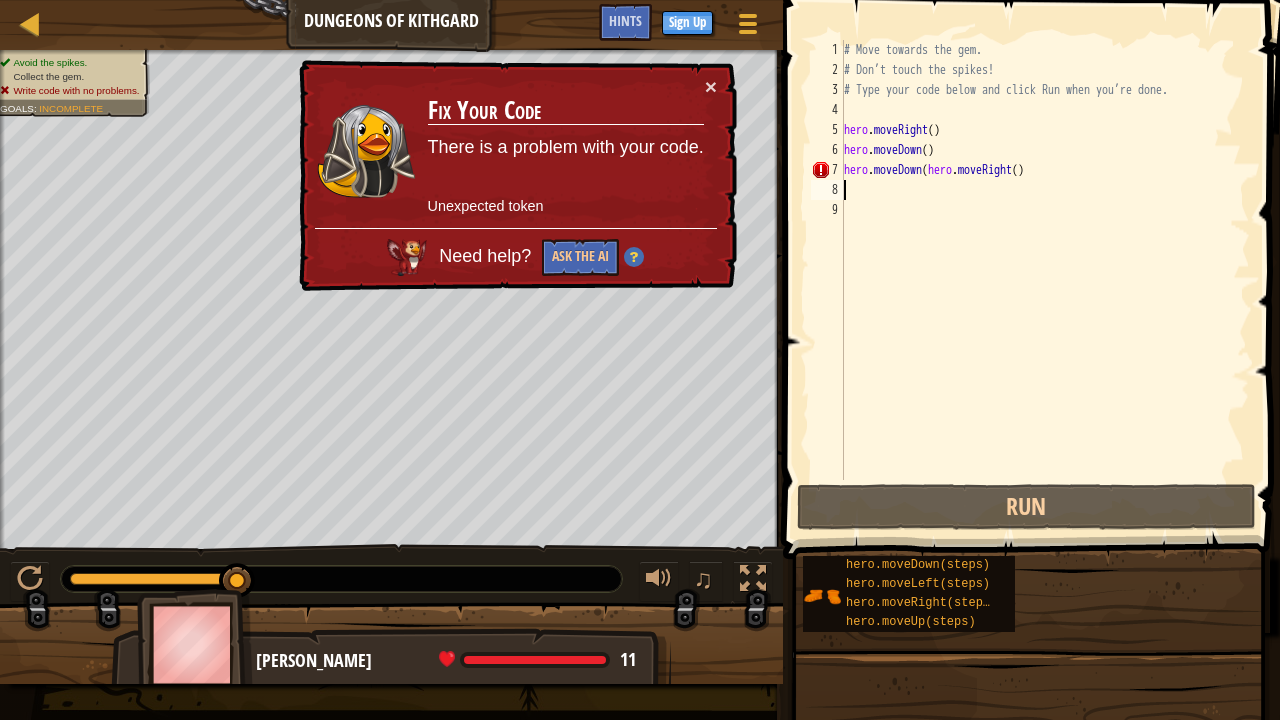 click on "# Move towards the gem. # Don’t touch the spikes! # Type your code below and click Run when you’re done. hero . moveRight ( ) hero . moveDown ( ) hero . moveDown ( hero . moveRight ( )" at bounding box center [1045, 280] 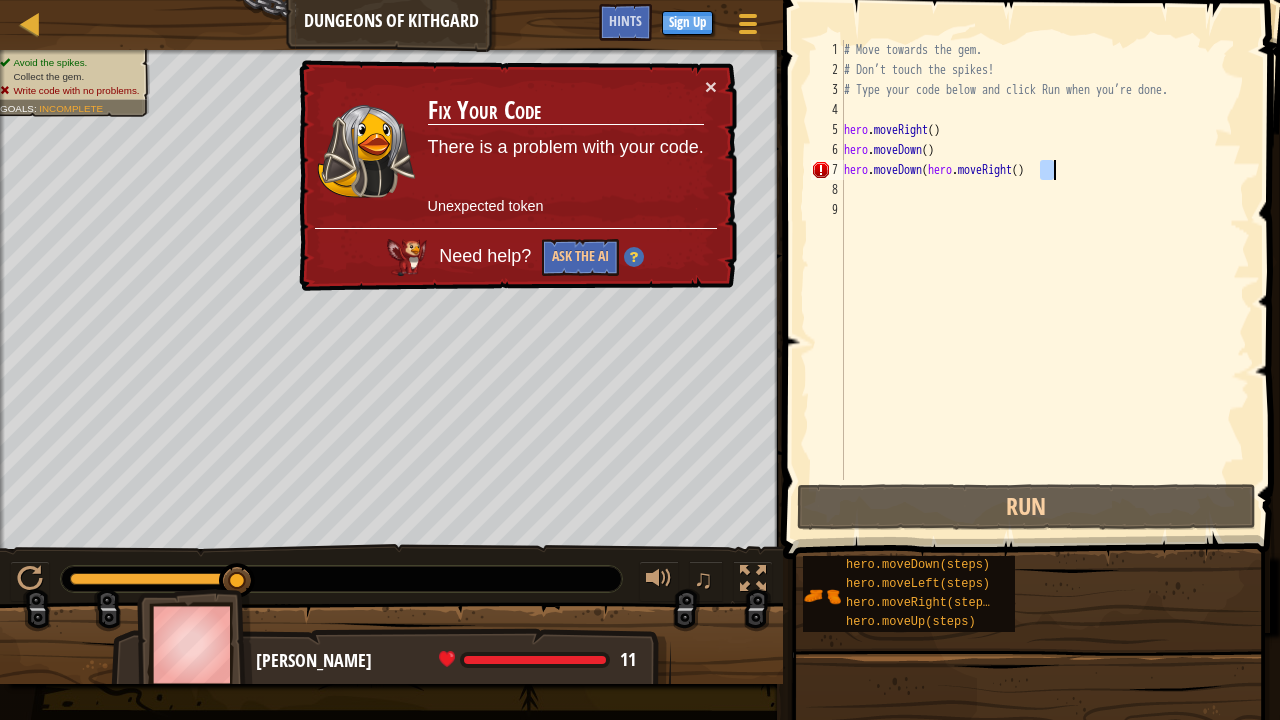 type on "hero.moveDown(hero.moveRight()" 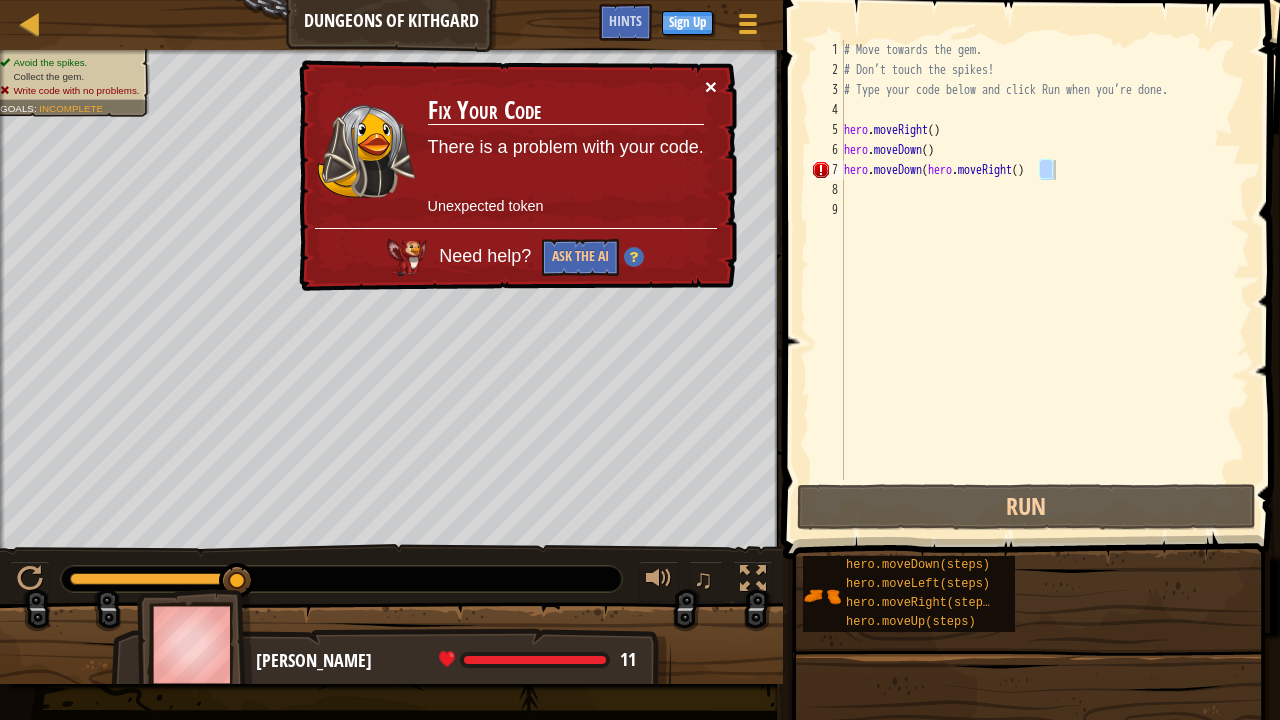 click on "×" at bounding box center (711, 86) 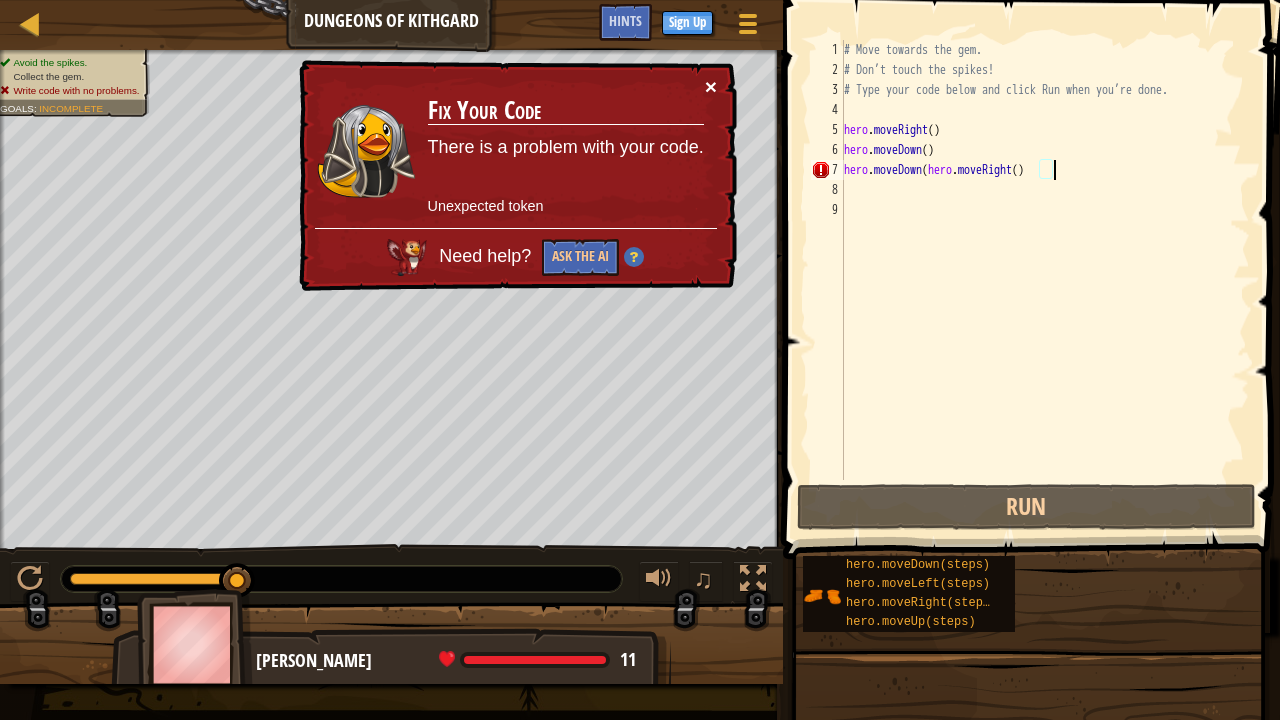 click on "×" at bounding box center (711, 86) 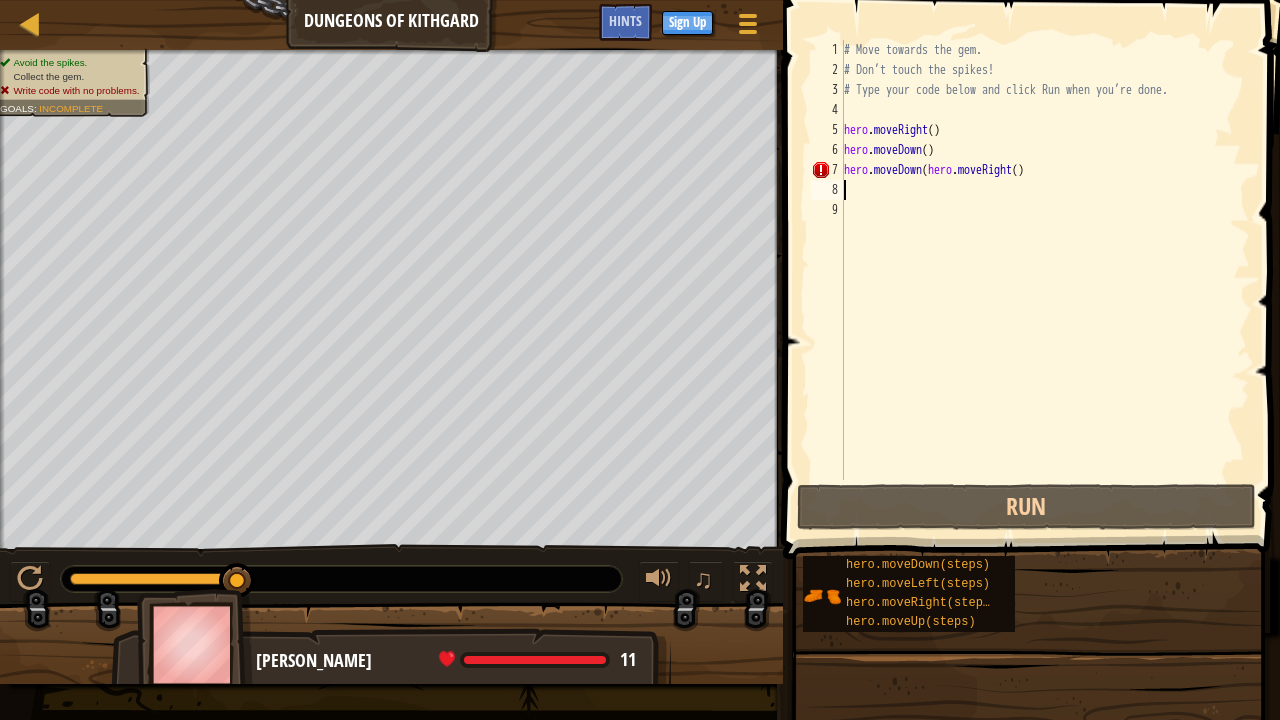 drag, startPoint x: 854, startPoint y: 183, endPoint x: 852, endPoint y: 205, distance: 22.090721 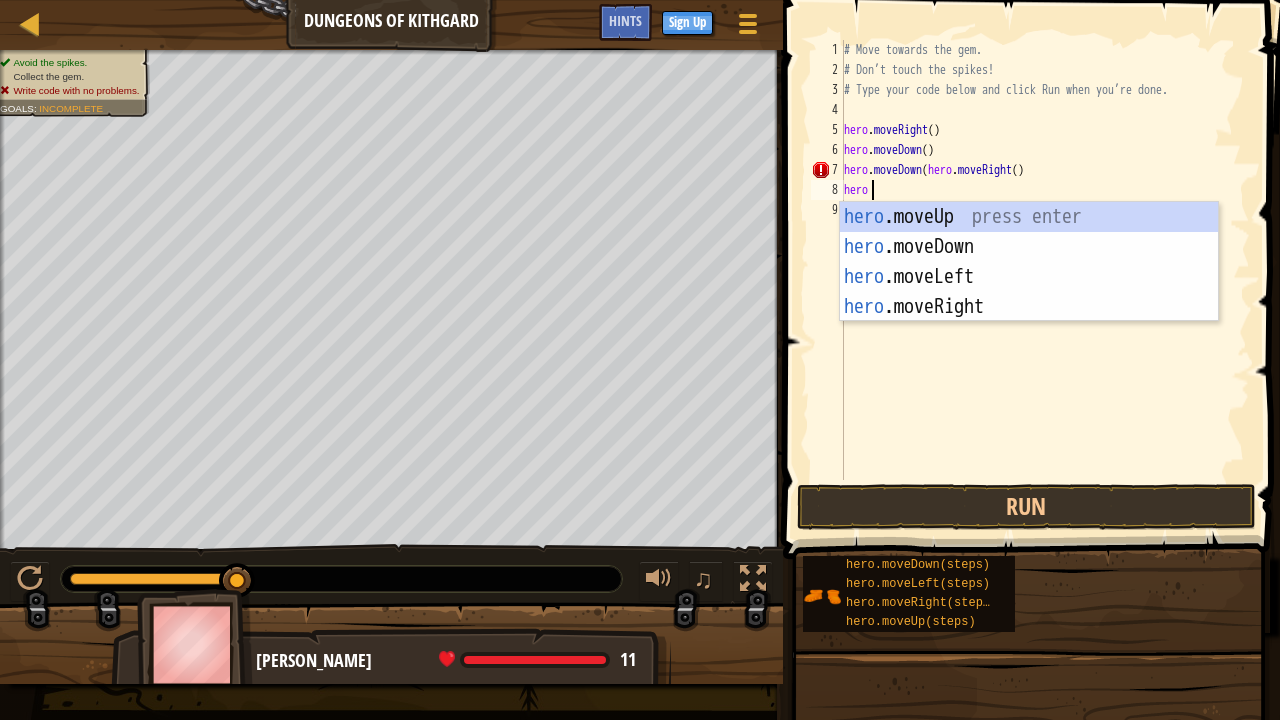 type on "hero" 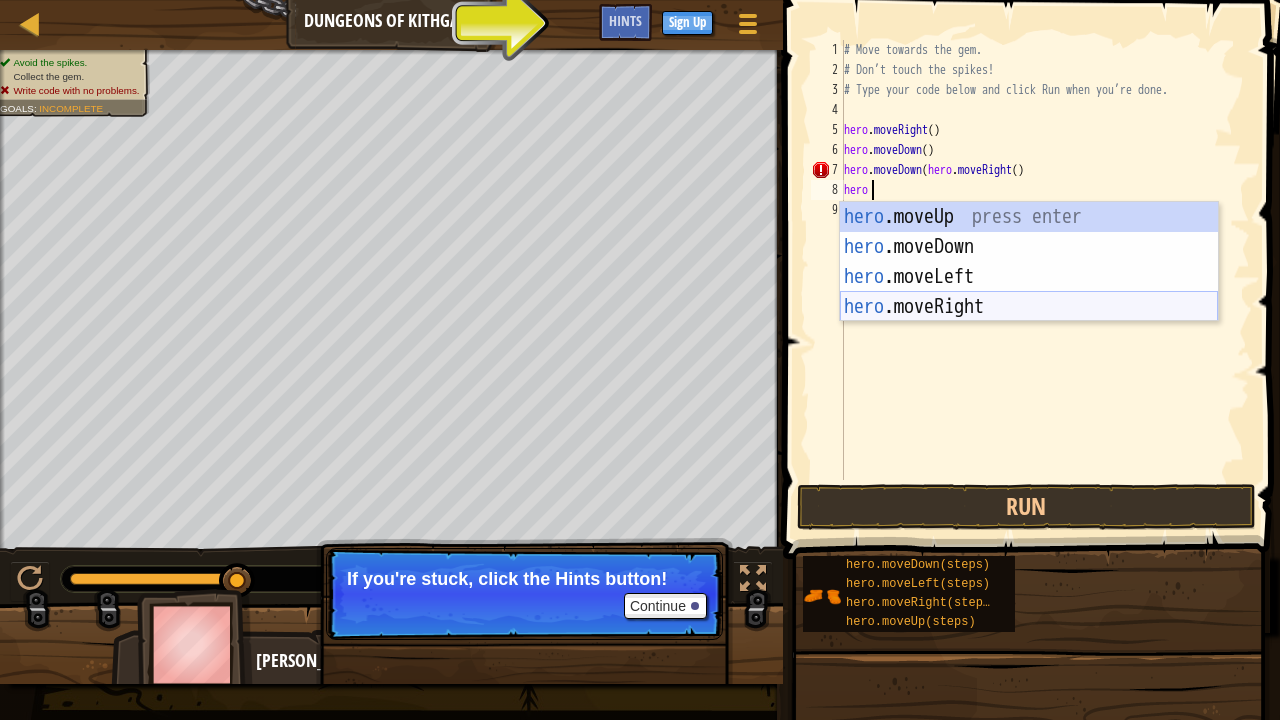 click on "hero .moveUp press enter hero .moveDown press enter hero .moveLeft press enter hero .moveRight press enter" at bounding box center (1029, 292) 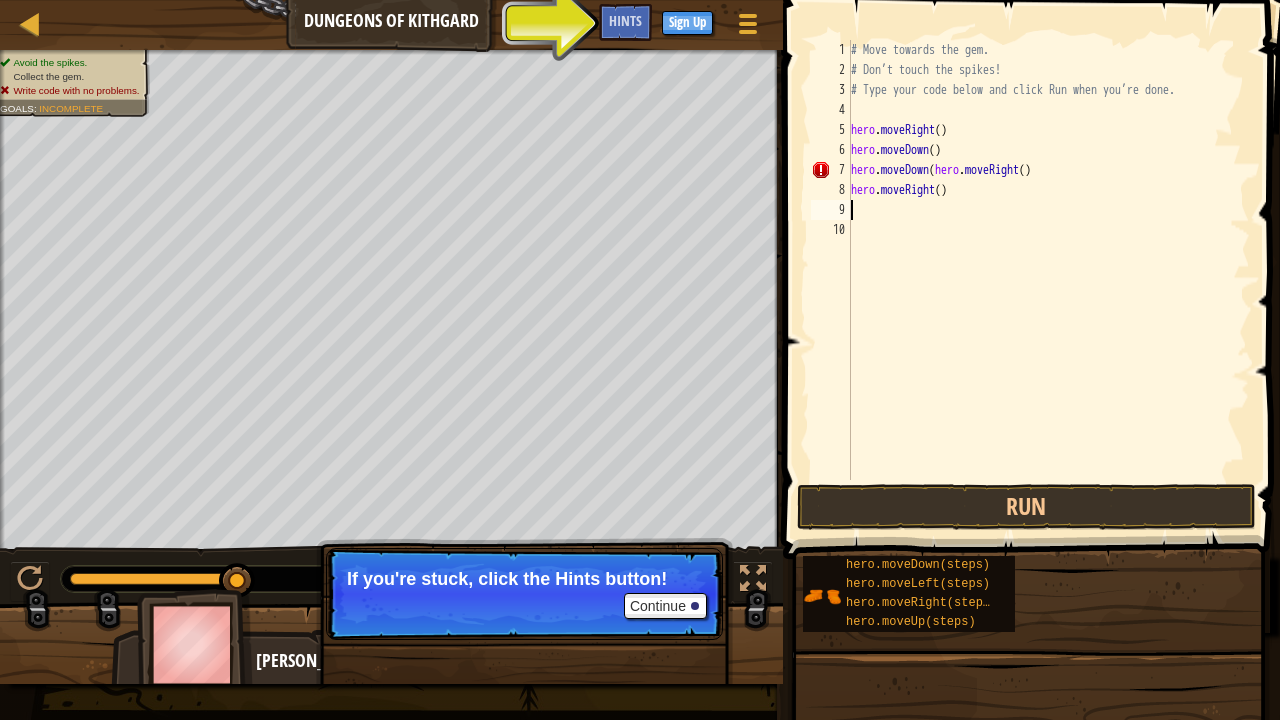 scroll, scrollTop: 9, scrollLeft: 0, axis: vertical 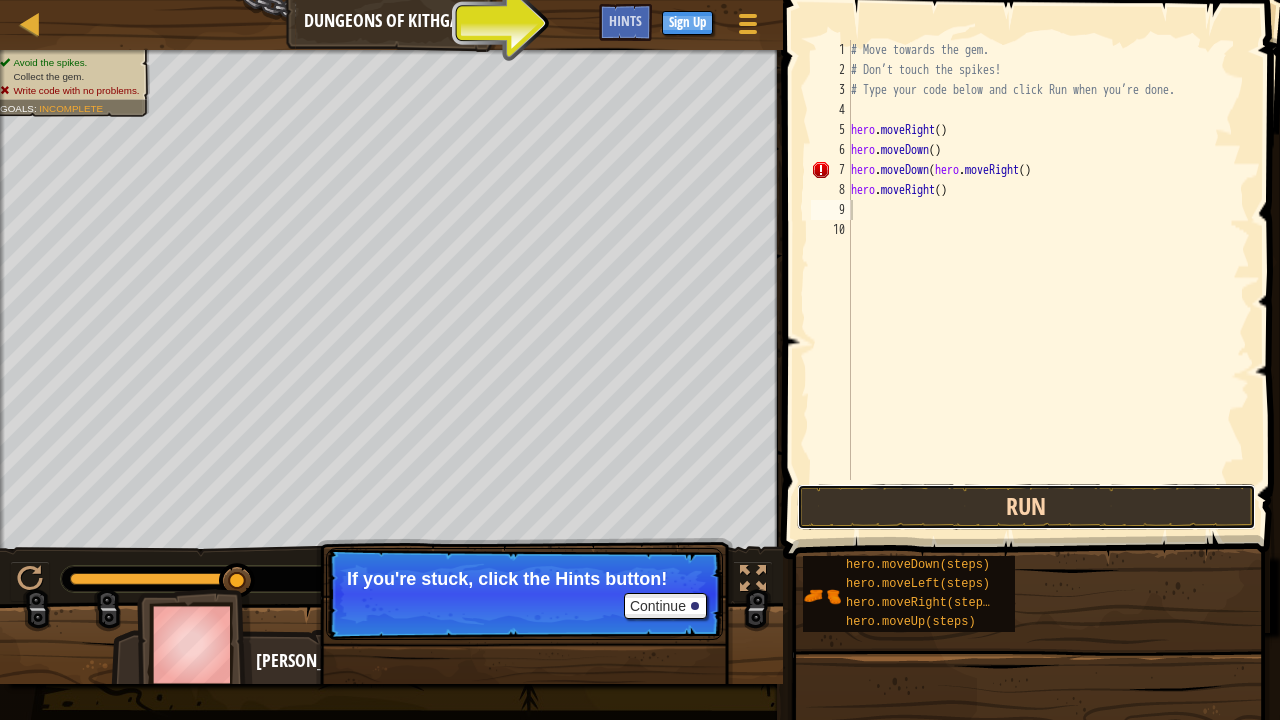 click on "Run" at bounding box center (1026, 507) 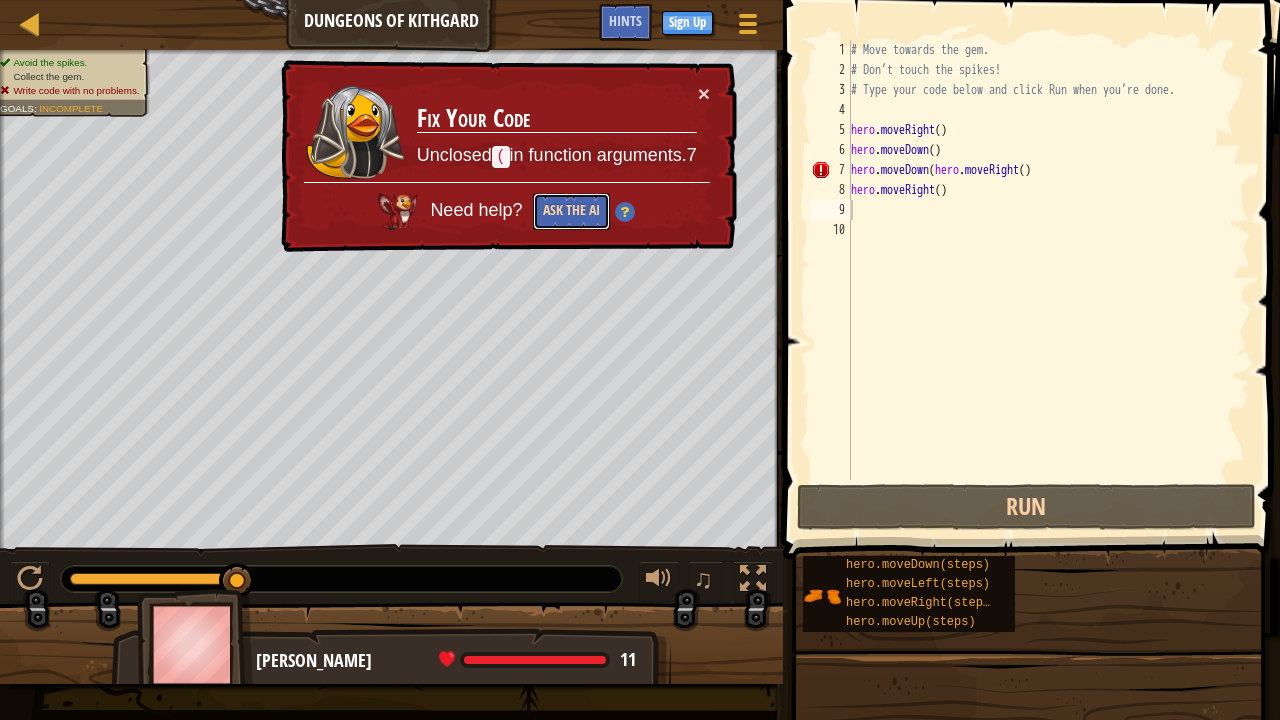 click on "Ask the AI" at bounding box center (571, 211) 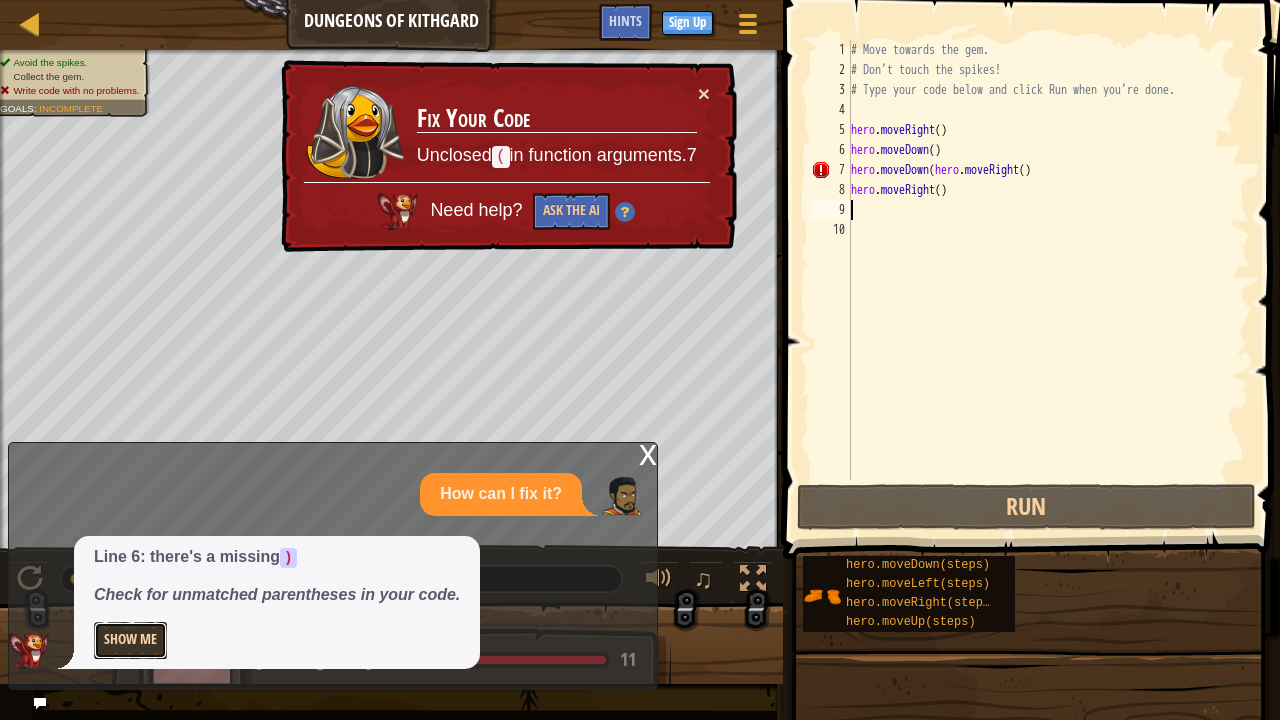 click on "Show Me" at bounding box center (130, 640) 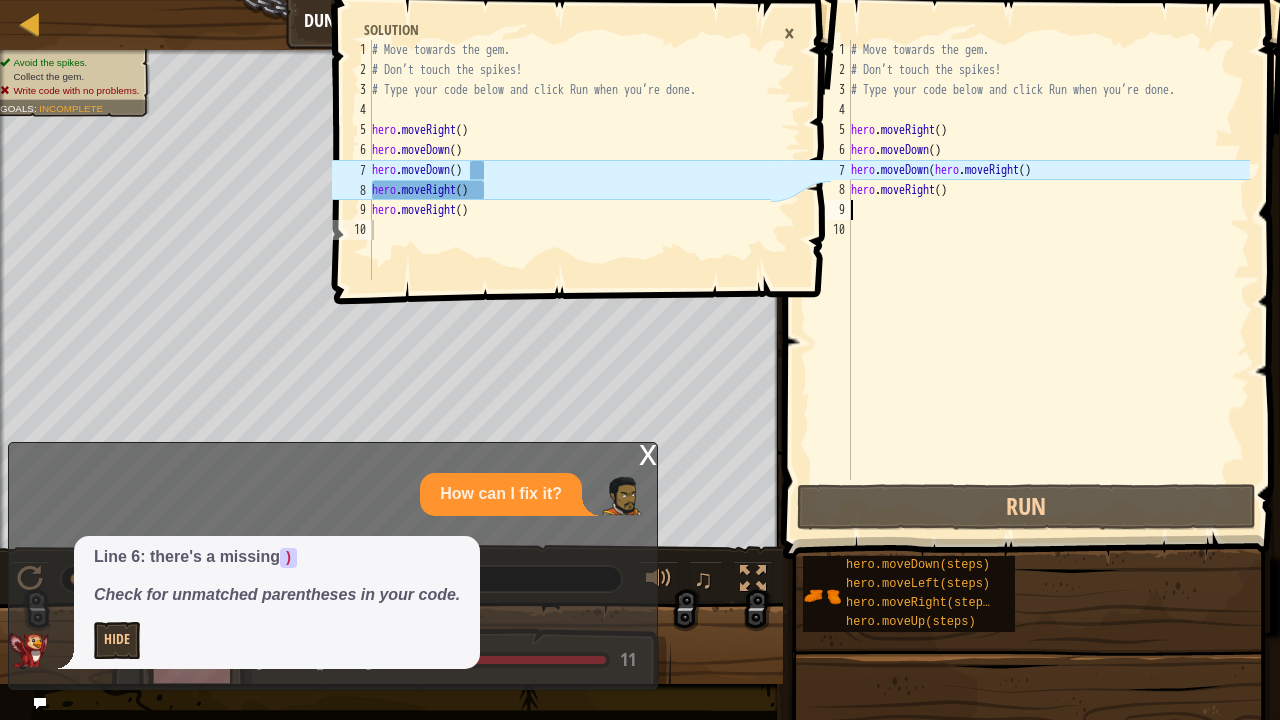 click on "# Move towards the gem. # Don’t touch the spikes! # Type your code below and click Run when you’re done. hero . moveRight ( ) hero . moveDown ( ) hero . moveDown ( hero . moveRight ( ) hero . moveRight ( )" at bounding box center (1048, 280) 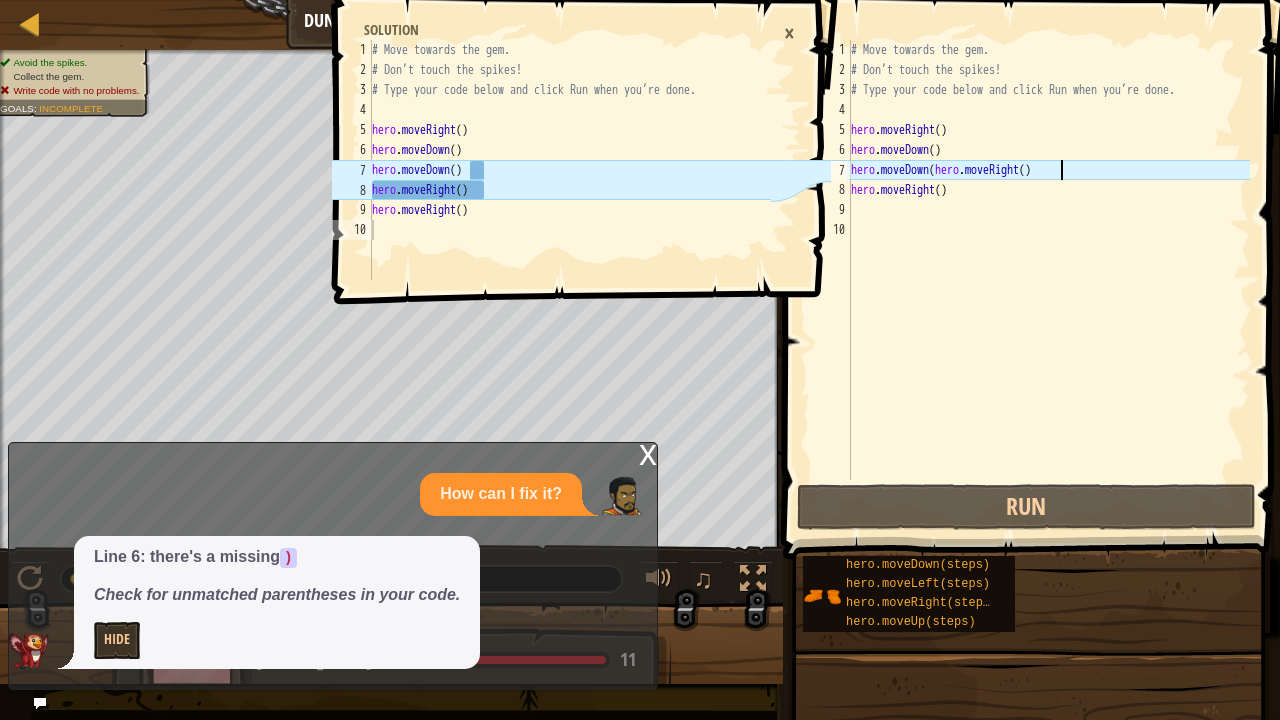 type on "hero.moveDown(hero.moveRight()" 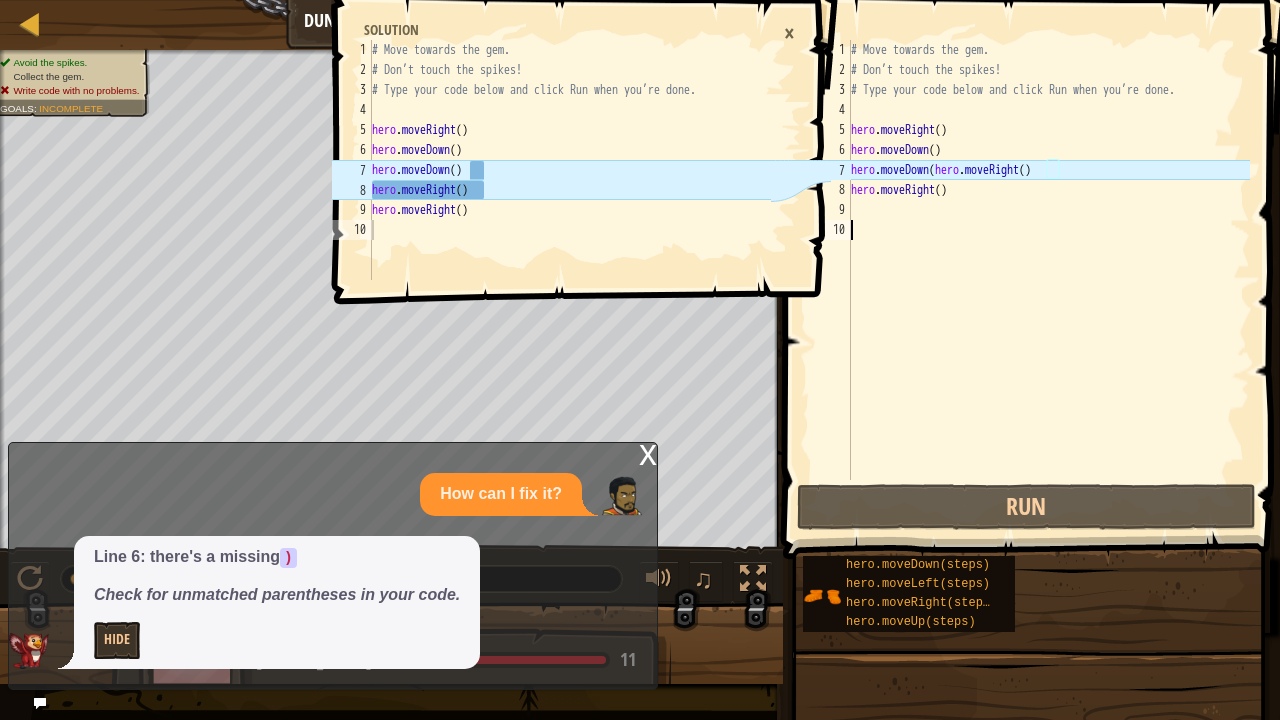 click on "# Move towards the gem. # Don’t touch the spikes! # Type your code below and click Run when you’re done. hero . moveRight ( ) hero . moveDown ( ) hero . moveDown ( hero . moveRight ( ) hero . moveRight ( )" at bounding box center [1048, 280] 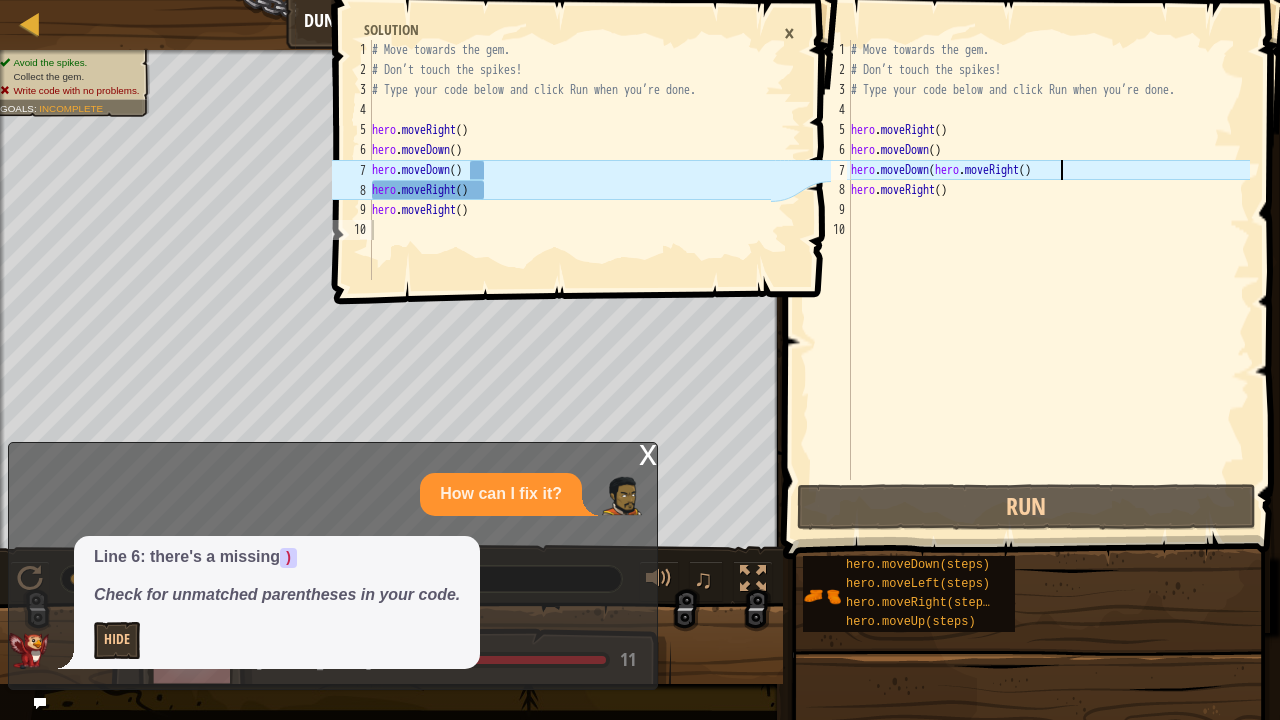 click on "# Move towards the gem. # Don’t touch the spikes! # Type your code below and click Run when you’re done. hero . moveRight ( ) hero . moveDown ( ) hero . moveDown ( hero . moveRight ( ) hero . moveRight ( )" at bounding box center (1048, 280) 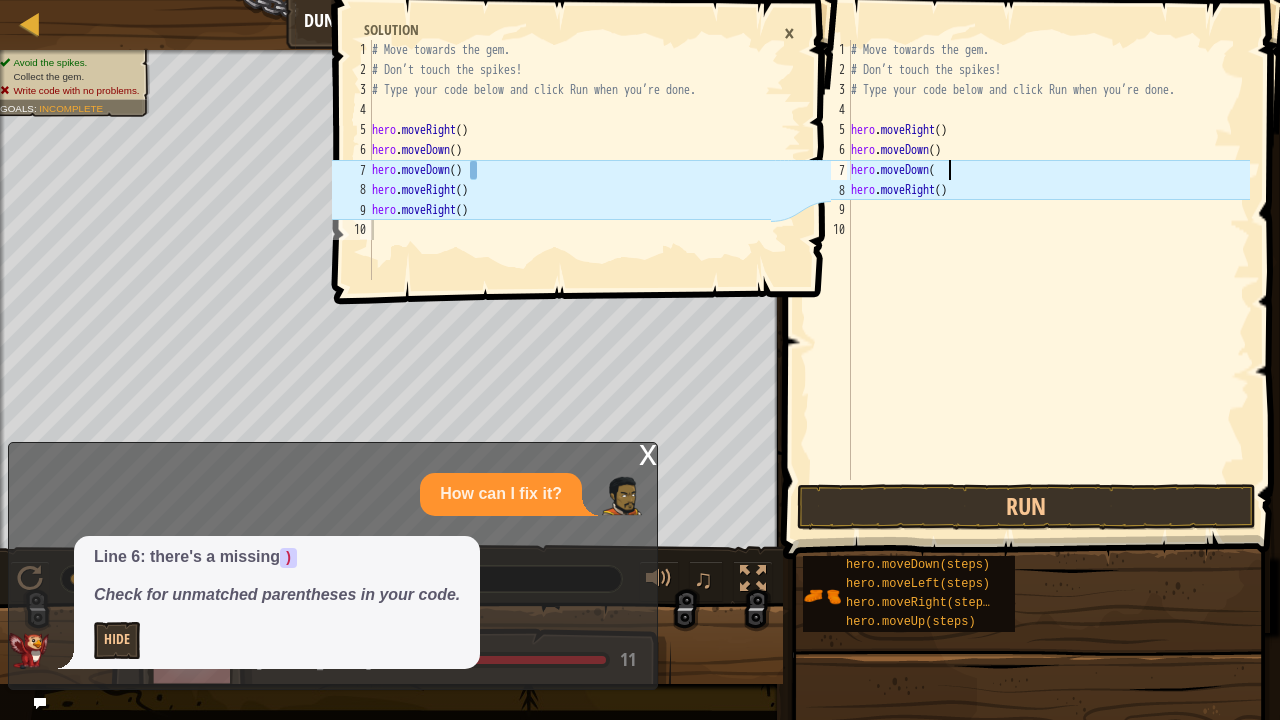 type on "hero.moveDown()" 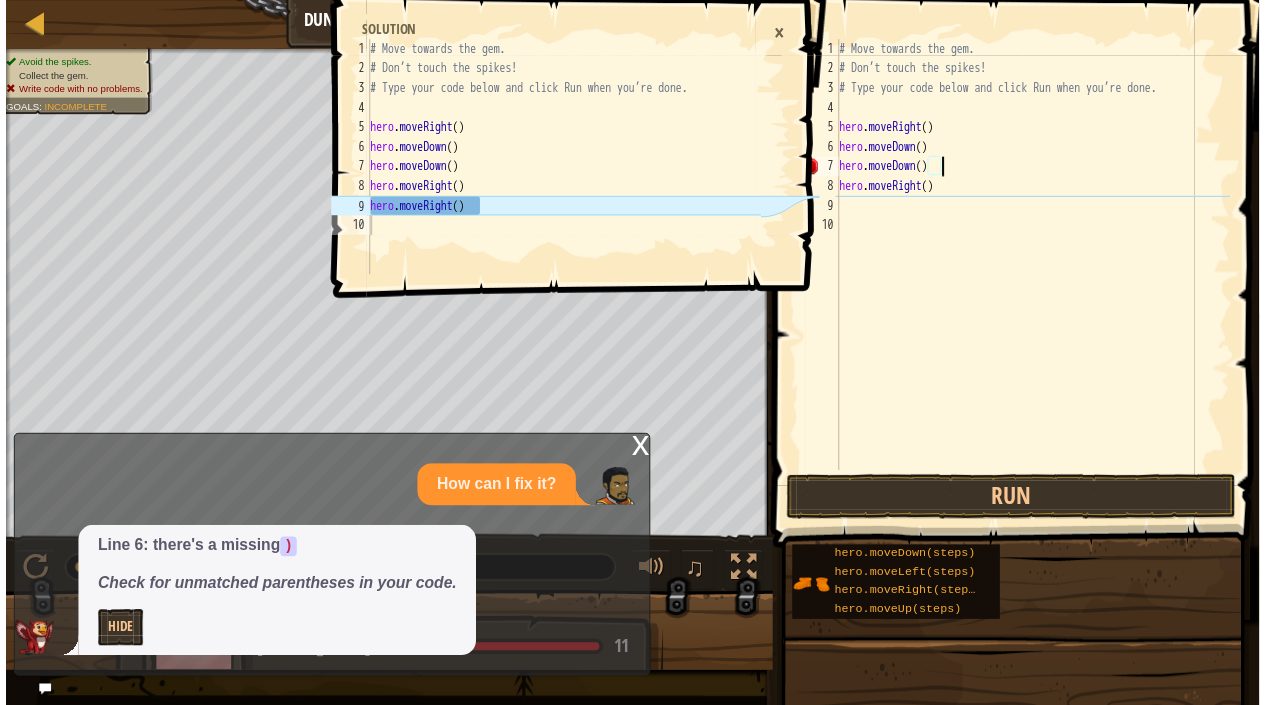 scroll, scrollTop: 9, scrollLeft: 14, axis: both 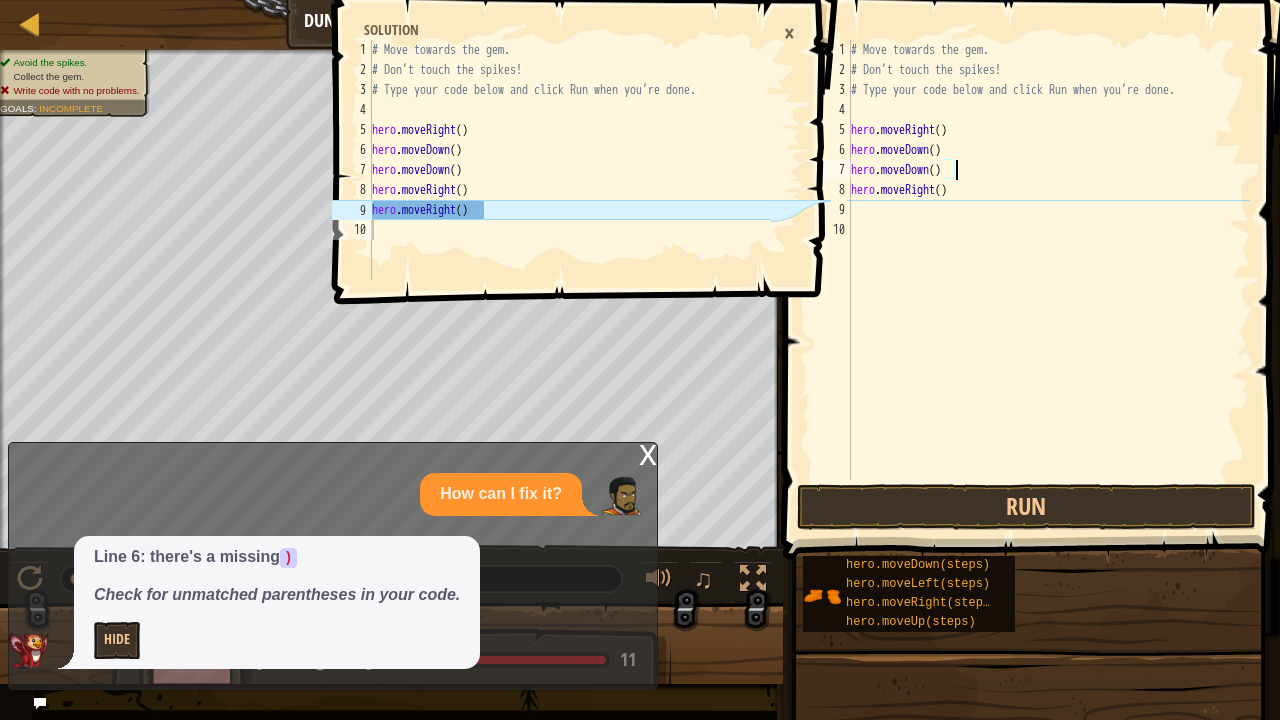 click on "# Move towards the gem. # Don’t touch the spikes! # Type your code below and click Run when you’re done. hero . moveRight ( ) hero . moveDown ( ) hero . moveDown ( ) hero . moveRight ( )" at bounding box center (1048, 280) 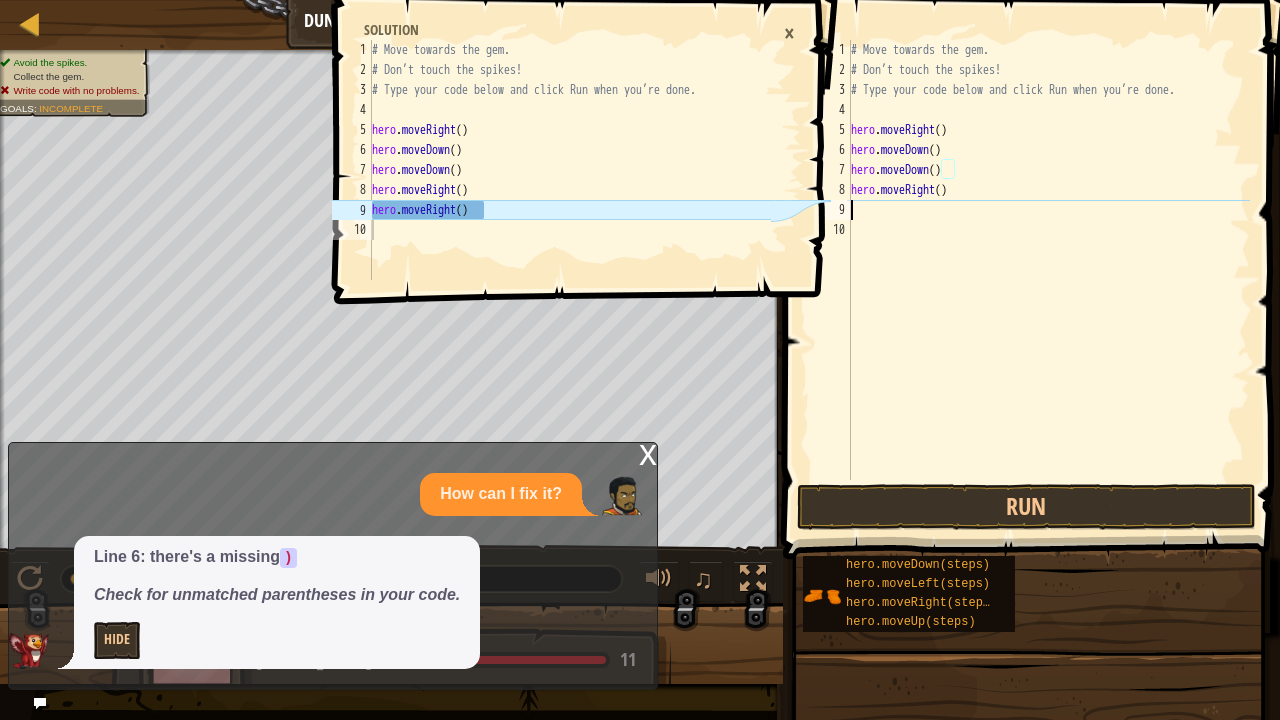click on "# Move towards the gem. # Don’t touch the spikes! # Type your code below and click Run when you’re done. hero . moveRight ( ) hero . moveDown ( ) hero . moveDown ( ) hero . moveRight ( )" at bounding box center [1048, 280] 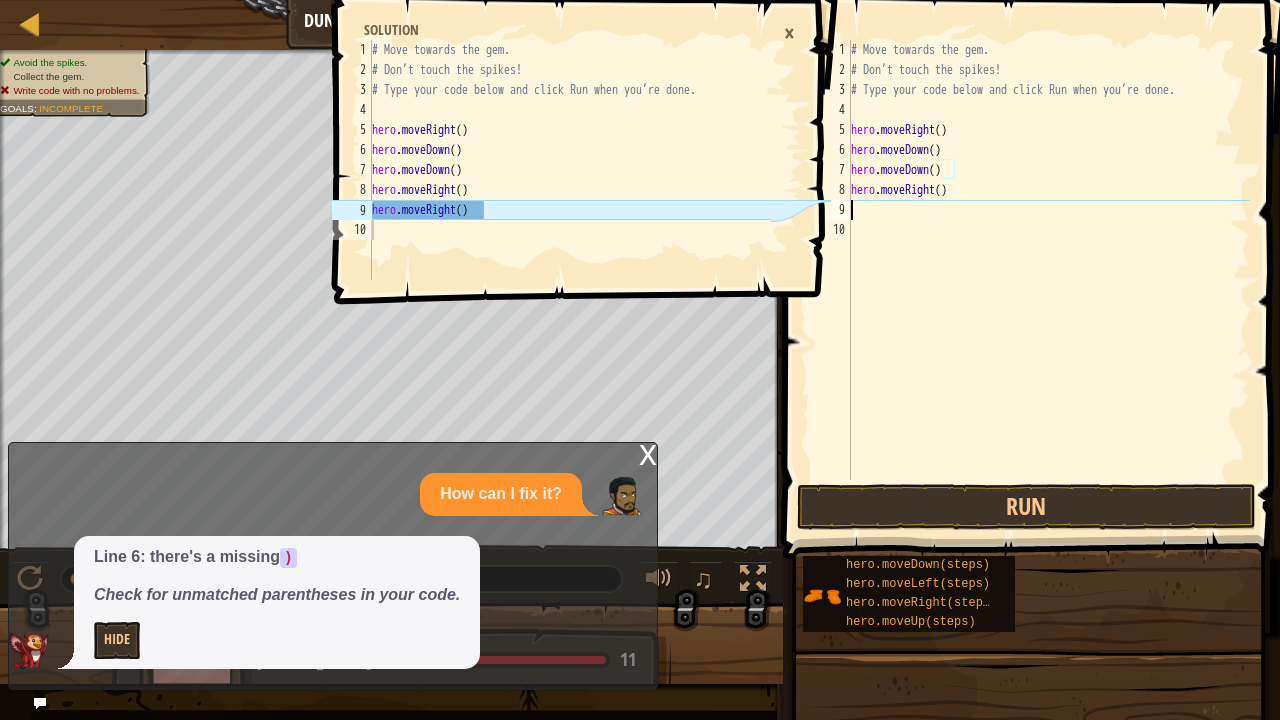 click on "# Move towards the gem. # Don’t touch the spikes! # Type your code below and click Run when you’re done. hero . moveRight ( ) hero . moveDown ( ) hero . moveDown ( ) hero . moveRight ( )" at bounding box center [1048, 280] 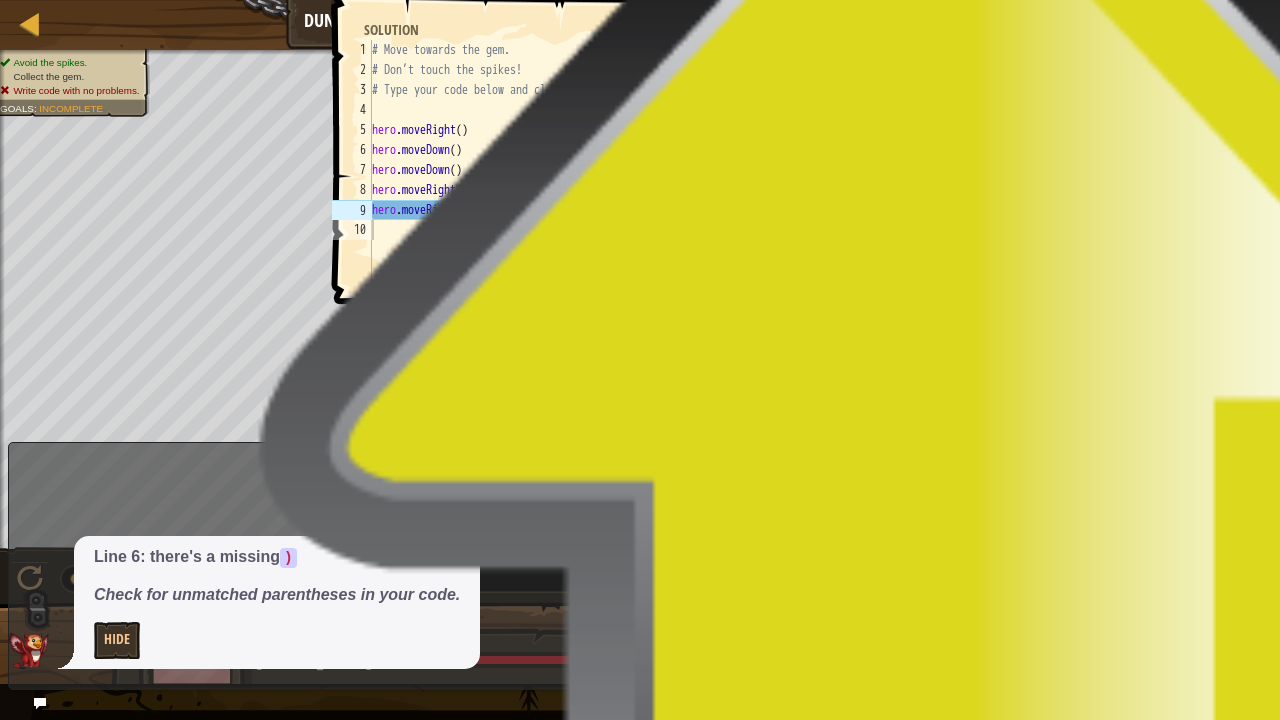 scroll, scrollTop: 9, scrollLeft: 0, axis: vertical 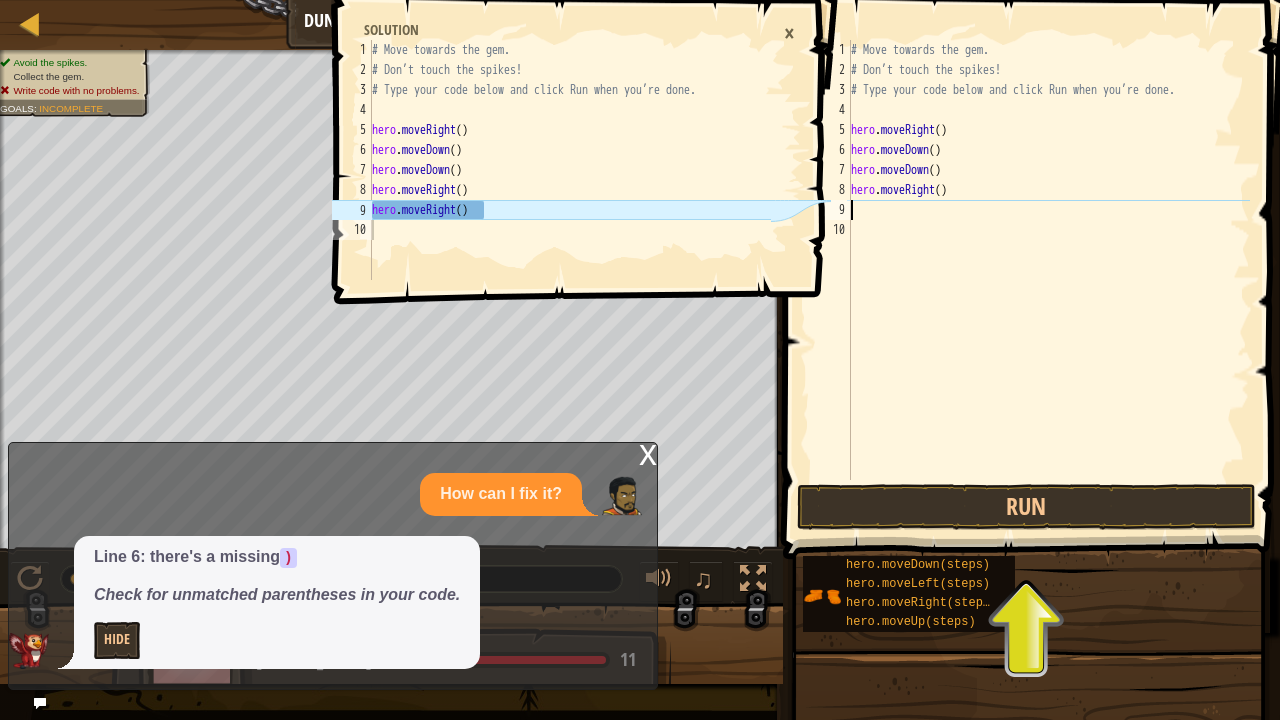 type 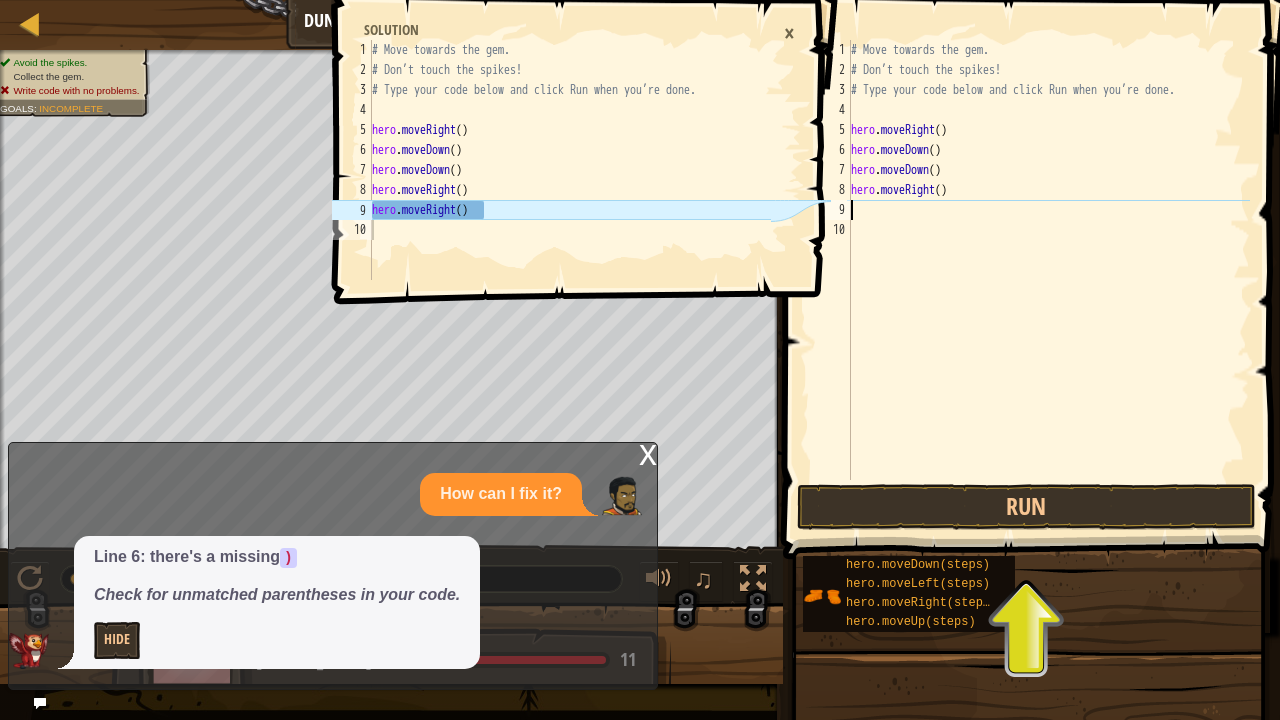click on "×" at bounding box center (789, 33) 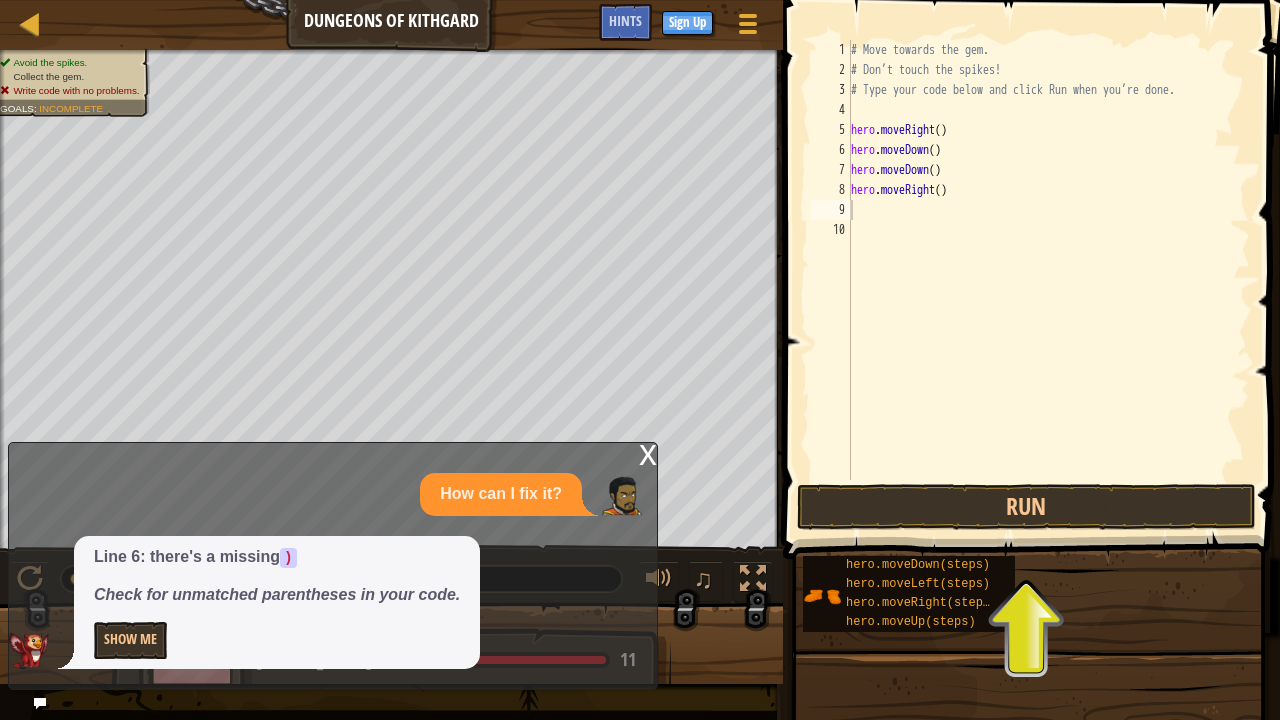 click on "x" at bounding box center [648, 453] 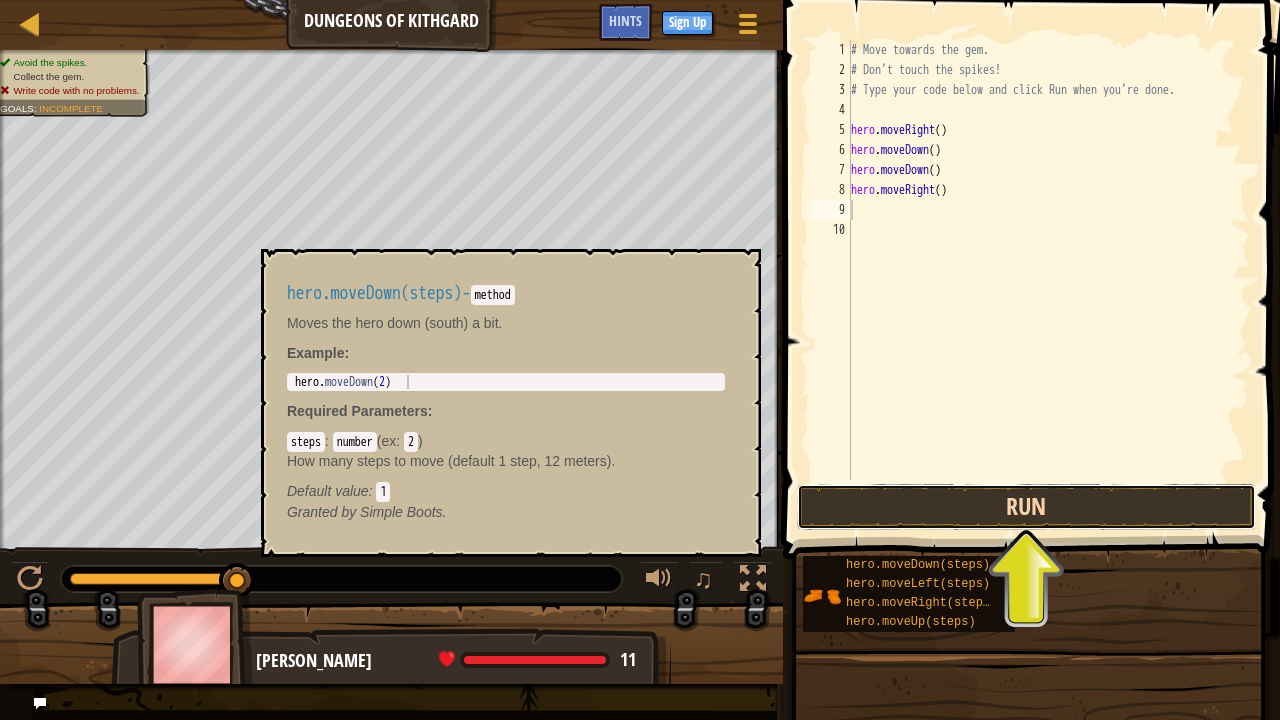 click on "Run" at bounding box center [1026, 507] 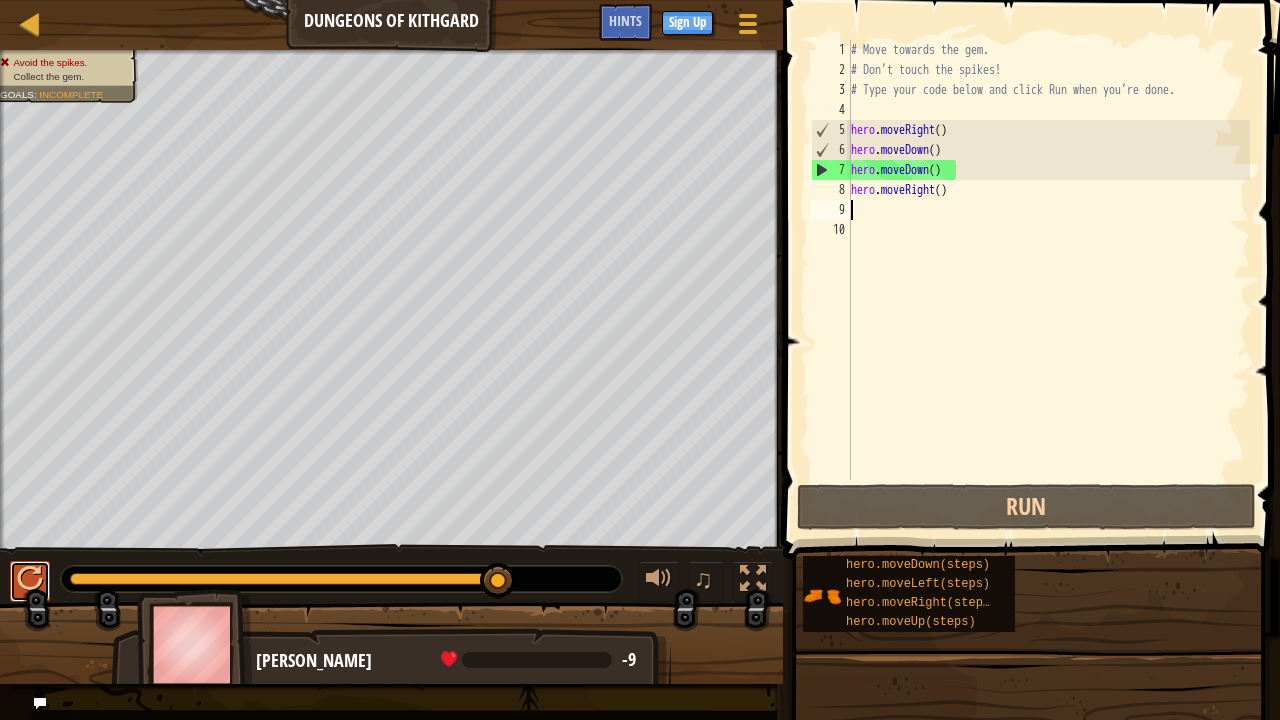 click at bounding box center (30, 579) 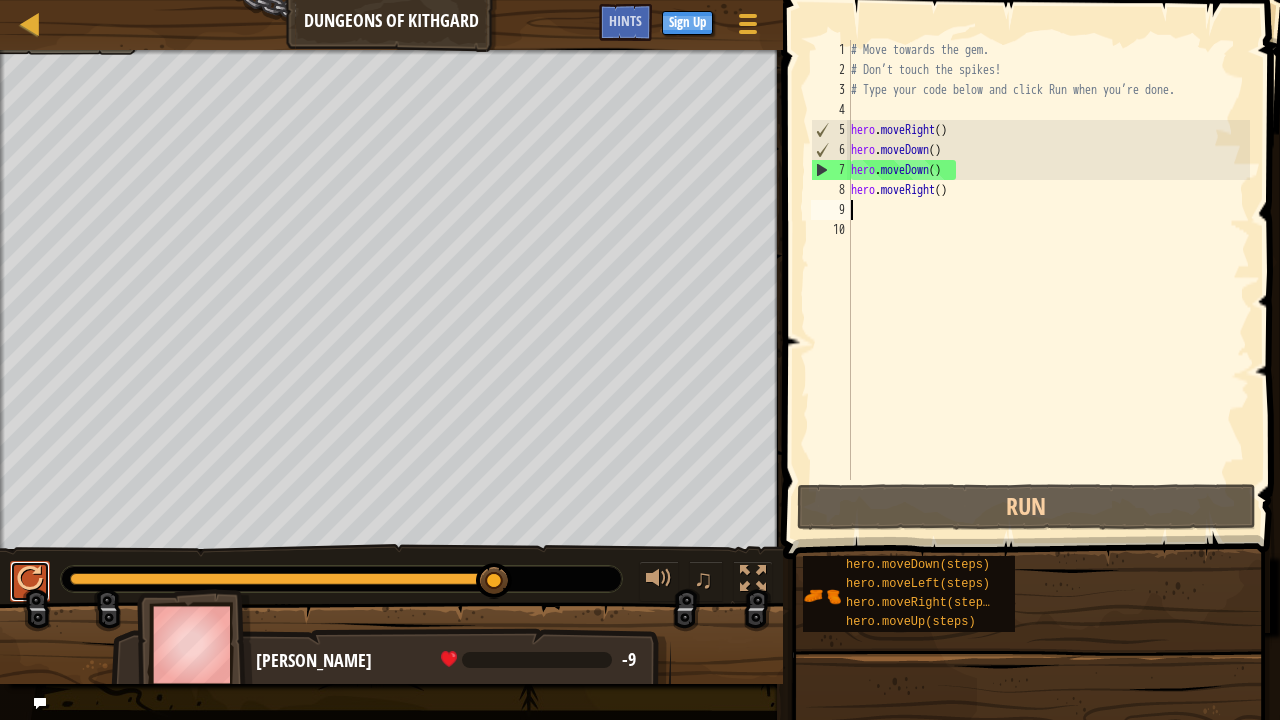click at bounding box center (30, 579) 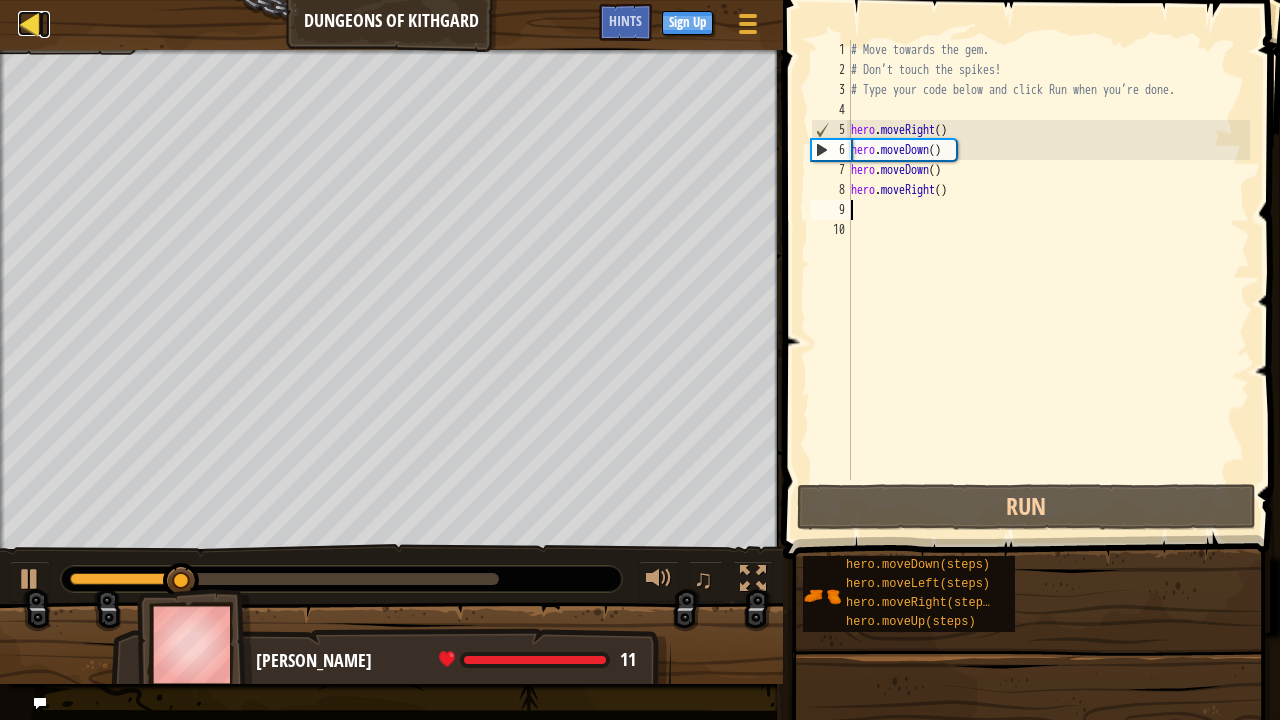 click at bounding box center (30, 23) 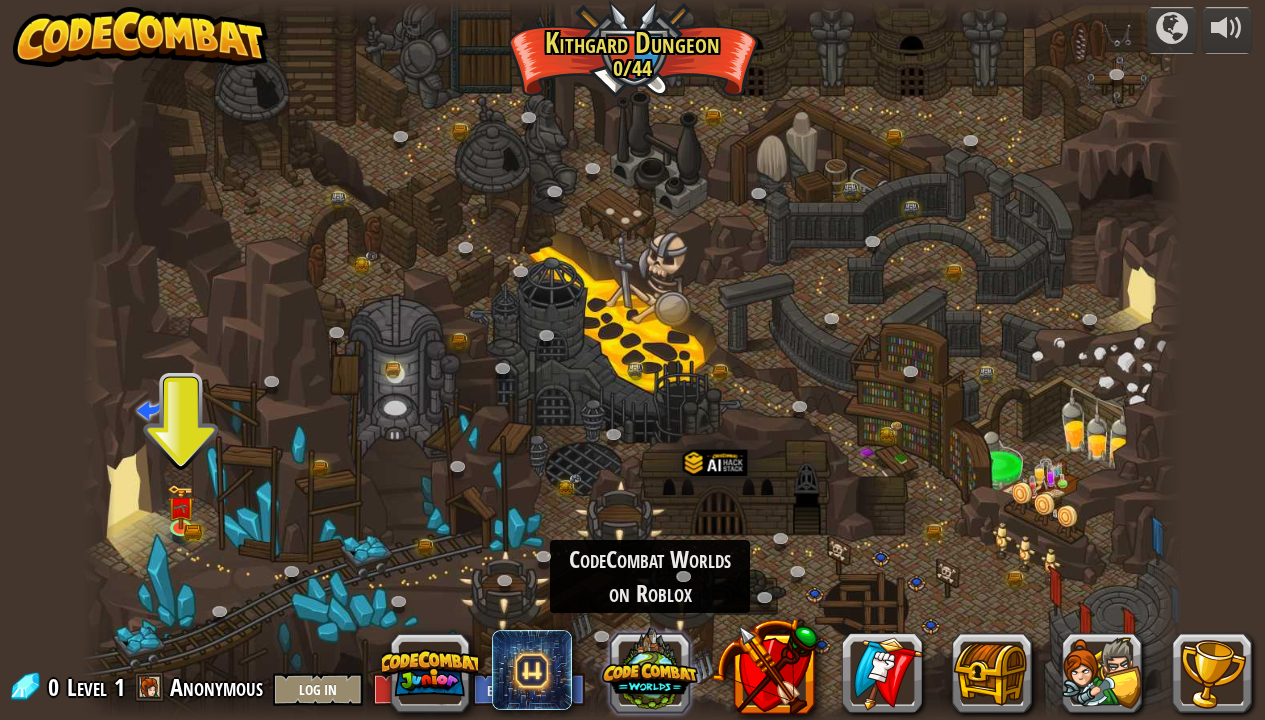 click at bounding box center (650, 669) 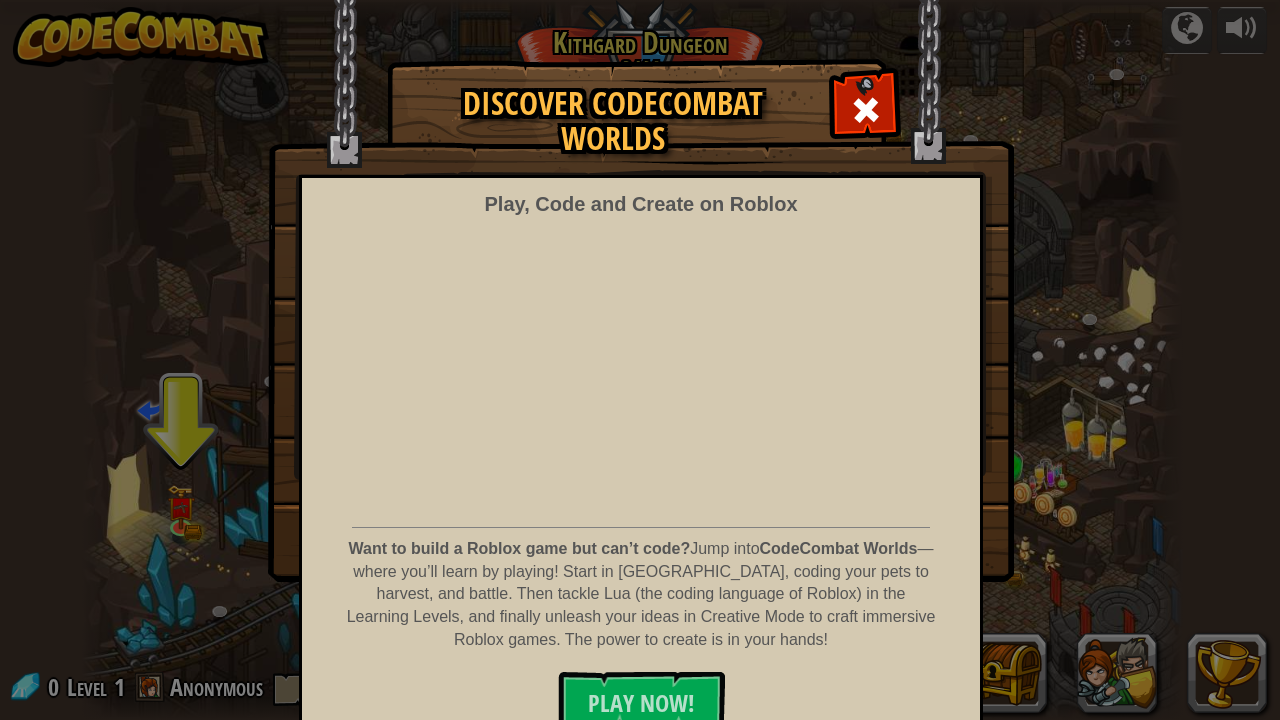 scroll, scrollTop: 26, scrollLeft: 0, axis: vertical 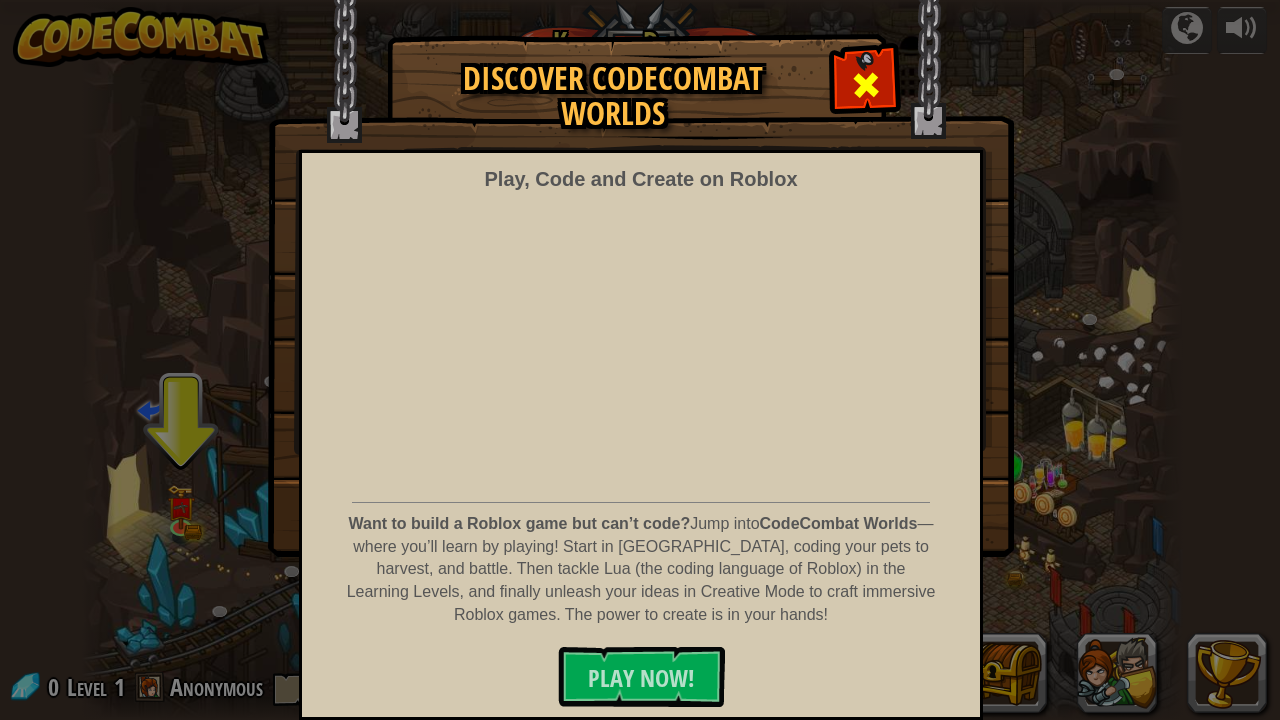 click at bounding box center (866, 85) 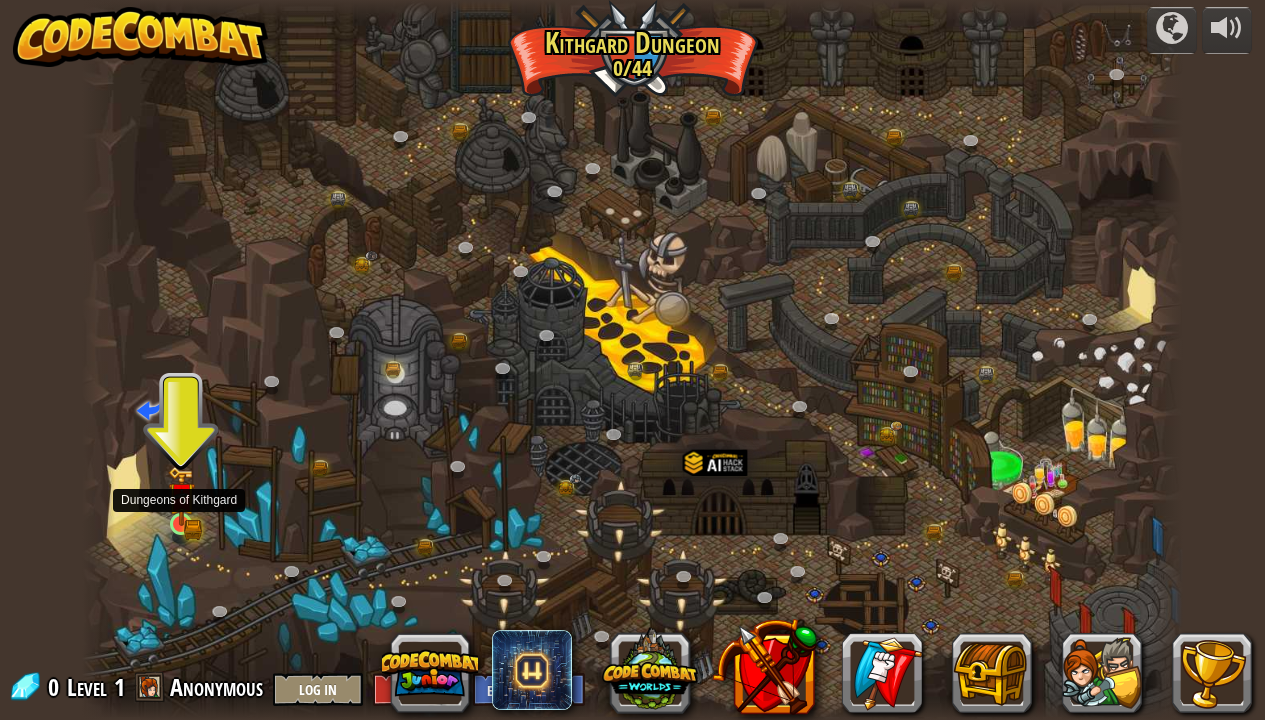 click at bounding box center [181, 496] 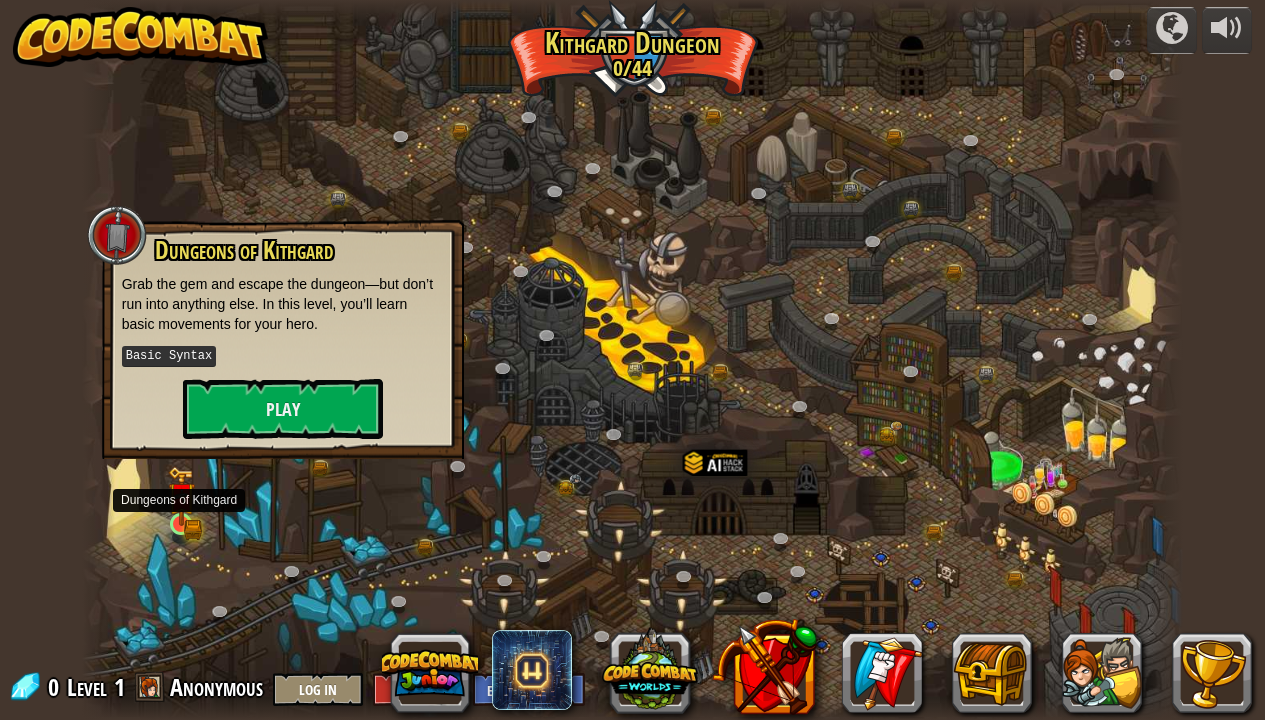 click at bounding box center [181, 496] 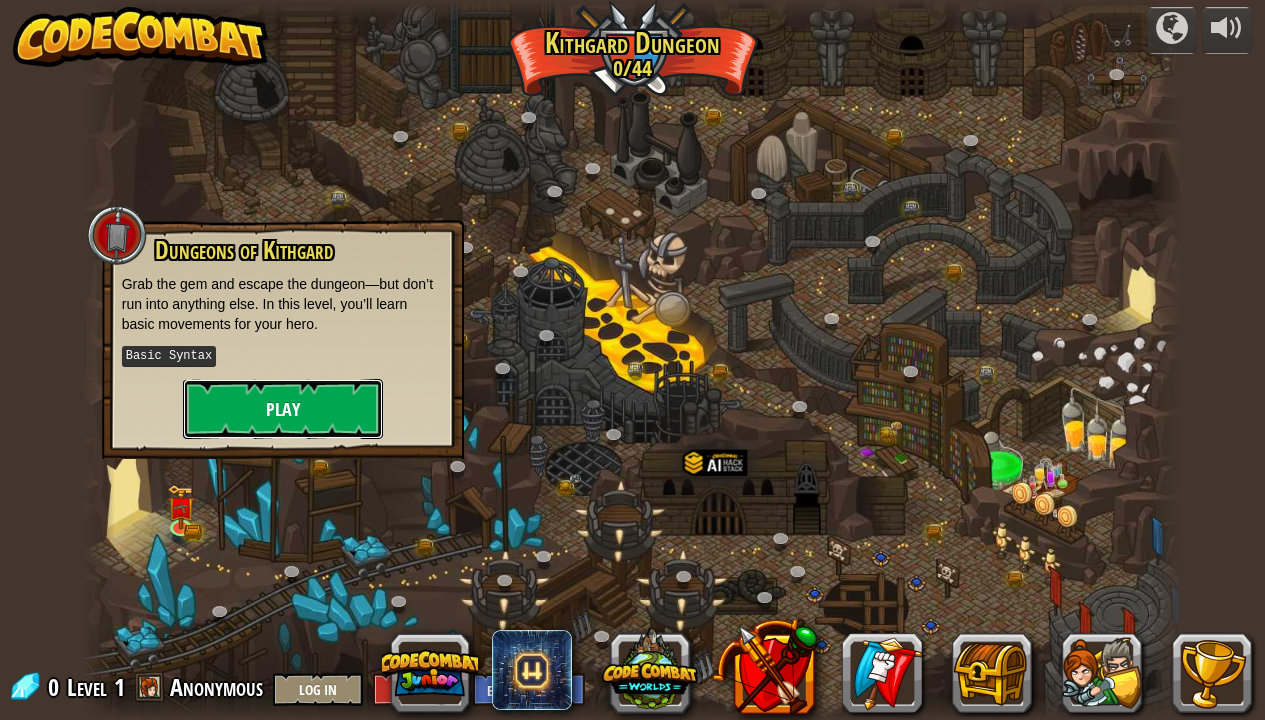 click on "Play" at bounding box center (283, 409) 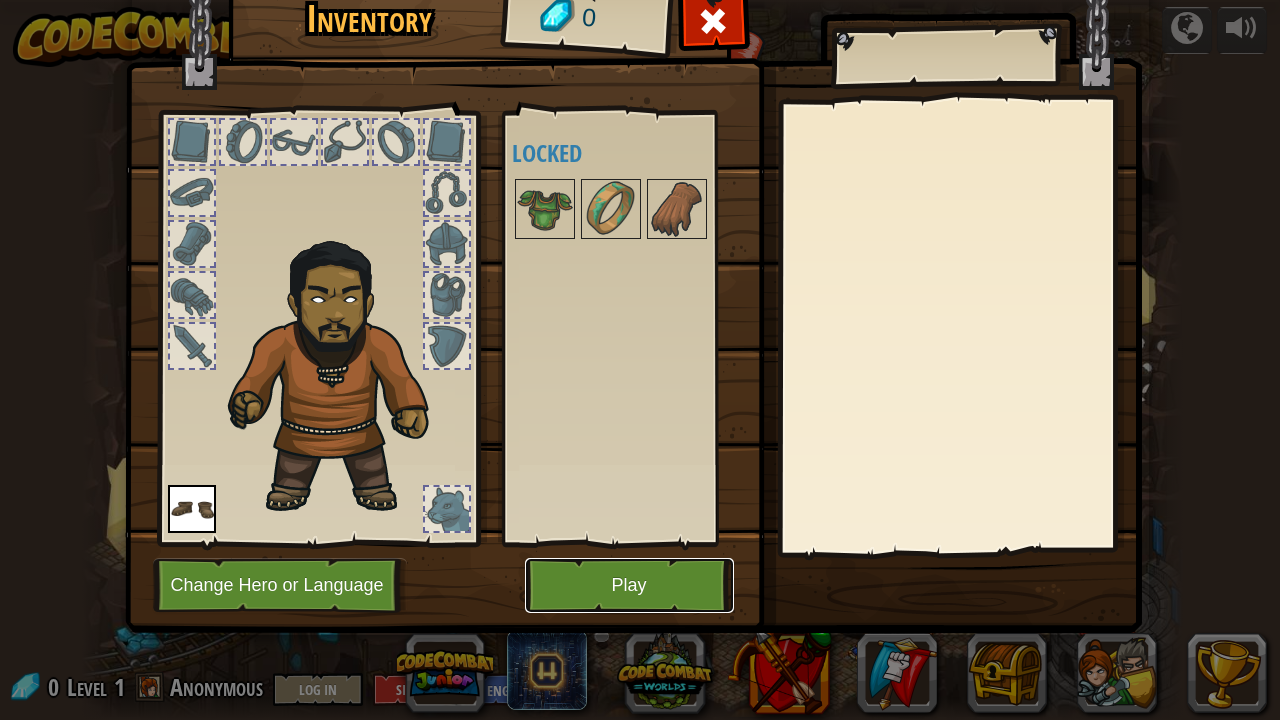click on "Play" at bounding box center (629, 585) 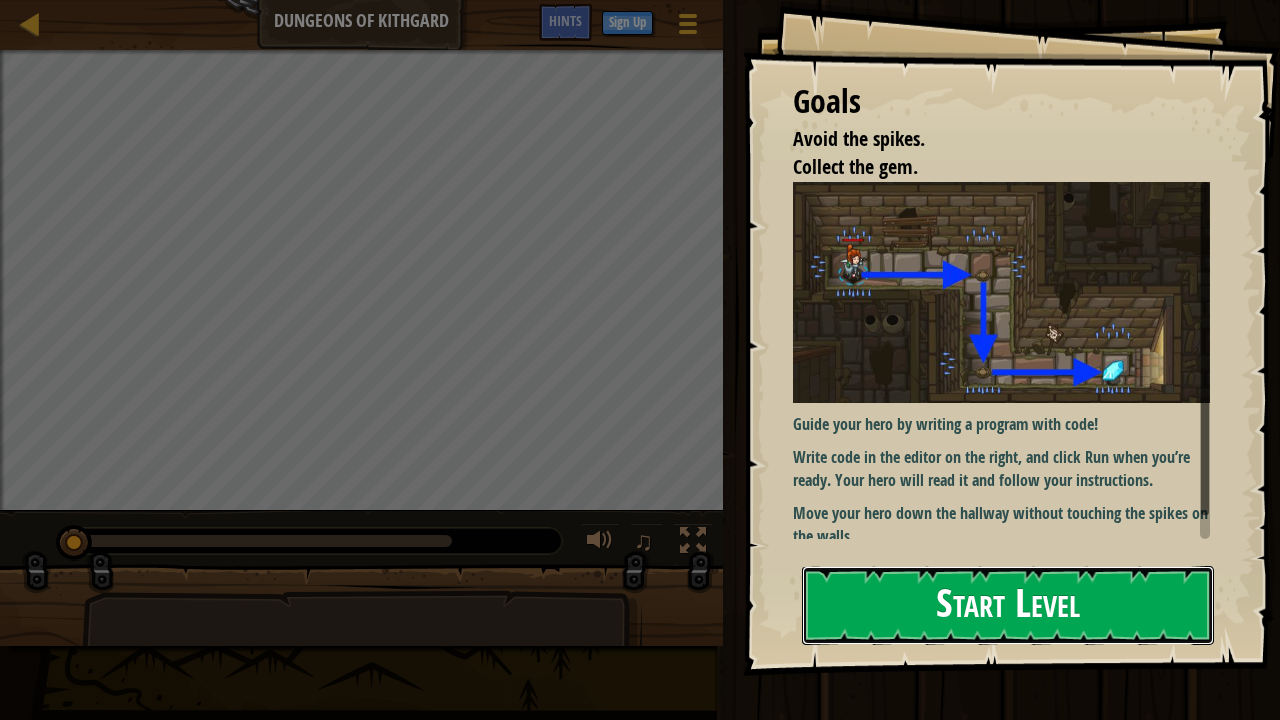 click on "Start Level" at bounding box center [1008, 605] 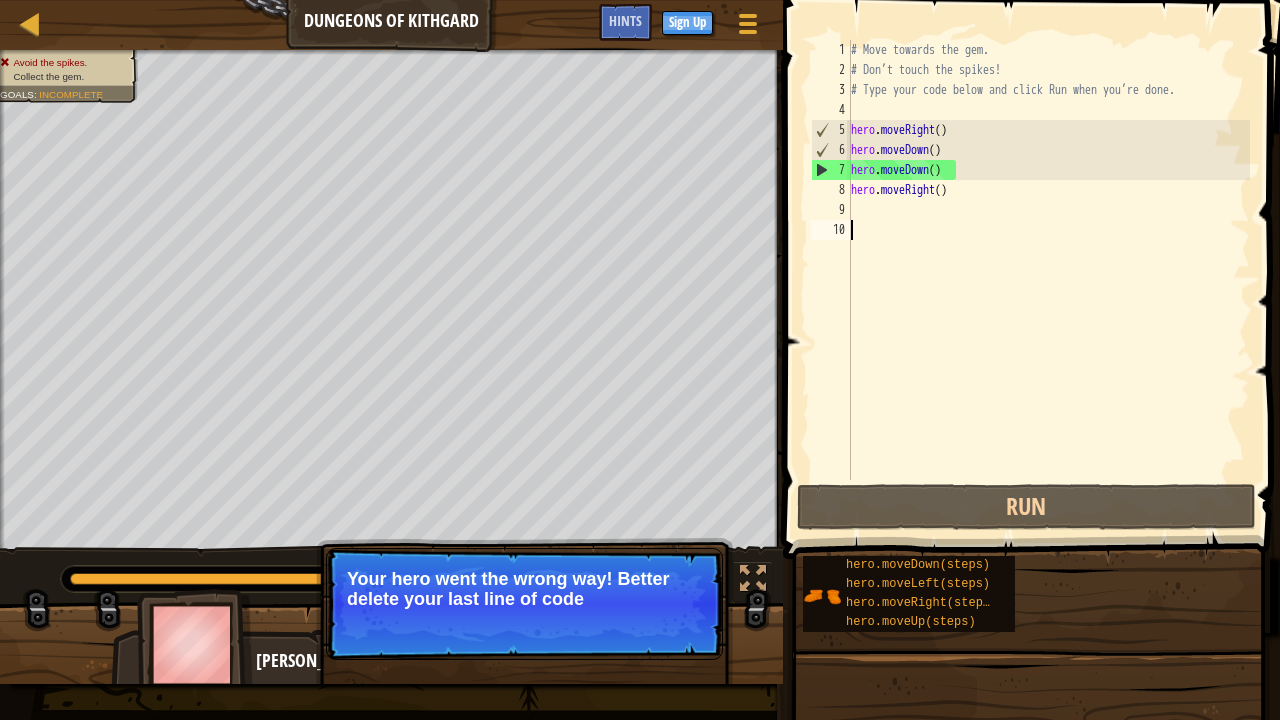 click on "# Move towards the gem. # Don’t touch the spikes! # Type your code below and click Run when you’re done. hero . moveRight ( ) hero . moveDown ( ) hero . moveDown ( ) hero . moveRight ( )" at bounding box center [1048, 280] 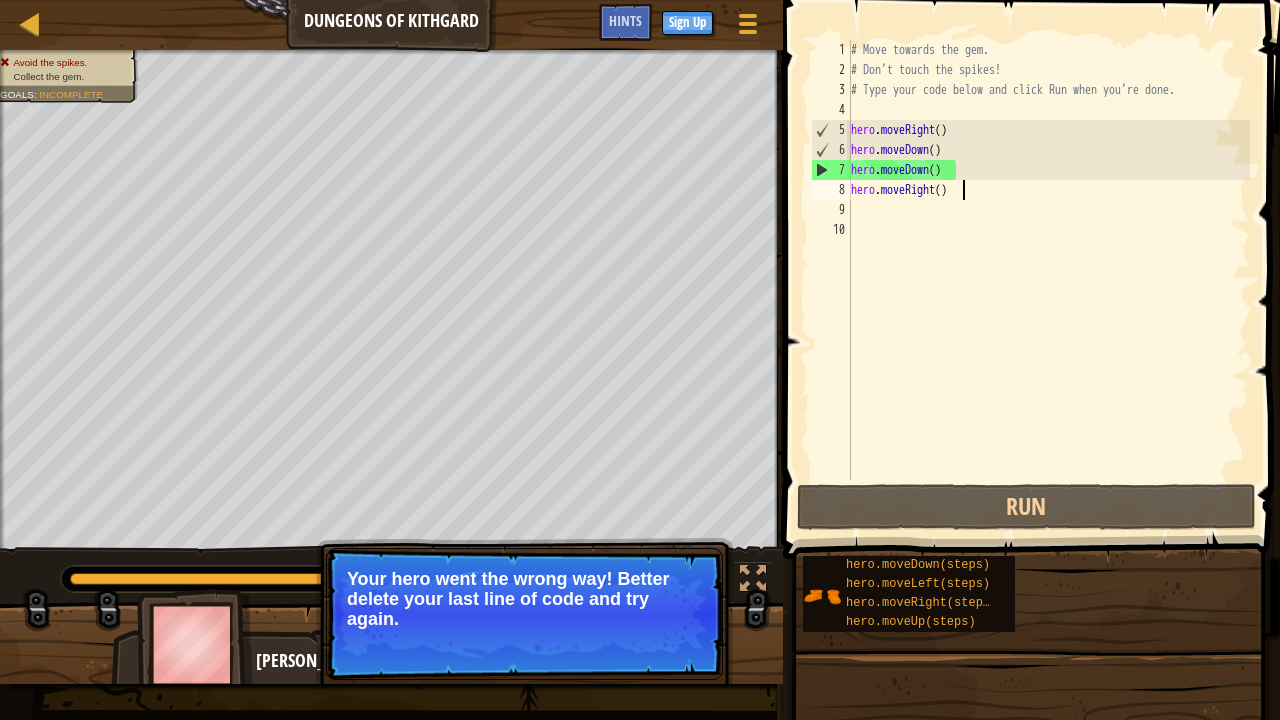 click on "# Move towards the gem. # Don’t touch the spikes! # Type your code below and click Run when you’re done. hero . moveRight ( ) hero . moveDown ( ) hero . moveDown ( ) hero . moveRight ( )" at bounding box center [1048, 280] 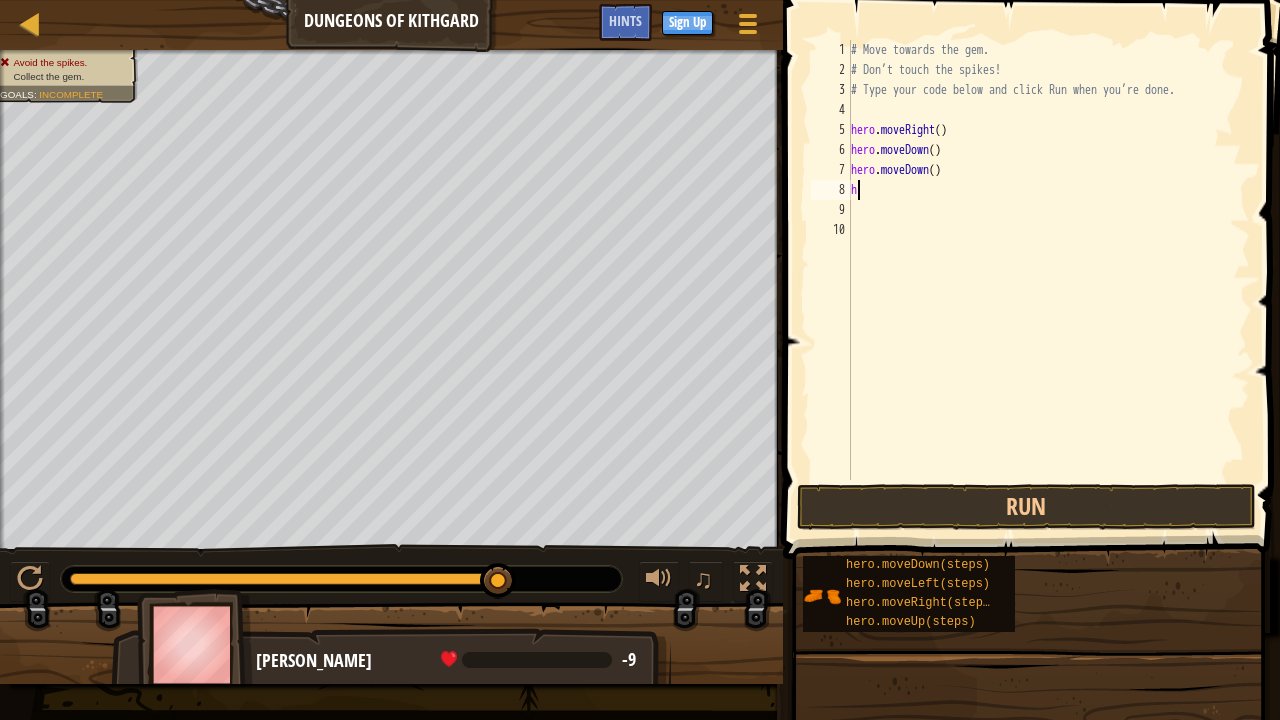 type on "h" 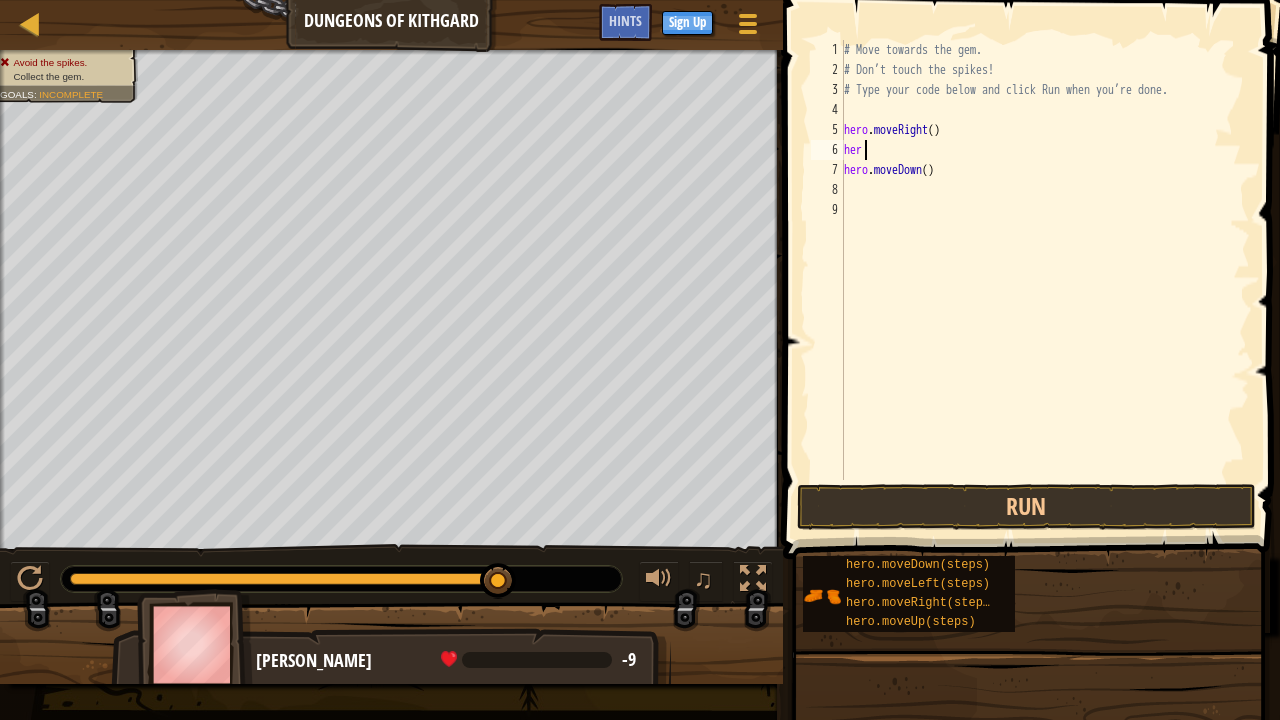 type on "h" 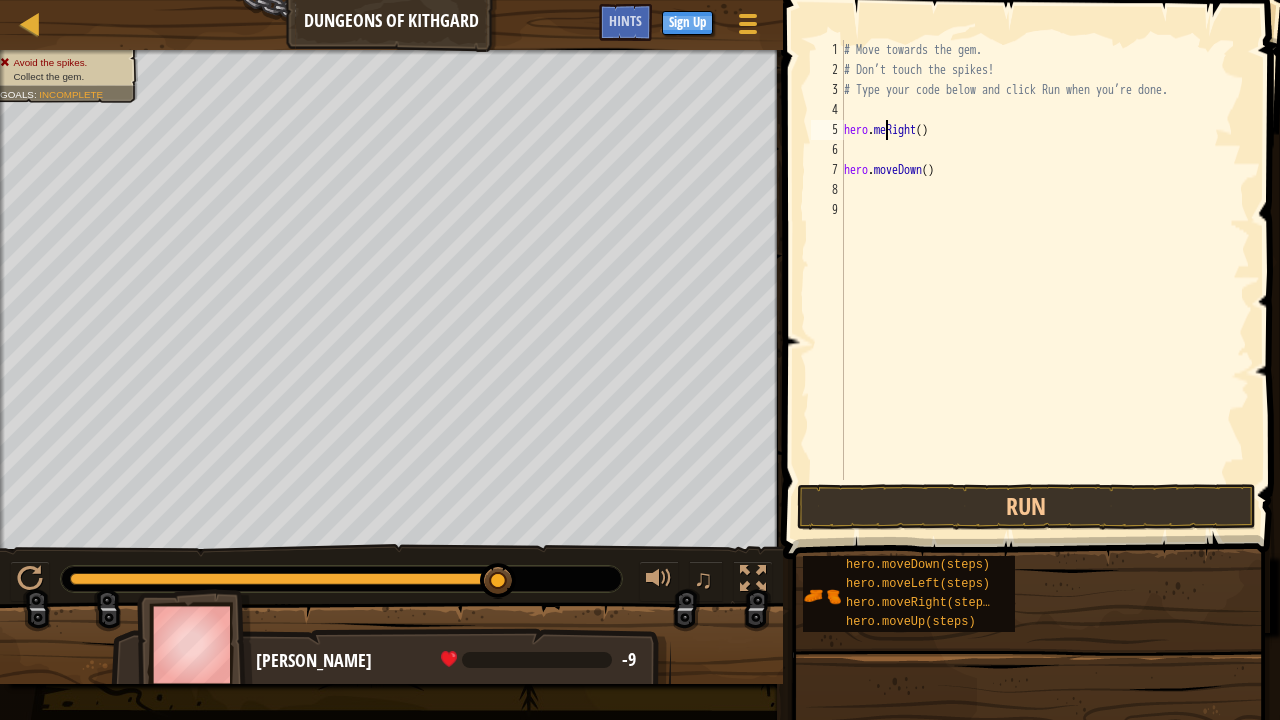 type on "hero.eRight()" 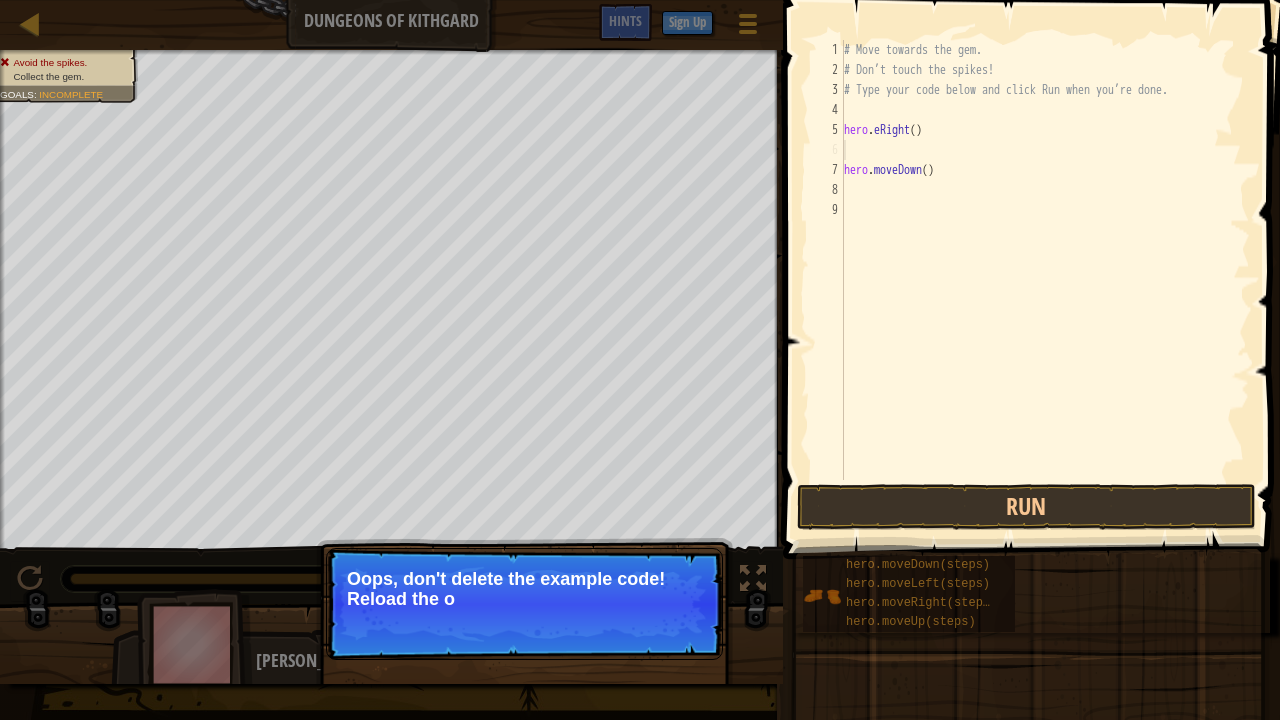 type on "hero.moveDown()" 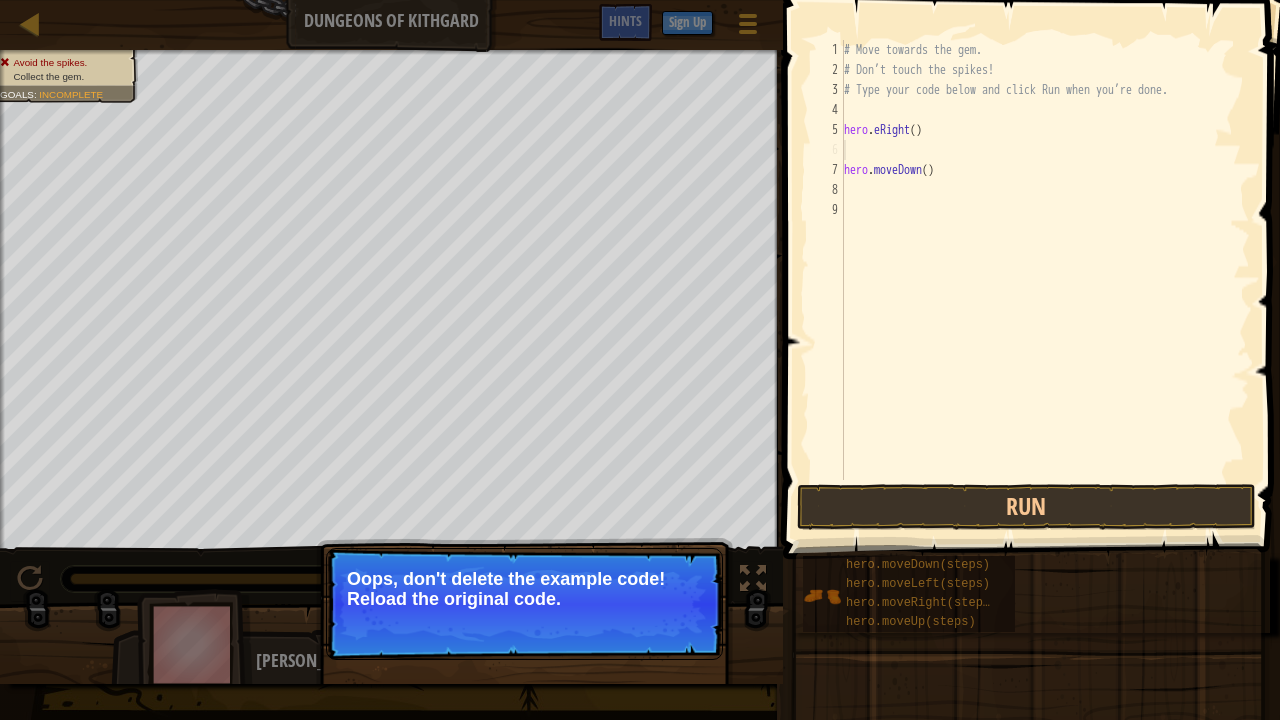 type on "hero.moveDown()" 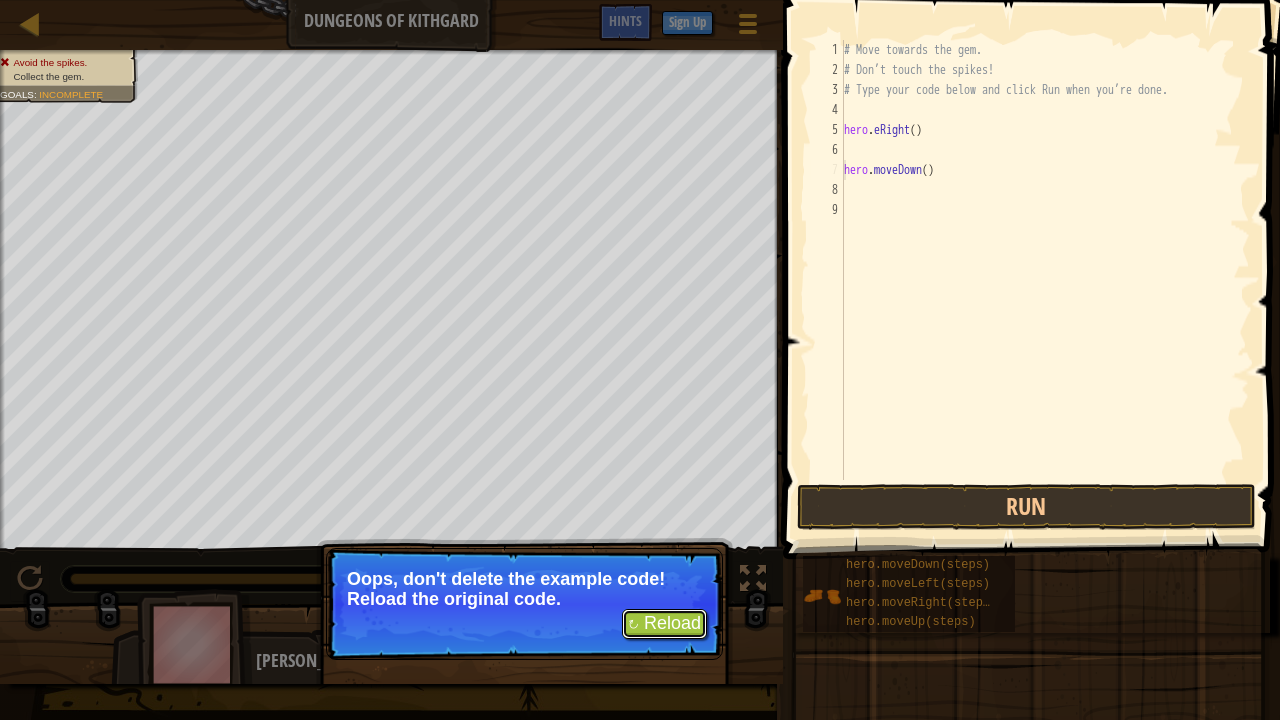 click on "↻ Reload" at bounding box center (664, 624) 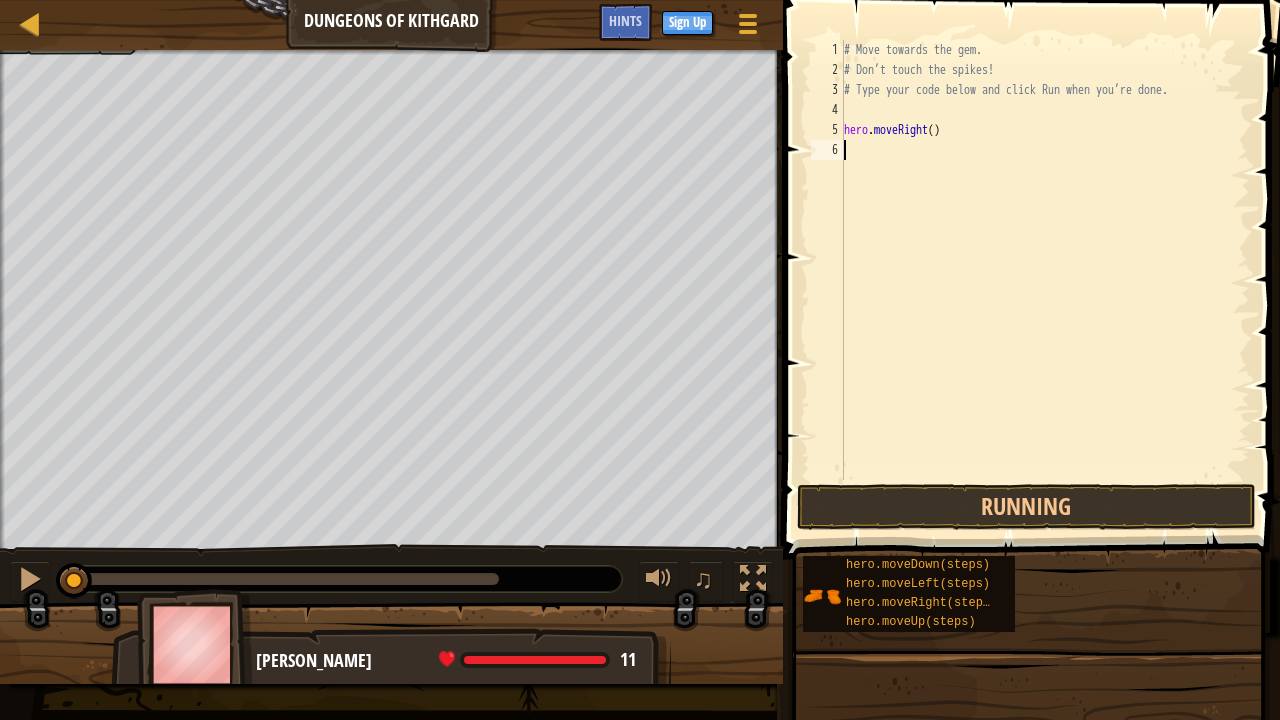 scroll, scrollTop: 9, scrollLeft: 0, axis: vertical 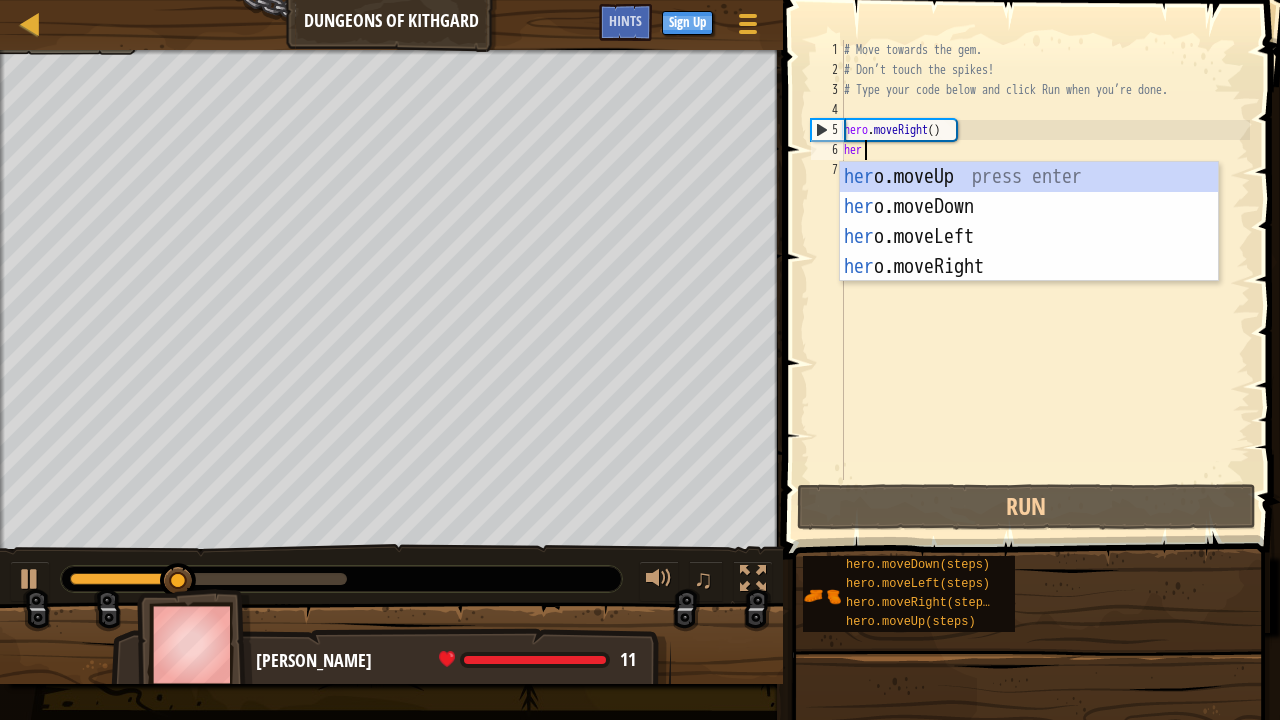 type on "hero" 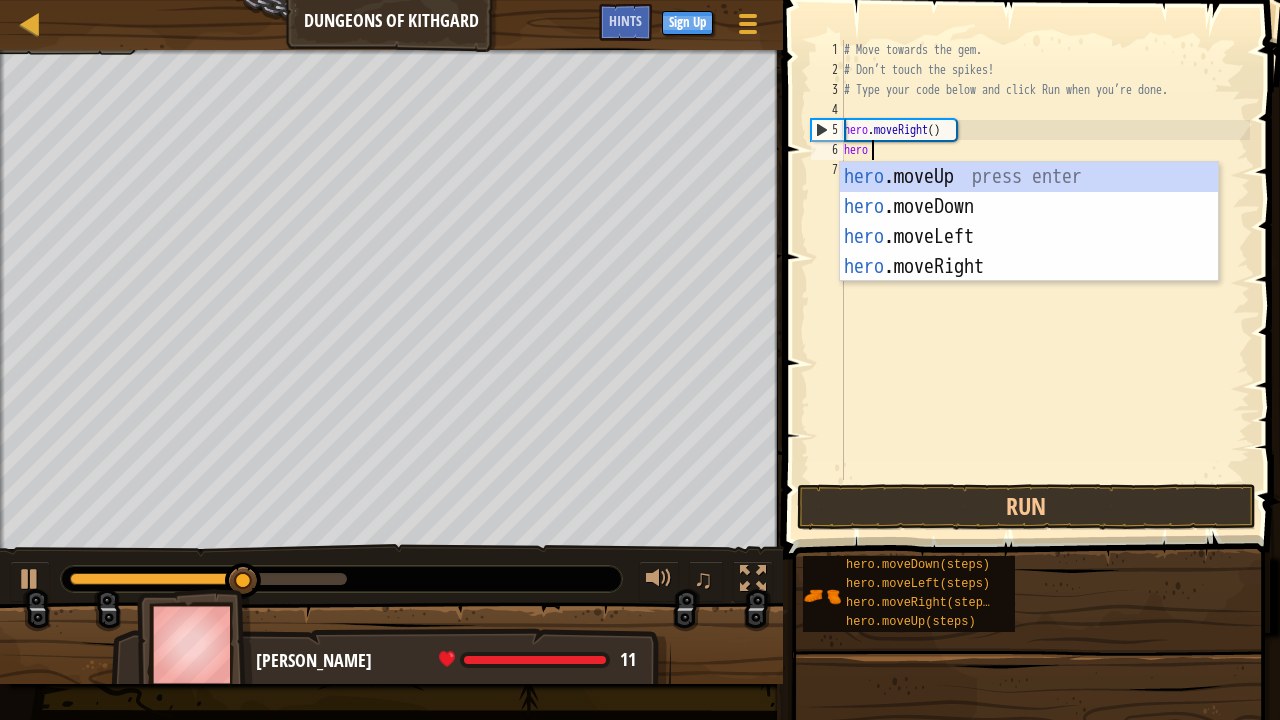 scroll, scrollTop: 9, scrollLeft: 3, axis: both 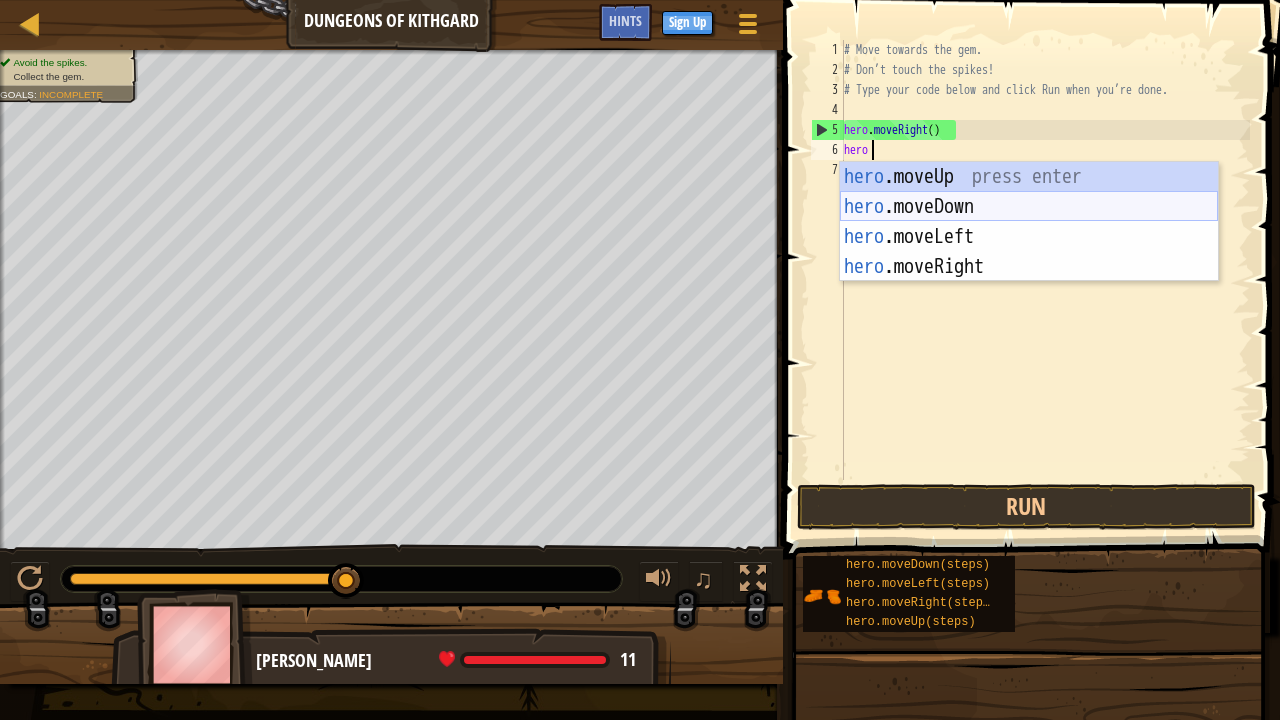 click on "hero .moveUp press enter hero .moveDown press enter hero .moveLeft press enter hero .moveRight press enter" at bounding box center (1029, 252) 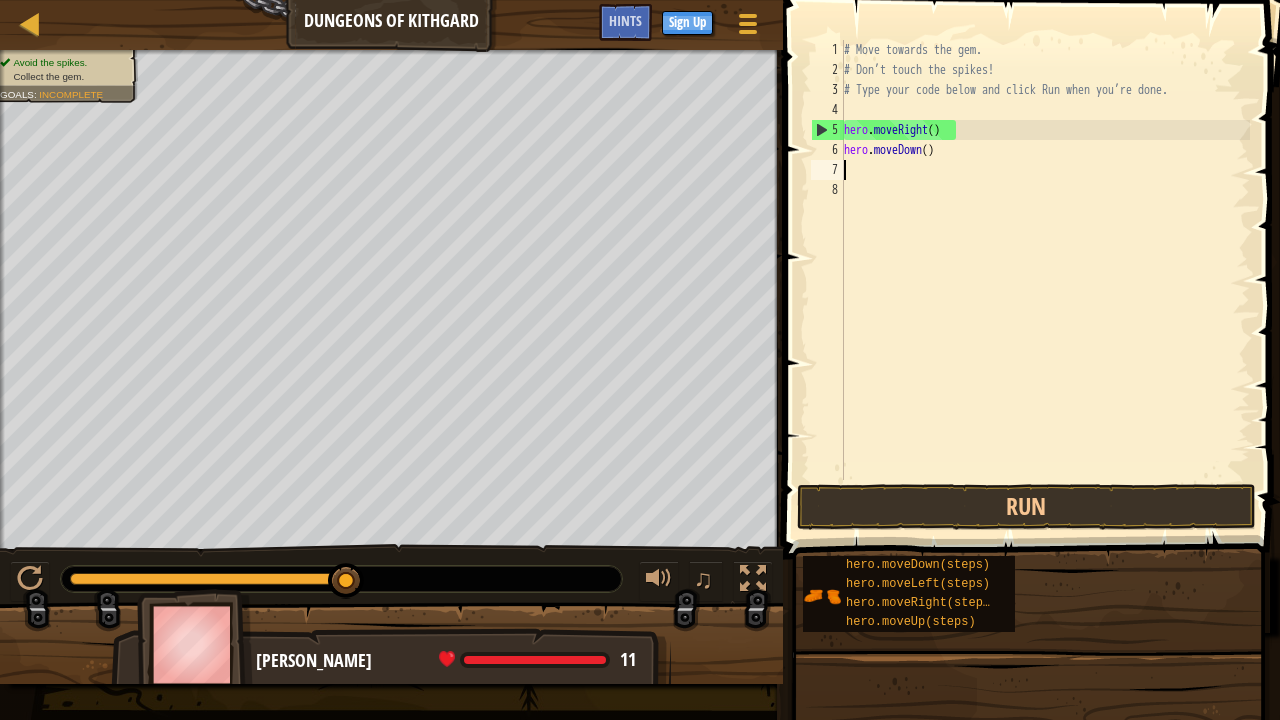 scroll, scrollTop: 9, scrollLeft: 0, axis: vertical 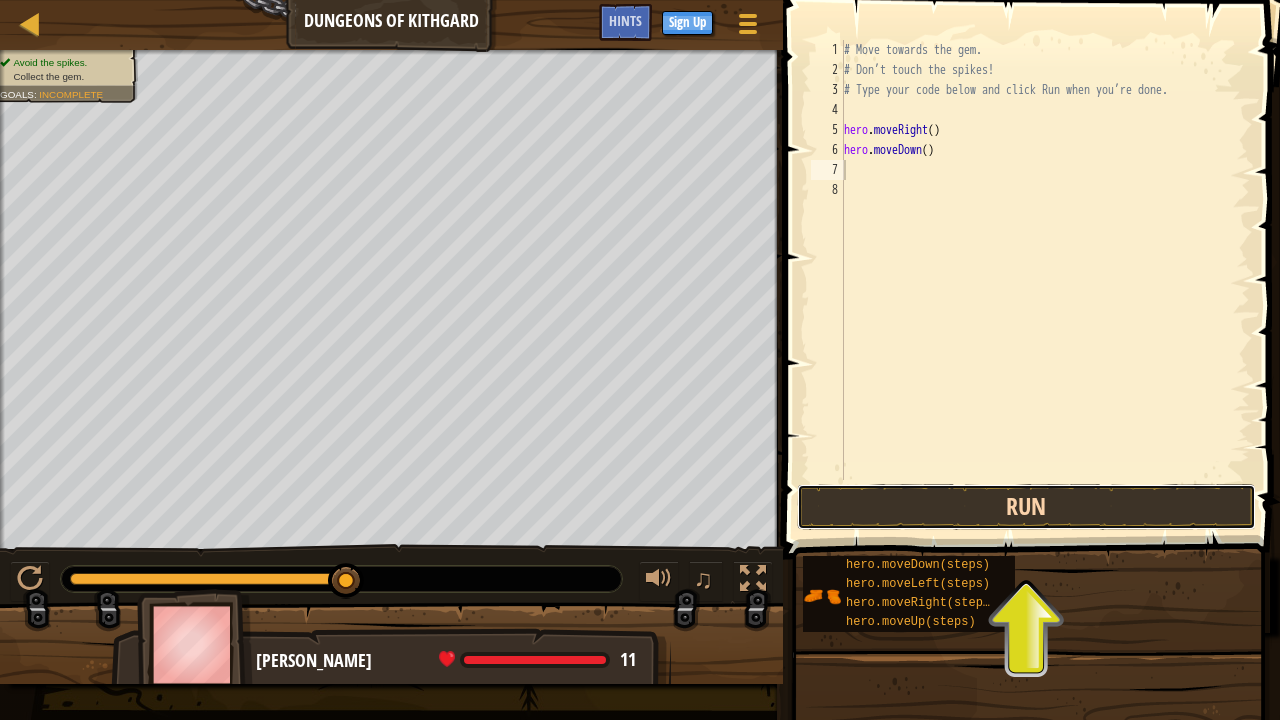 click on "Run" at bounding box center [1026, 507] 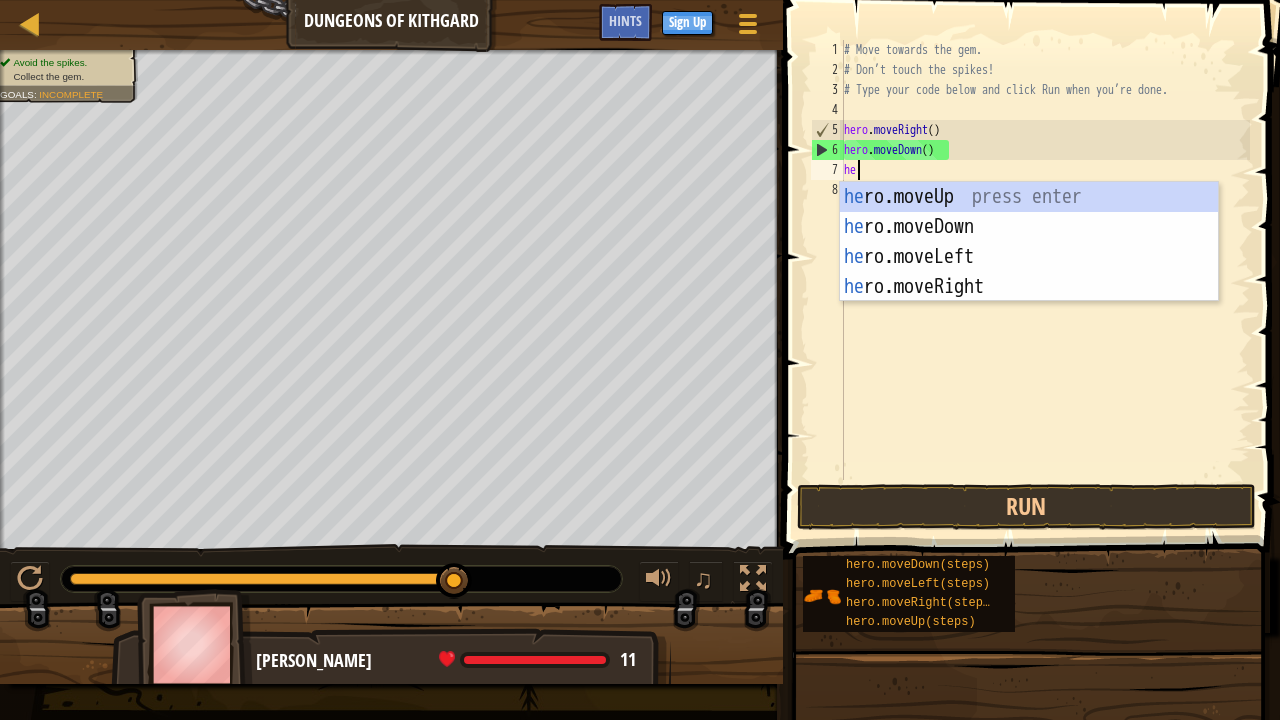 type on "hero" 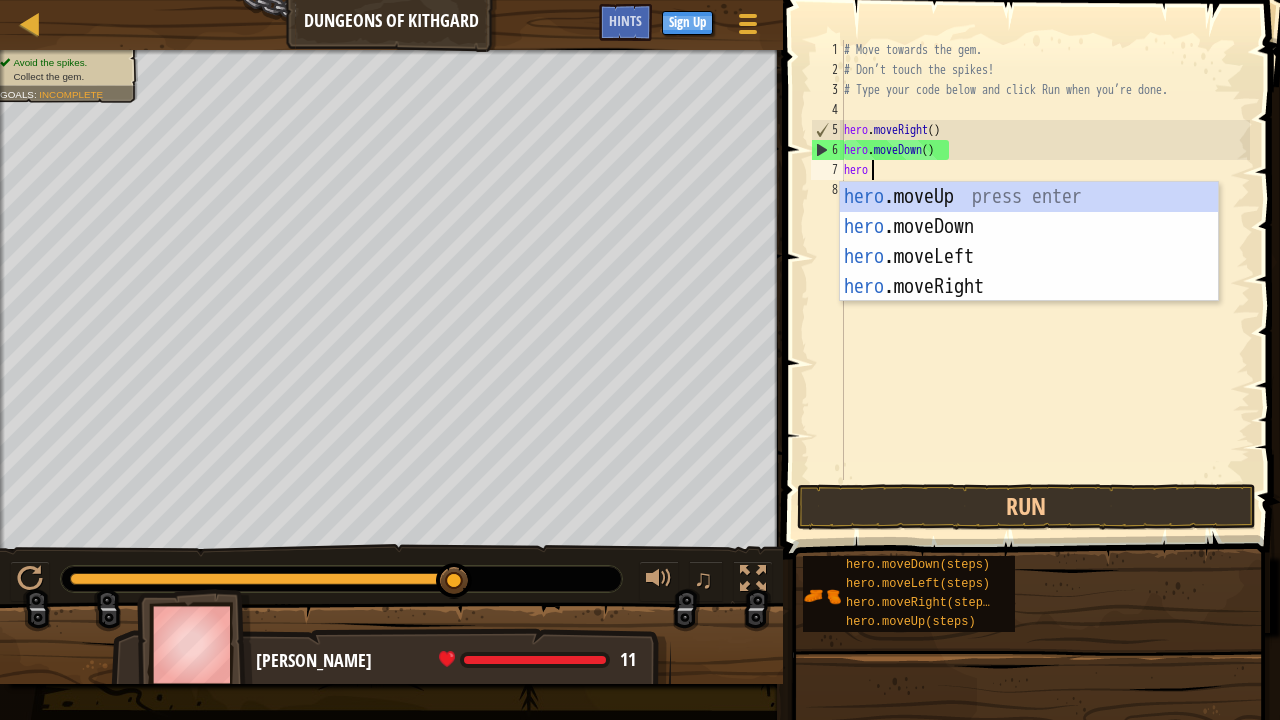 scroll, scrollTop: 9, scrollLeft: 3, axis: both 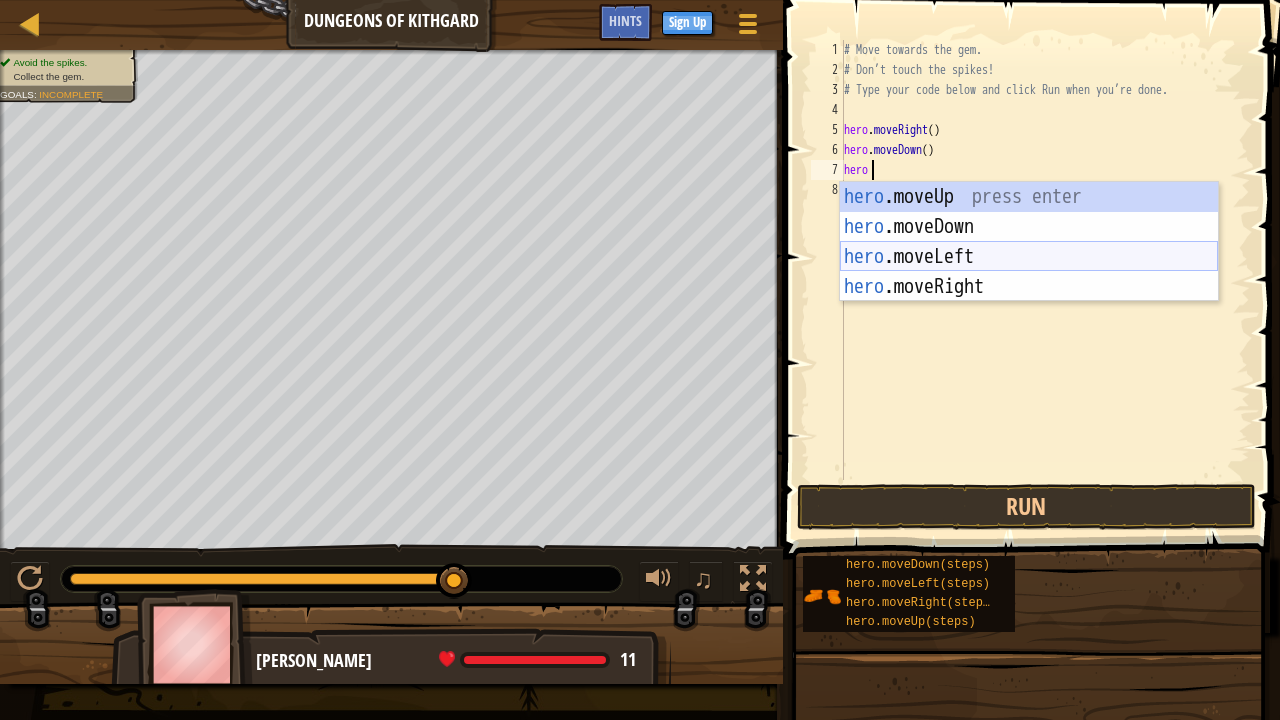 click on "hero .moveUp press enter hero .moveDown press enter hero .moveLeft press enter hero .moveRight press enter" at bounding box center [1029, 272] 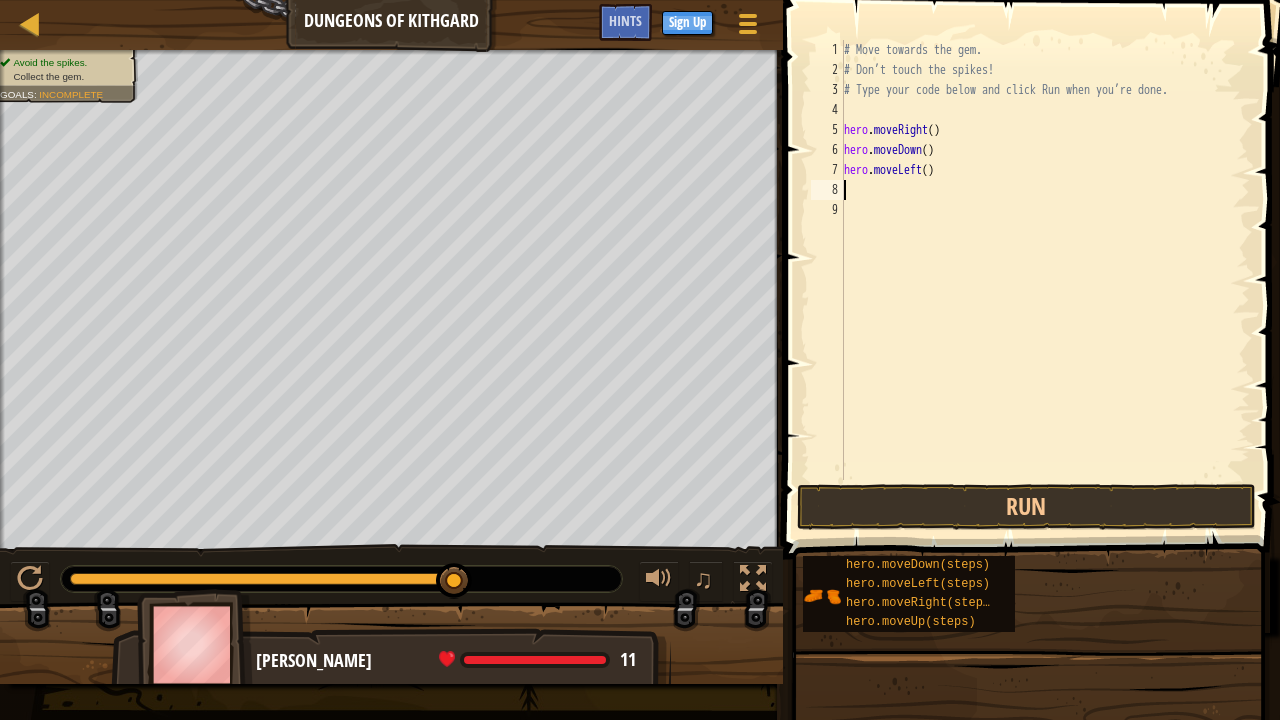scroll, scrollTop: 9, scrollLeft: 0, axis: vertical 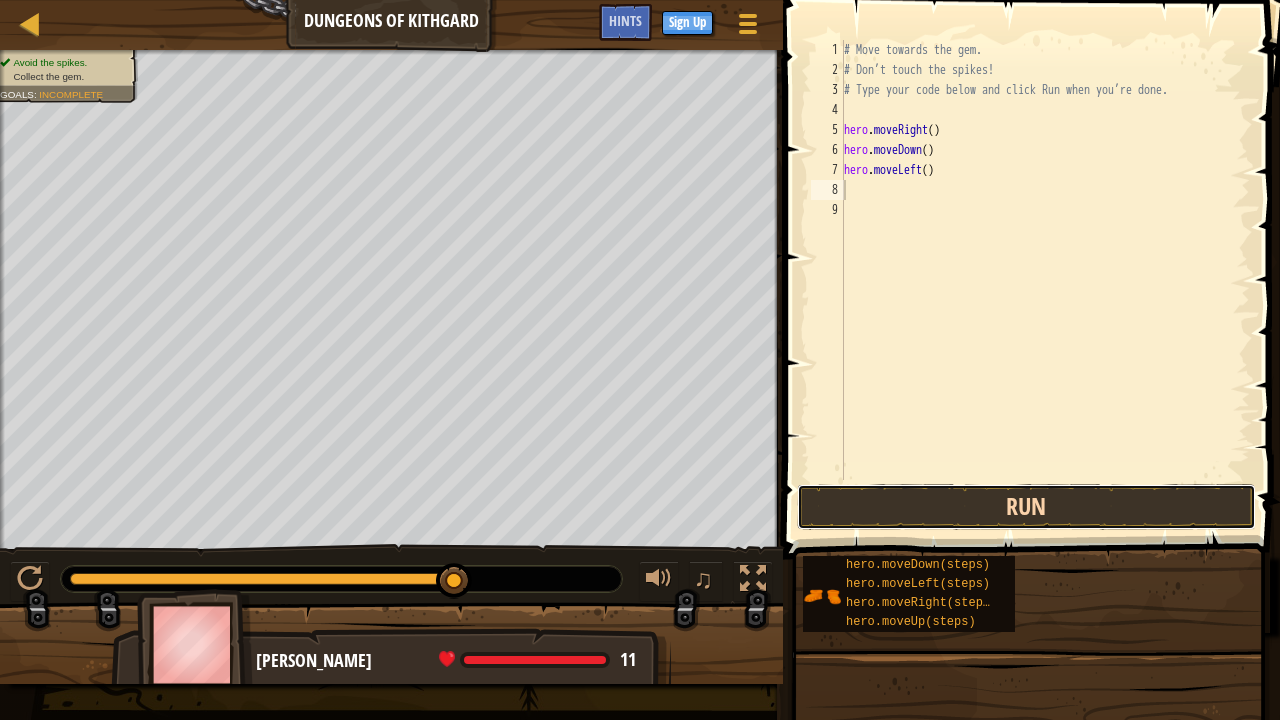 click on "Run" at bounding box center [1026, 507] 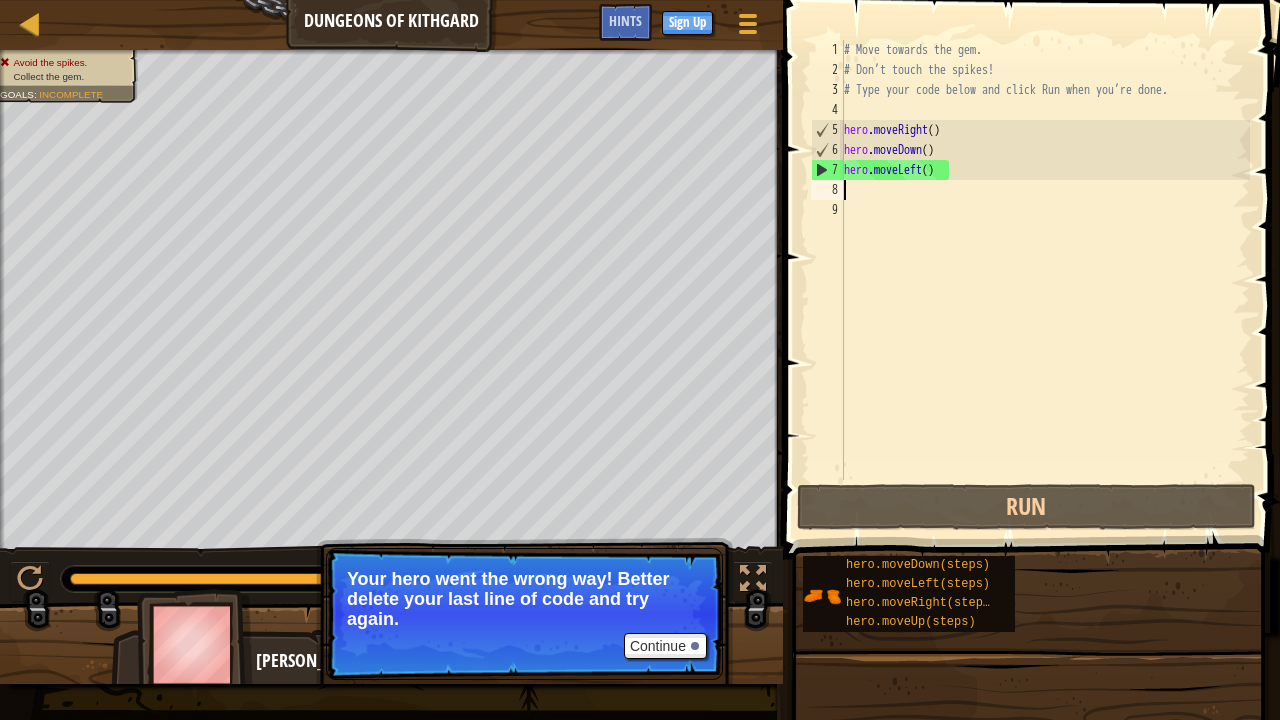 click on "# Move towards the gem. # Don’t touch the spikes! # Type your code below and click Run when you’re done. hero . moveRight ( ) hero . moveDown ( ) hero . moveLeft ( )" at bounding box center [1045, 280] 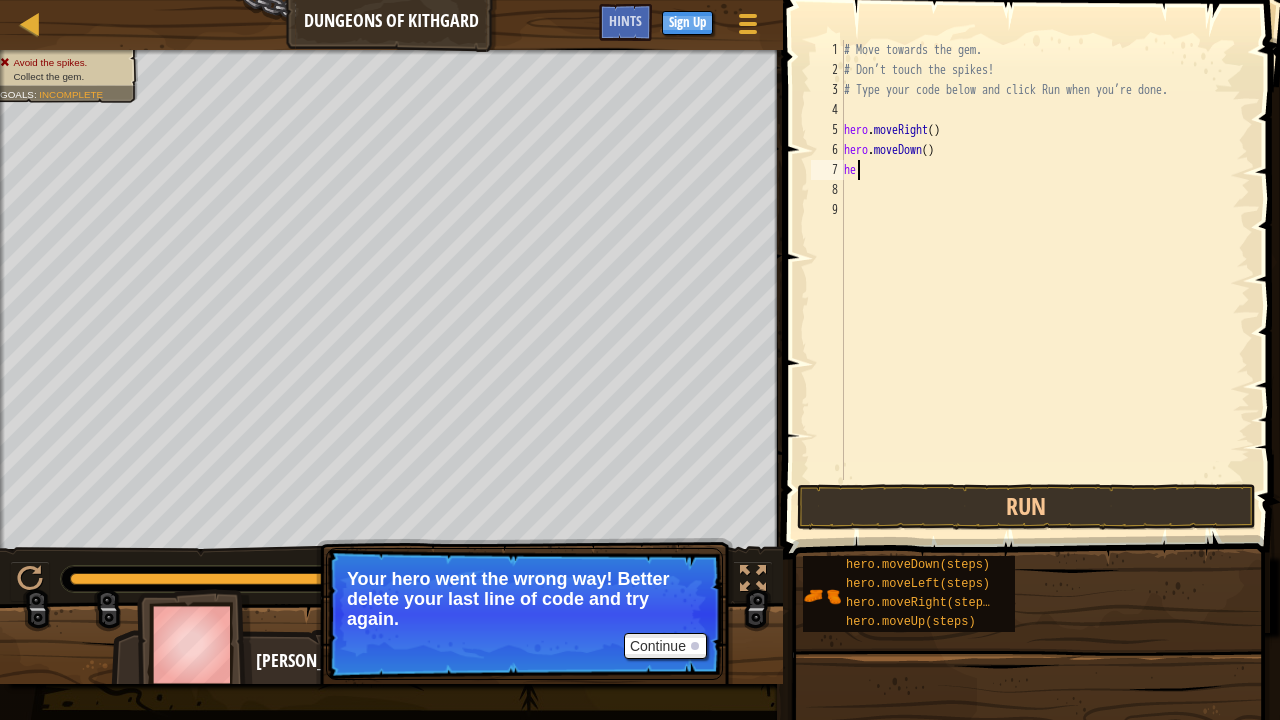 type on "h" 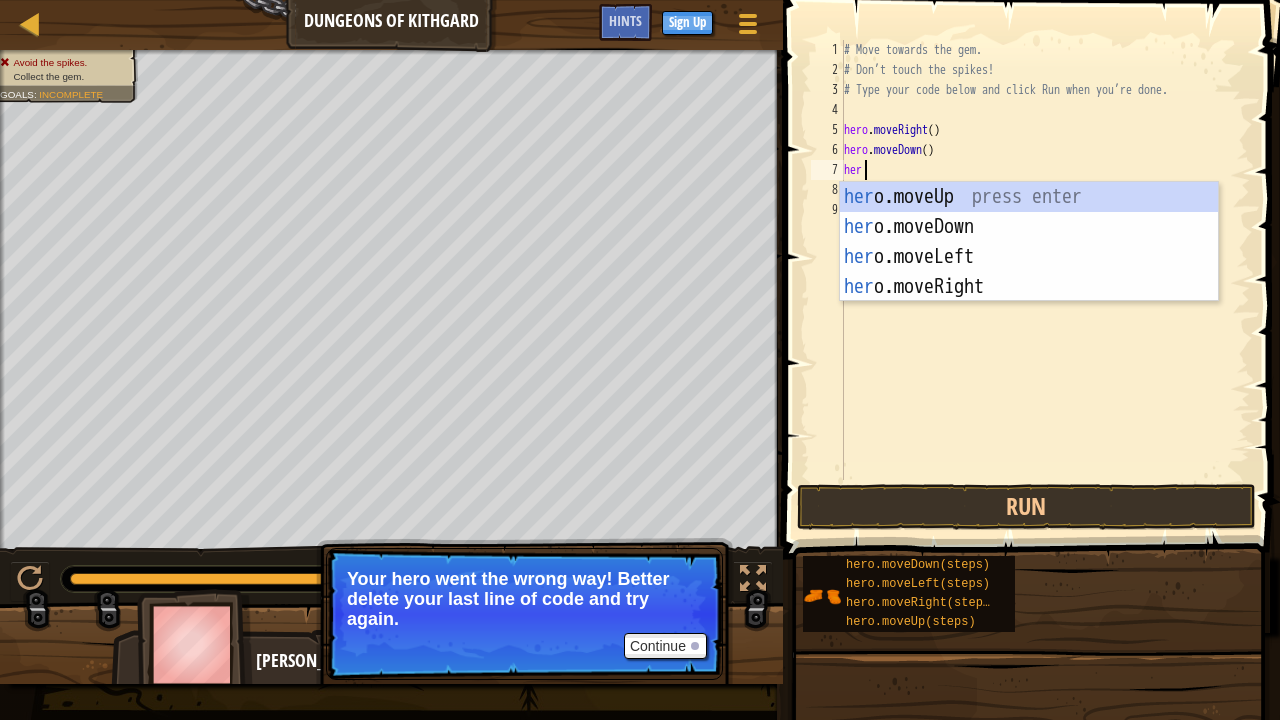 type on "hero" 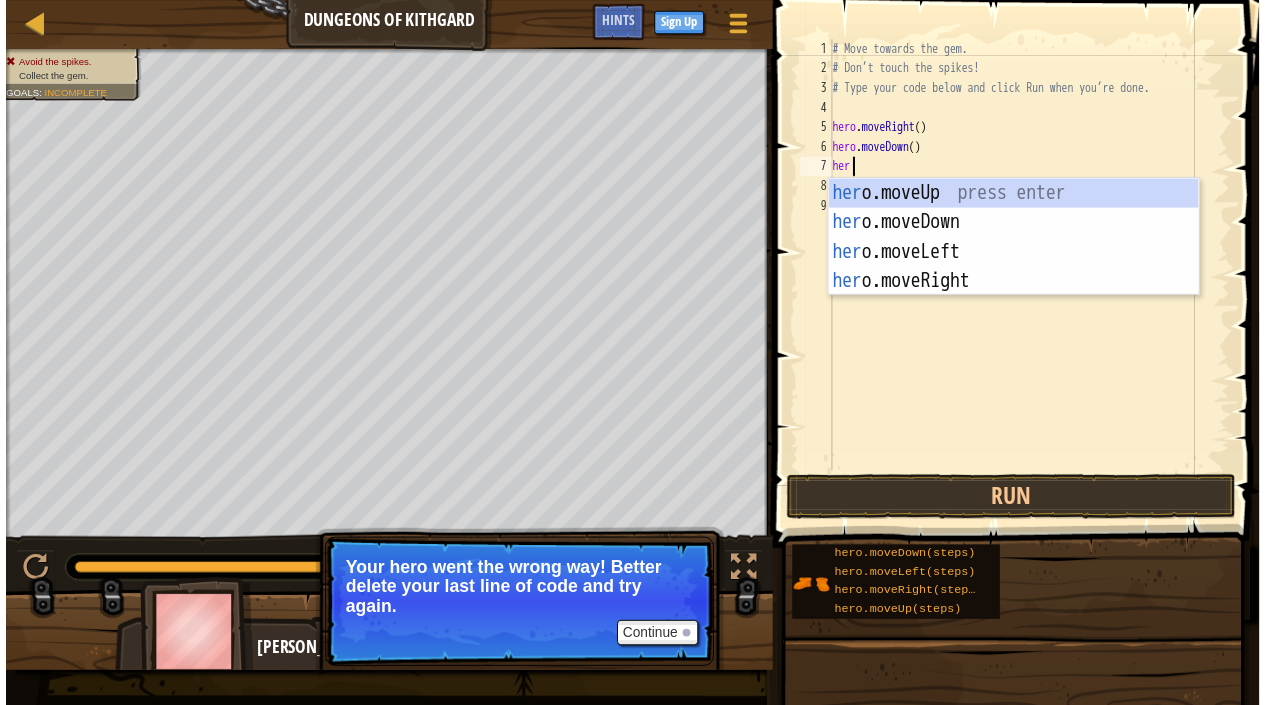 scroll, scrollTop: 9, scrollLeft: 3, axis: both 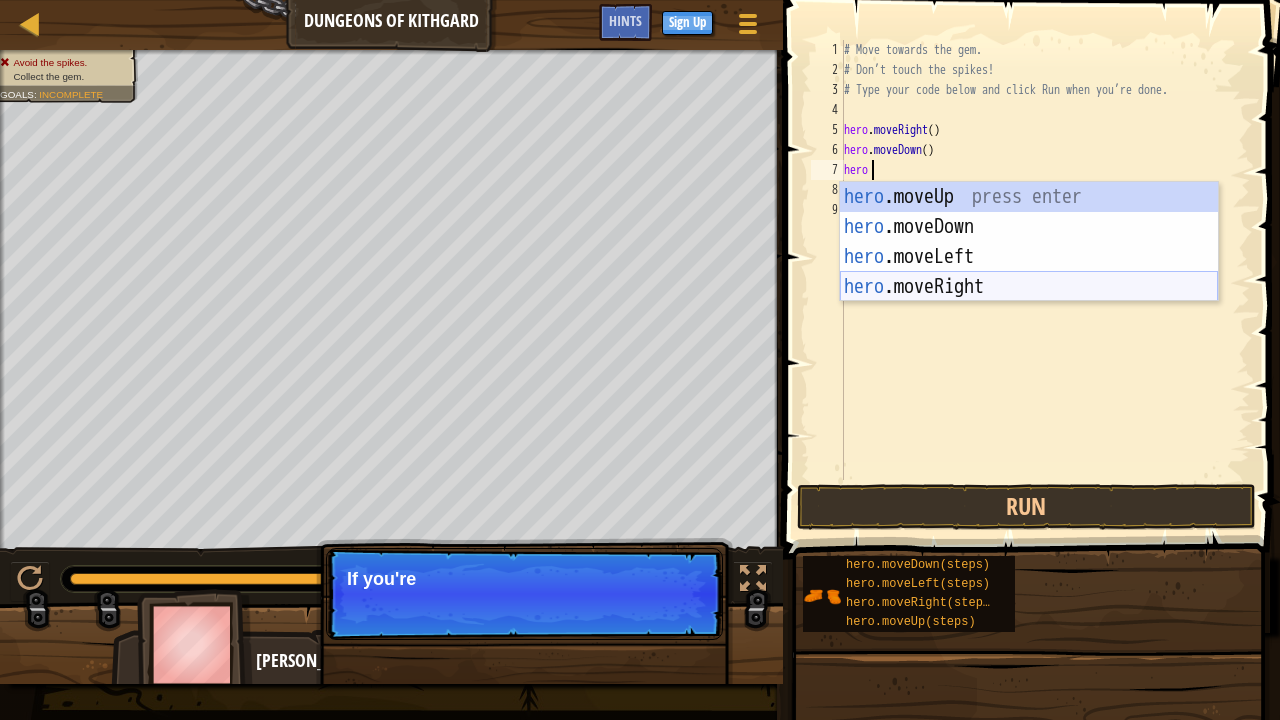 click on "hero .moveUp press enter hero .moveDown press enter hero .moveLeft press enter hero .moveRight press enter" at bounding box center [1029, 272] 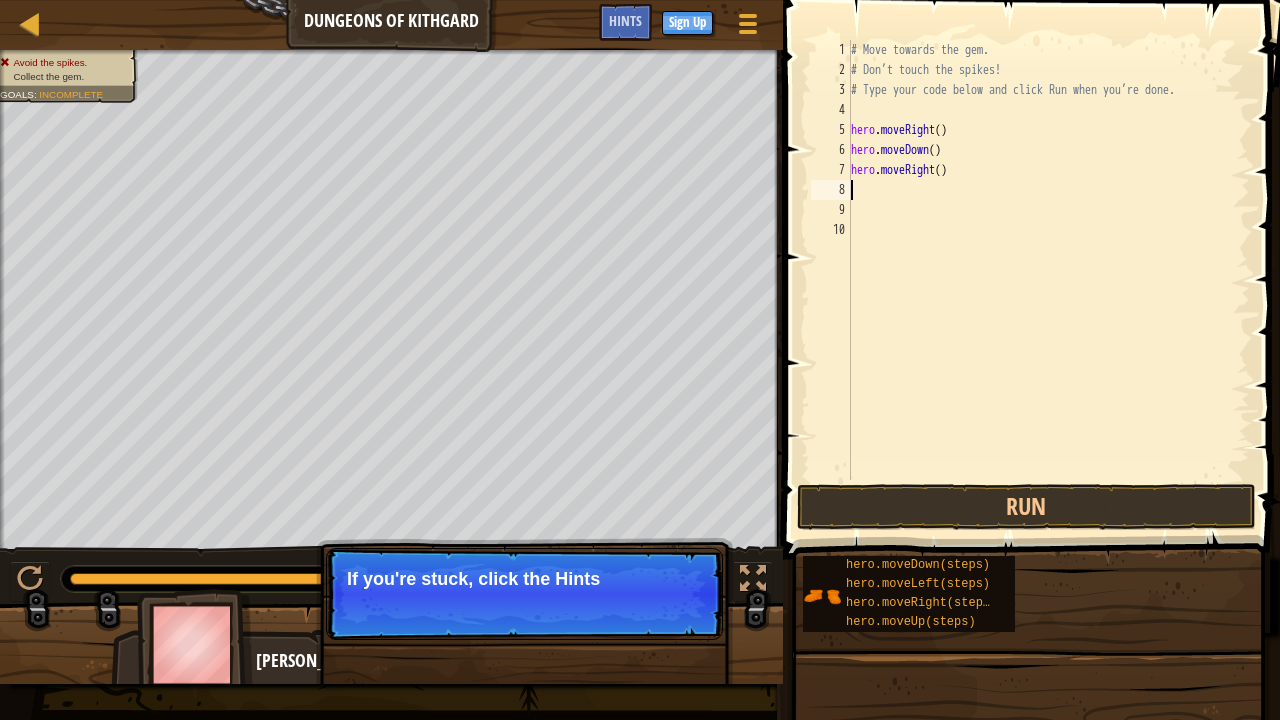 type 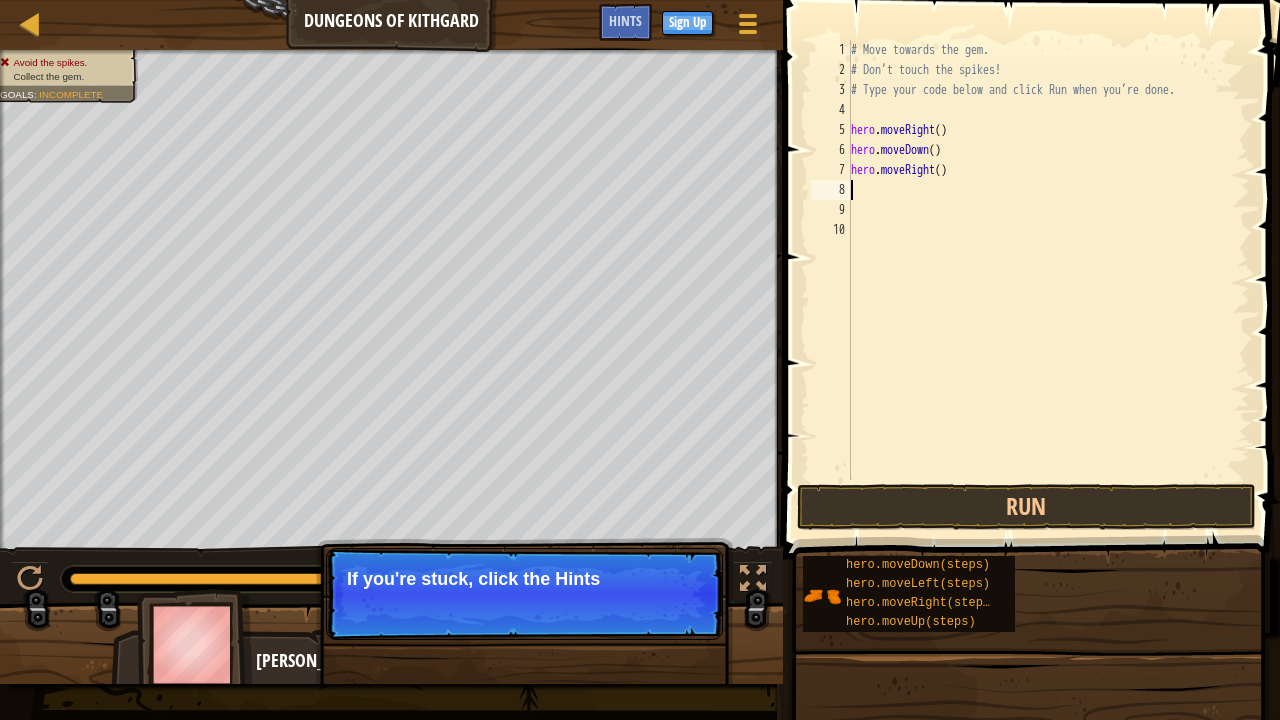 scroll, scrollTop: 9, scrollLeft: 0, axis: vertical 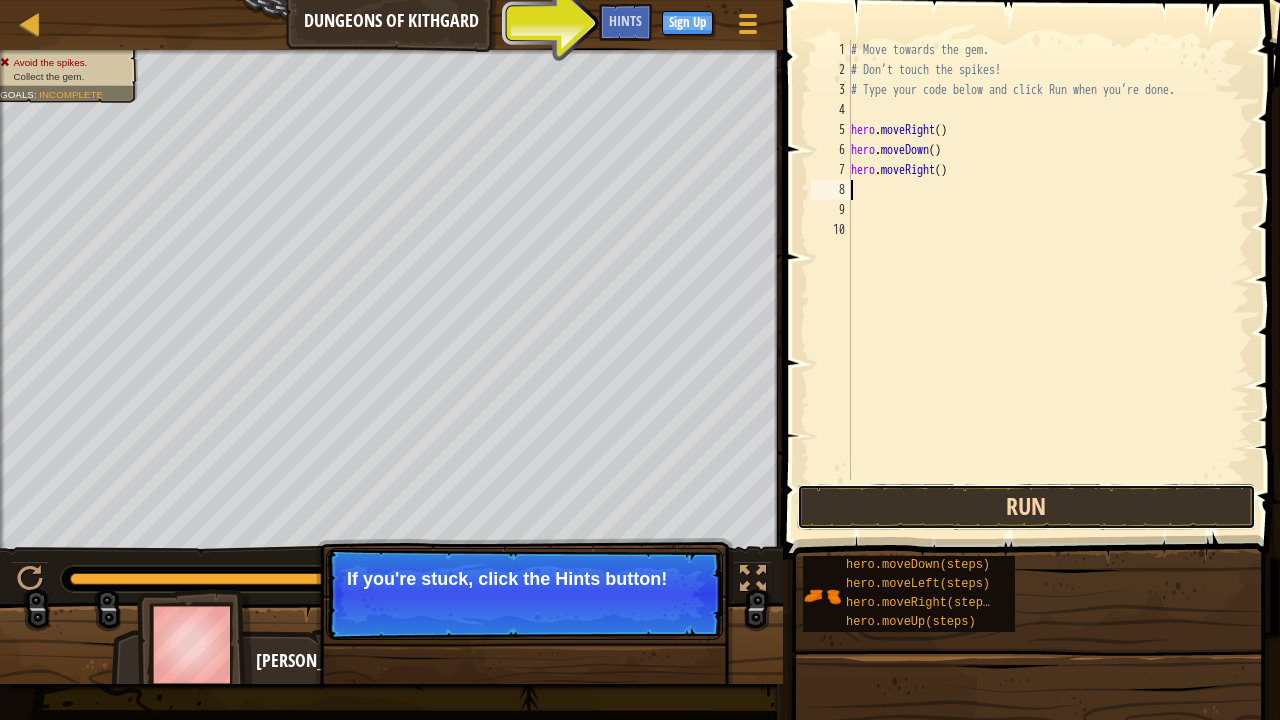 click on "Run" at bounding box center [1026, 507] 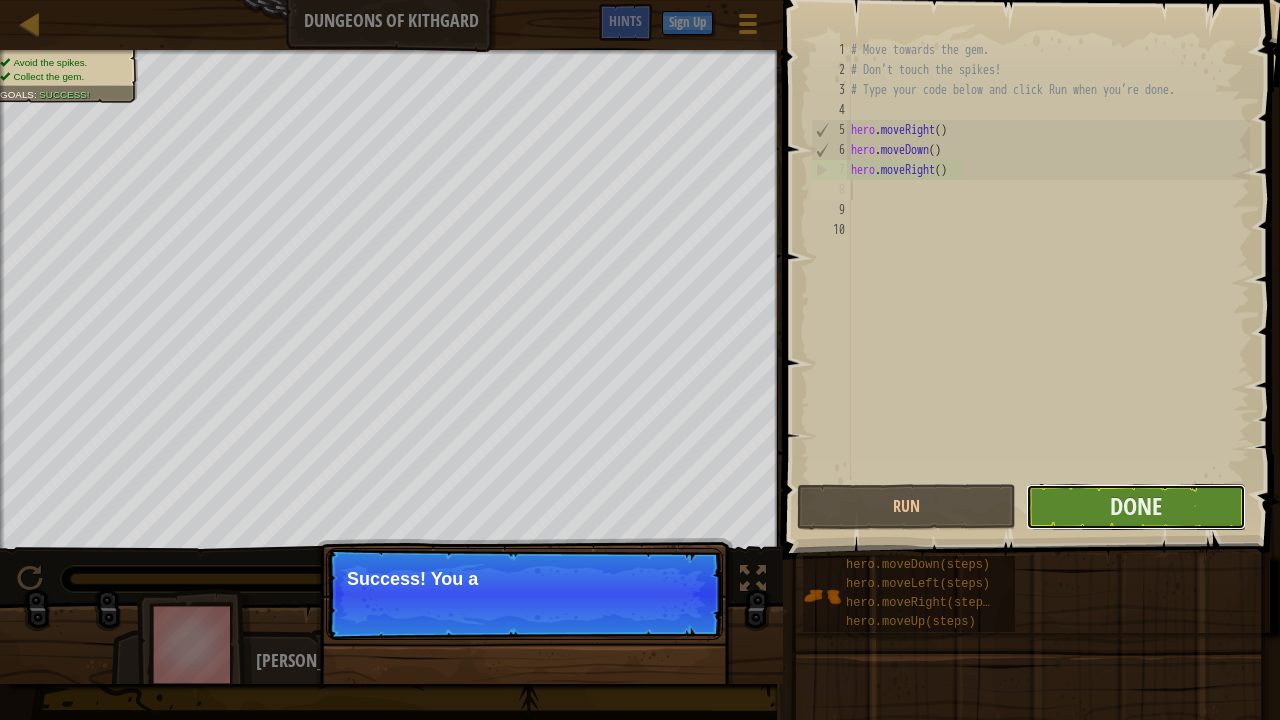 click on "Done" at bounding box center (1135, 507) 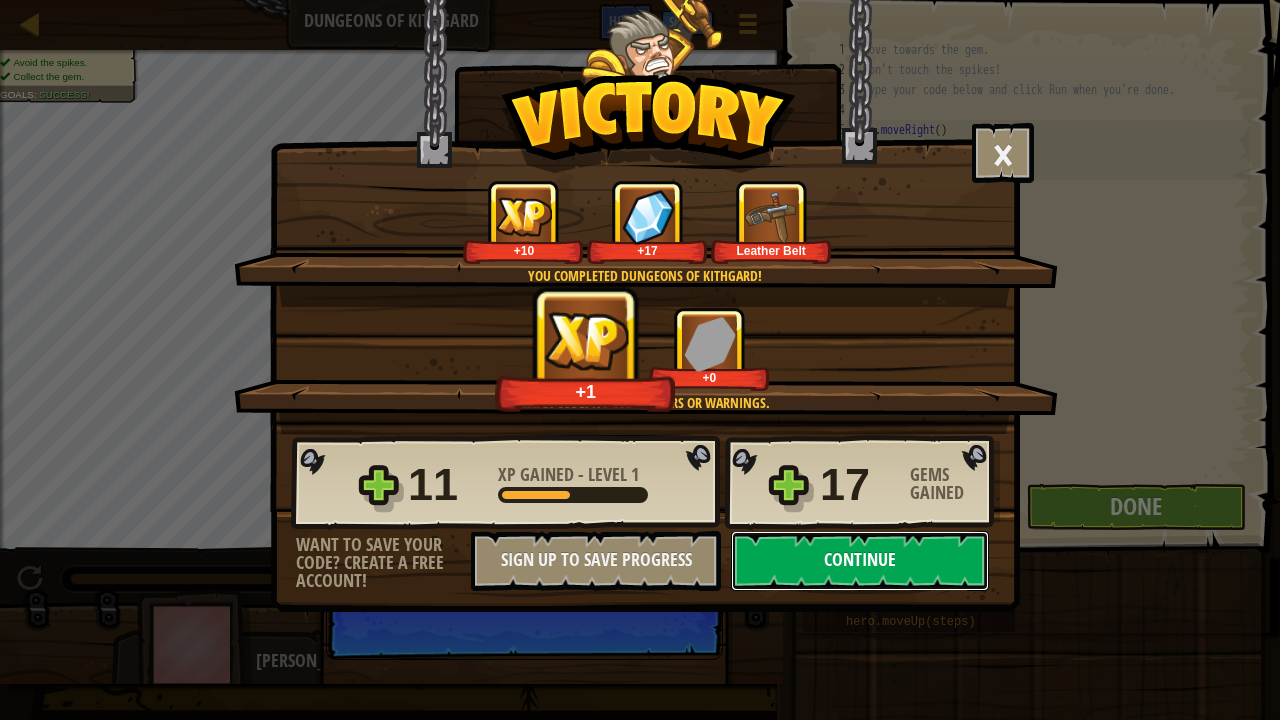 click on "Continue" at bounding box center [860, 561] 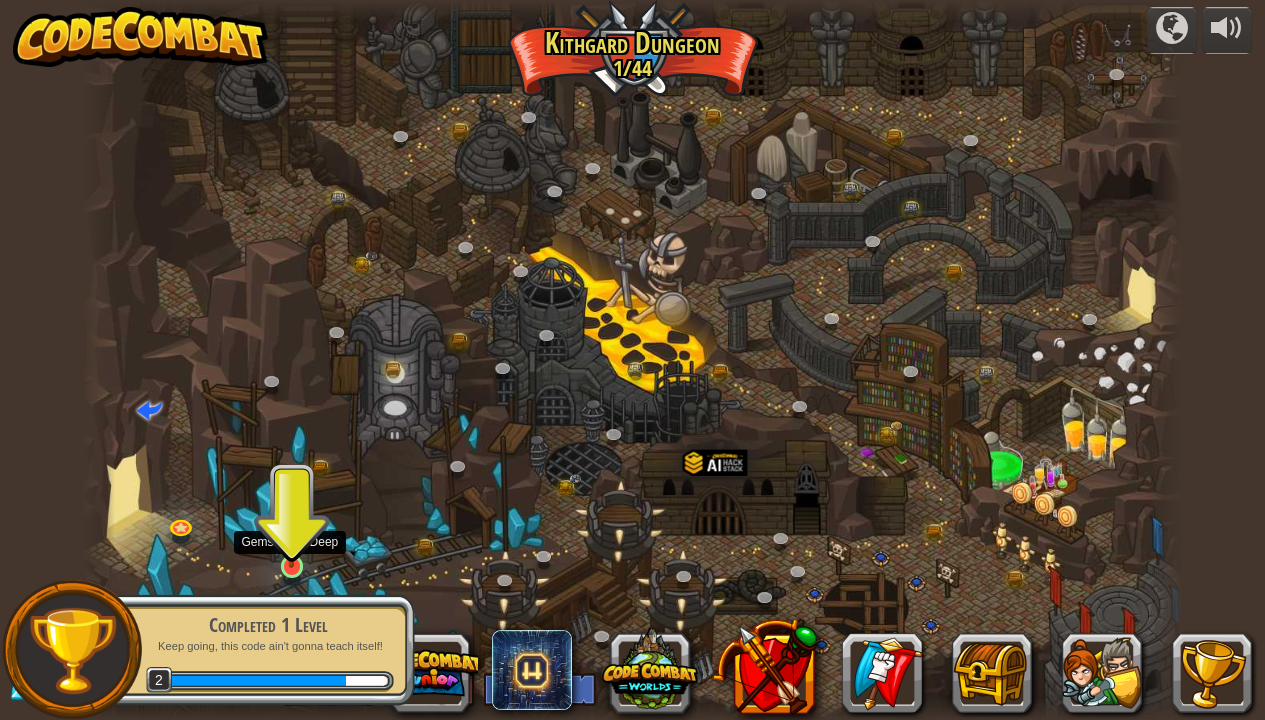 click at bounding box center [291, 537] 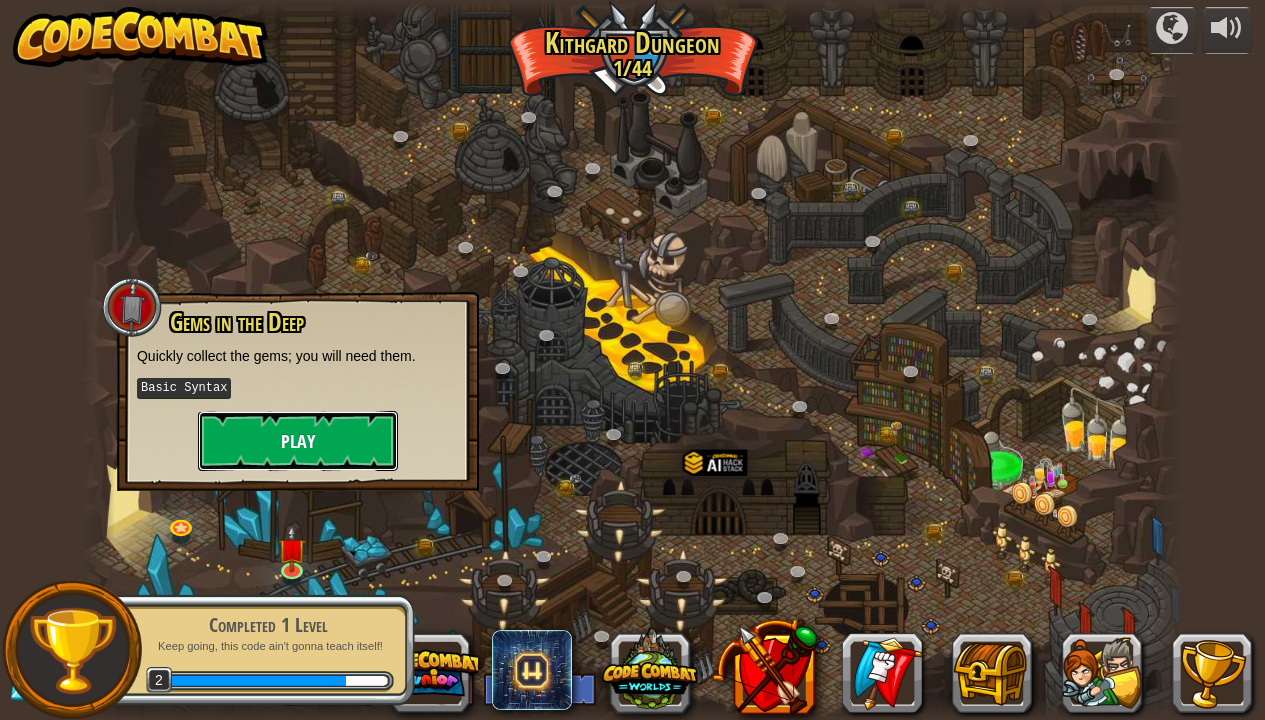 click on "Play" at bounding box center [298, 441] 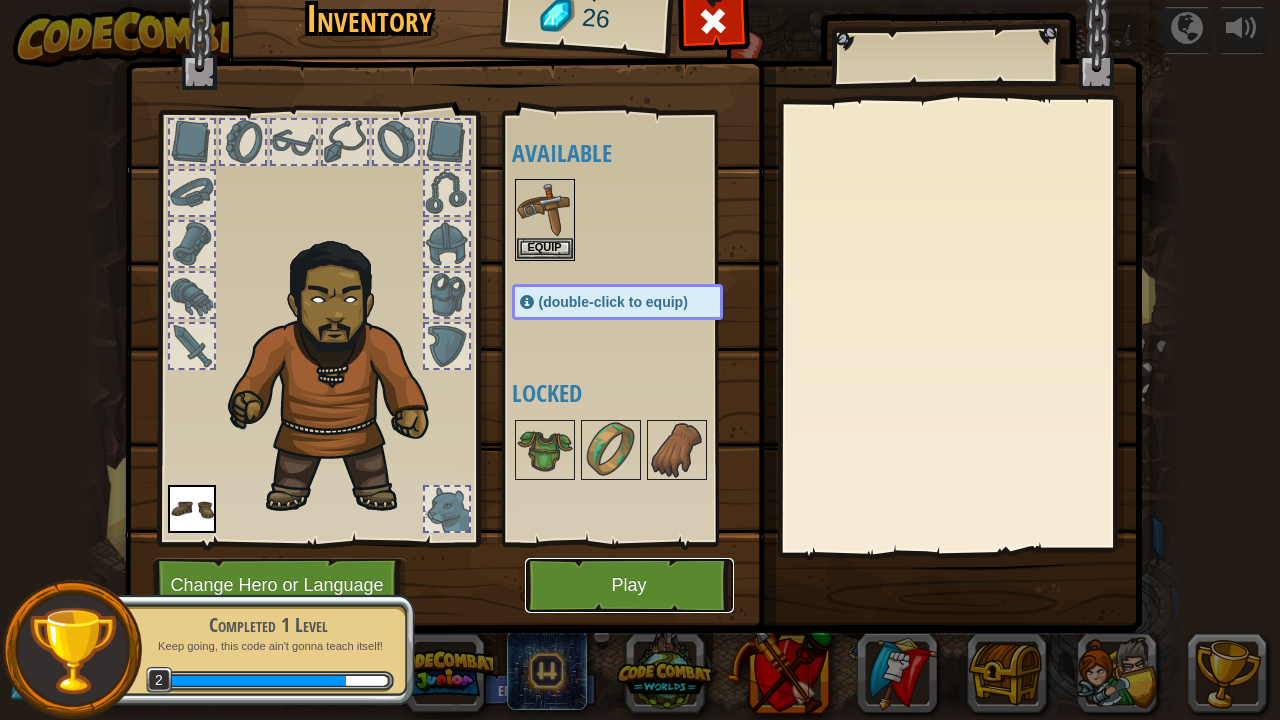 click on "Play" at bounding box center [629, 585] 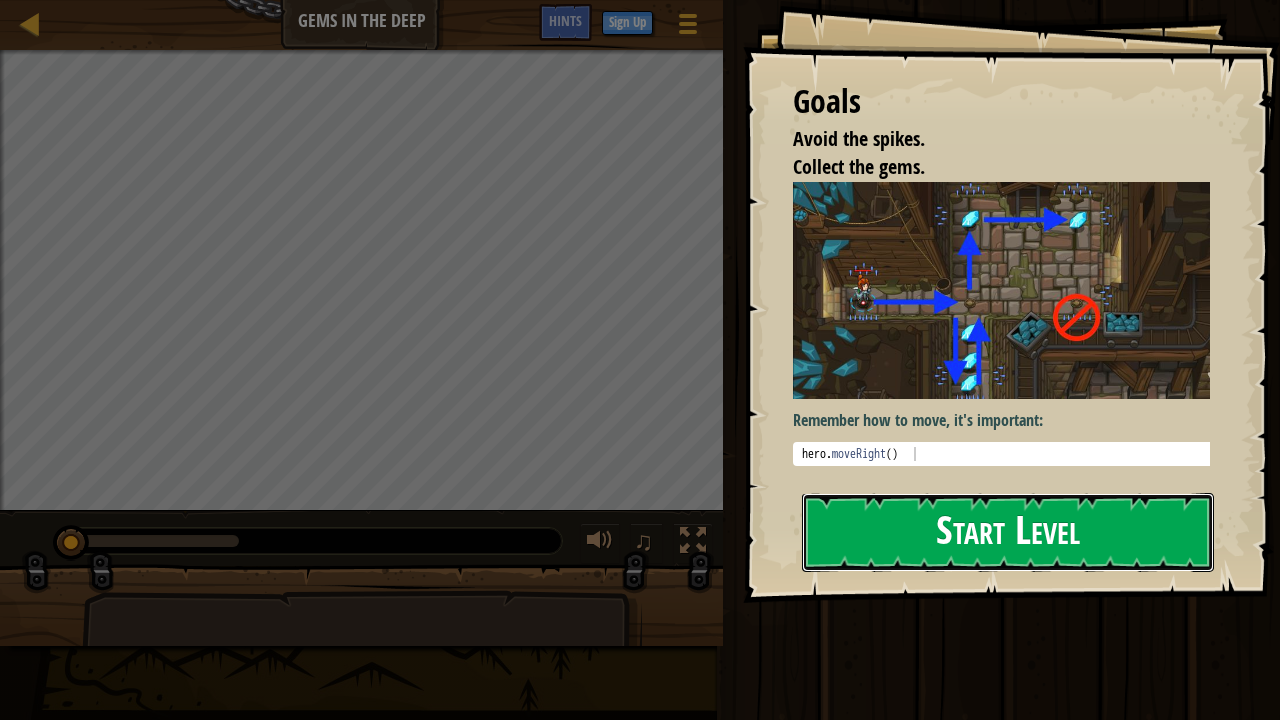 click on "Start Level" at bounding box center [1008, 532] 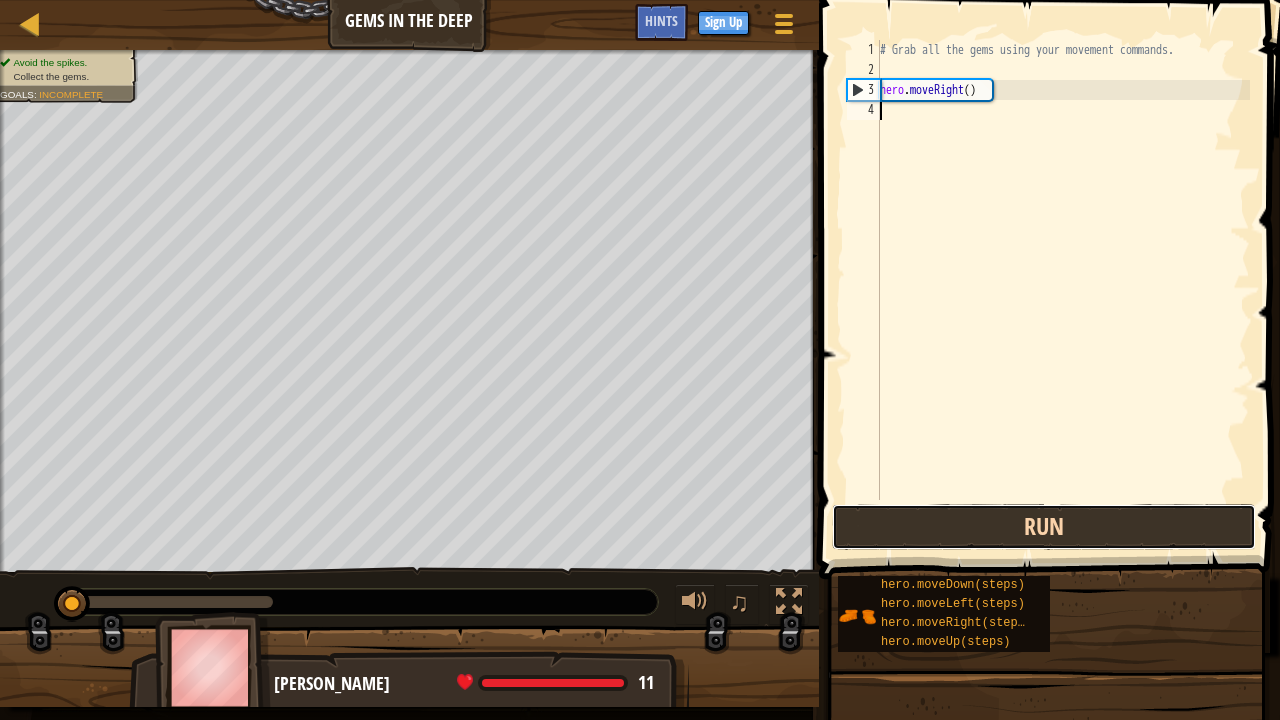 click on "Run" at bounding box center [1044, 527] 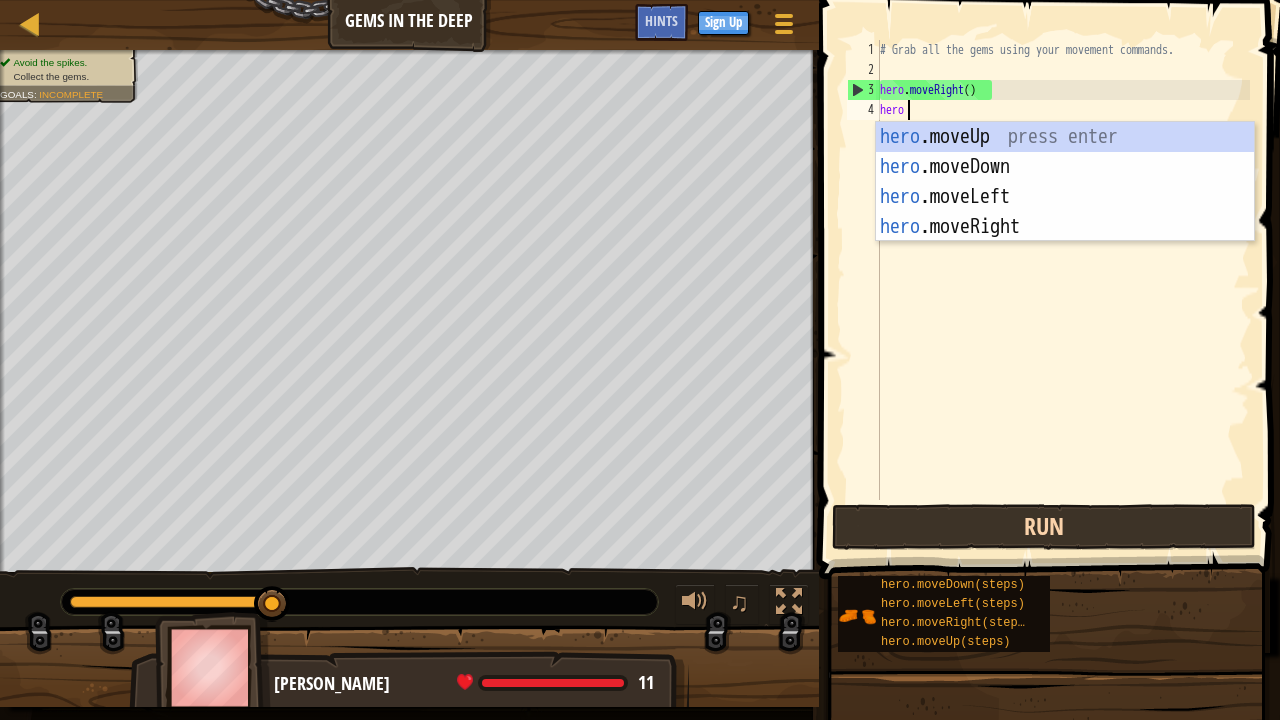 type on "hero" 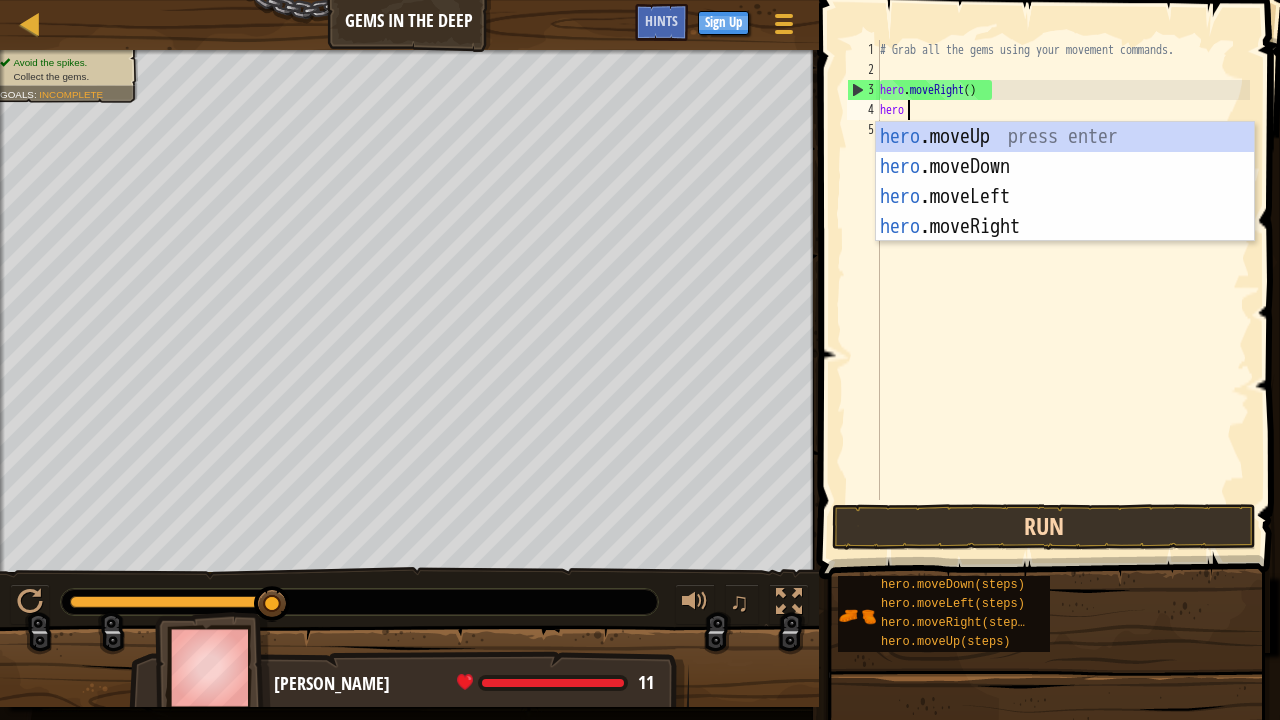 scroll, scrollTop: 9, scrollLeft: 3, axis: both 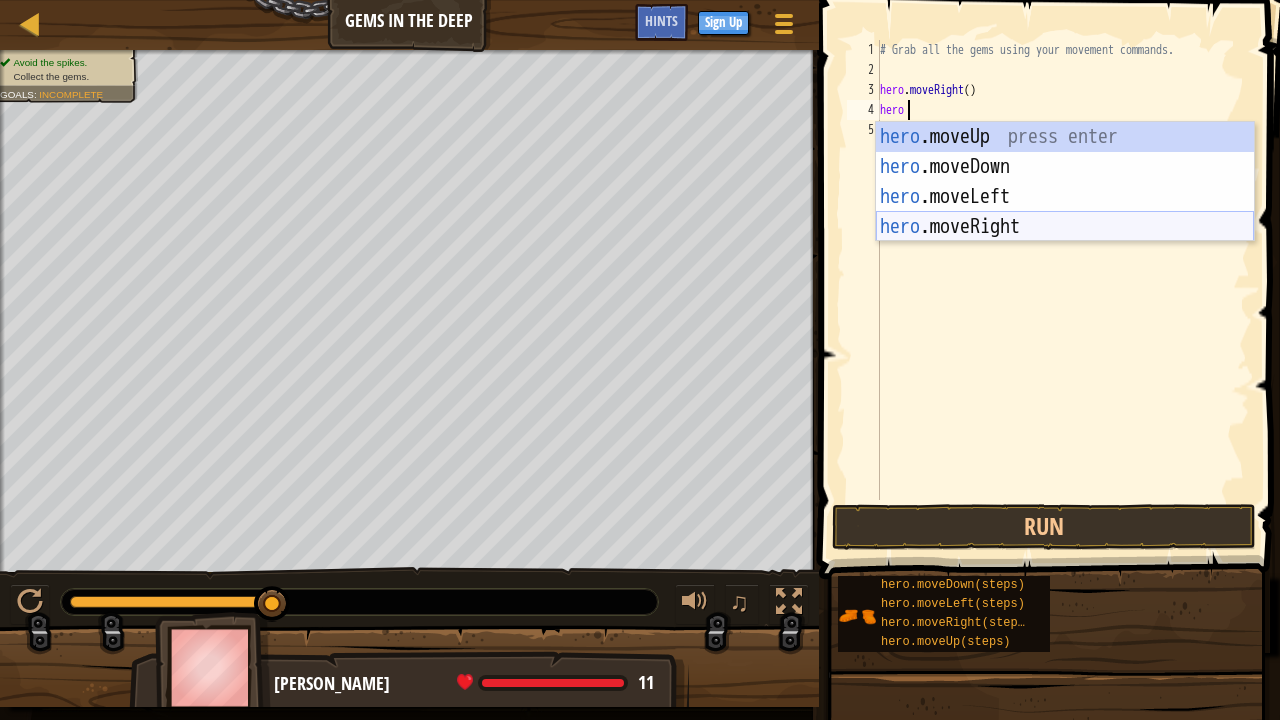 click on "hero .moveUp press enter hero .moveDown press enter hero .moveLeft press enter hero .moveRight press enter" at bounding box center [1065, 212] 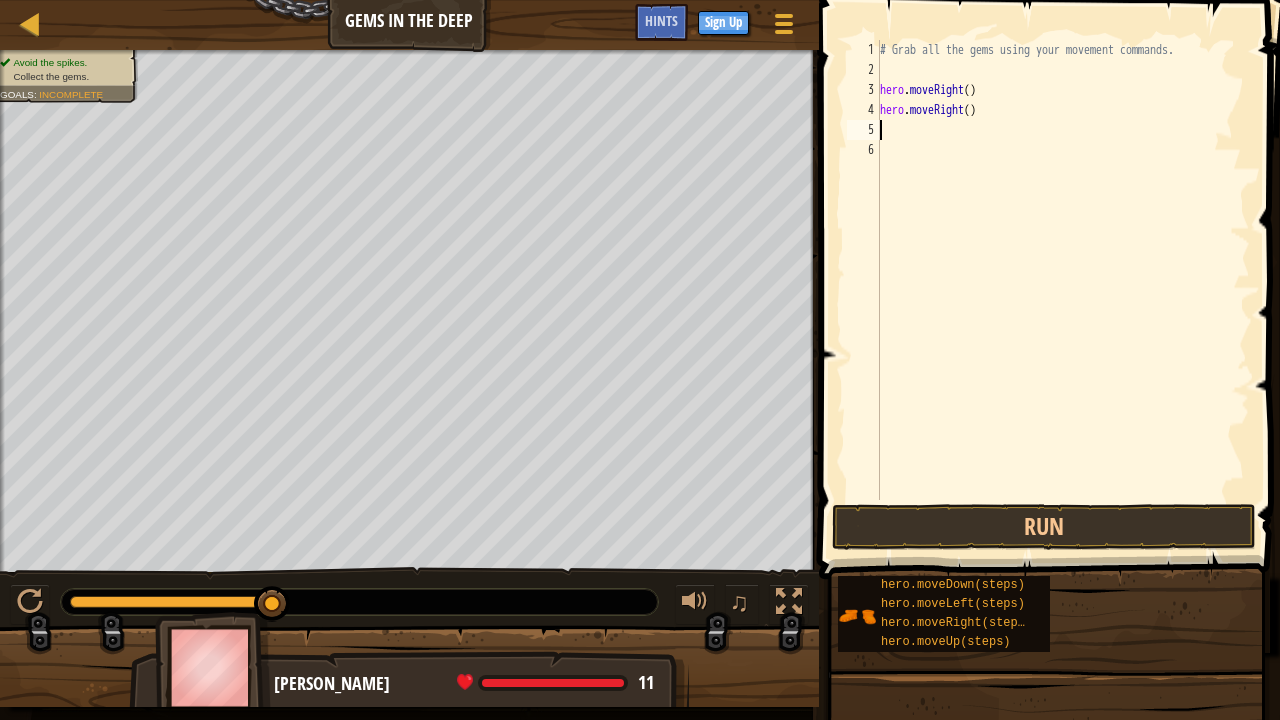 scroll, scrollTop: 9, scrollLeft: 0, axis: vertical 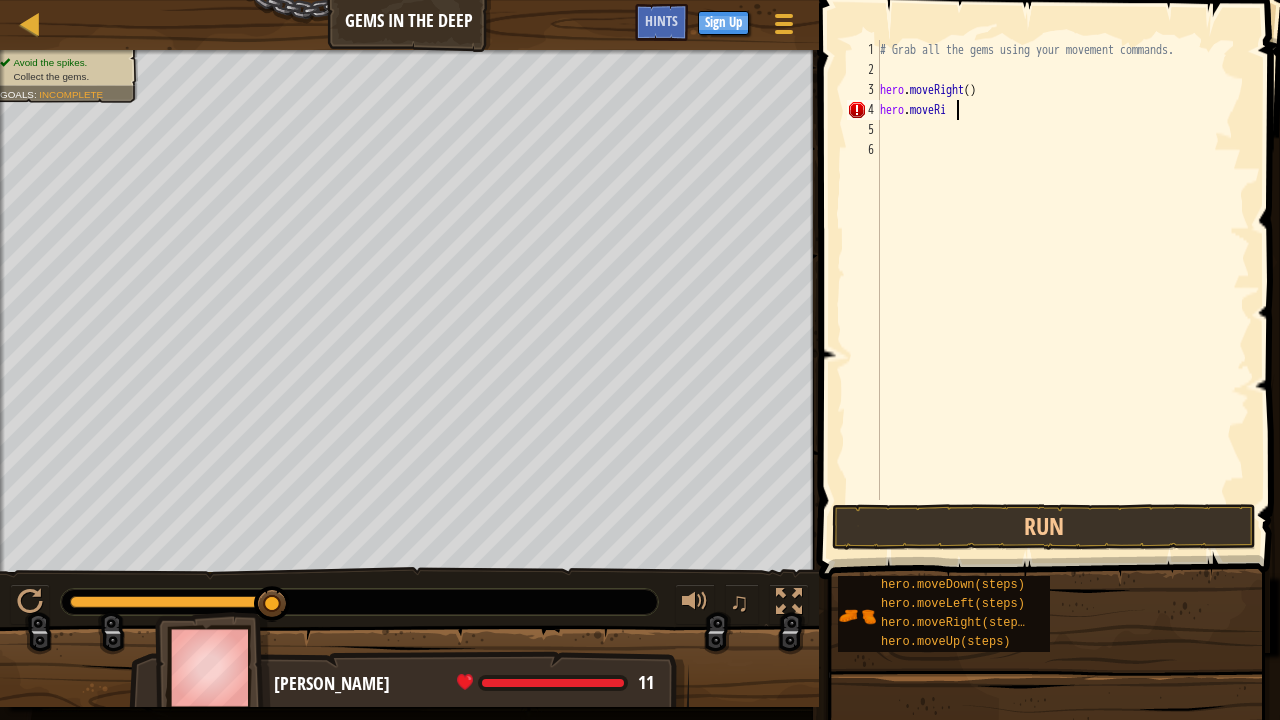 type on "h" 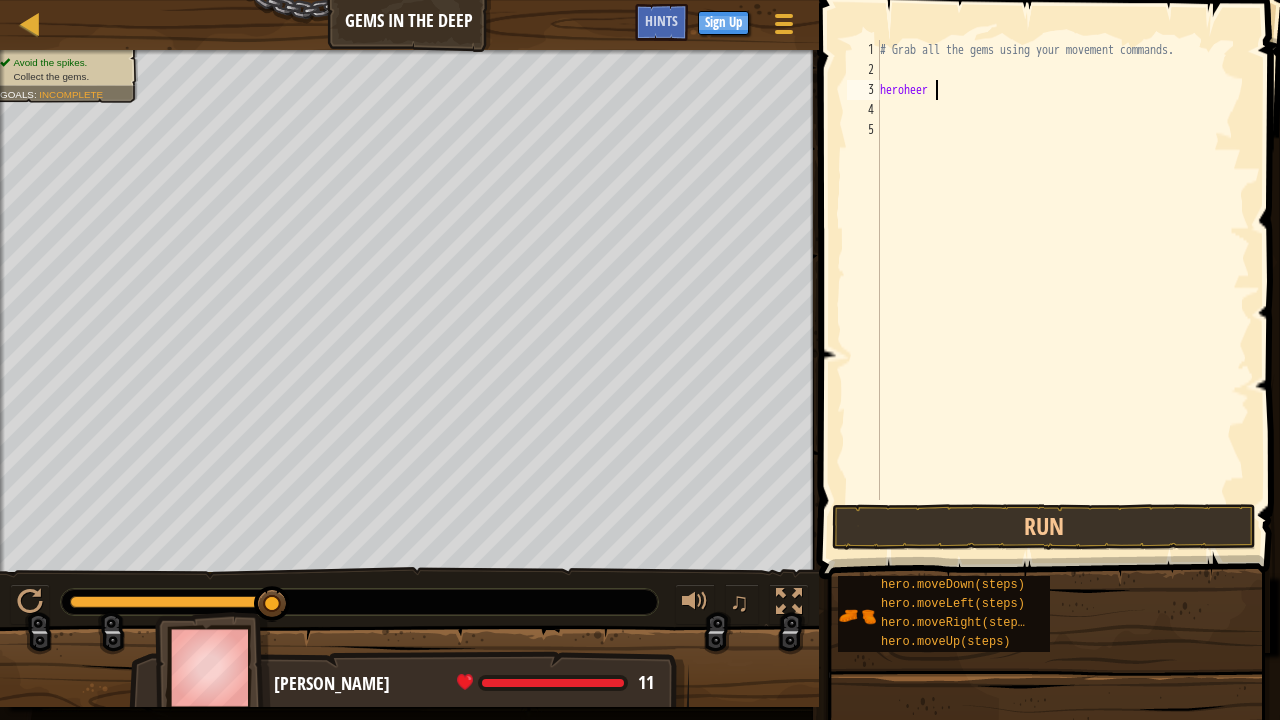 scroll, scrollTop: 9, scrollLeft: 7, axis: both 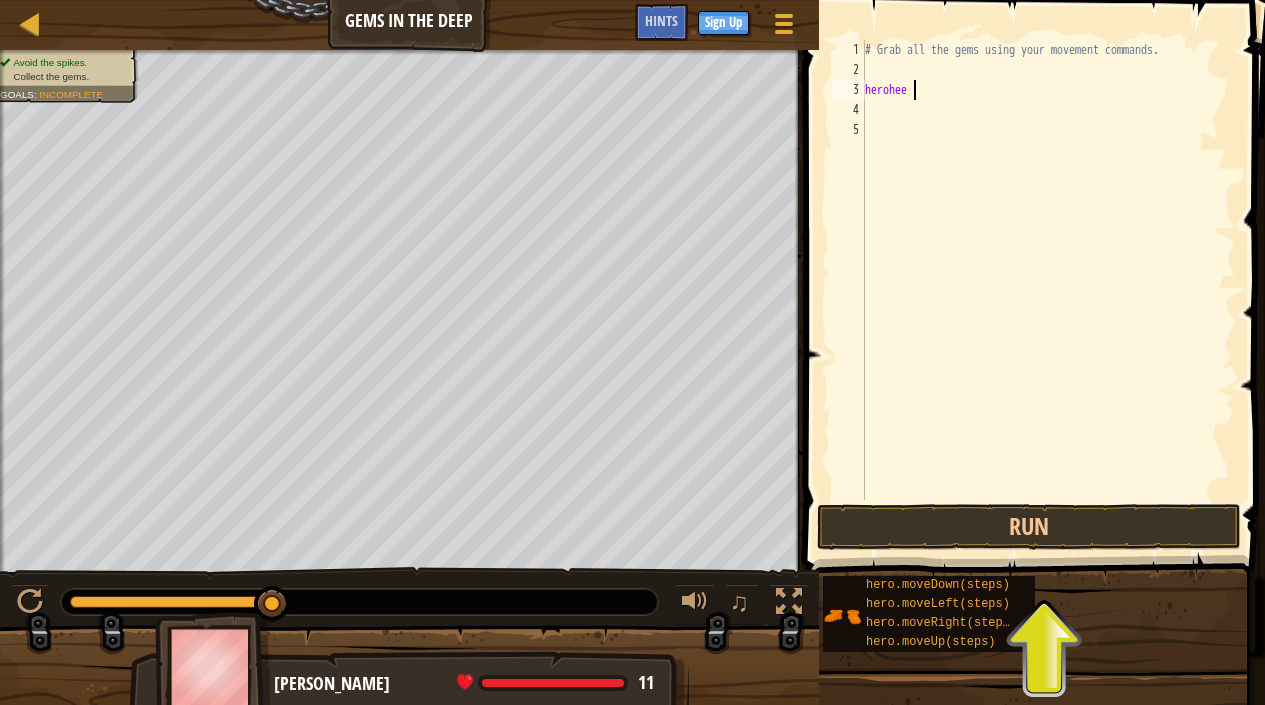 type on "h" 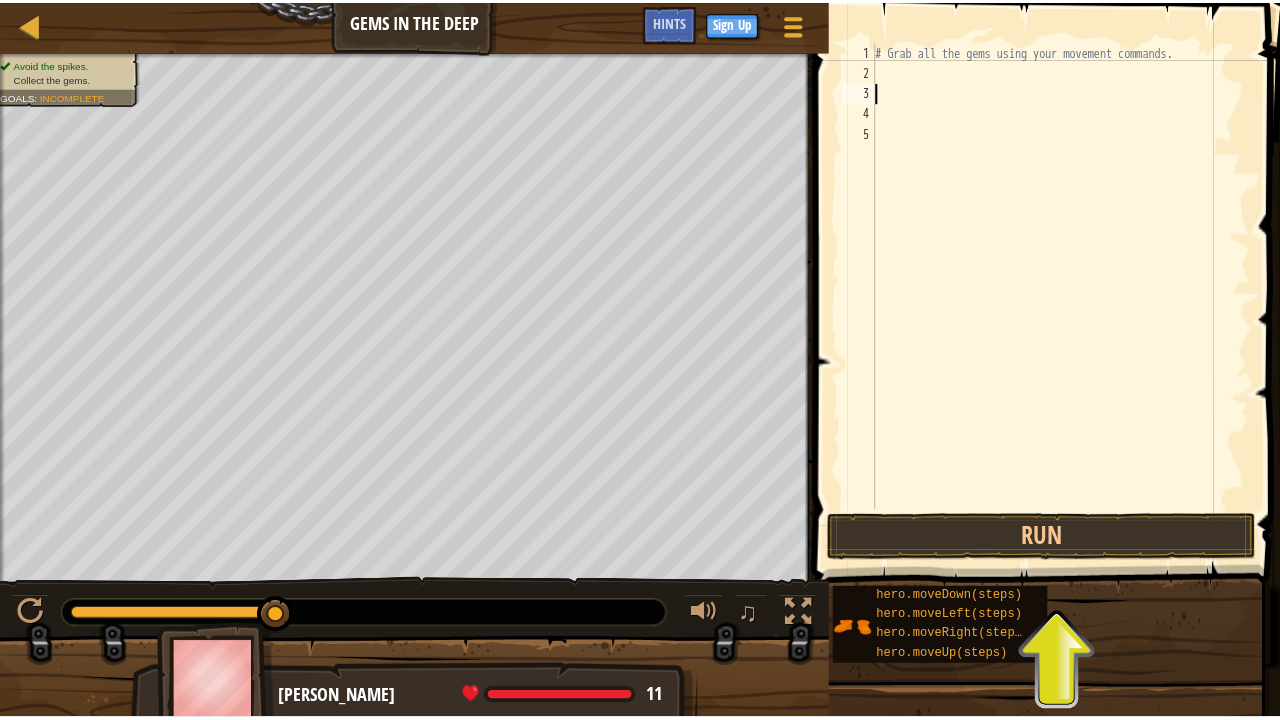 scroll, scrollTop: 9, scrollLeft: 0, axis: vertical 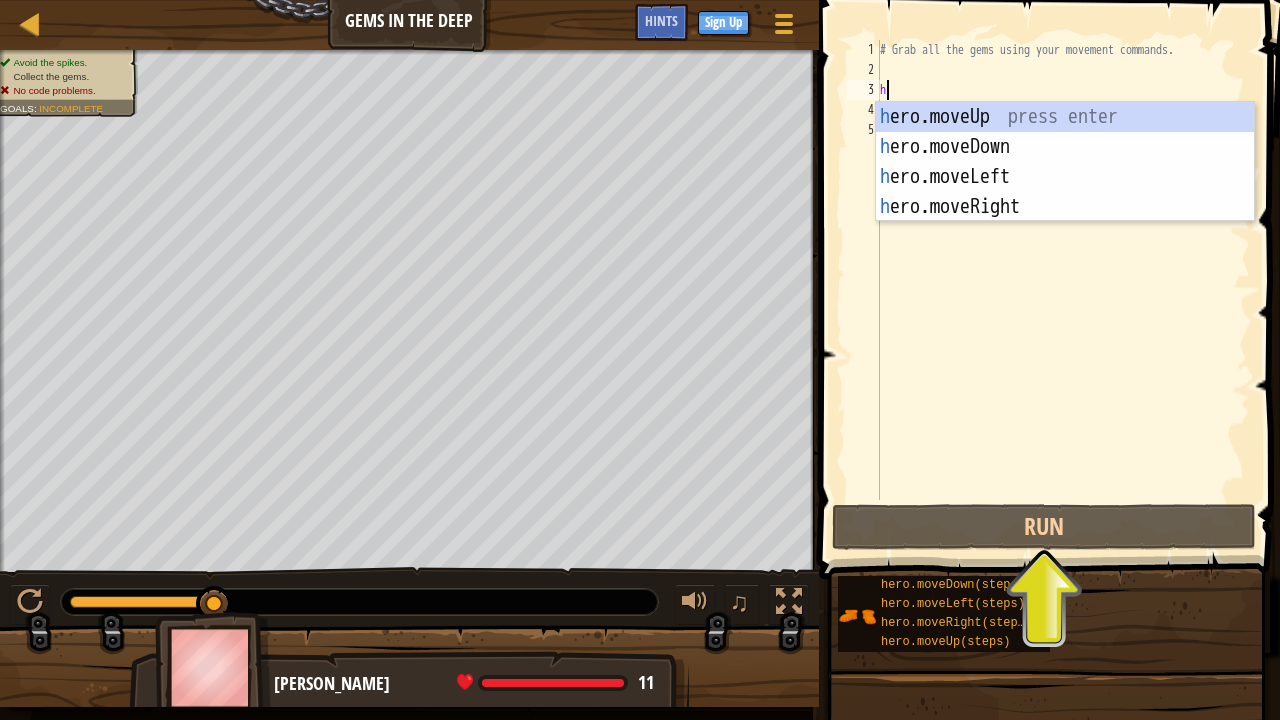 type on "hero" 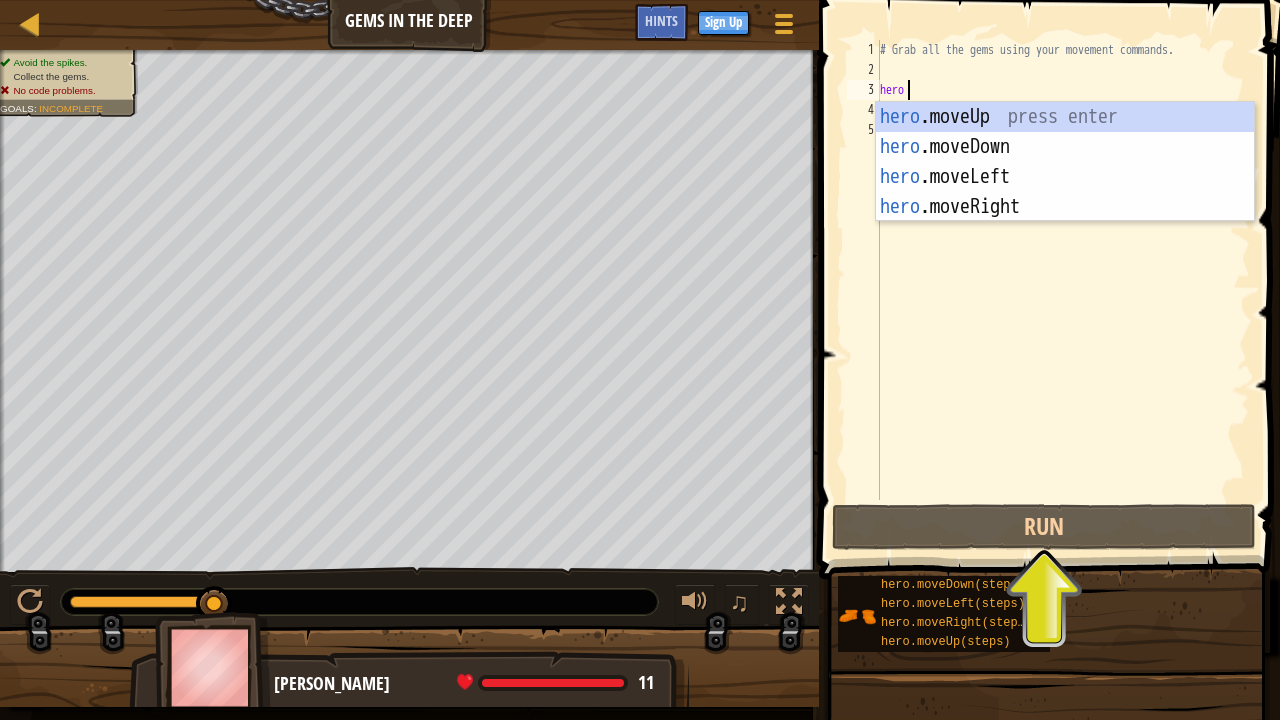scroll, scrollTop: 9, scrollLeft: 3, axis: both 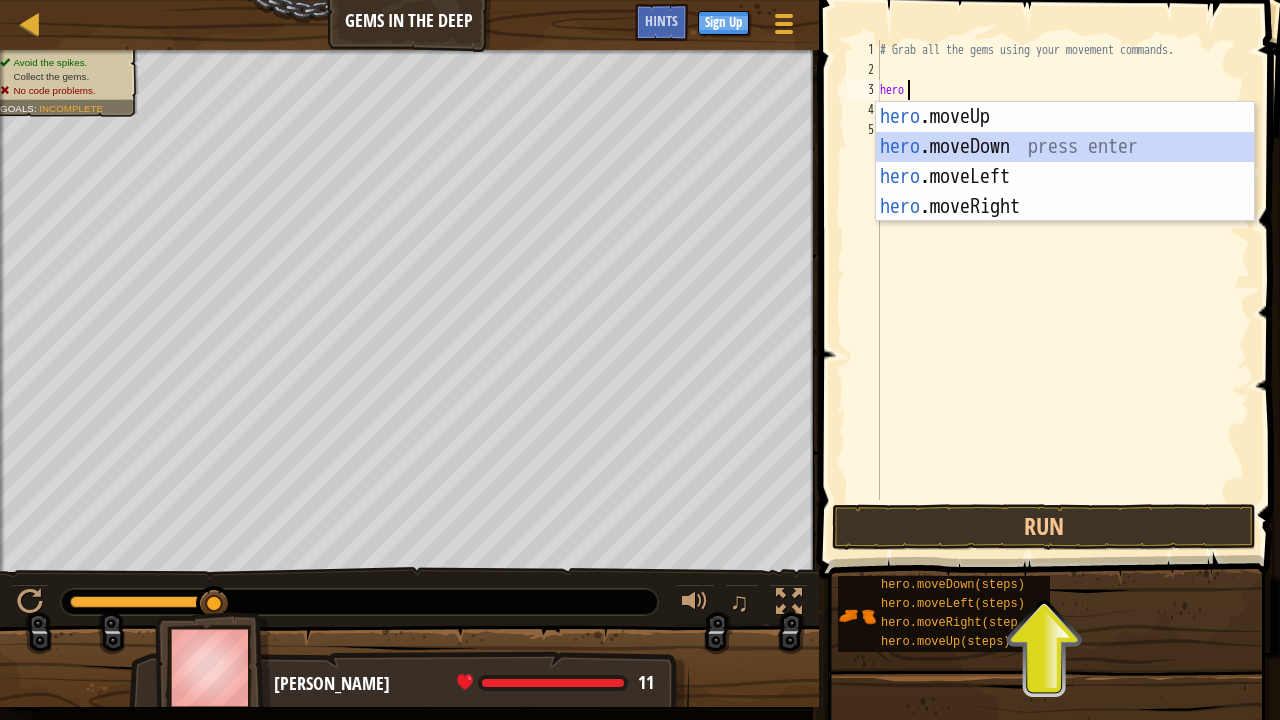 click on "hero .moveUp press enter hero .moveDown press enter hero .moveLeft press enter hero .moveRight press enter" at bounding box center [1065, 192] 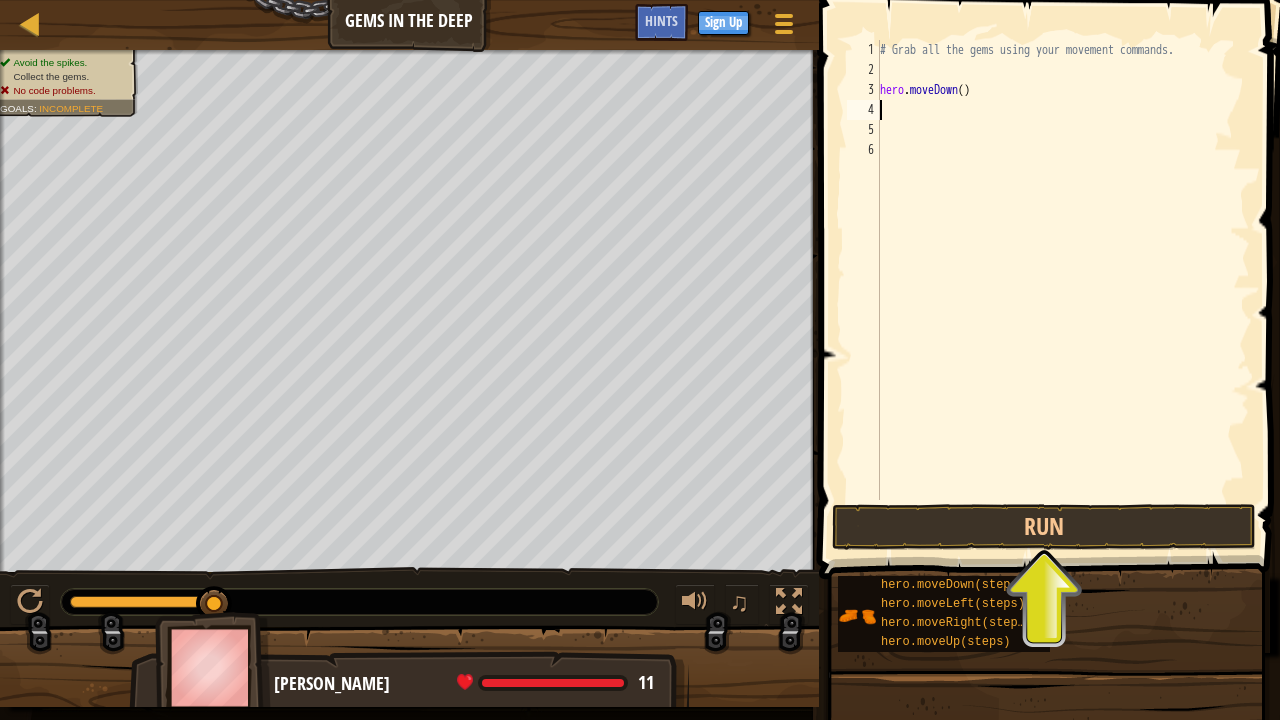scroll, scrollTop: 9, scrollLeft: 0, axis: vertical 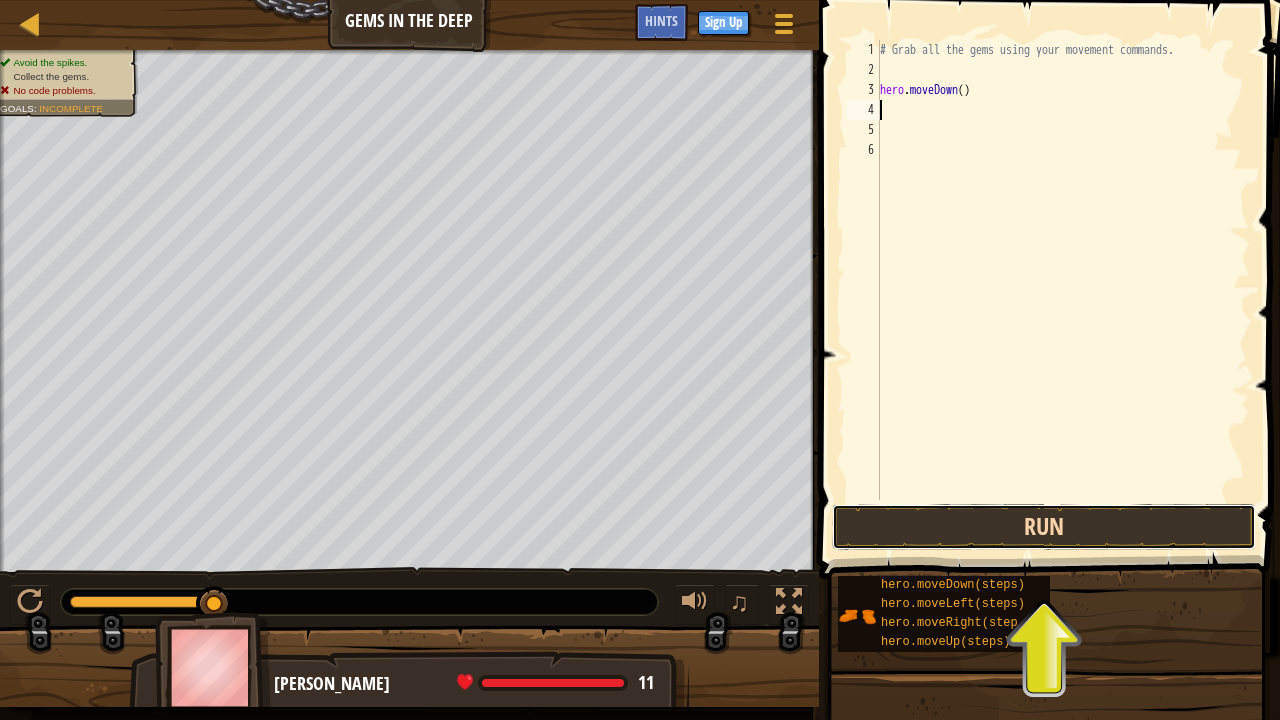 click on "Run" at bounding box center [1044, 527] 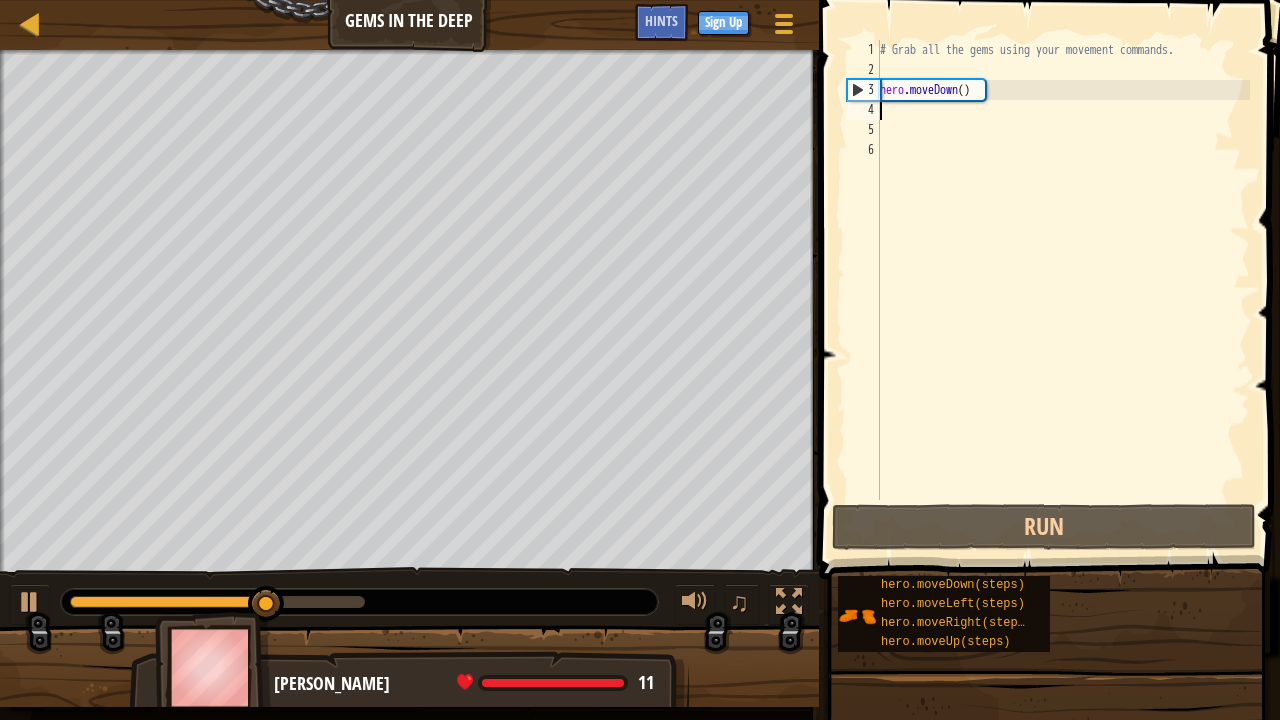 click on "# Grab all the gems using your movement commands. hero . moveDown ( )" at bounding box center (1063, 290) 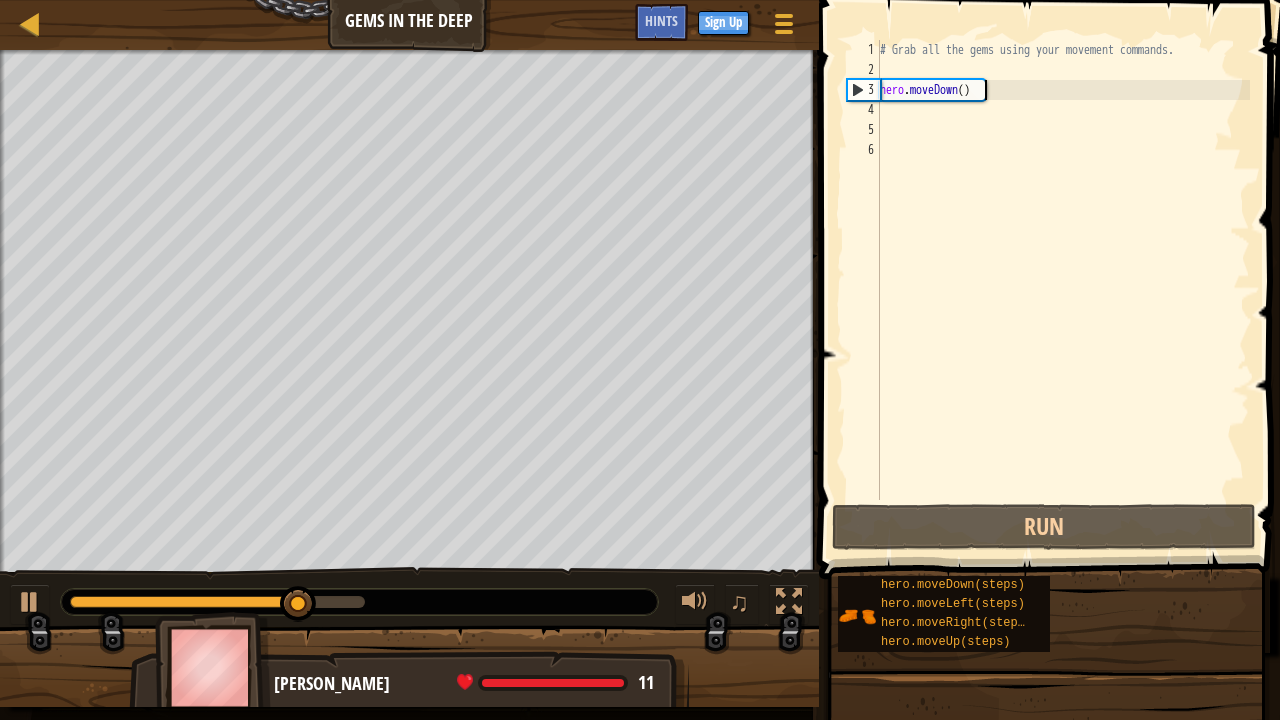 click on "# Grab all the gems using your movement commands. hero . moveDown ( )" at bounding box center [1063, 290] 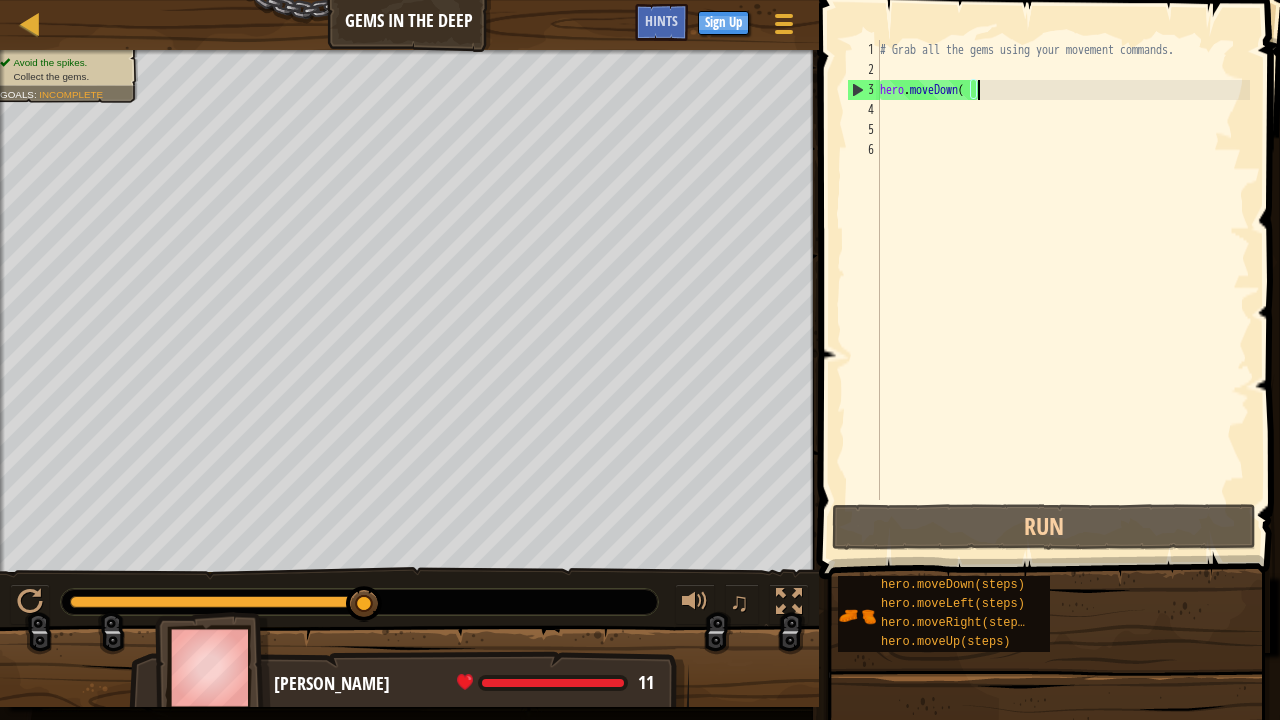 type on "h" 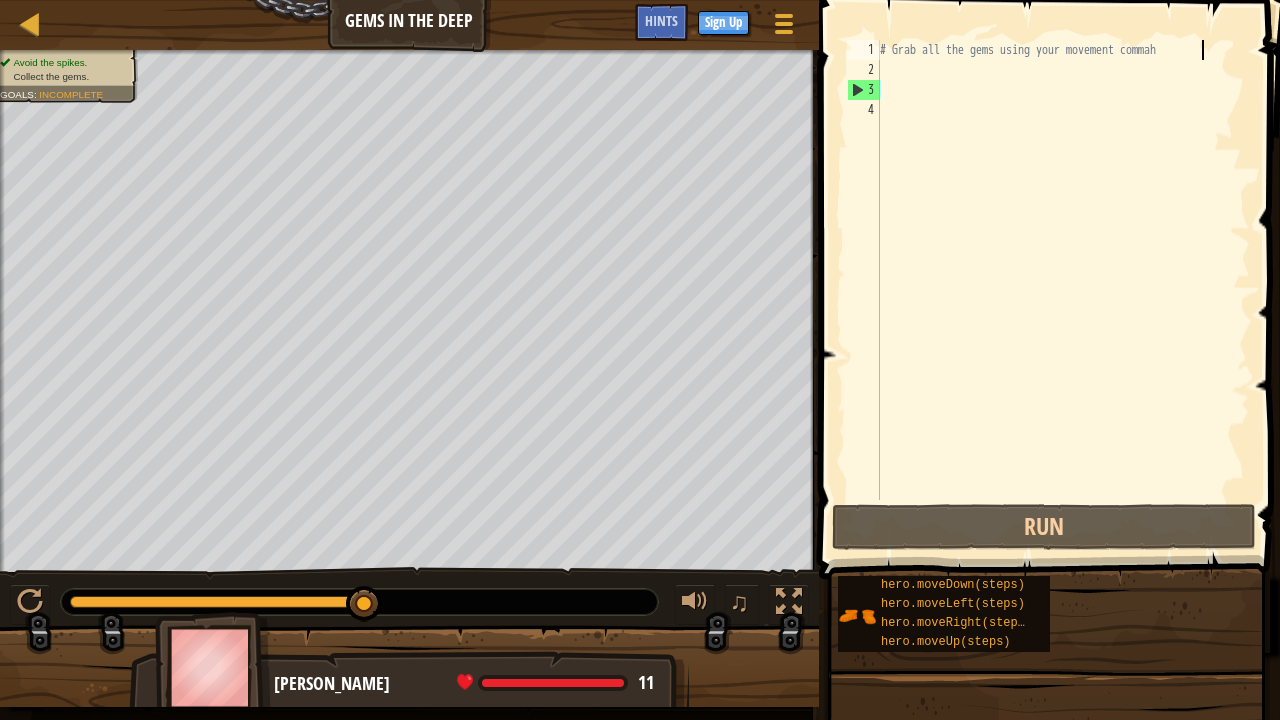 type on "# Grab all the gems using your movement commahero" 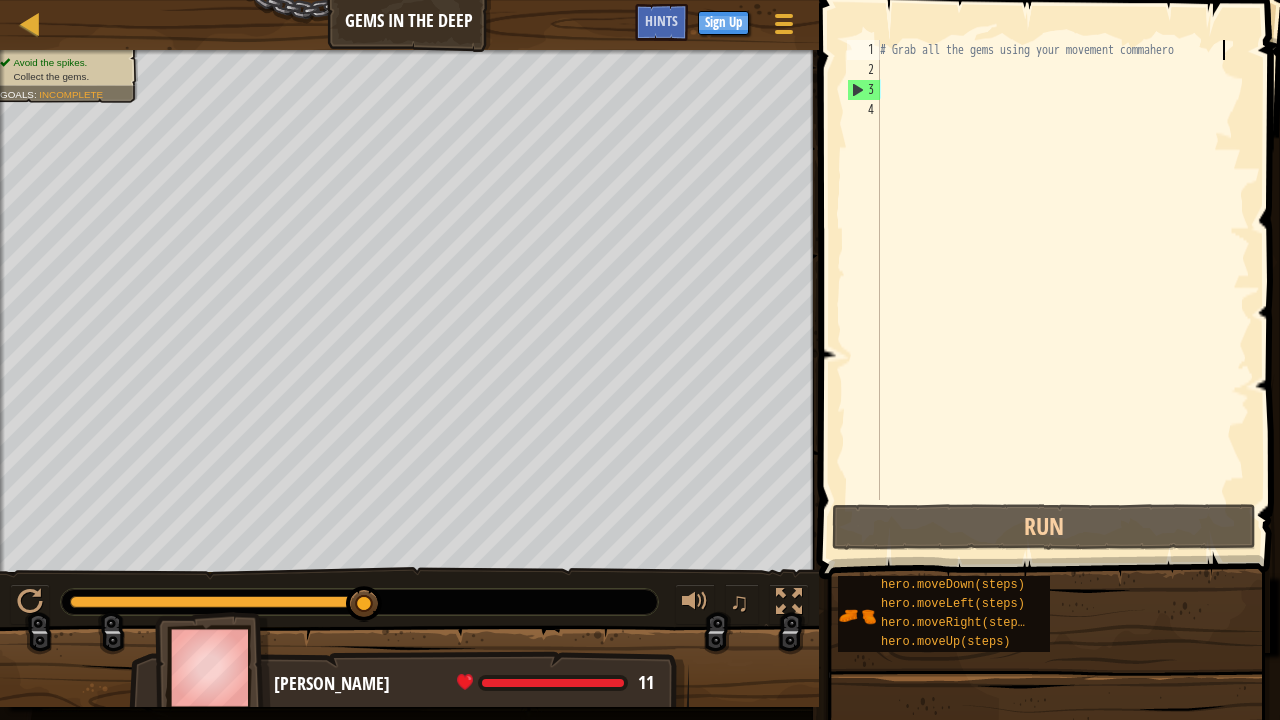 scroll, scrollTop: 9, scrollLeft: 48, axis: both 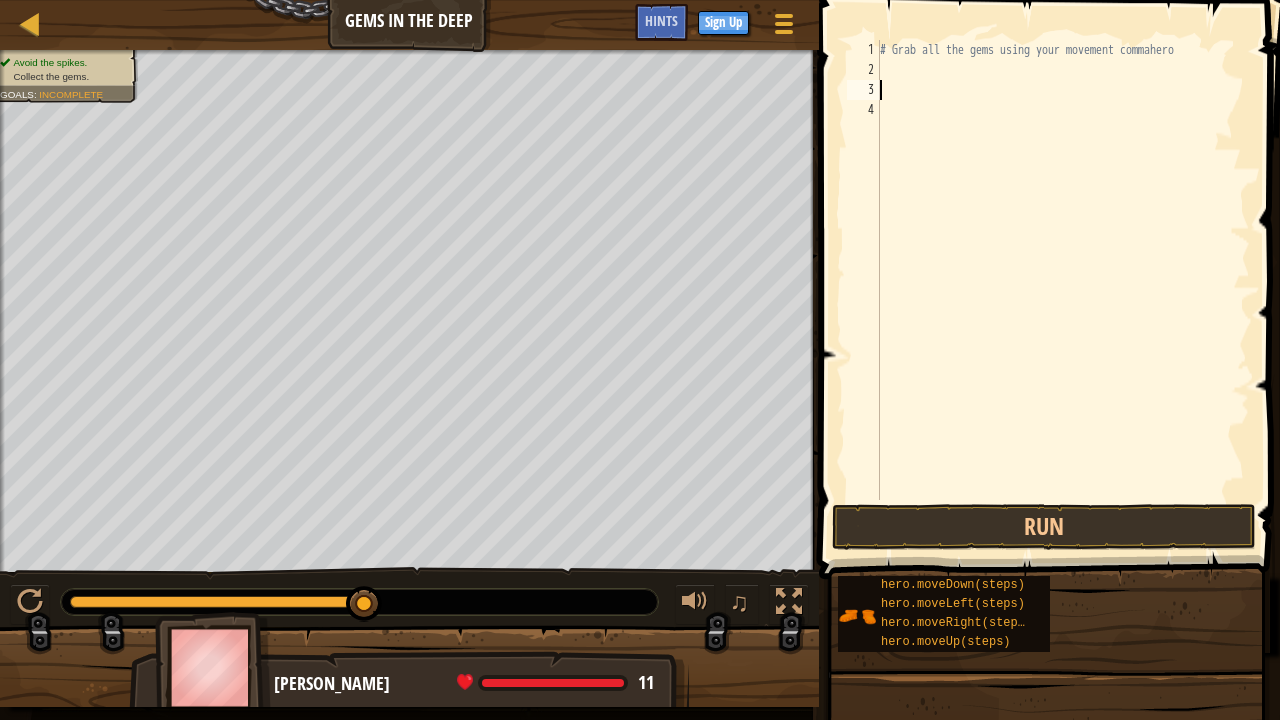 click on "# Grab all the gems using your movement commahero" at bounding box center [1063, 290] 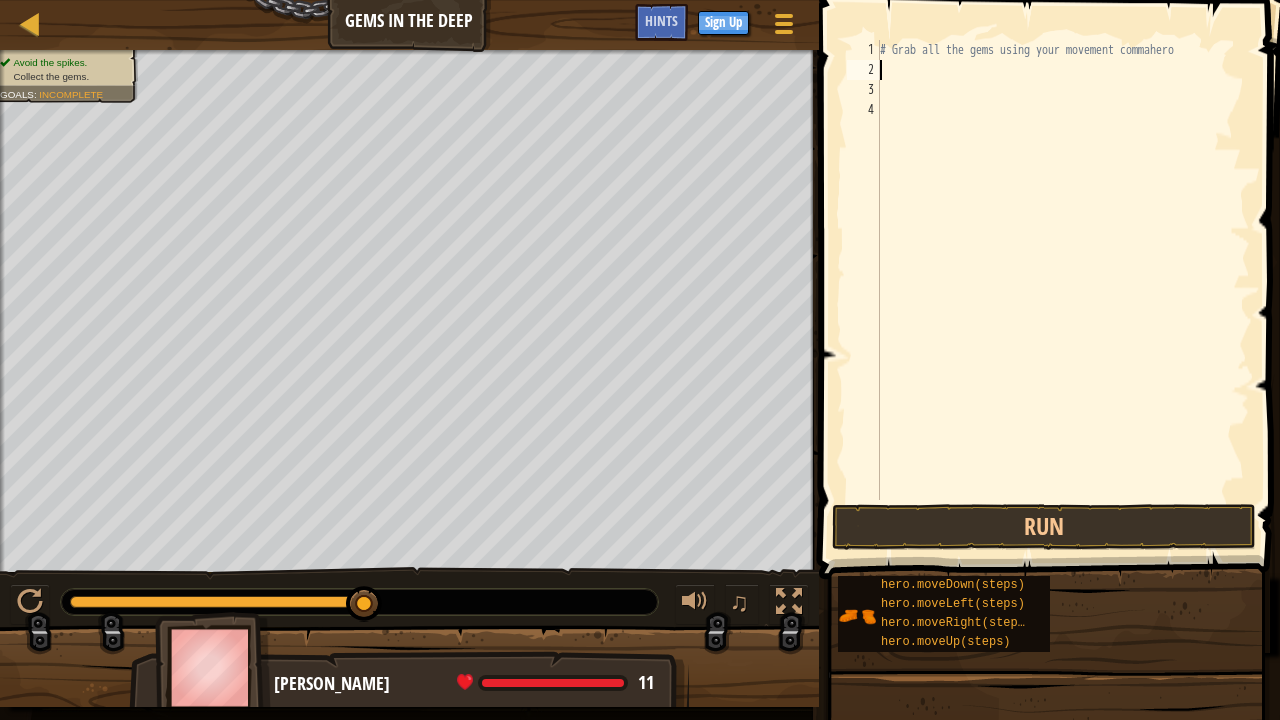 click on "# Grab all the gems using your movement commahero" at bounding box center [1063, 290] 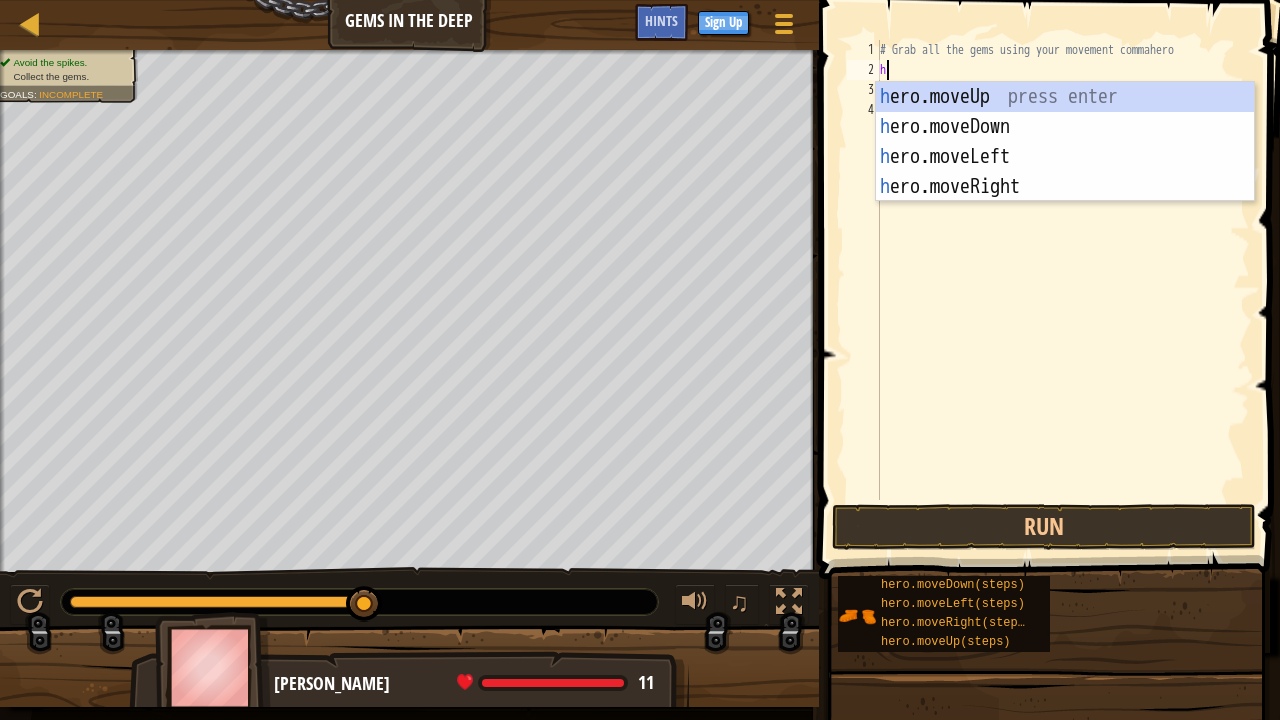 type on "hero" 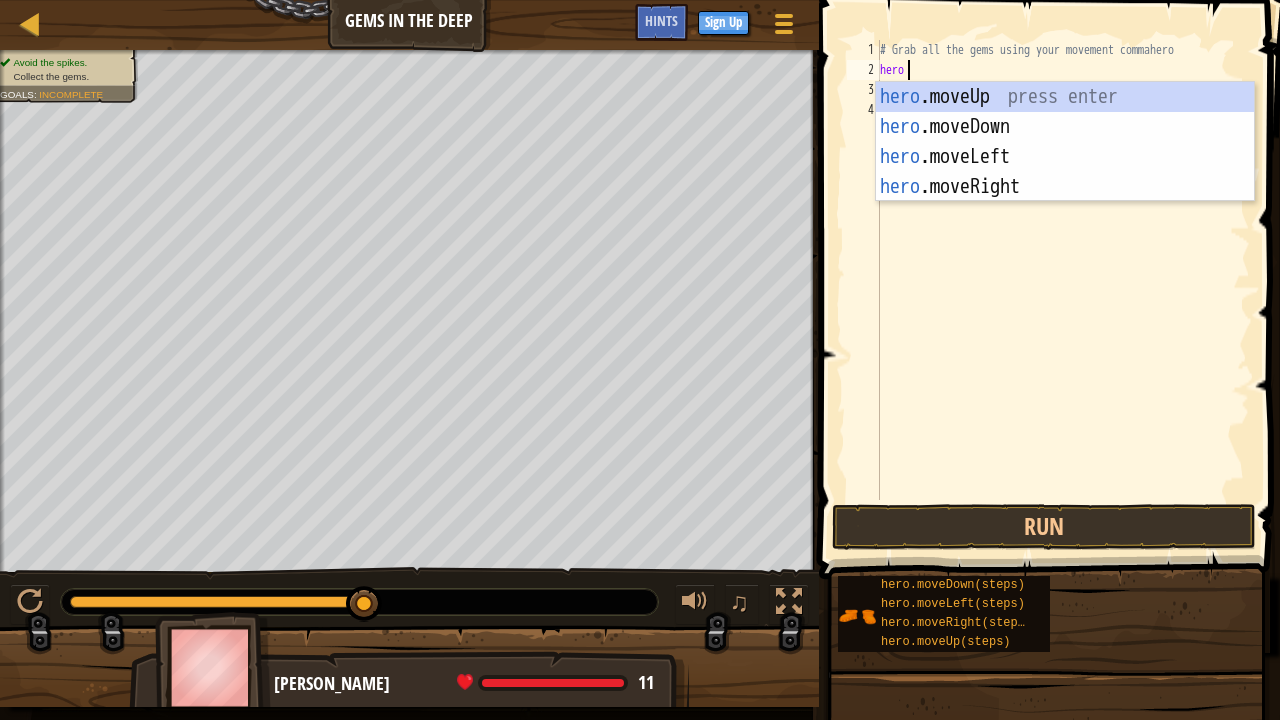 scroll, scrollTop: 9, scrollLeft: 3, axis: both 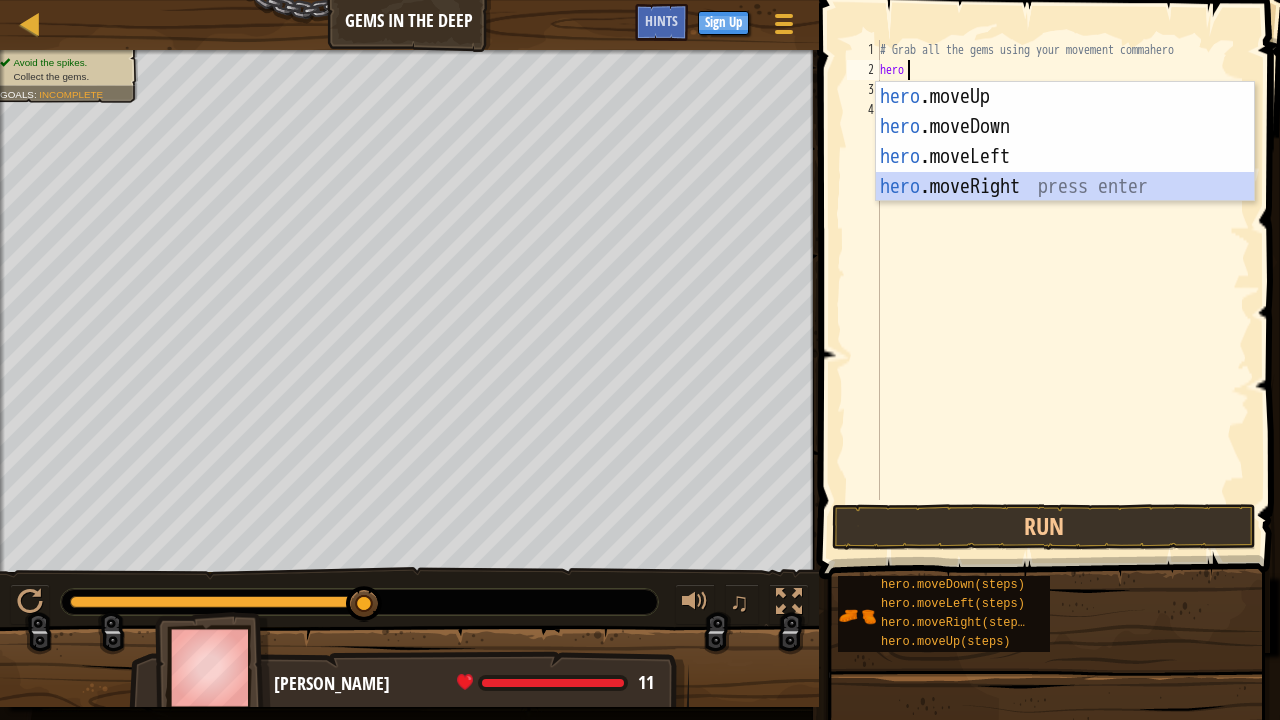 click on "hero .moveUp press enter hero .moveDown press enter hero .moveLeft press enter hero .moveRight press enter" at bounding box center [1065, 172] 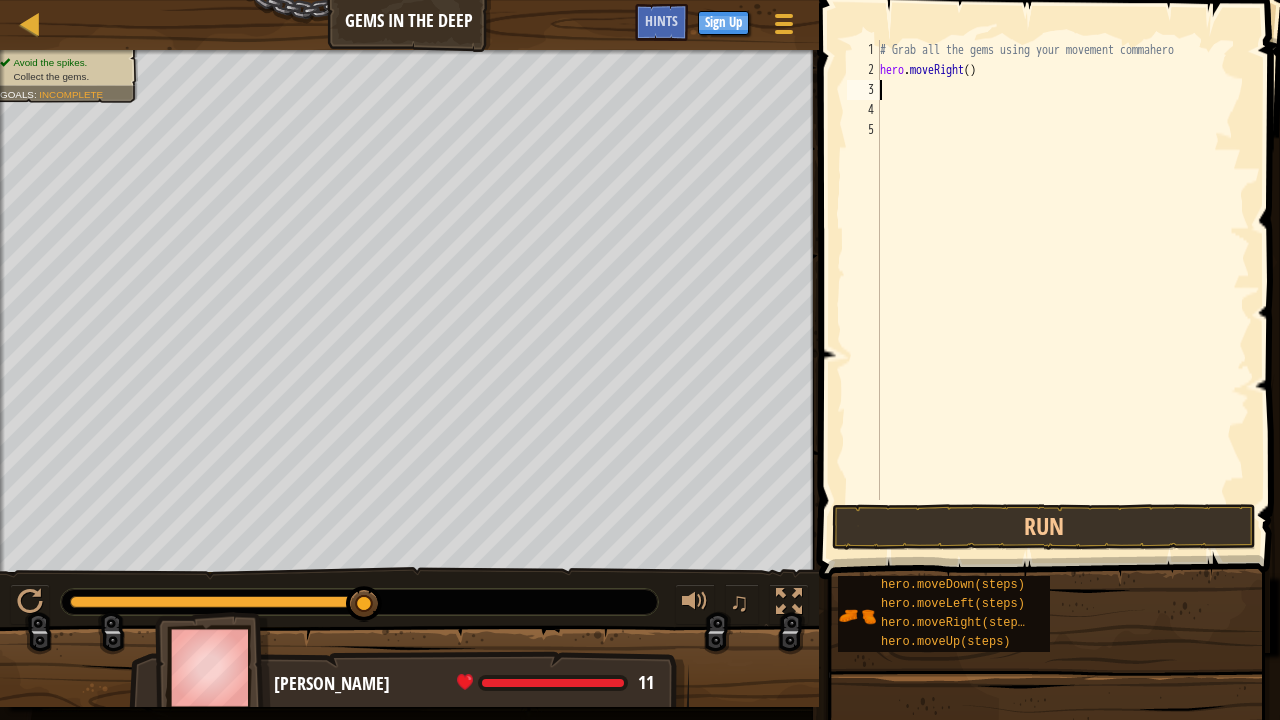 scroll, scrollTop: 9, scrollLeft: 0, axis: vertical 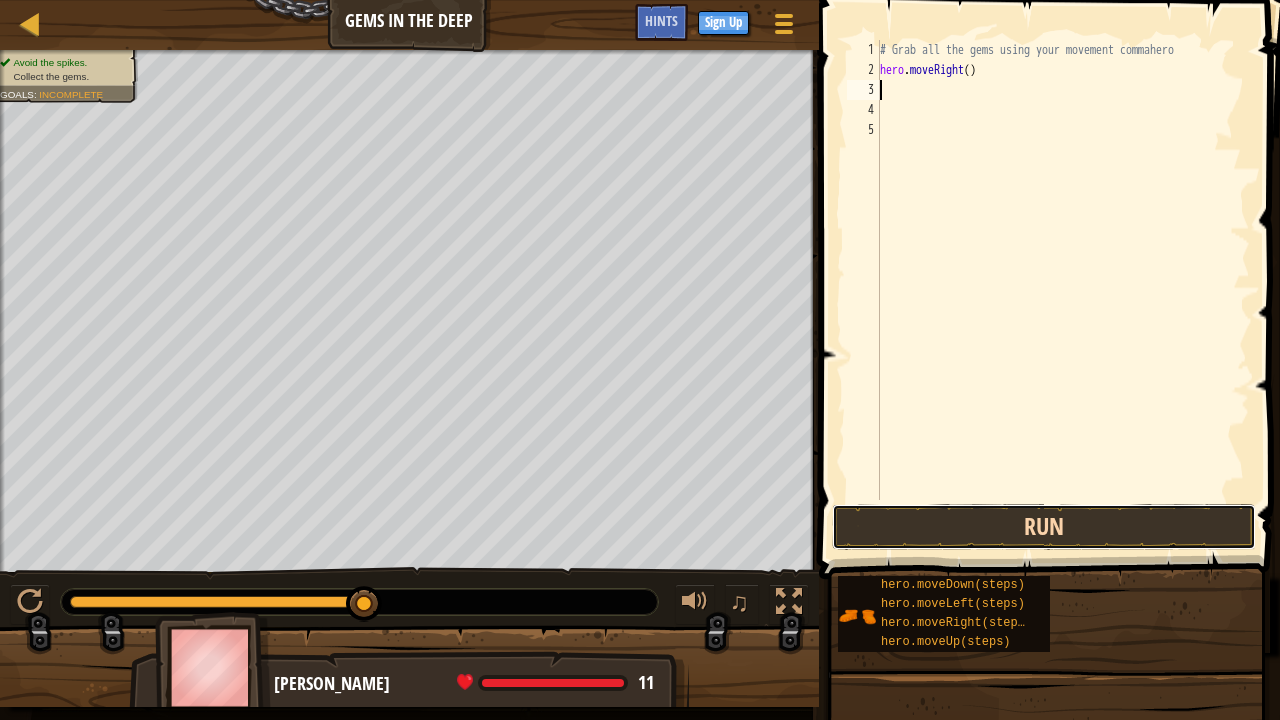 click on "Run" at bounding box center (1044, 527) 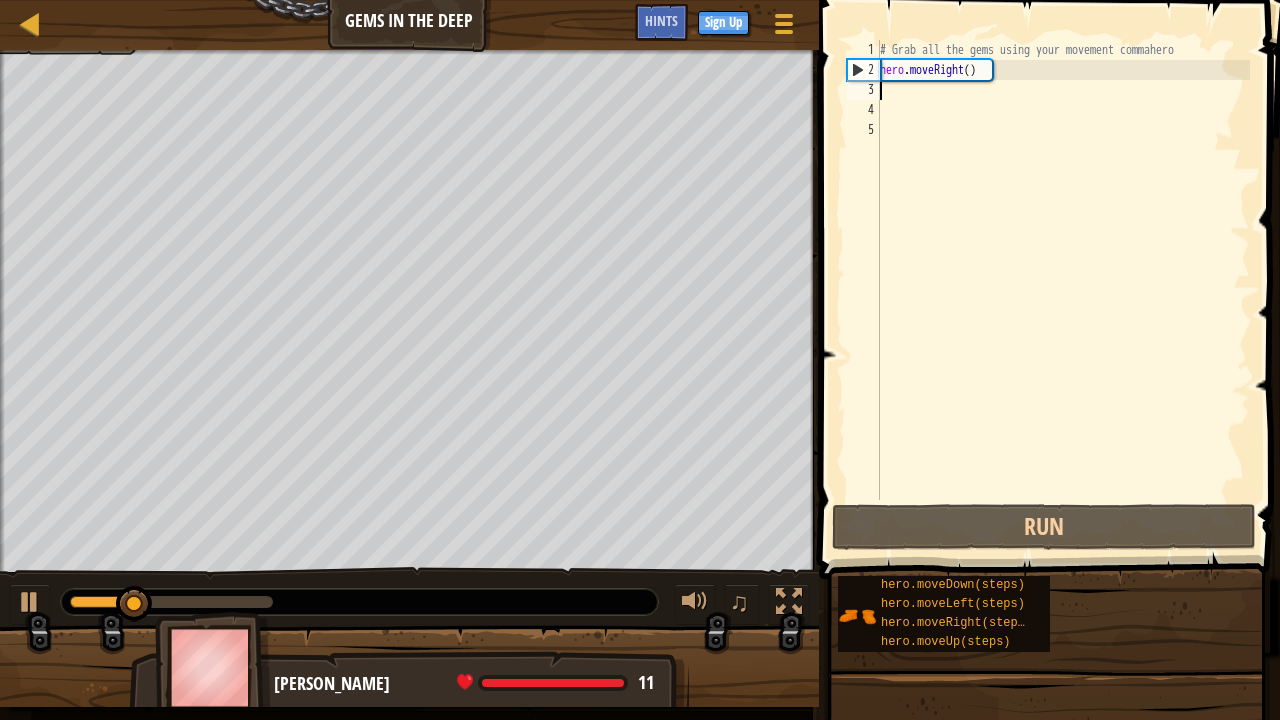 type on "hero" 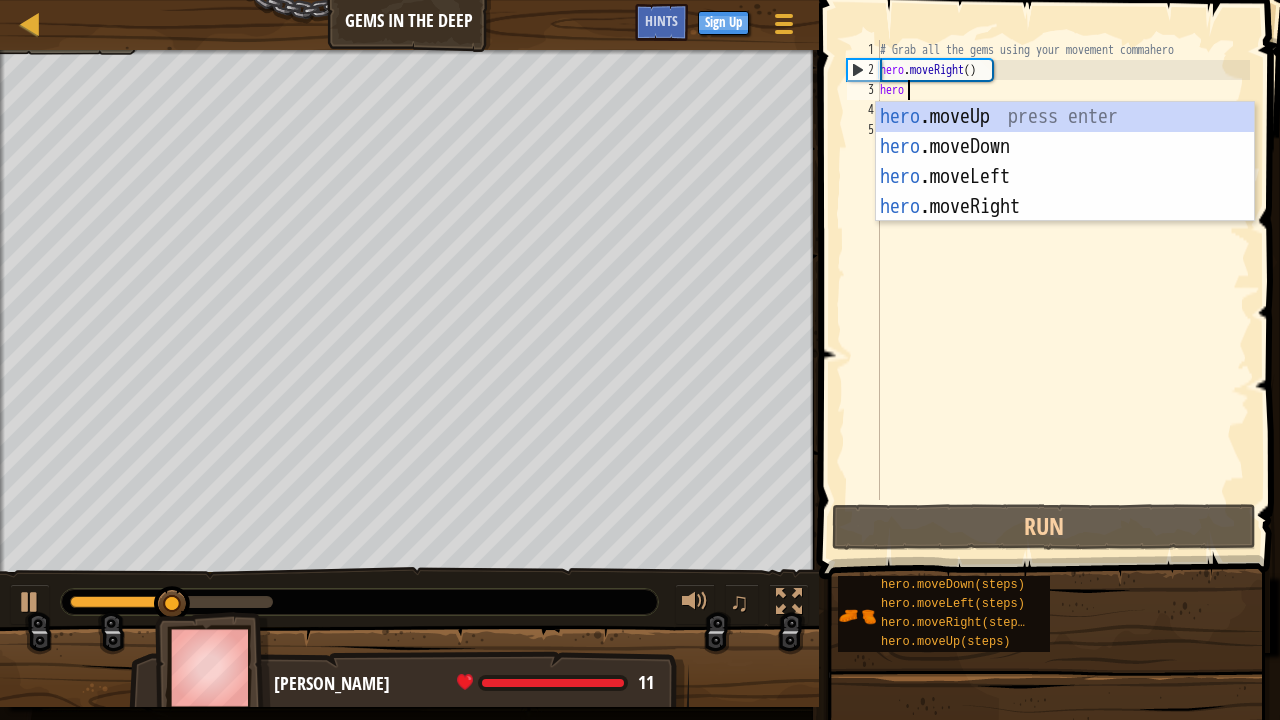 scroll, scrollTop: 9, scrollLeft: 3, axis: both 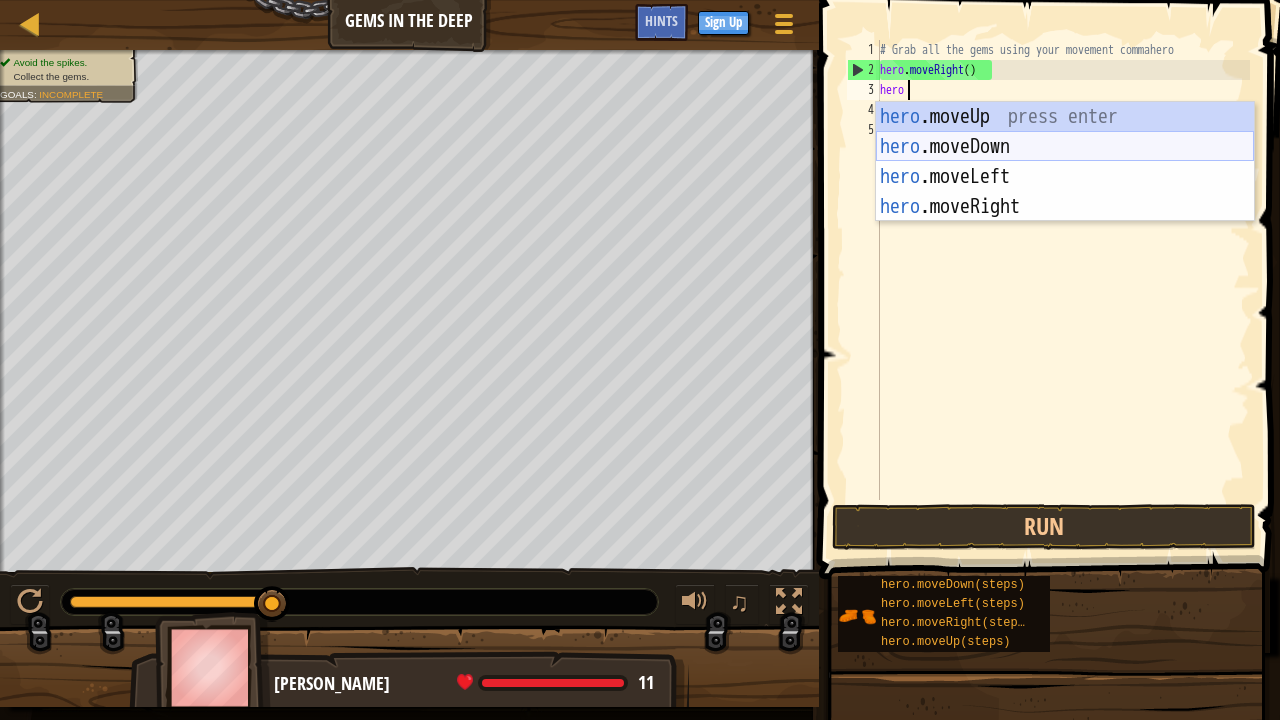 click on "hero .moveUp press enter hero .moveDown press enter hero .moveLeft press enter hero .moveRight press enter" at bounding box center (1065, 192) 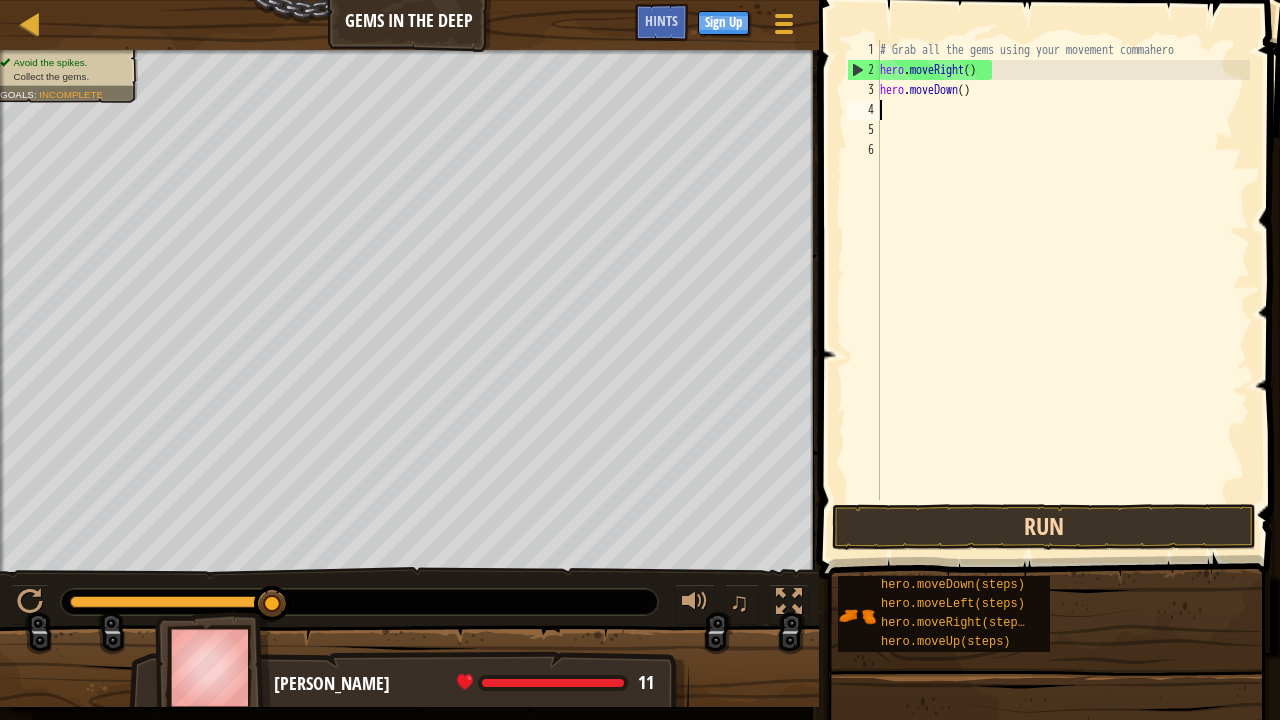 scroll, scrollTop: 9, scrollLeft: 0, axis: vertical 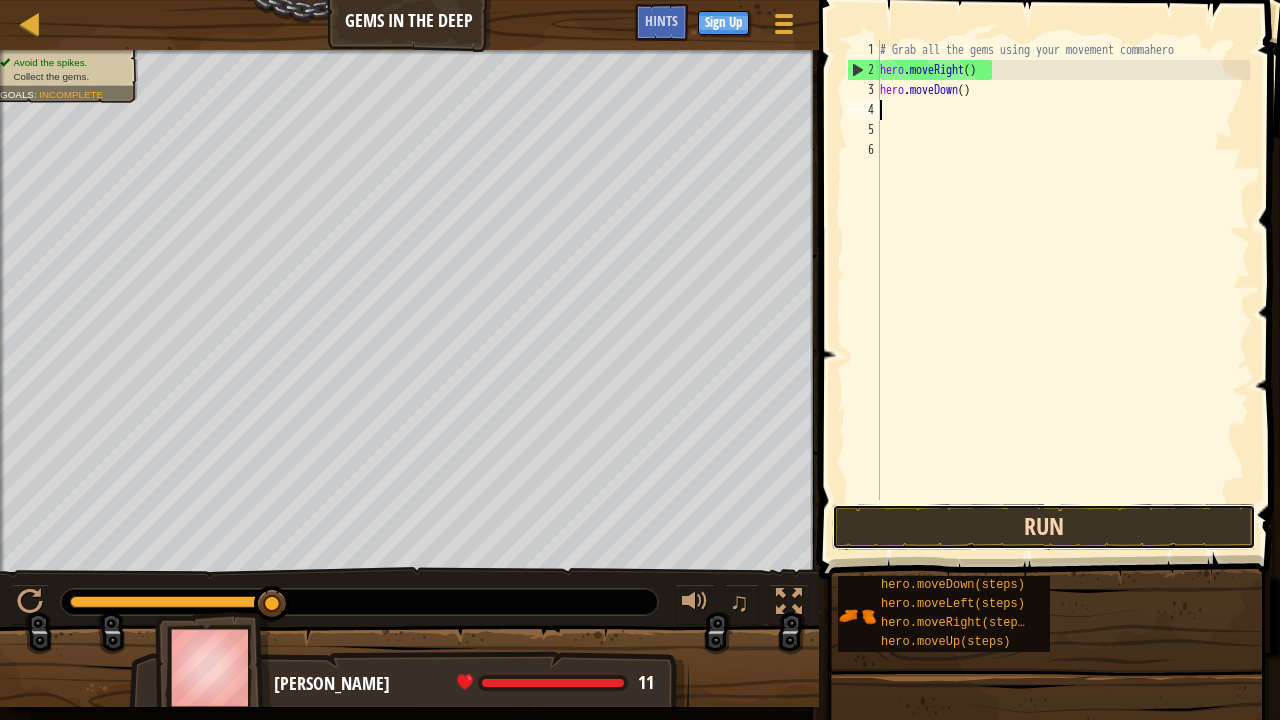 click on "Run" at bounding box center (1044, 527) 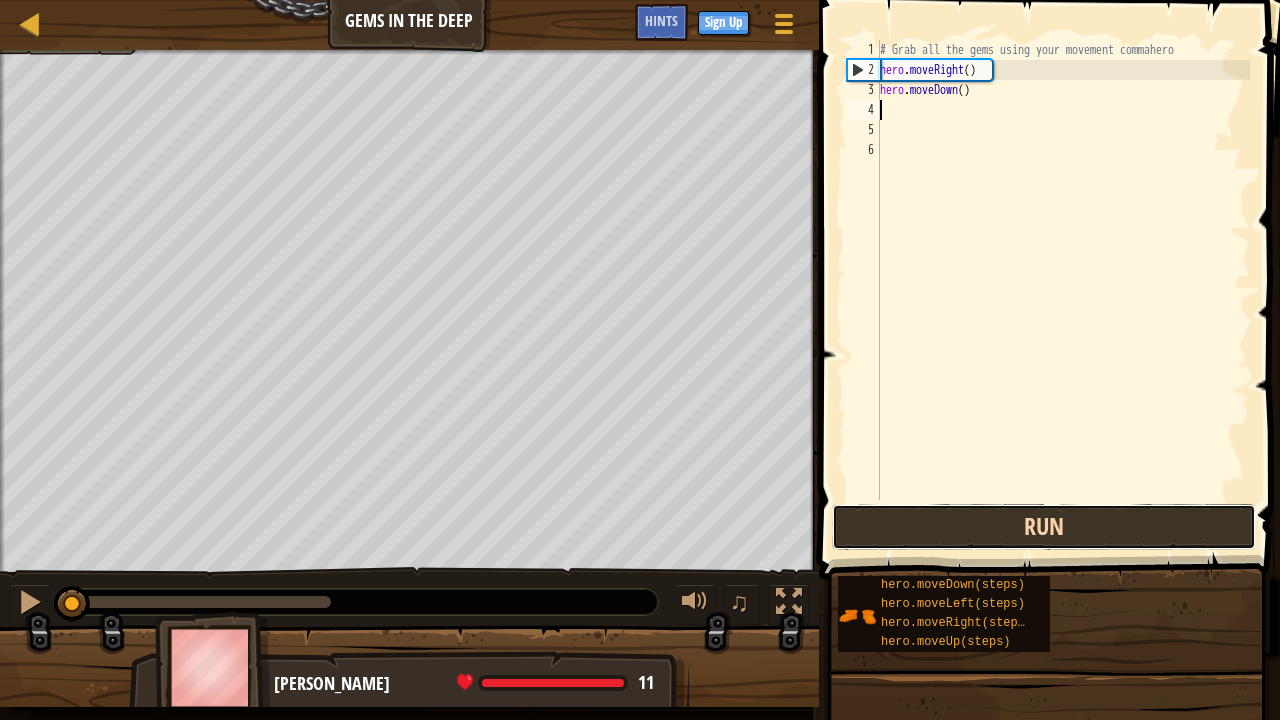 click on "Run" at bounding box center [1044, 527] 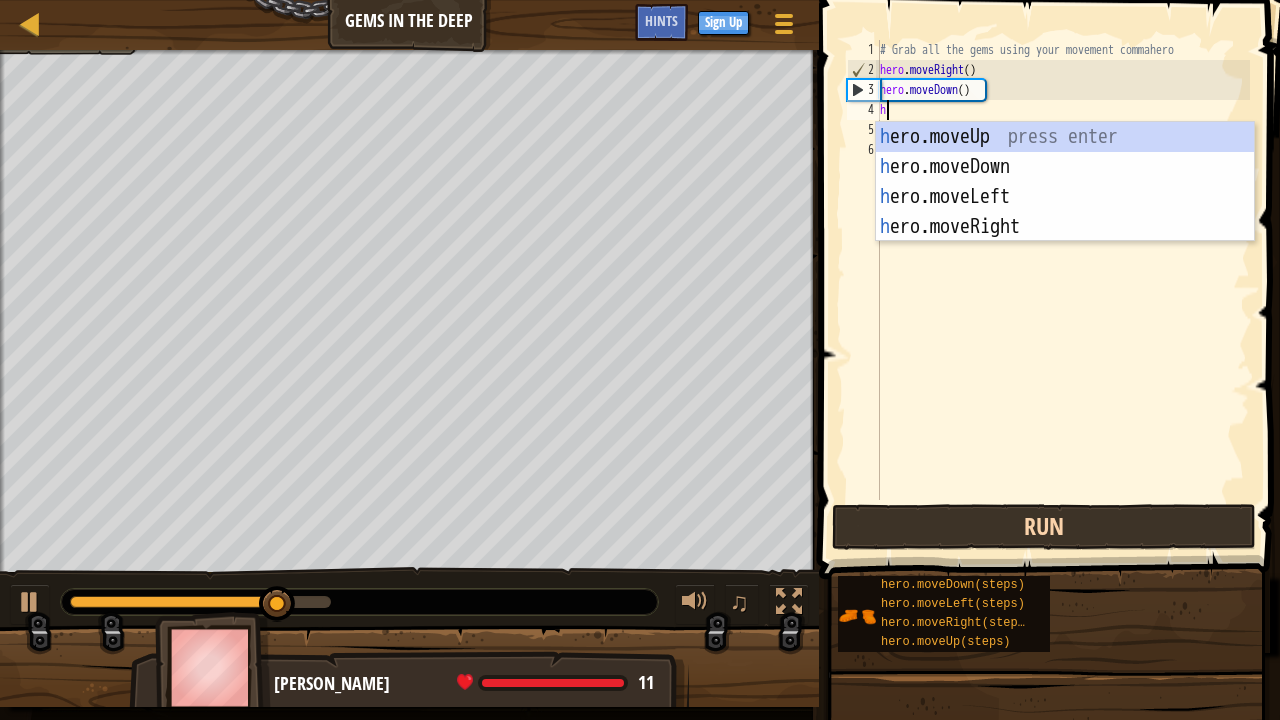 type on "hero" 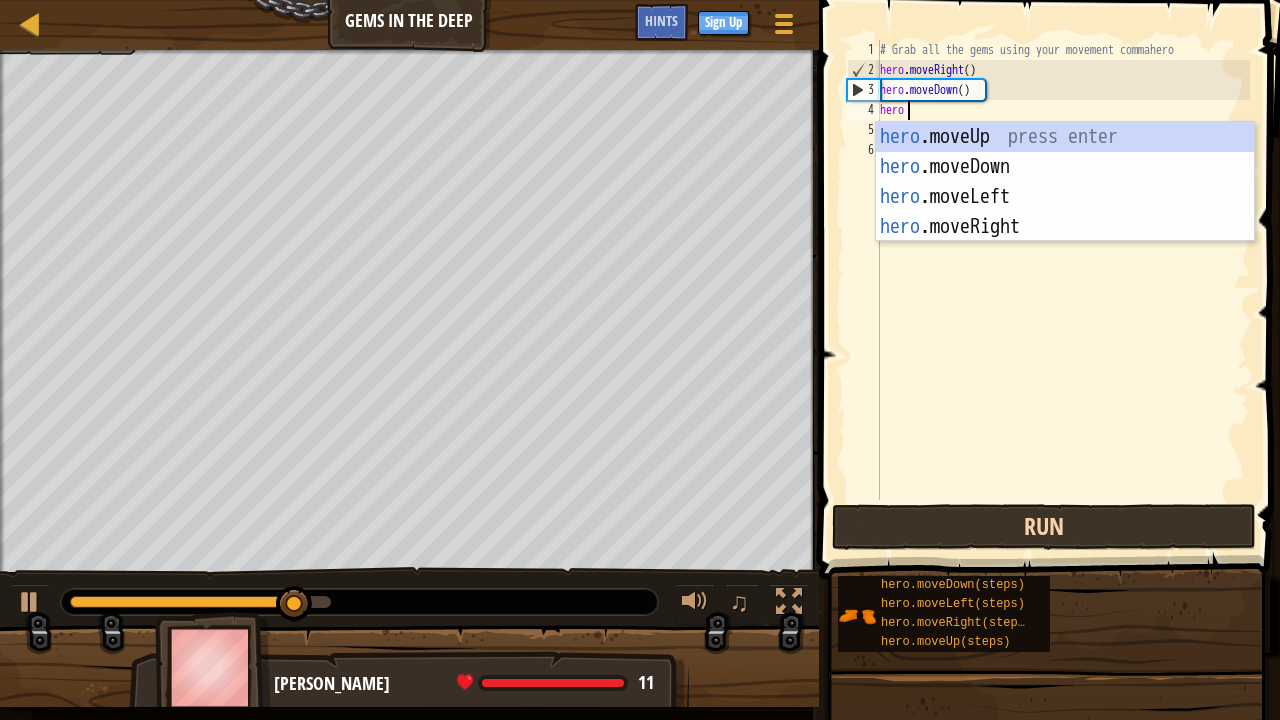 scroll, scrollTop: 9, scrollLeft: 3, axis: both 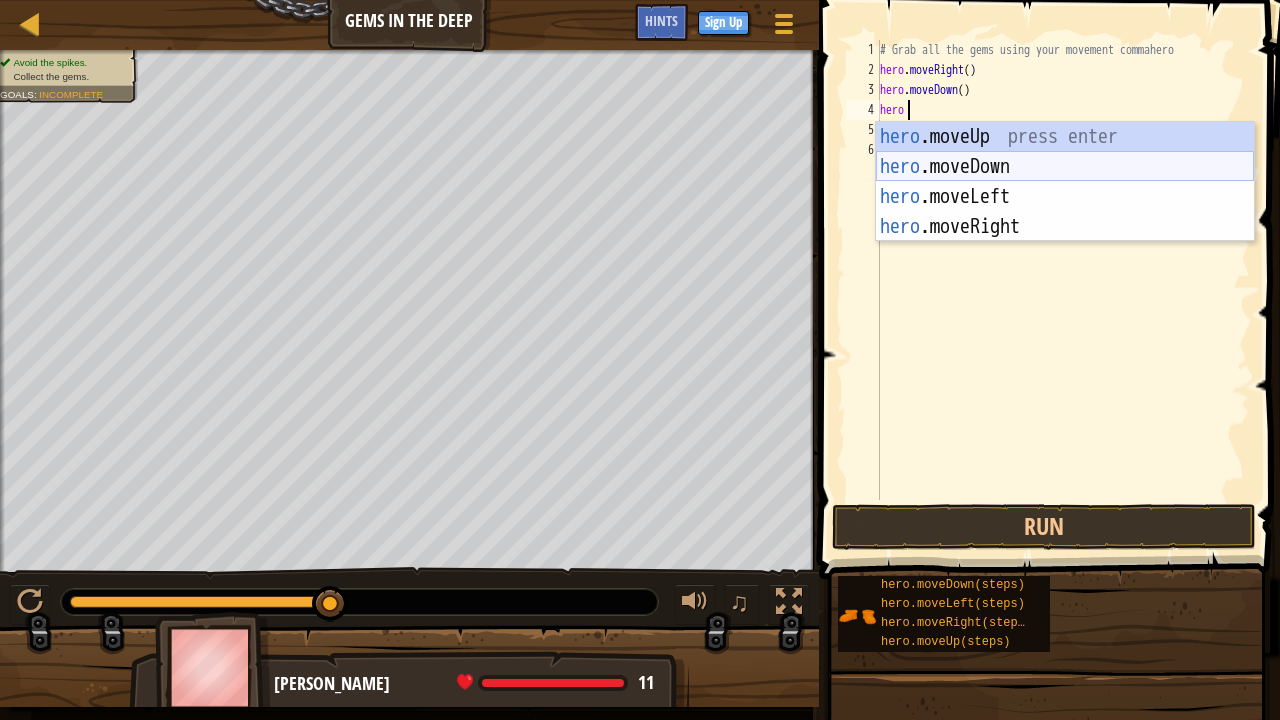 click on "hero .moveUp press enter hero .moveDown press enter hero .moveLeft press enter hero .moveRight press enter" at bounding box center [1065, 212] 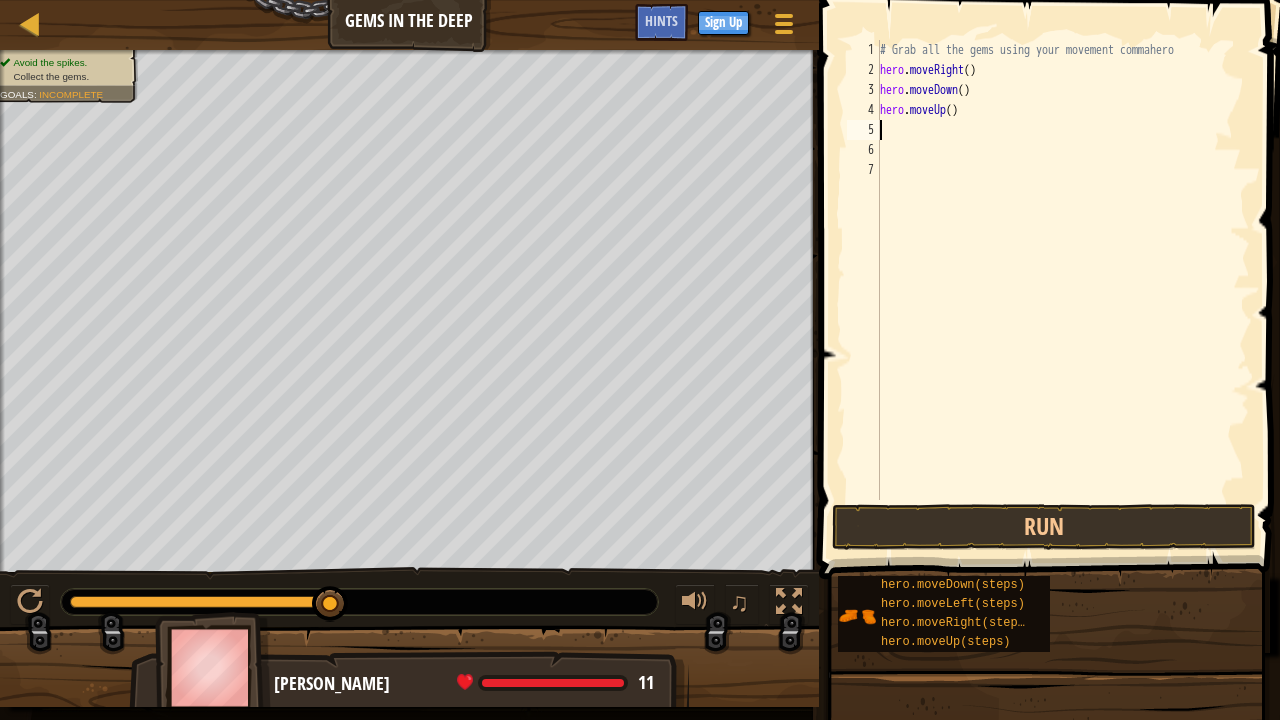 scroll, scrollTop: 9, scrollLeft: 0, axis: vertical 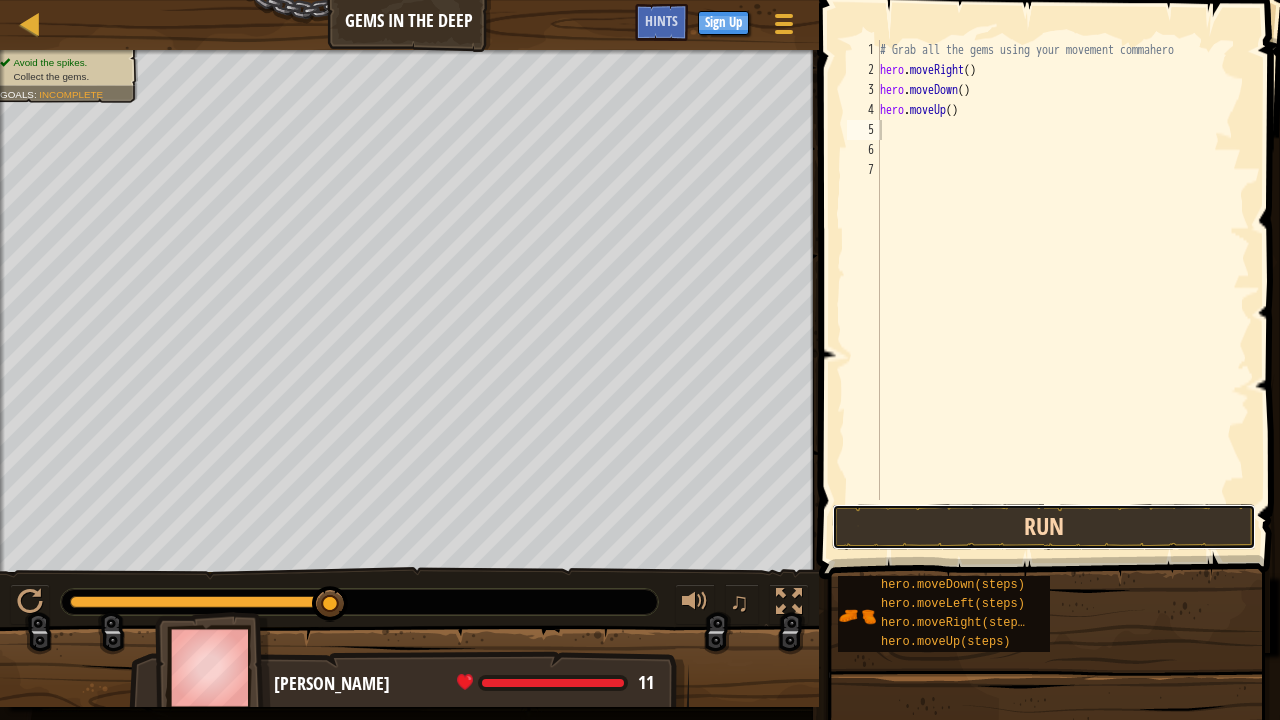 click on "Run" at bounding box center [1044, 527] 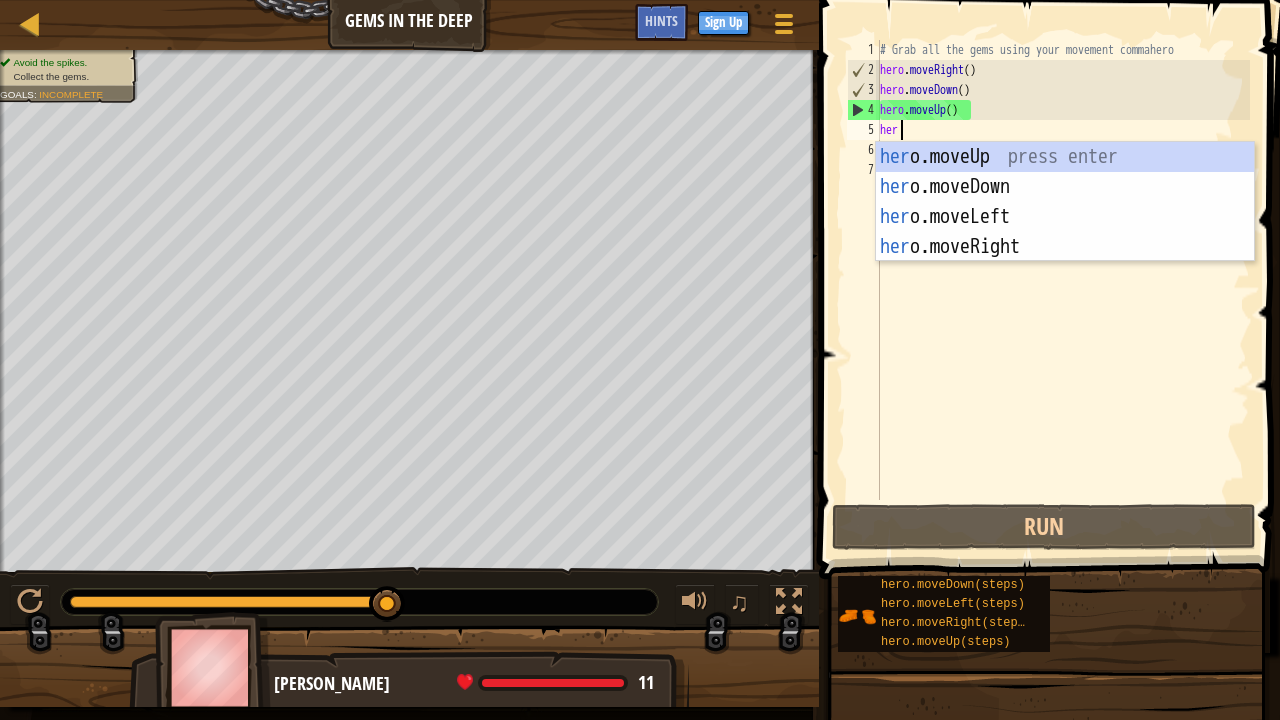 type on "hero" 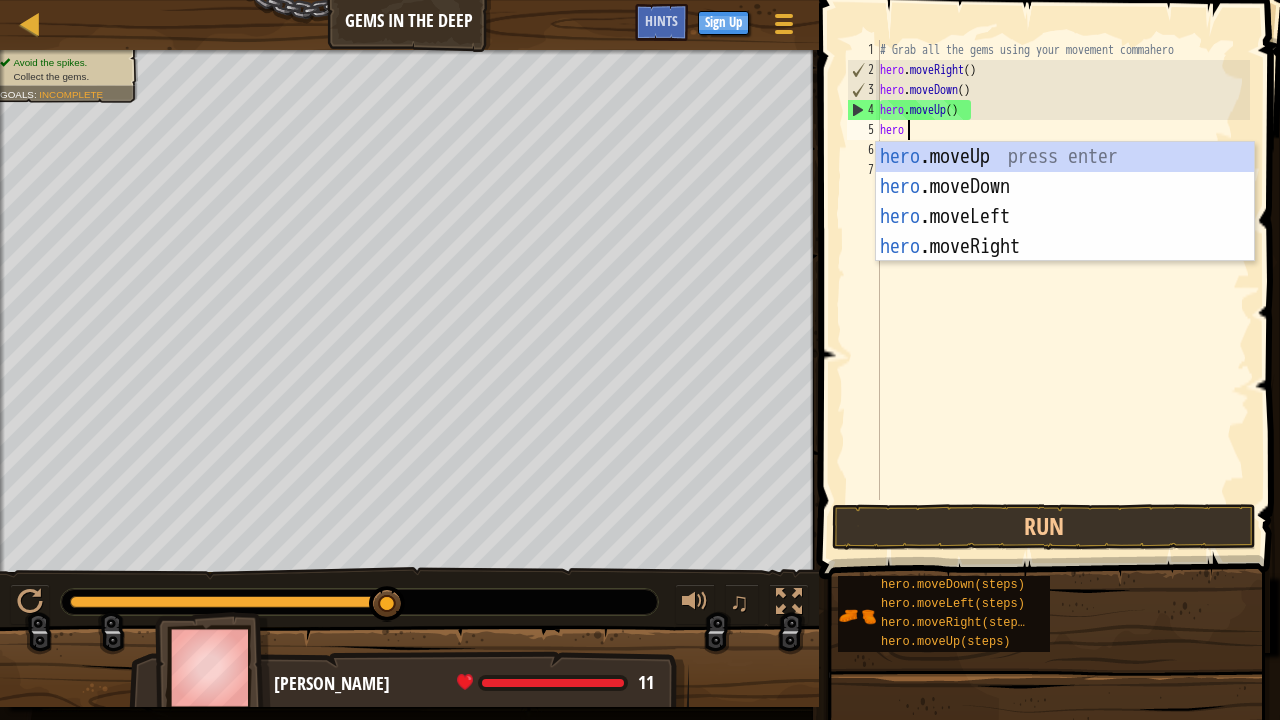 scroll, scrollTop: 9, scrollLeft: 3, axis: both 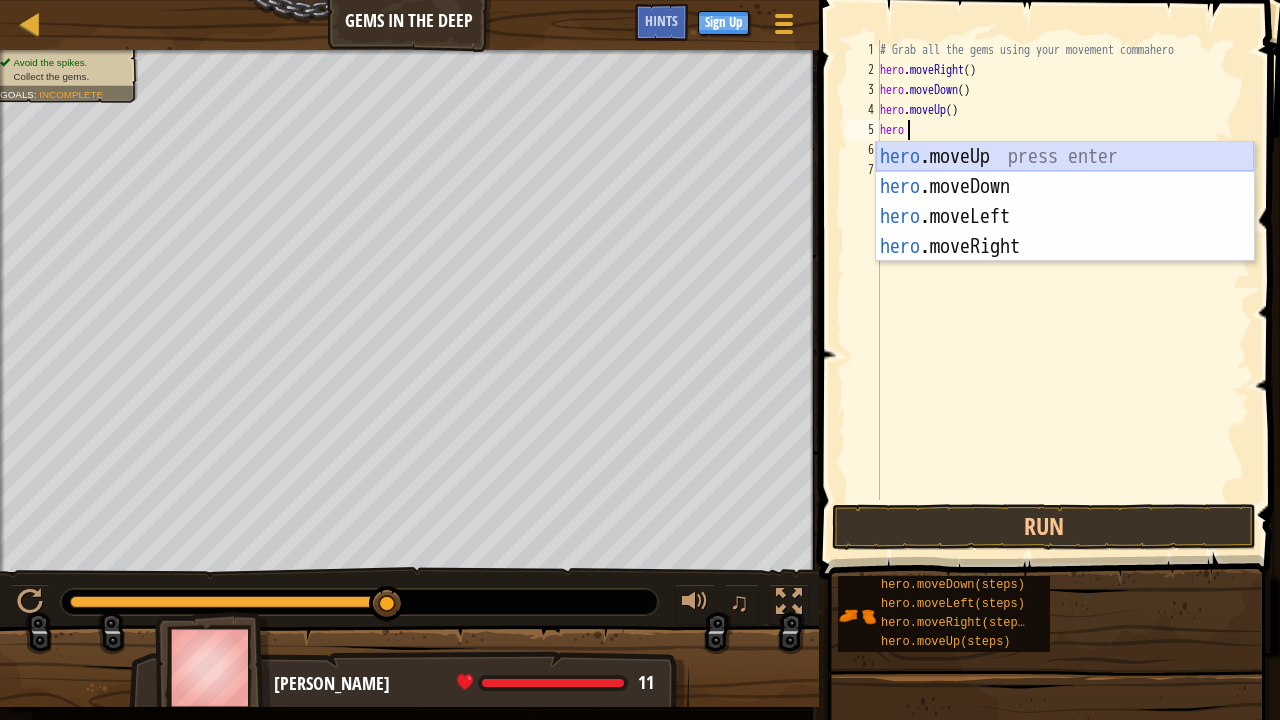 click on "hero .moveUp press enter hero .moveDown press enter hero .moveLeft press enter hero .moveRight press enter" at bounding box center (1065, 232) 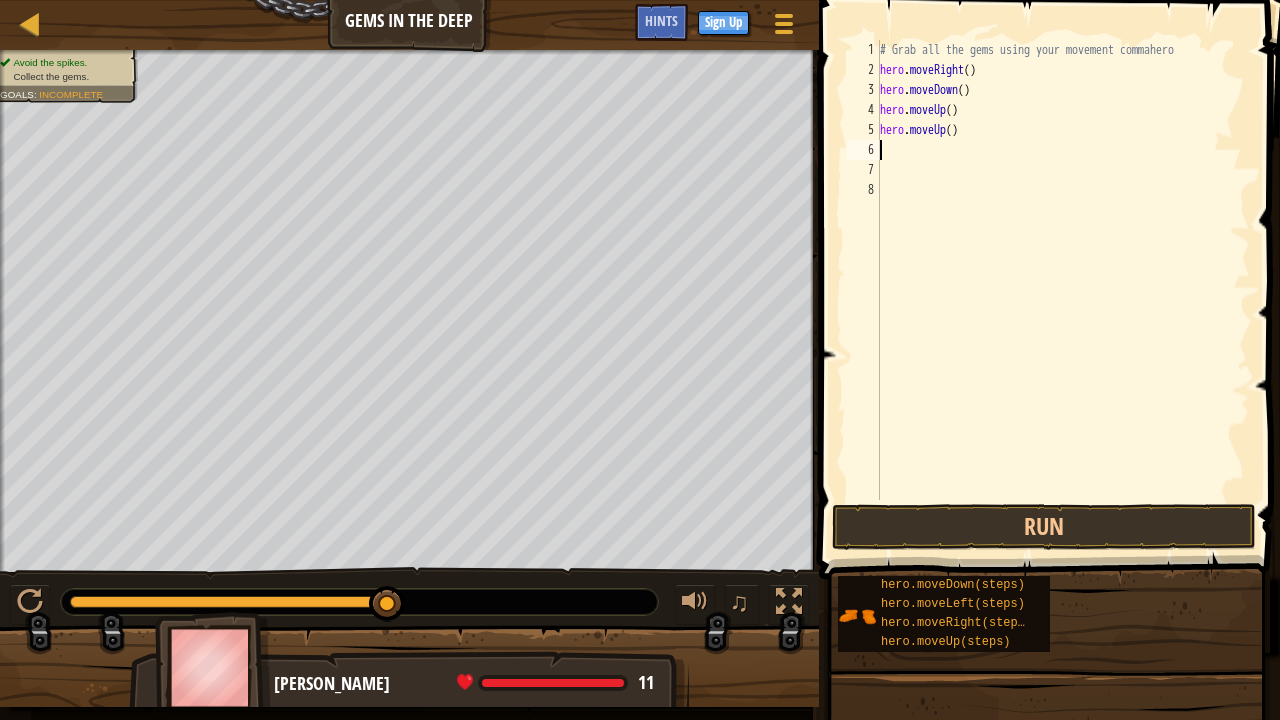 scroll, scrollTop: 9, scrollLeft: 0, axis: vertical 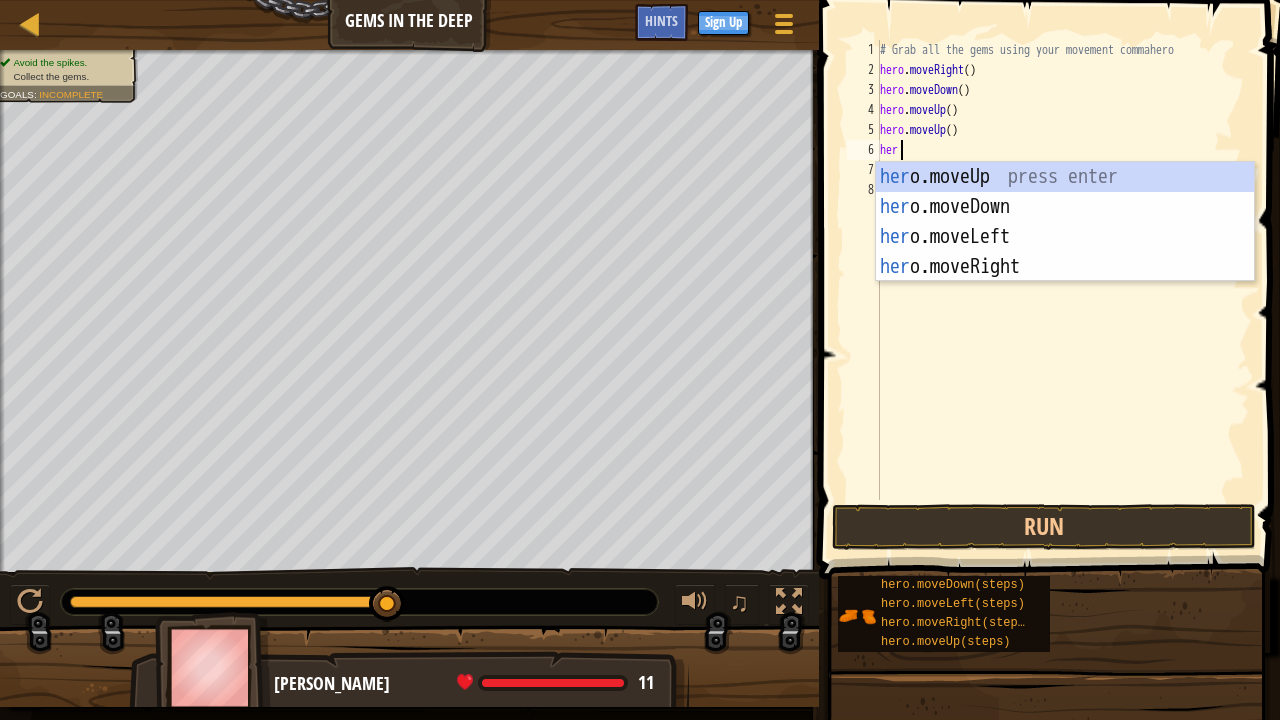 type on "hero" 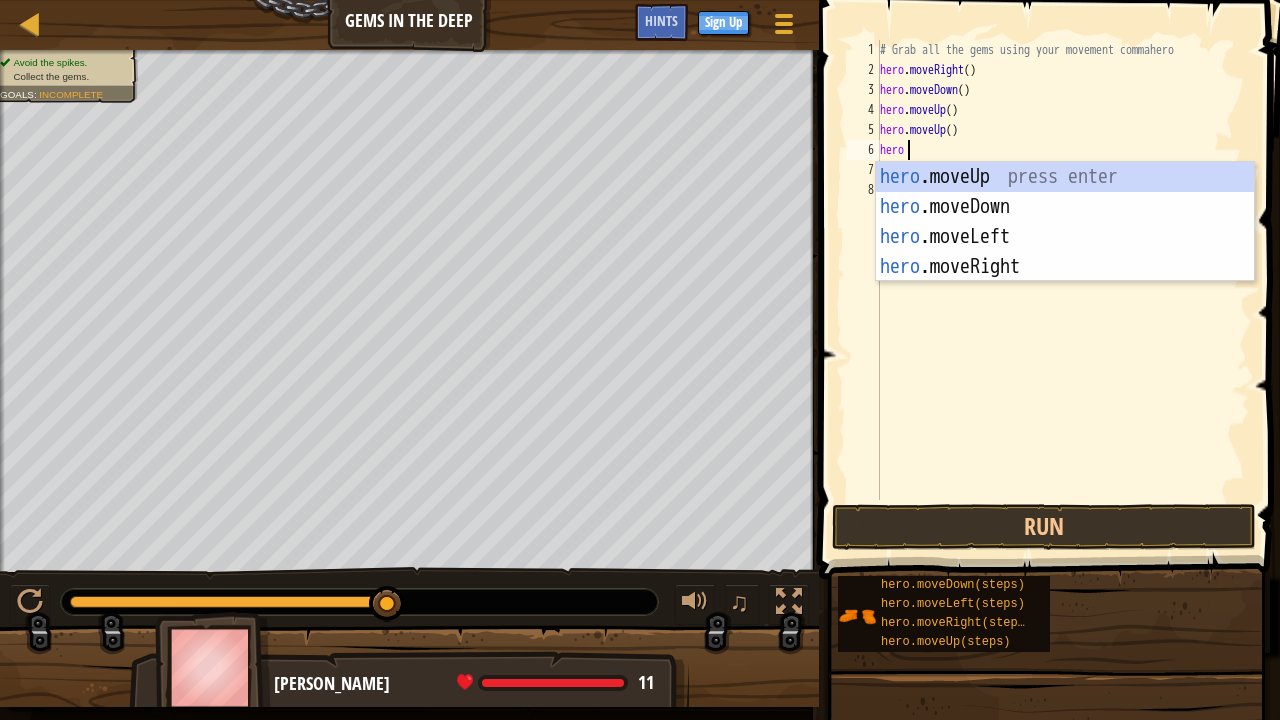 scroll, scrollTop: 9, scrollLeft: 3, axis: both 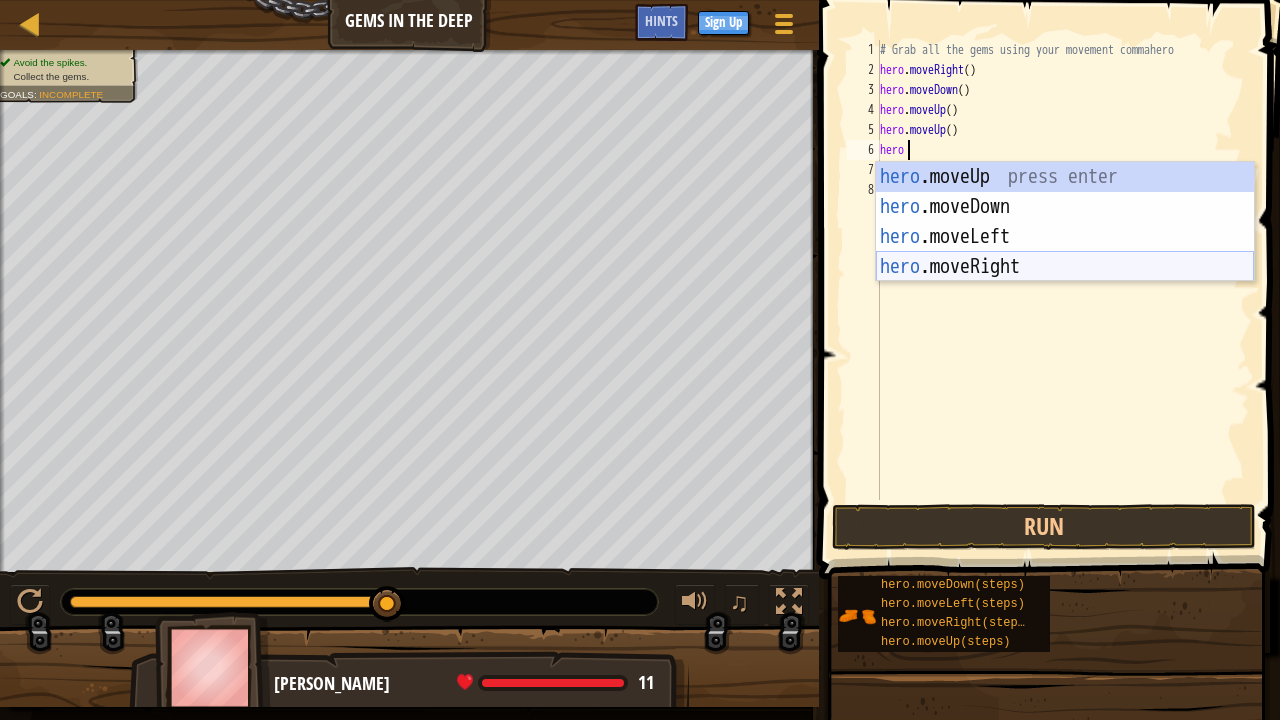 click on "hero .moveUp press enter hero .moveDown press enter hero .moveLeft press enter hero .moveRight press enter" at bounding box center (1065, 252) 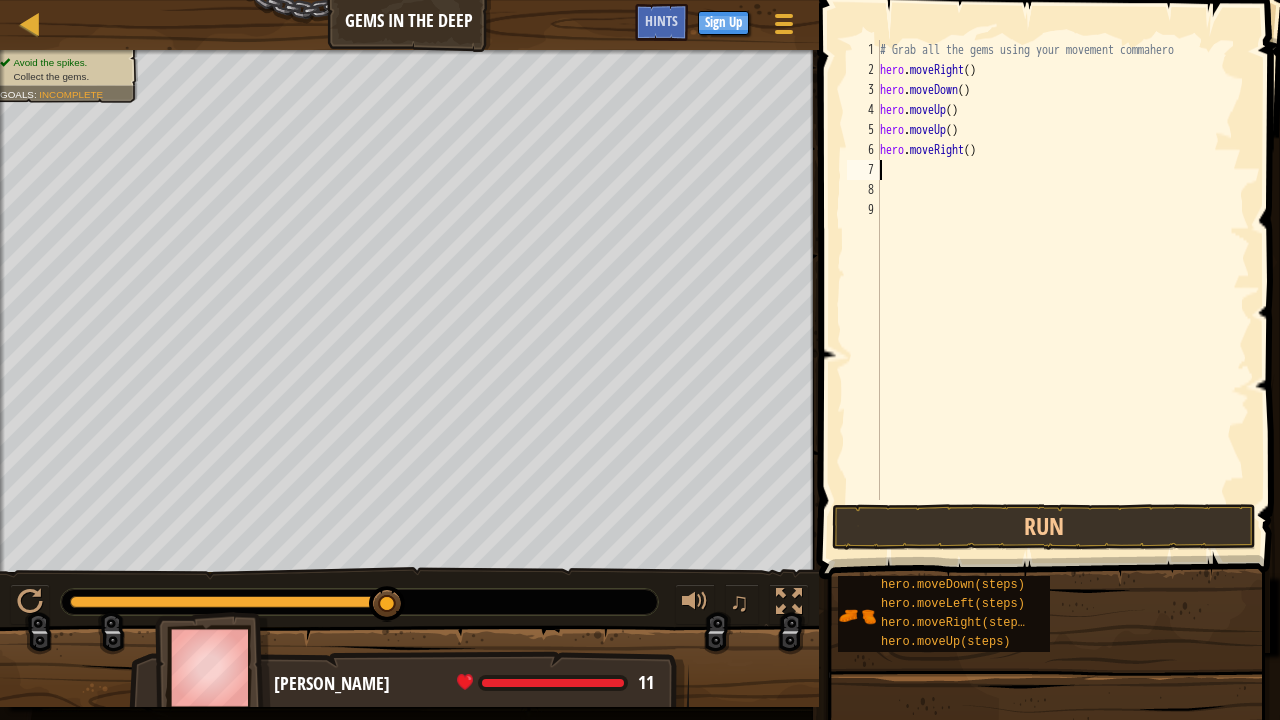 type 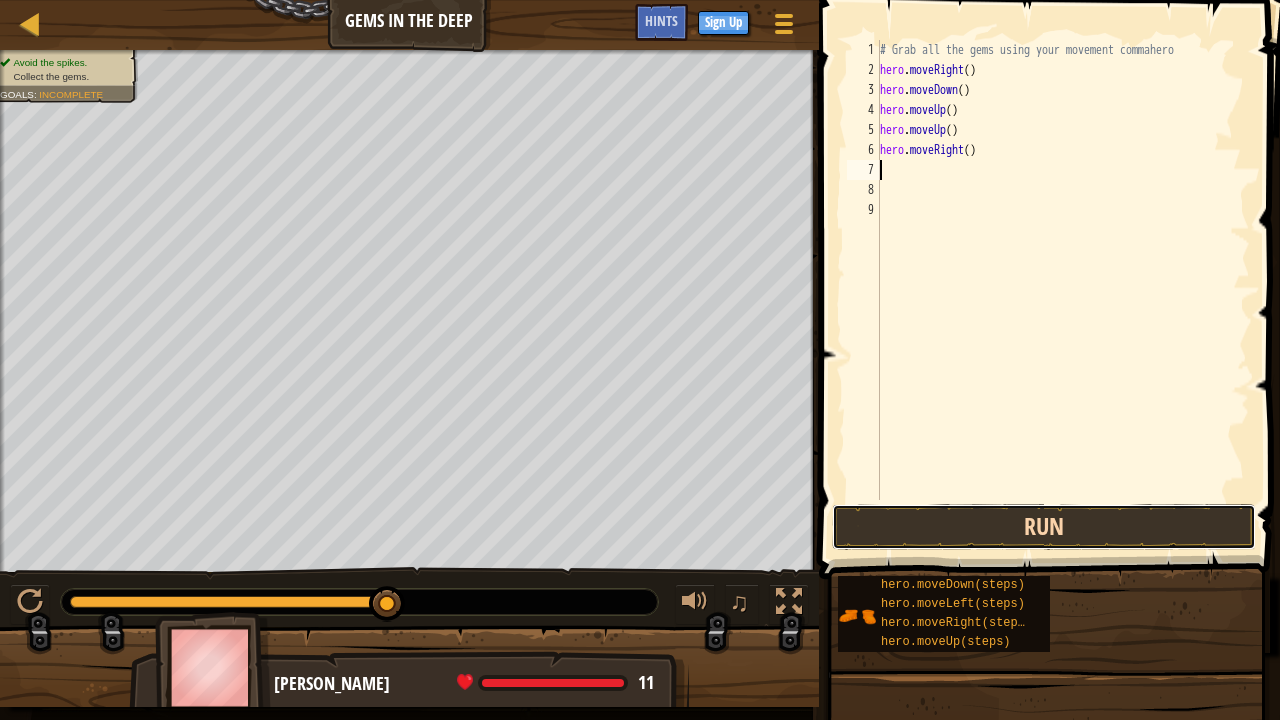 click on "Run" at bounding box center (1044, 527) 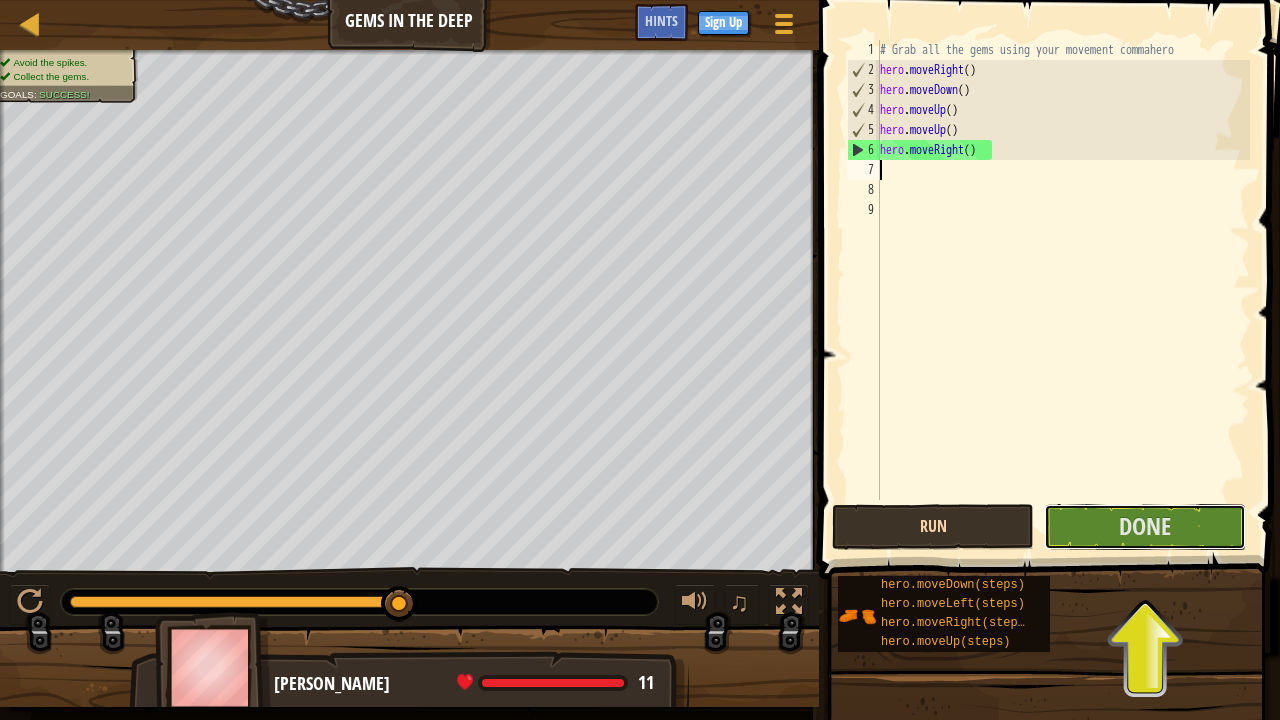 click on "Done" at bounding box center (1145, 527) 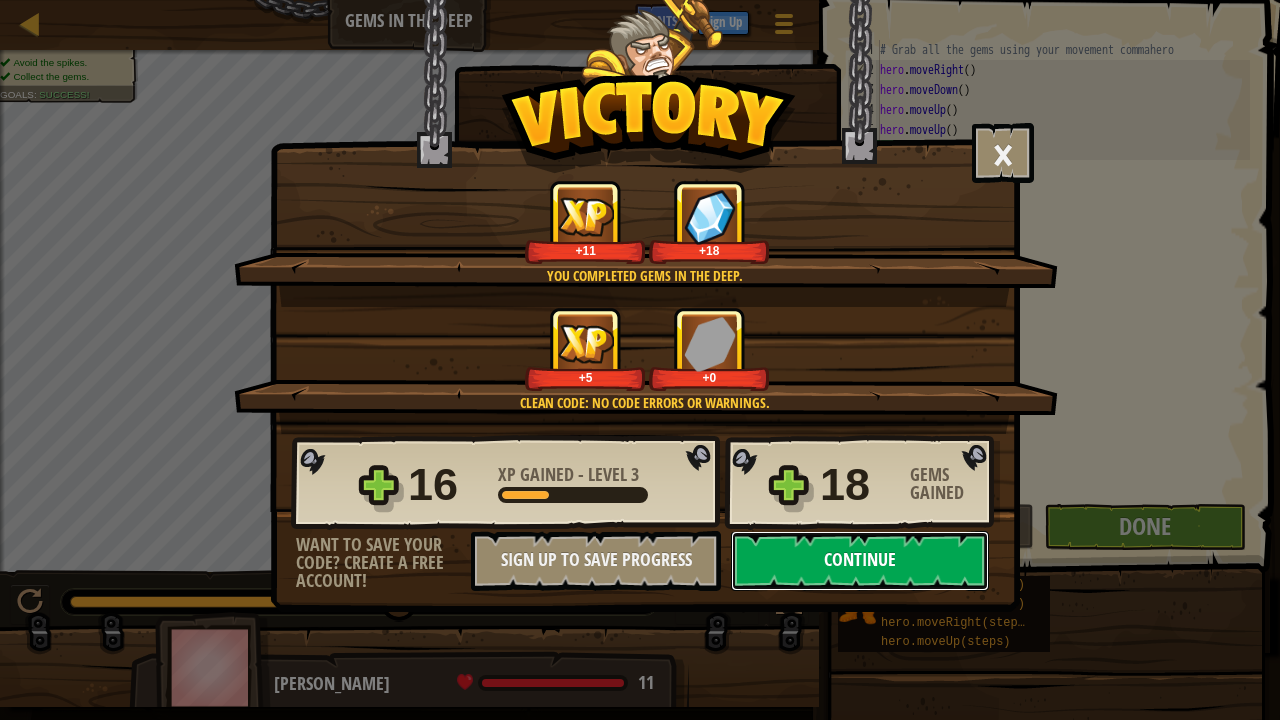 click on "Continue" at bounding box center (860, 561) 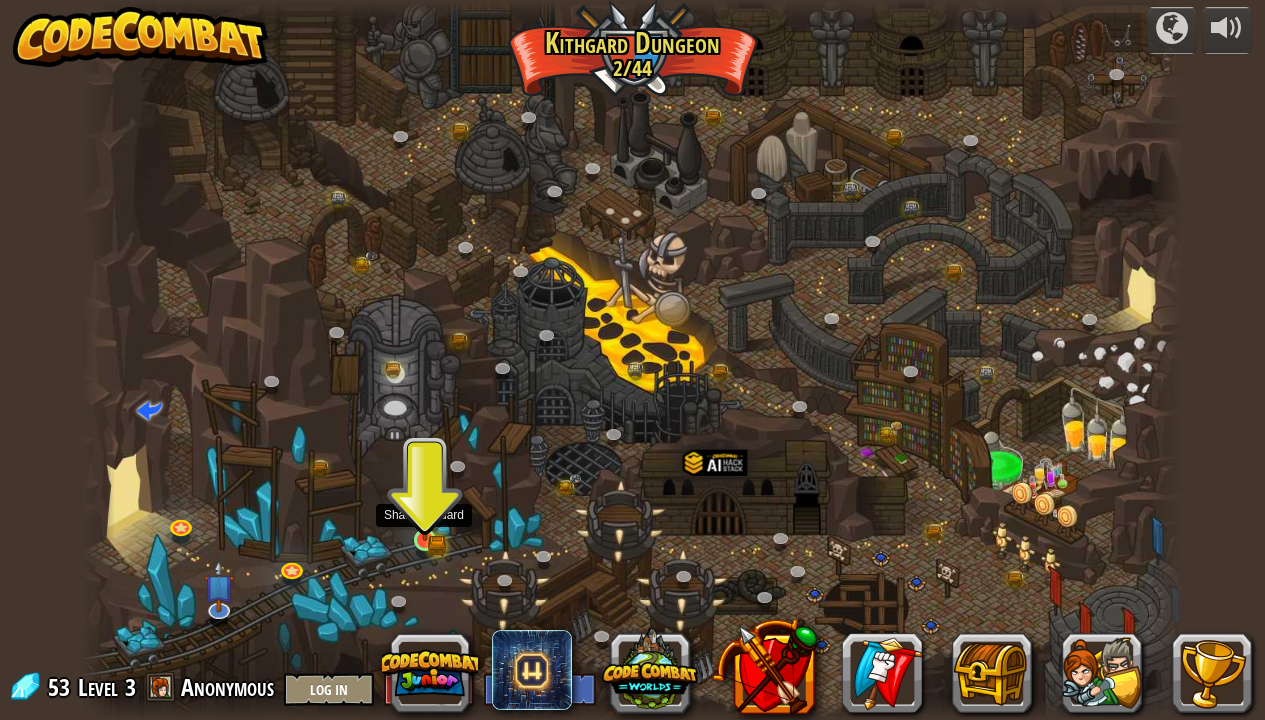 click at bounding box center [424, 512] 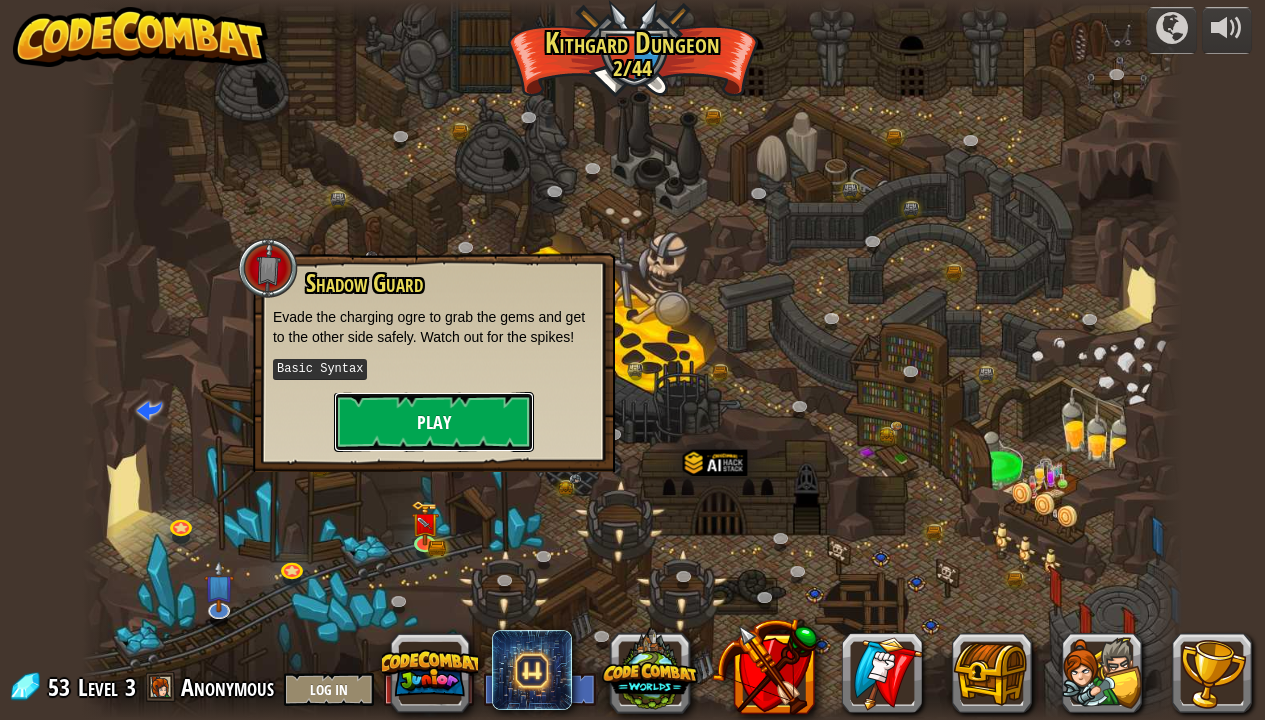 click on "Play" at bounding box center (434, 422) 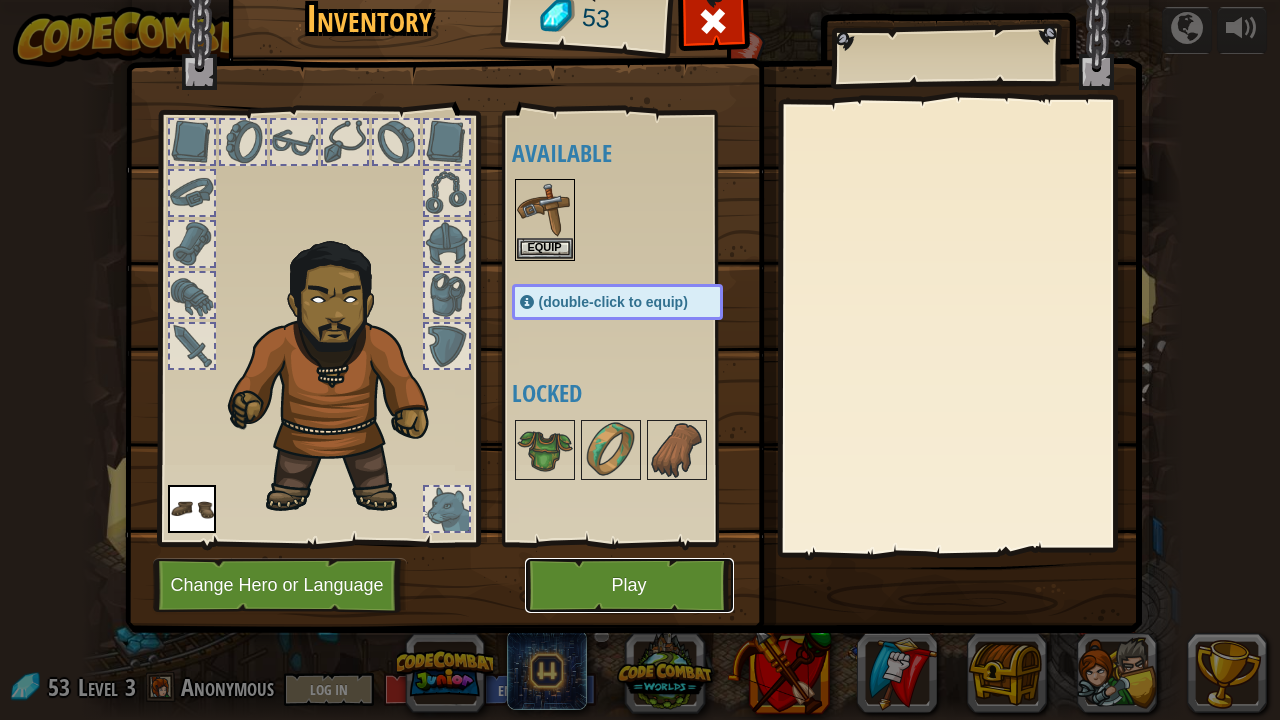 click on "Play" at bounding box center (629, 585) 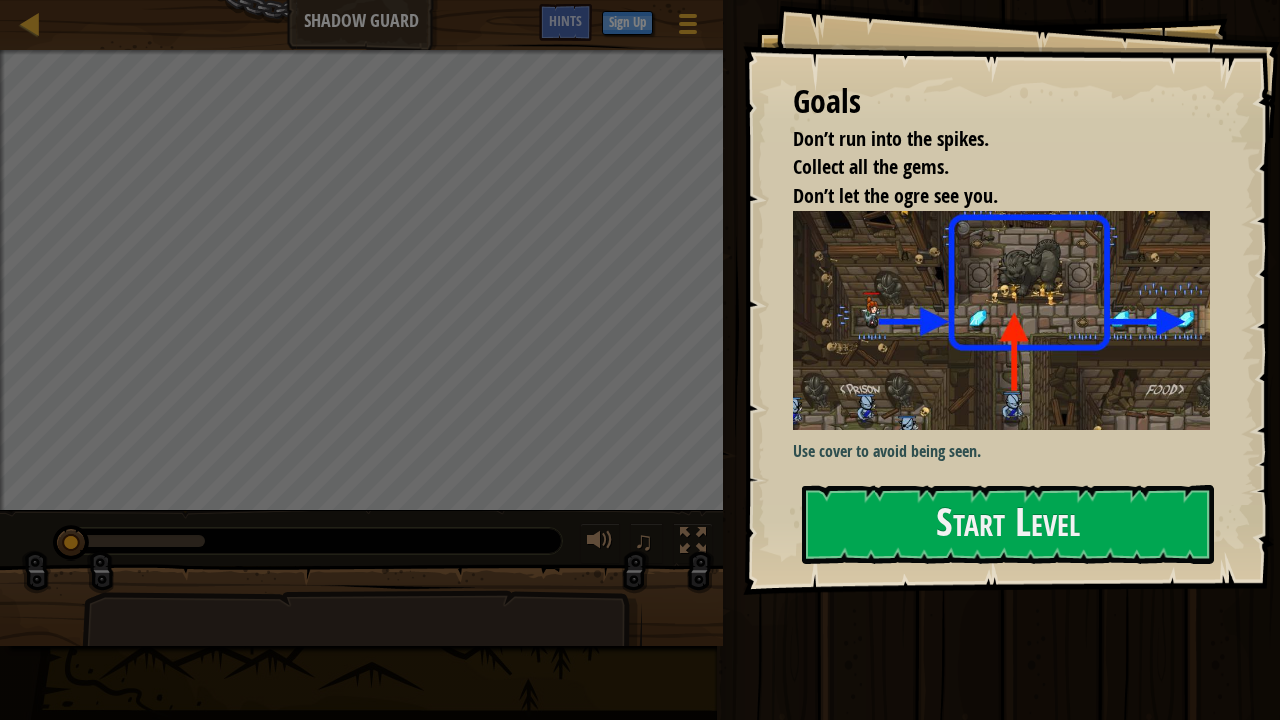 click on "Use cover to avoid being seen." at bounding box center [1009, 451] 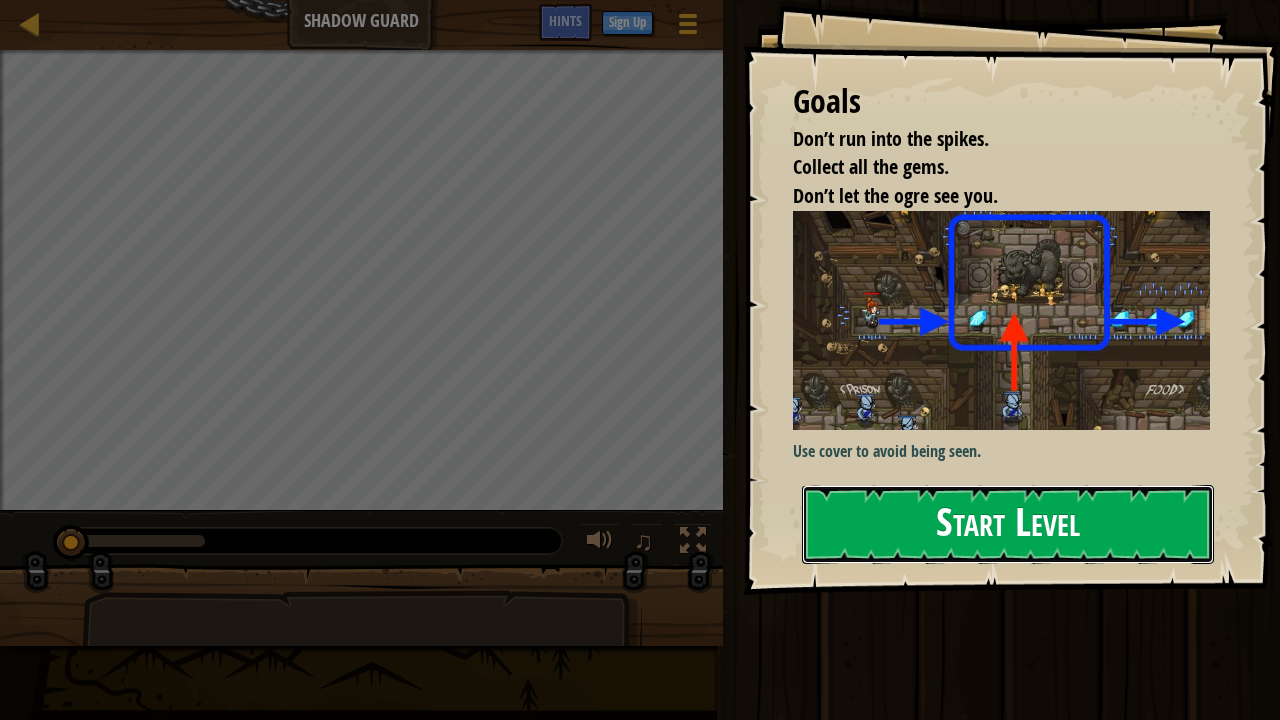 click on "Start Level" at bounding box center [1008, 524] 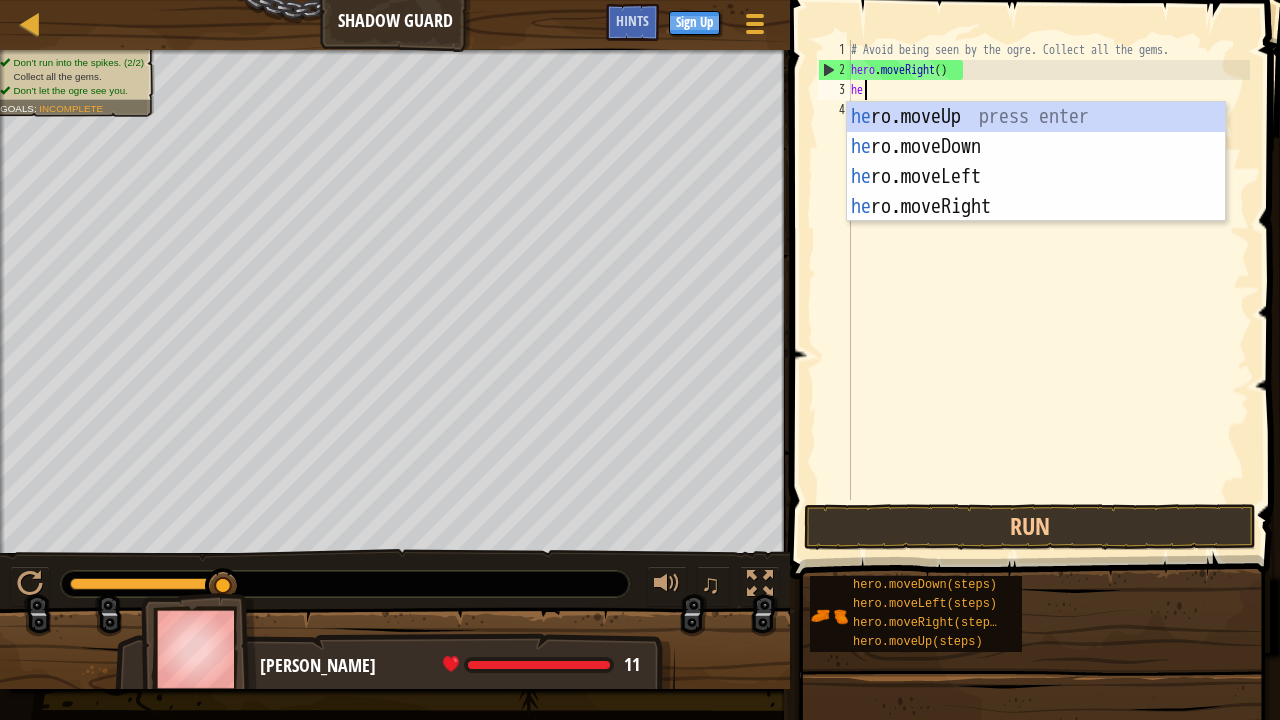 scroll, scrollTop: 9, scrollLeft: 3, axis: both 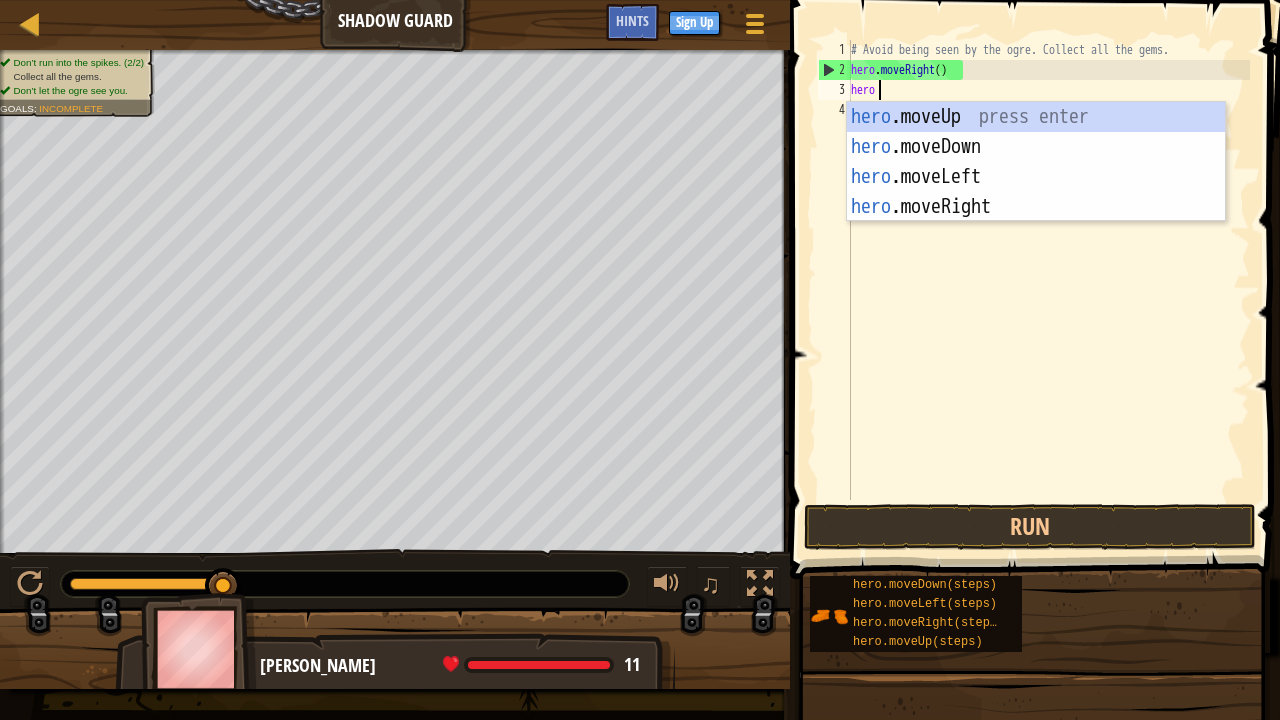 type on "hero" 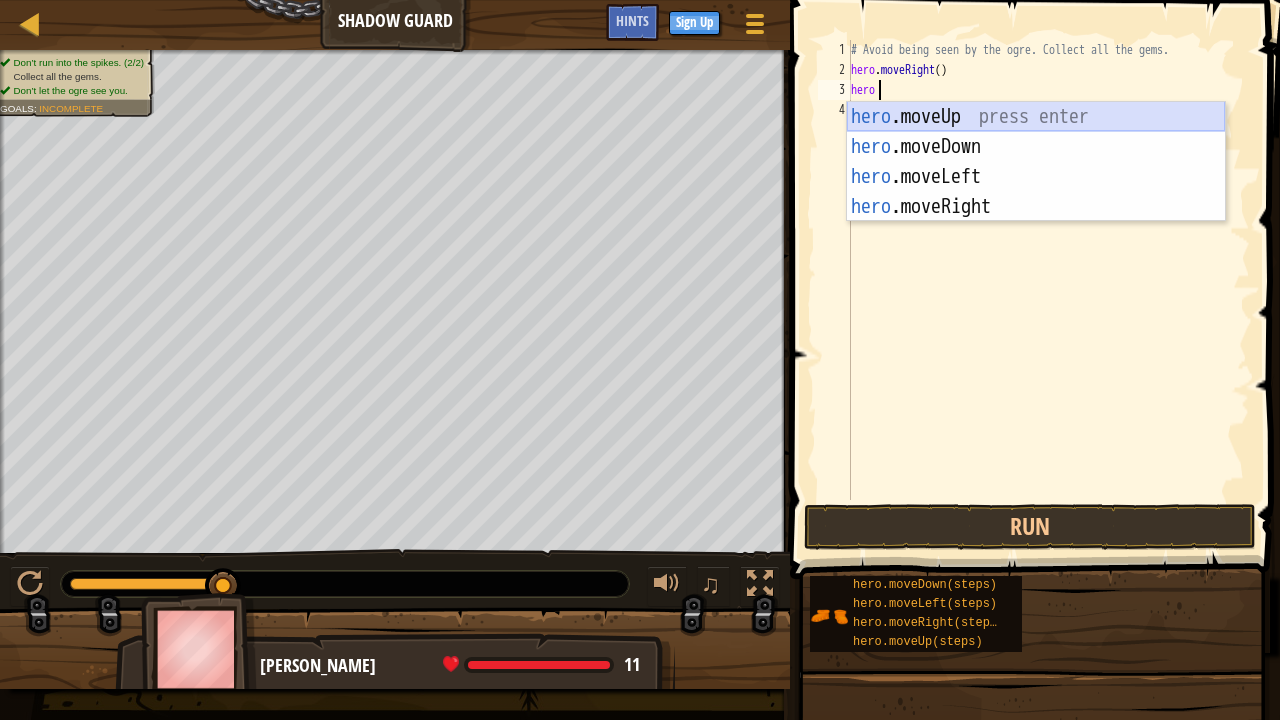 click on "hero .moveUp press enter hero .moveDown press enter hero .moveLeft press enter hero .moveRight press enter" at bounding box center [1036, 192] 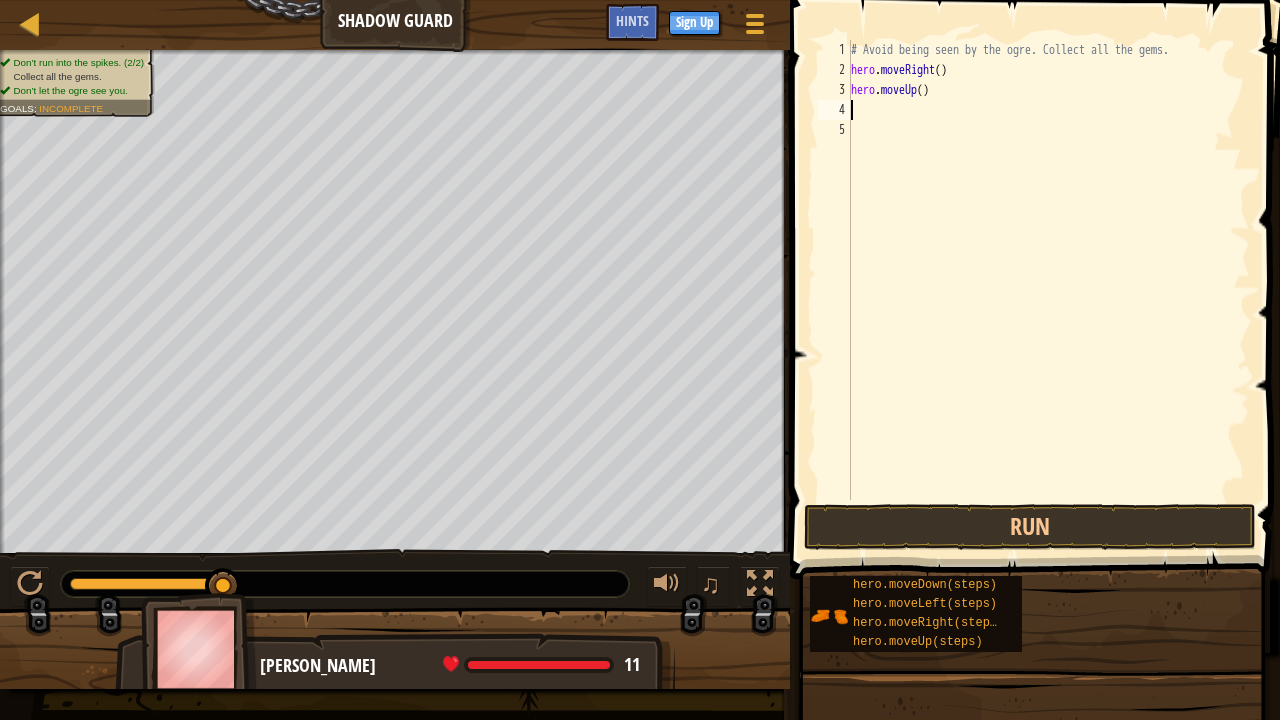 scroll, scrollTop: 9, scrollLeft: 0, axis: vertical 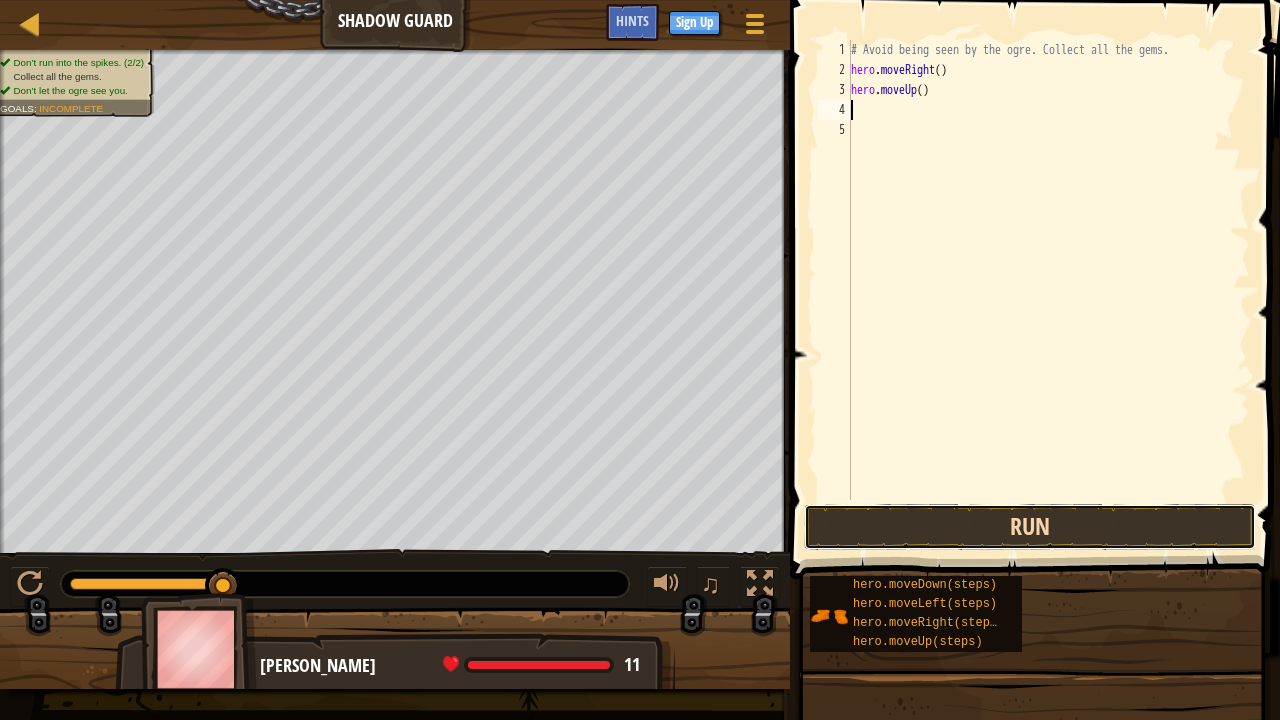 click on "Run" at bounding box center (1030, 527) 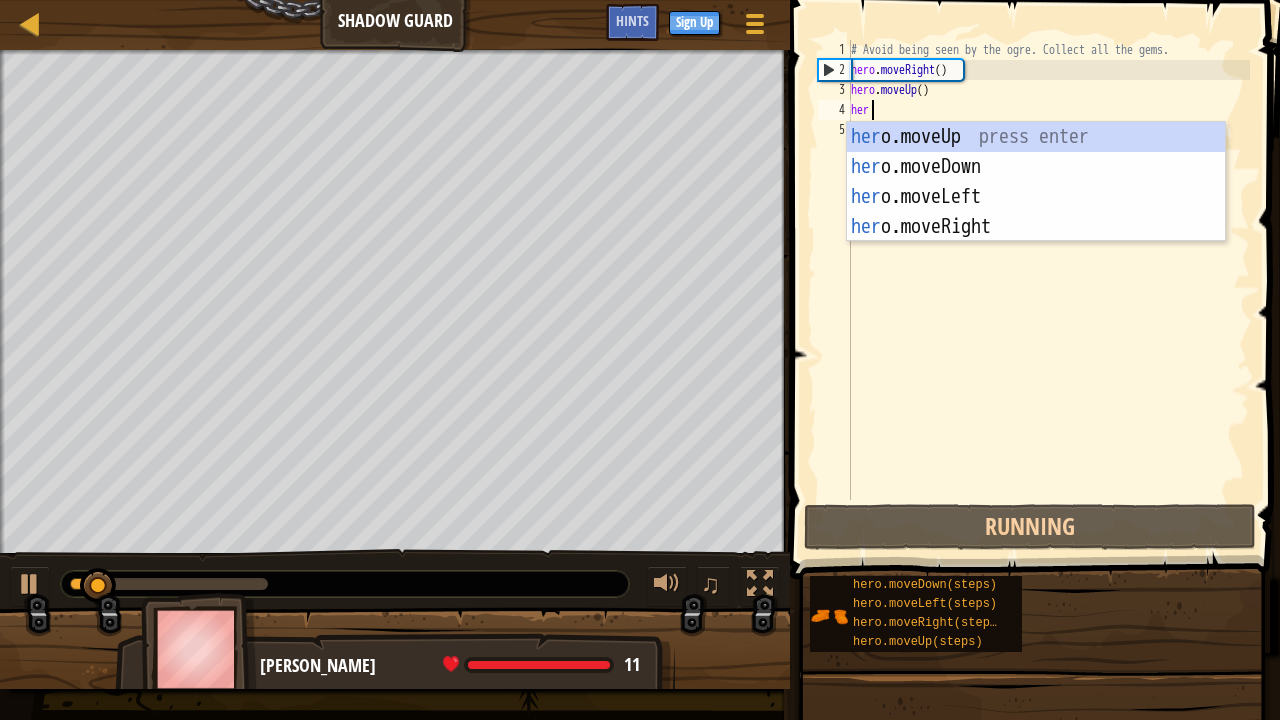 type on "hero" 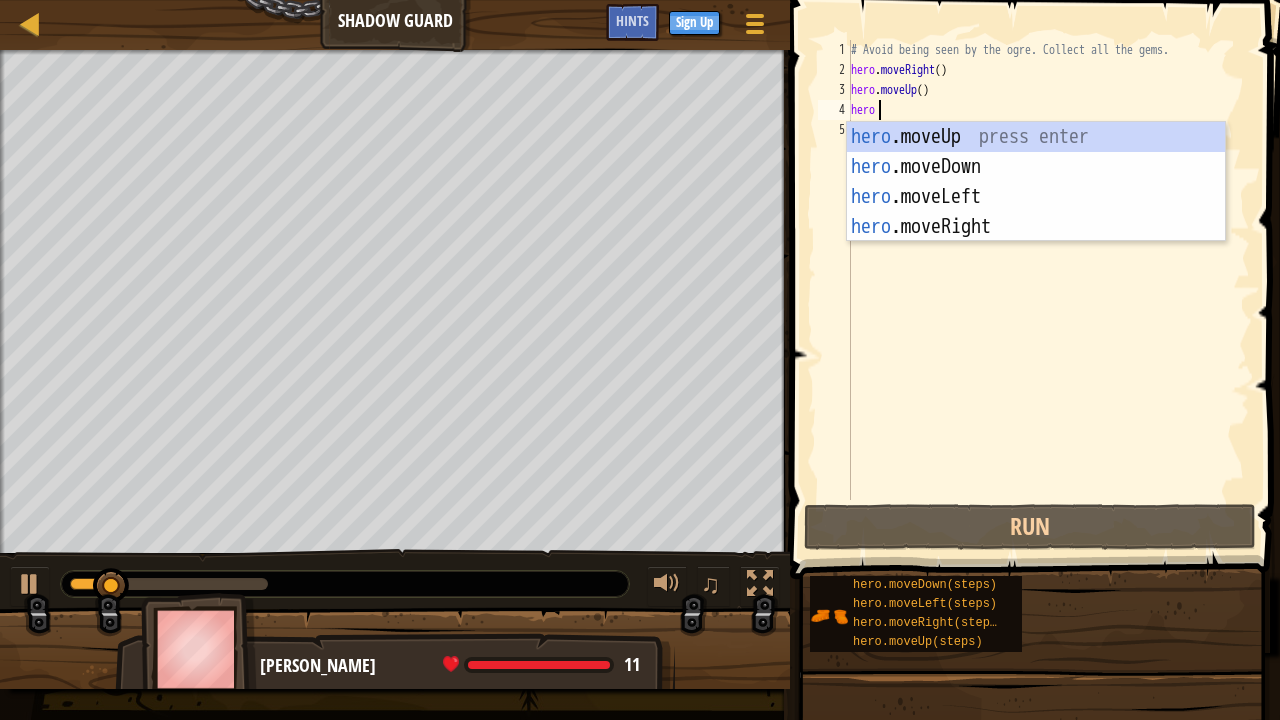 scroll, scrollTop: 9, scrollLeft: 3, axis: both 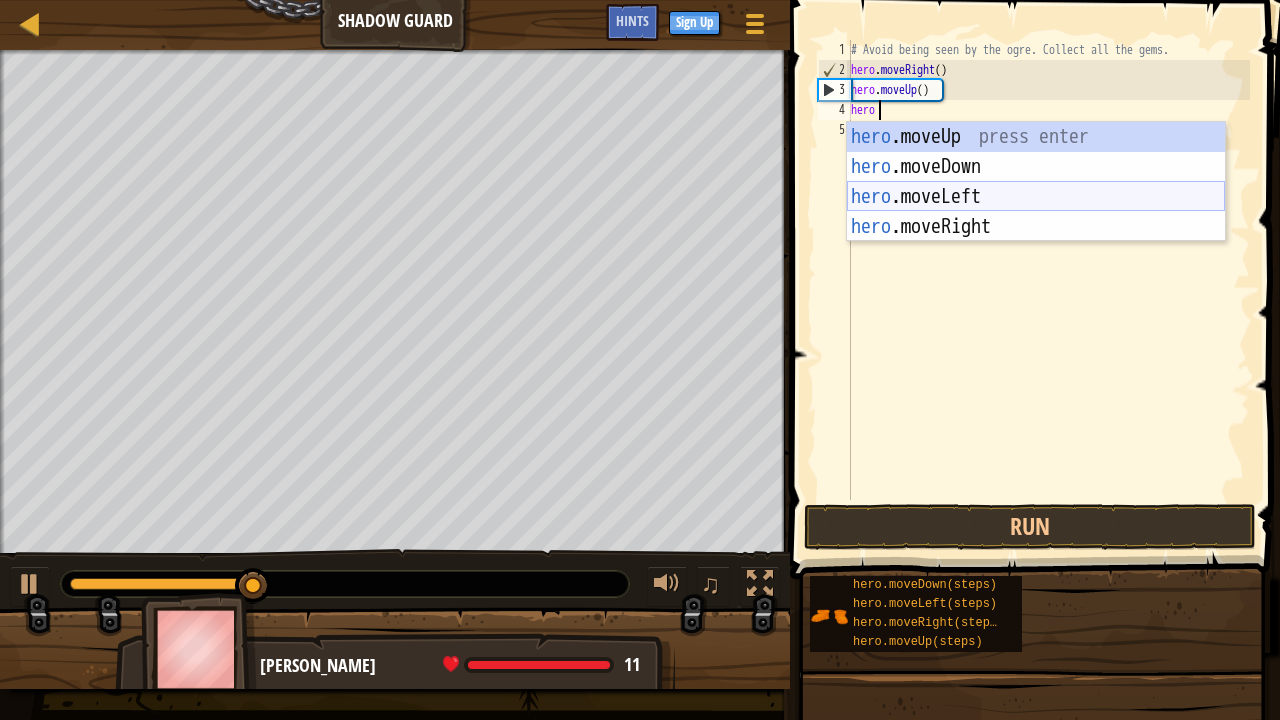 click on "hero .moveUp press enter hero .moveDown press enter hero .moveLeft press enter hero .moveRight press enter" at bounding box center (1036, 212) 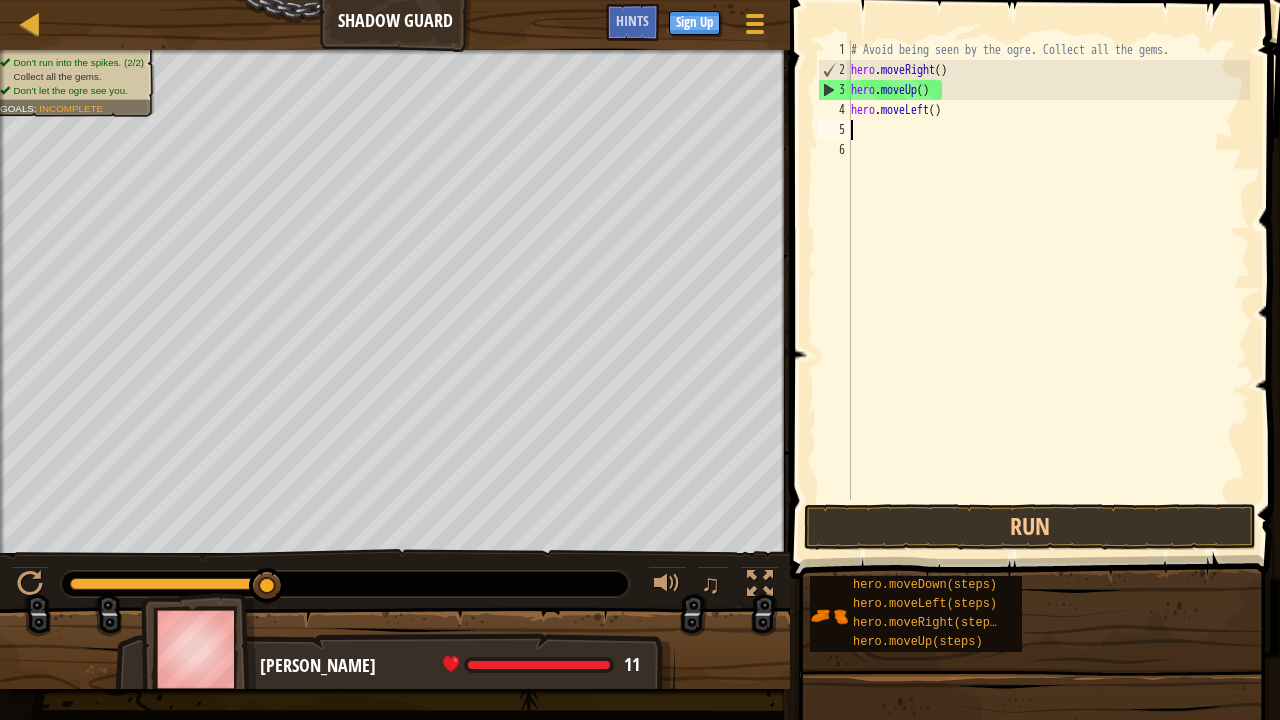 scroll, scrollTop: 9, scrollLeft: 0, axis: vertical 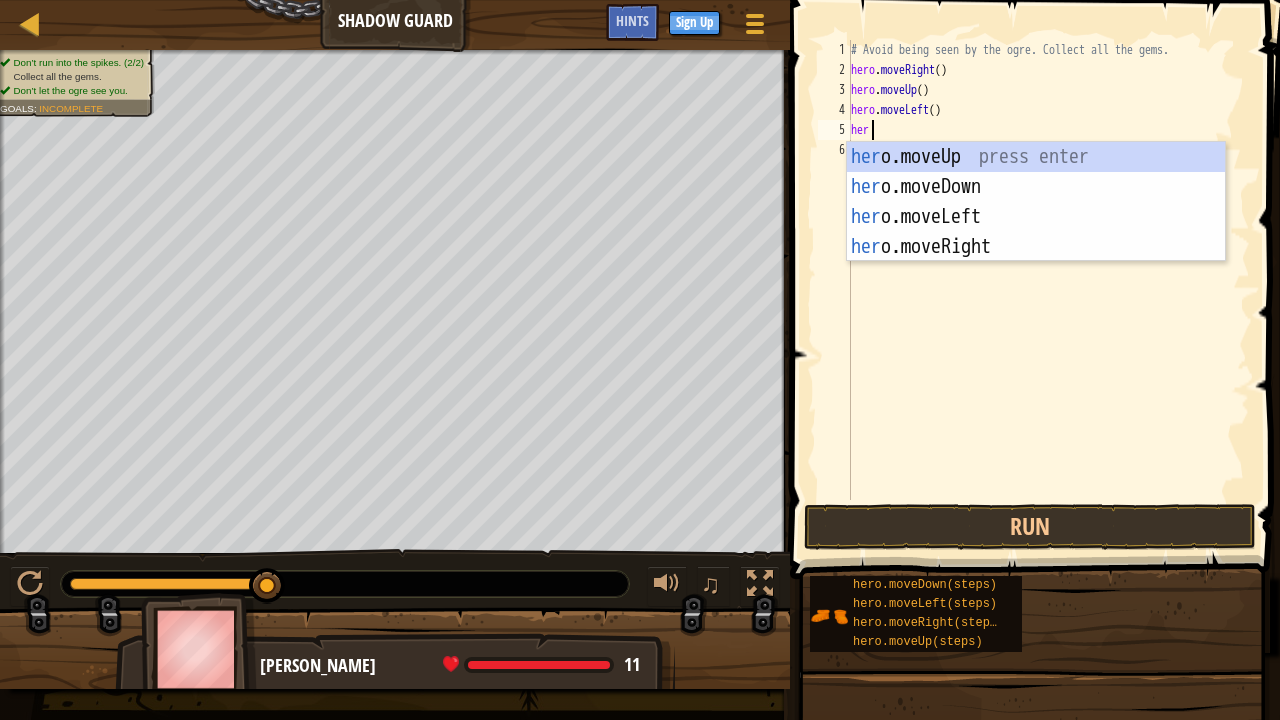 type on "hero" 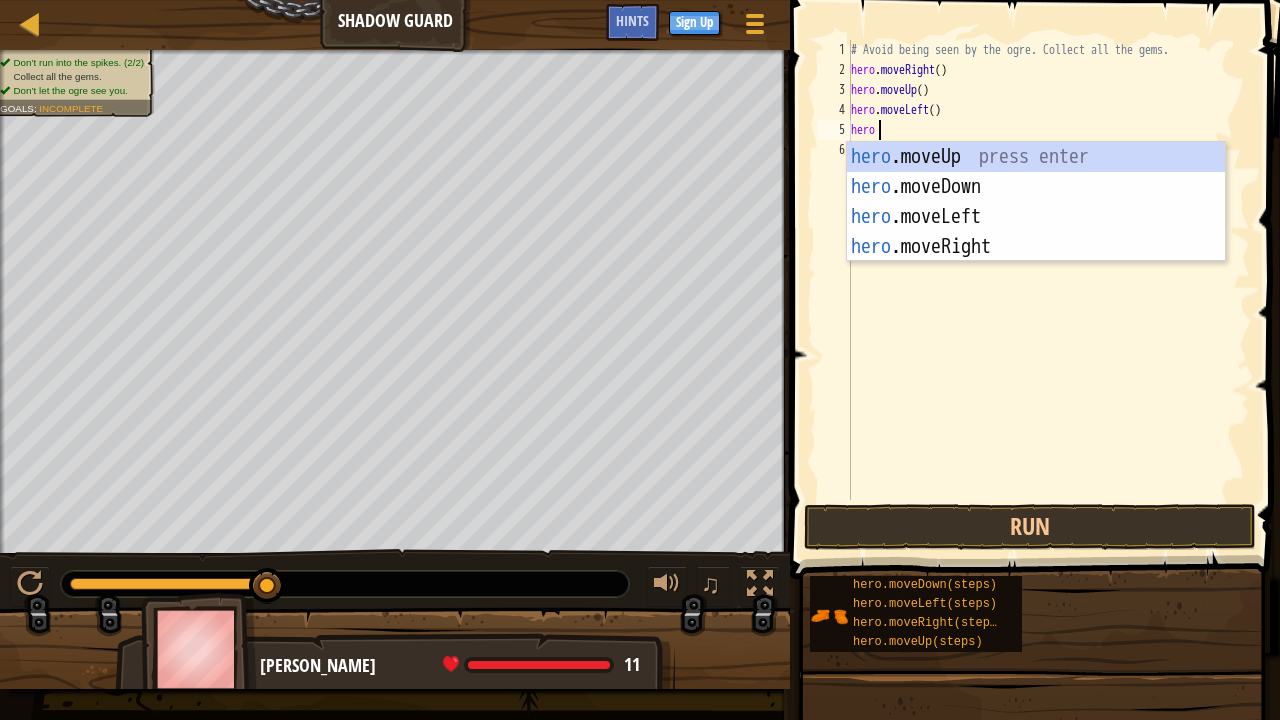 scroll, scrollTop: 9, scrollLeft: 3, axis: both 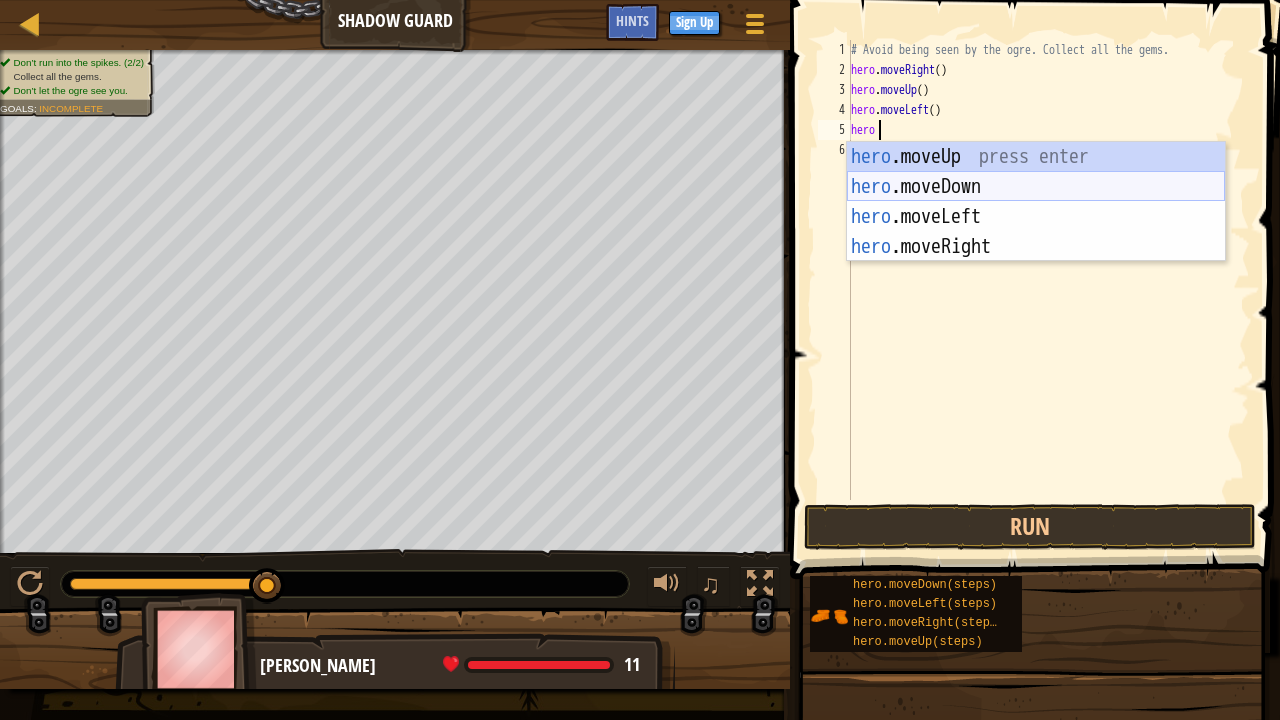 click on "hero .moveUp press enter hero .moveDown press enter hero .moveLeft press enter hero .moveRight press enter" at bounding box center [1036, 232] 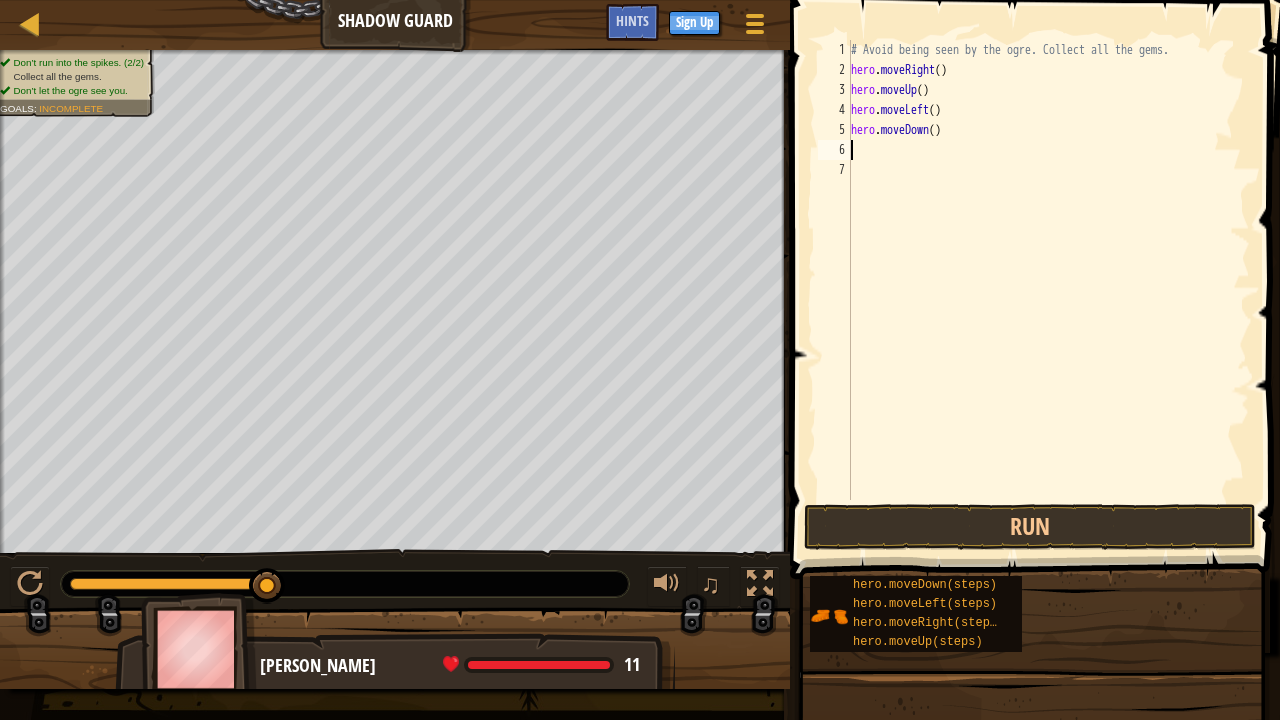 scroll, scrollTop: 9, scrollLeft: 0, axis: vertical 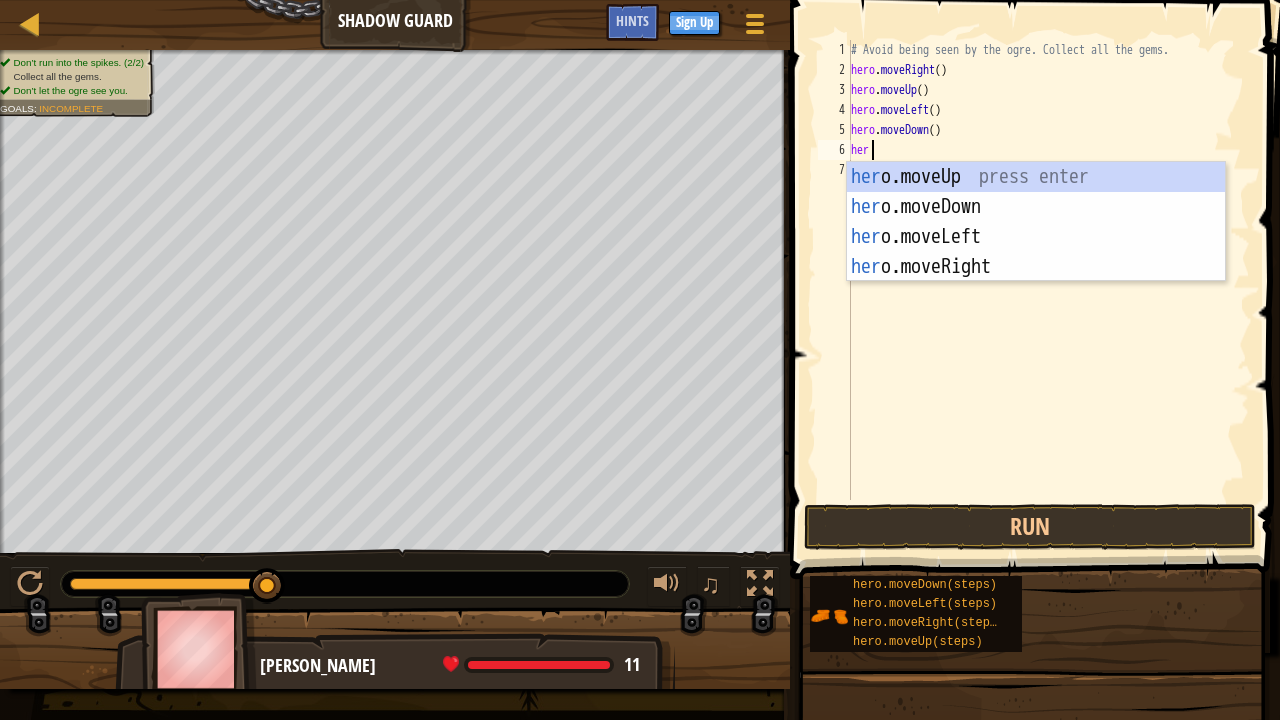type on "hero" 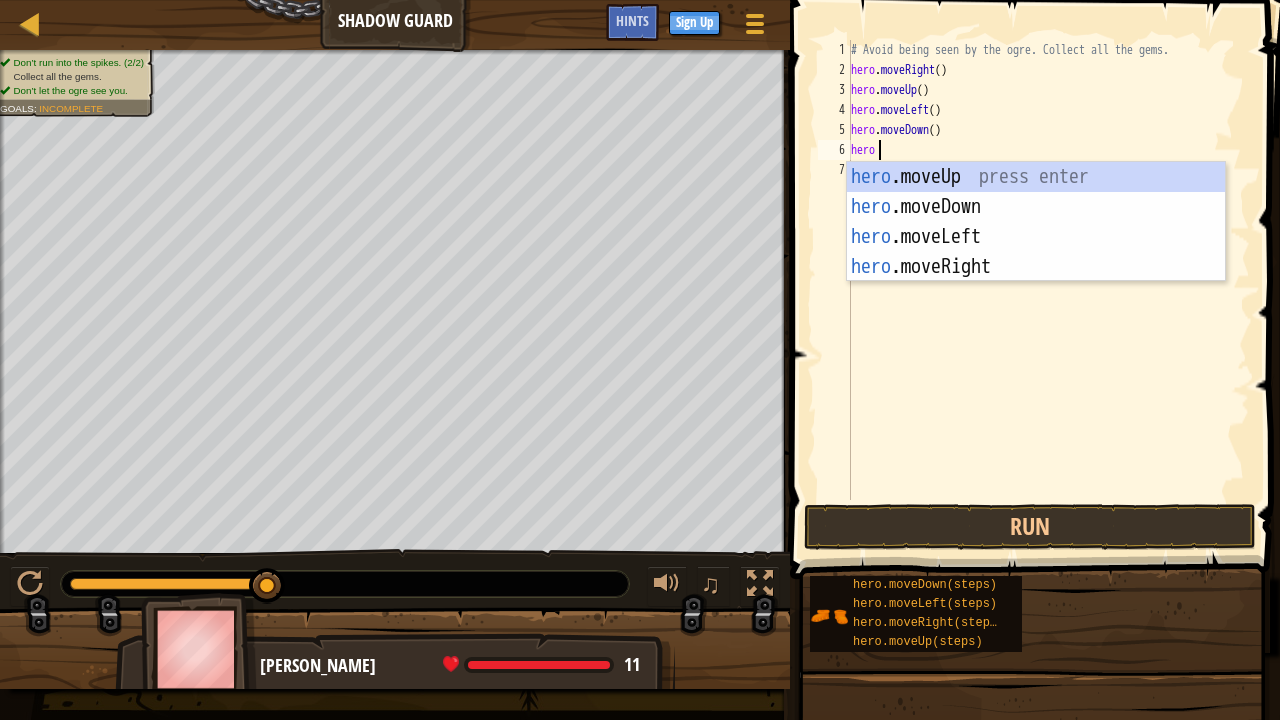 scroll, scrollTop: 9, scrollLeft: 3, axis: both 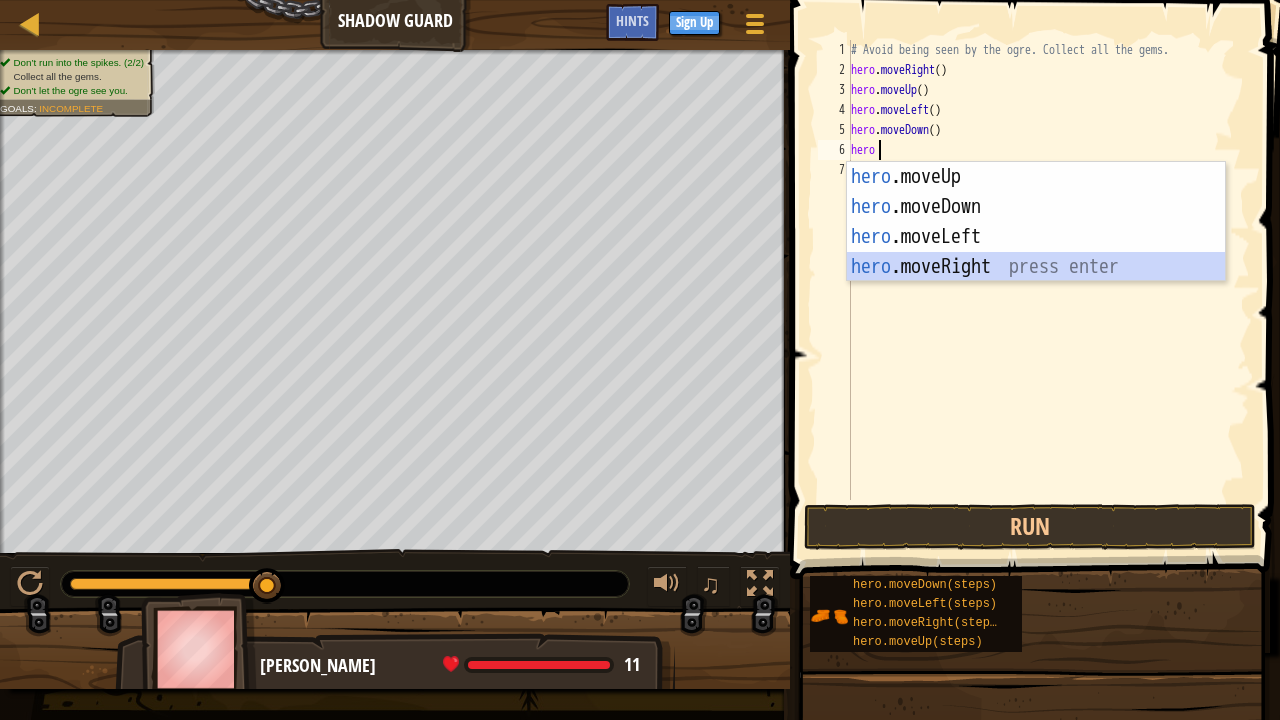 click on "hero .moveUp press enter hero .moveDown press enter hero .moveLeft press enter hero .moveRight press enter" at bounding box center (1036, 252) 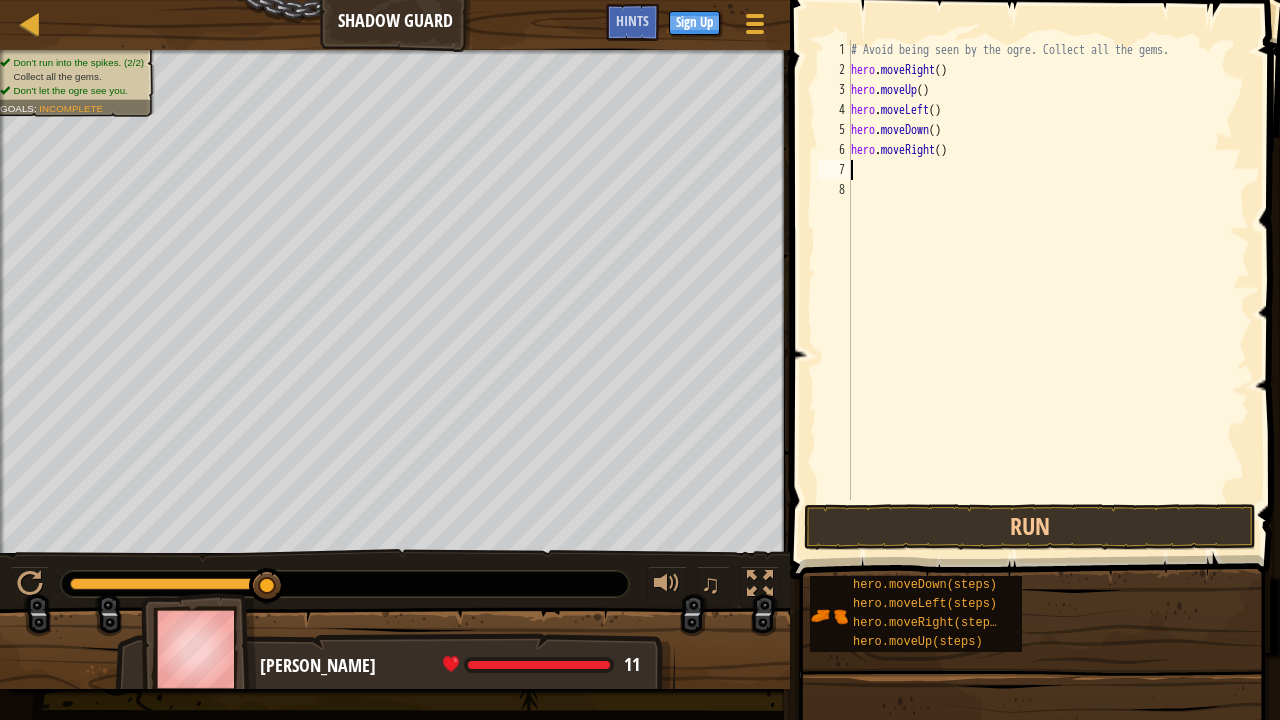 scroll, scrollTop: 9, scrollLeft: 0, axis: vertical 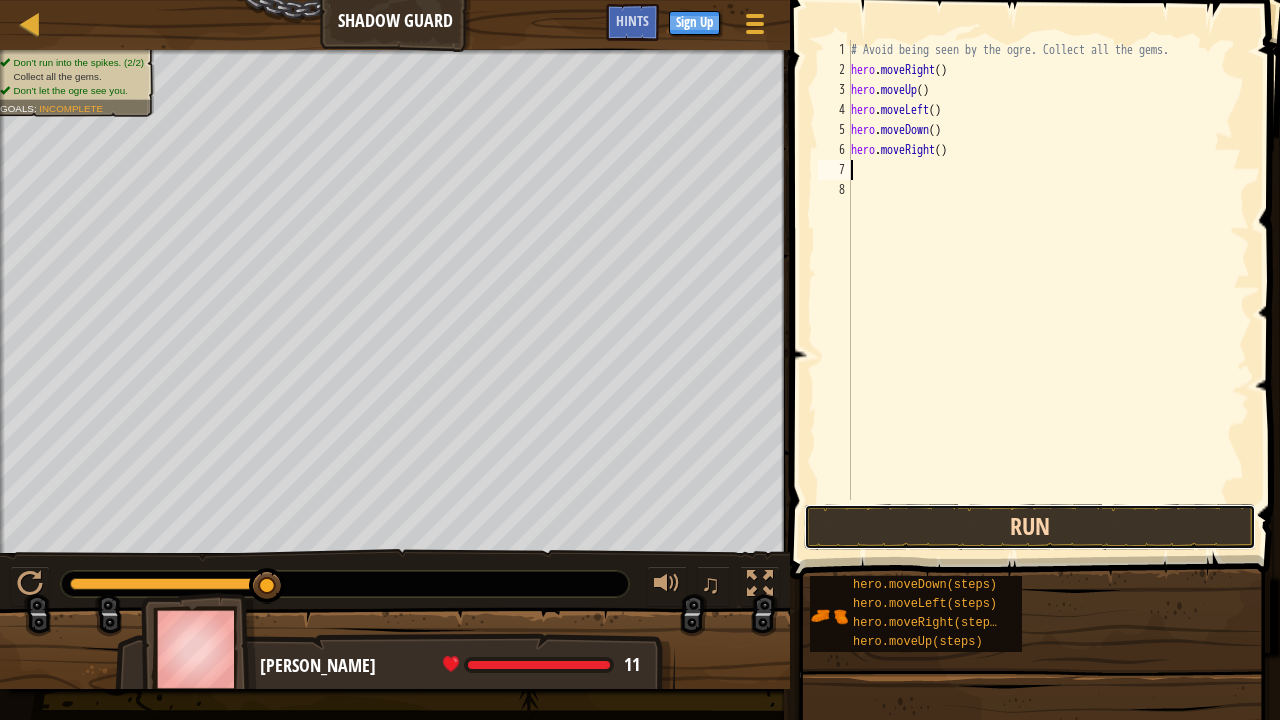 click on "Run" at bounding box center [1030, 527] 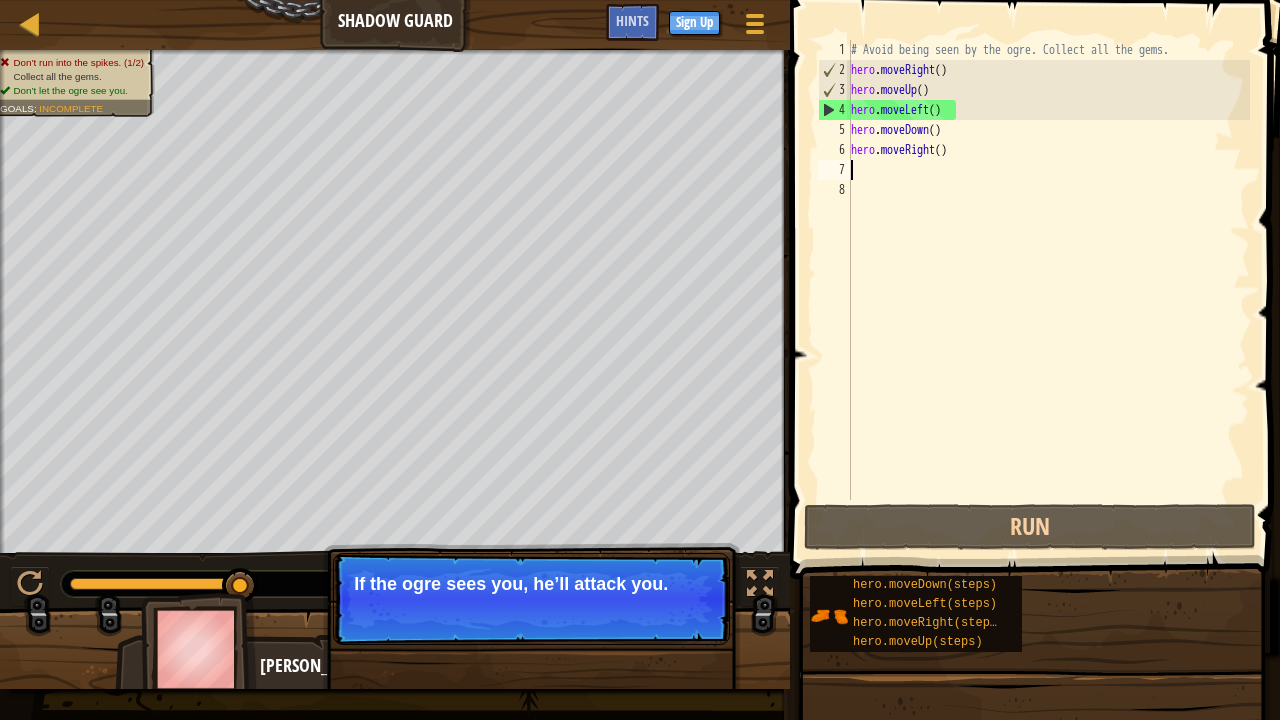 click on "# Avoid being seen by the ogre. Collect all the gems. hero . moveRight ( ) hero . moveUp ( ) hero . moveLeft ( ) hero . moveDown ( ) hero . moveRight ( )" at bounding box center (1048, 290) 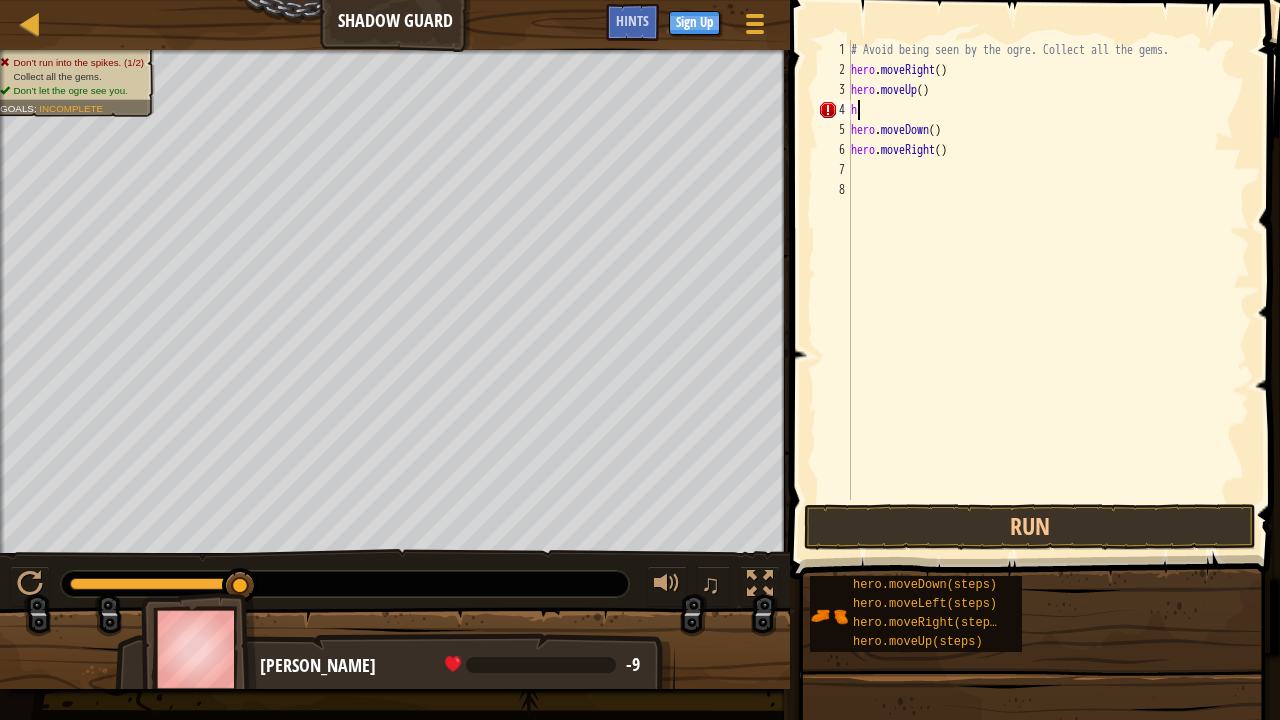 type on "h" 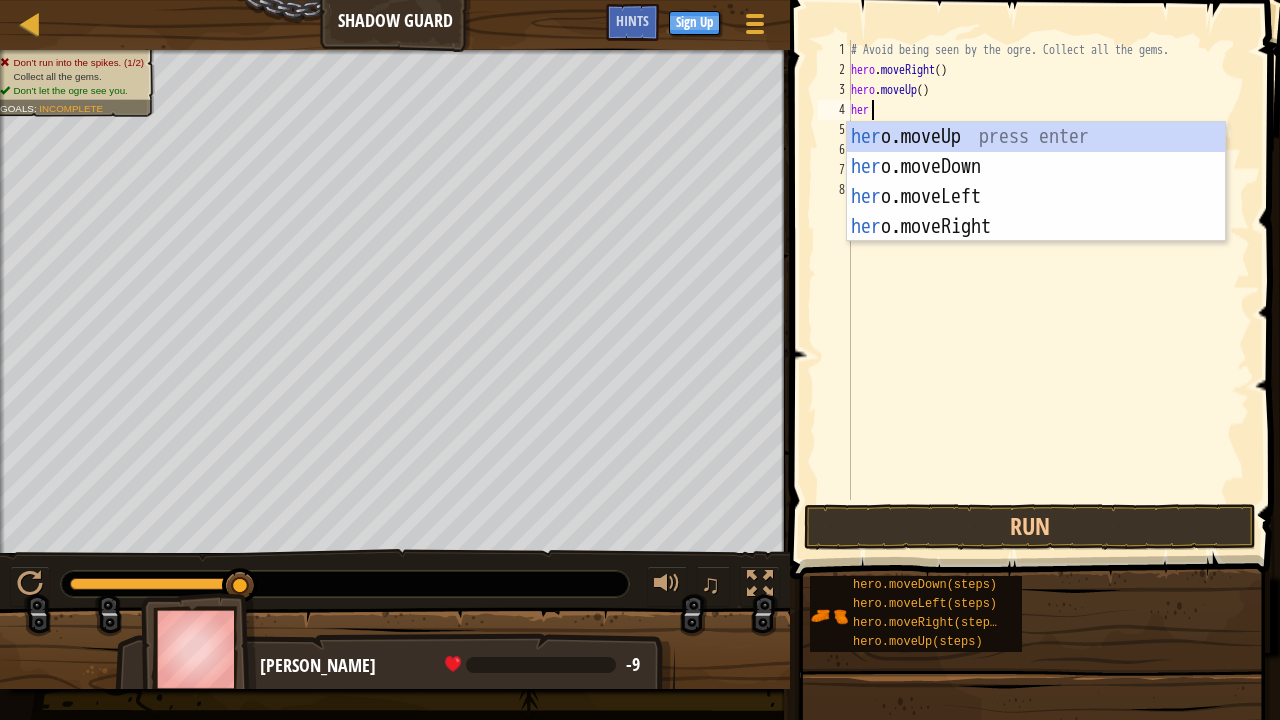 type on "hero" 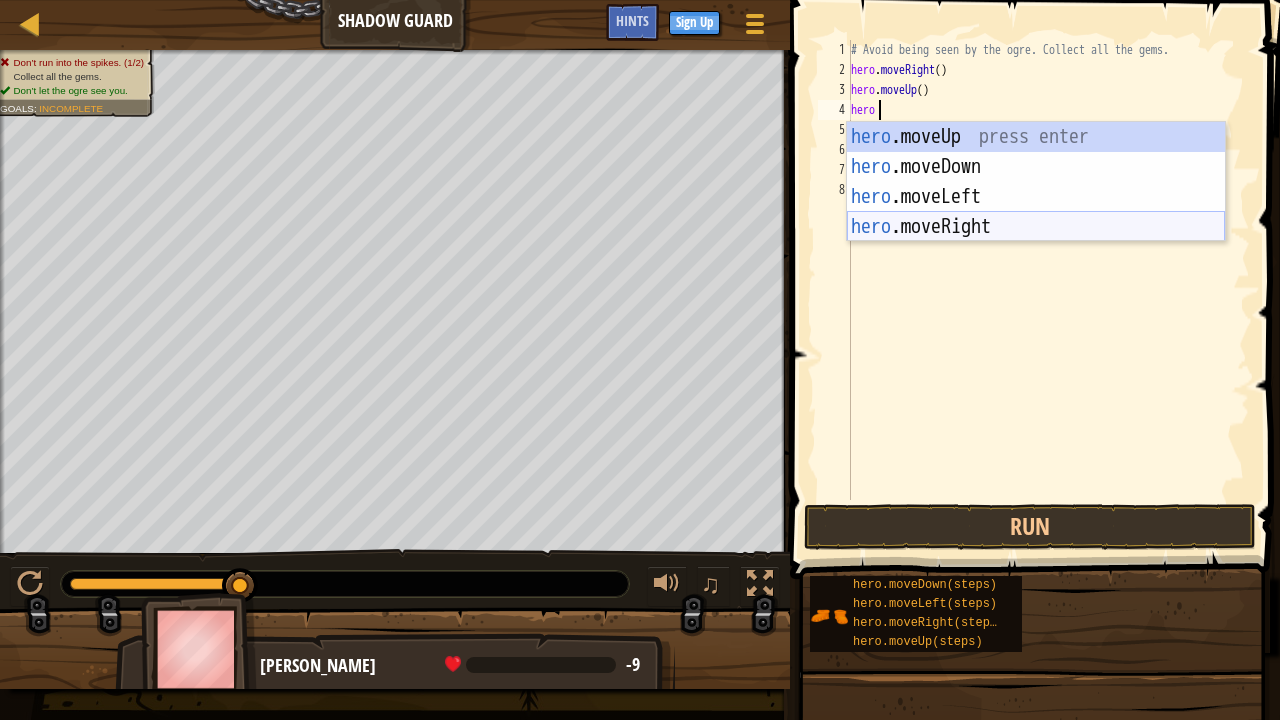 click on "hero .moveUp press enter hero .moveDown press enter hero .moveLeft press enter hero .moveRight press enter" at bounding box center [1036, 212] 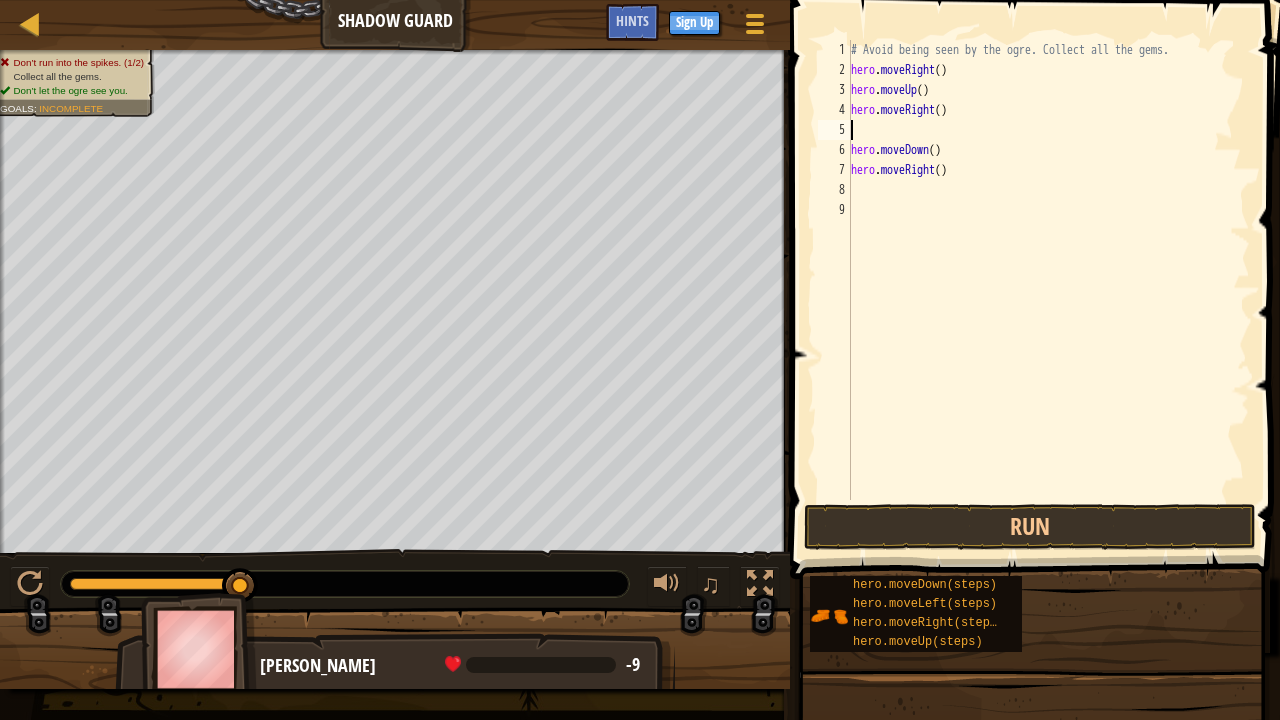 scroll, scrollTop: 9, scrollLeft: 0, axis: vertical 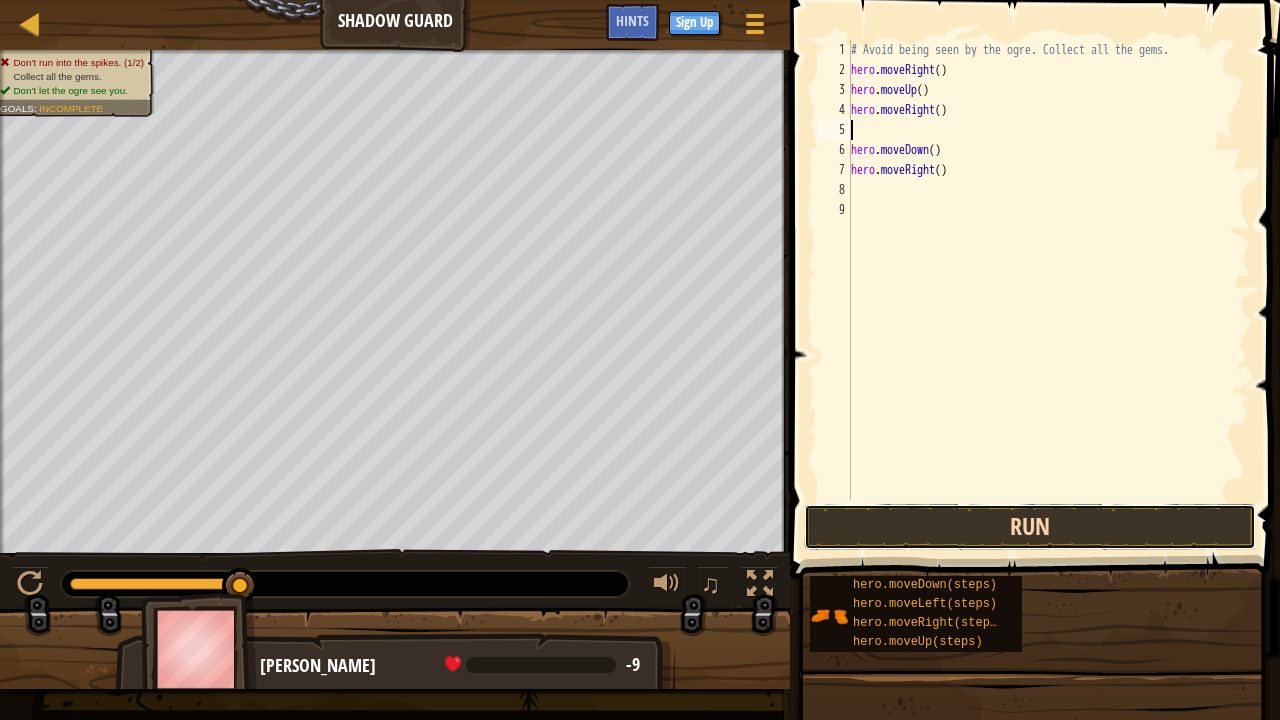 click on "Run" at bounding box center (1030, 527) 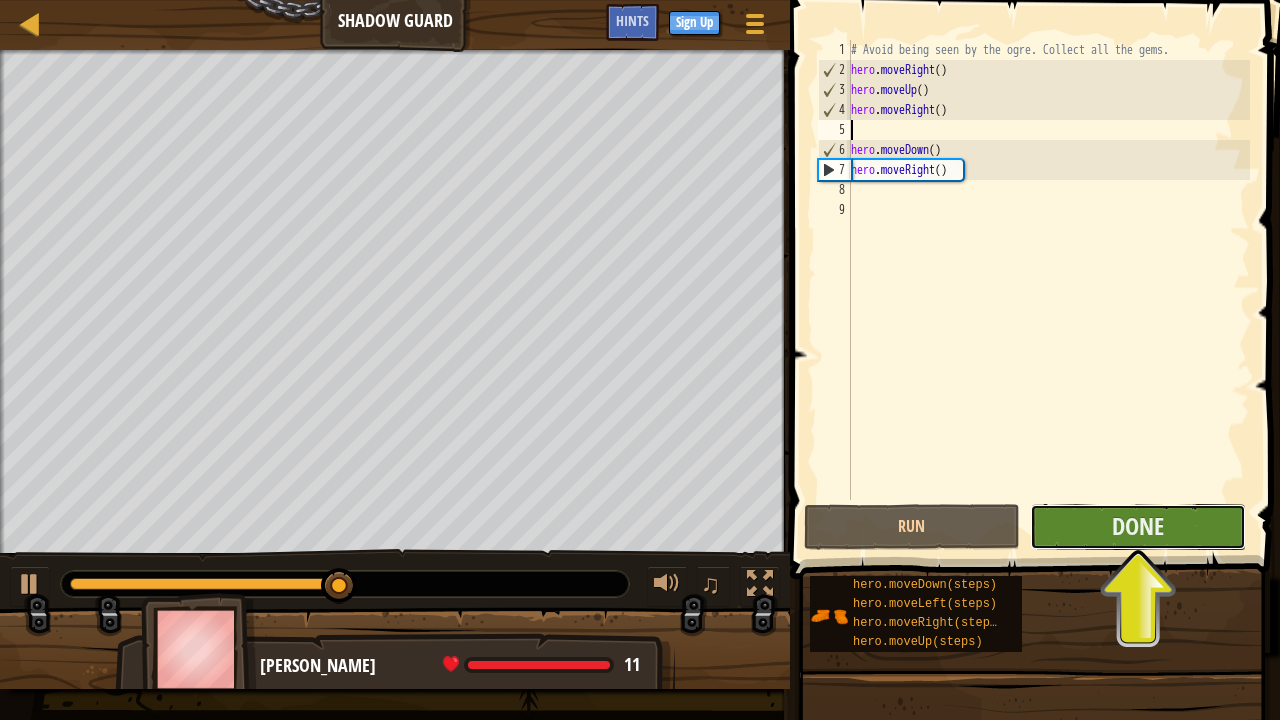 click on "Done" at bounding box center [1138, 527] 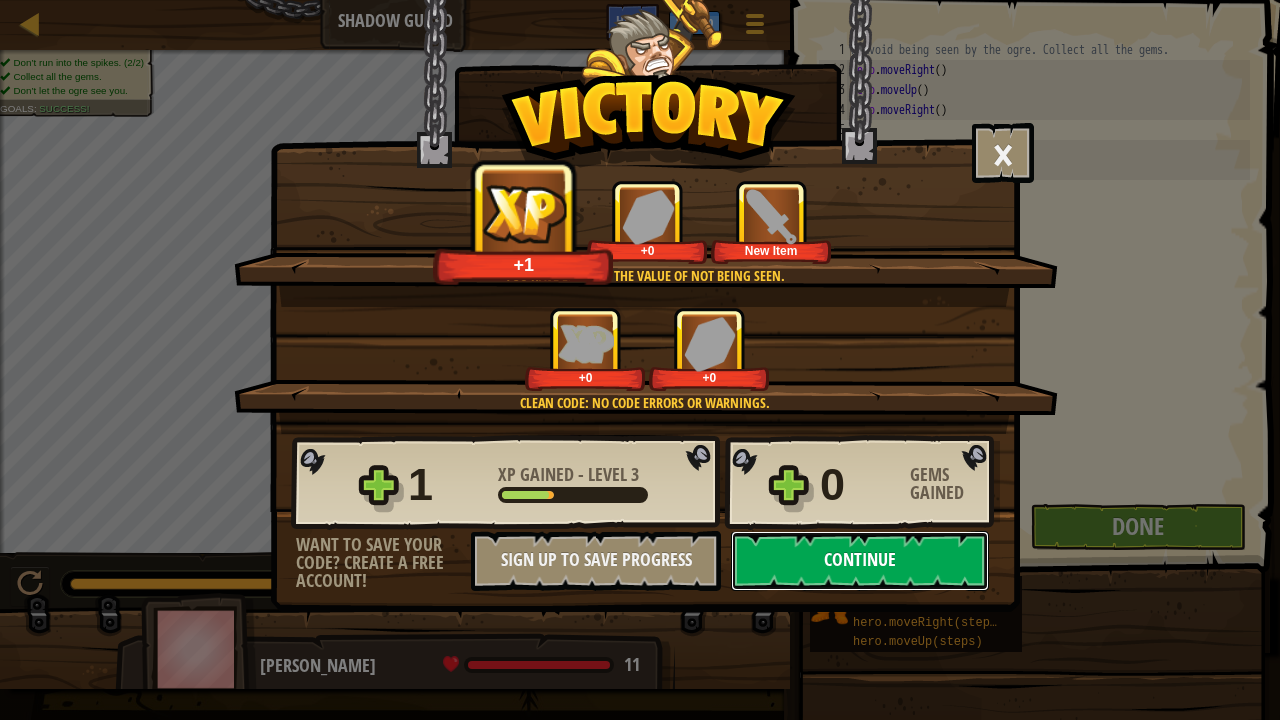 click on "Continue" at bounding box center [860, 561] 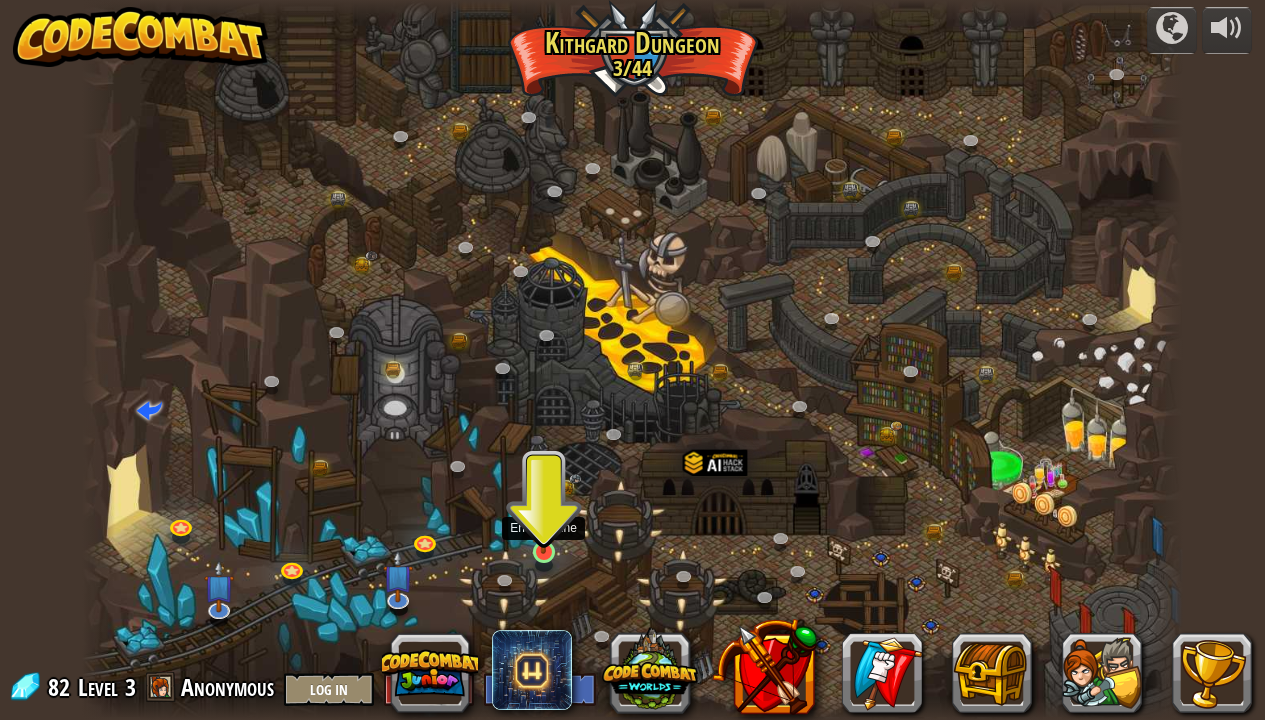 click at bounding box center [543, 523] 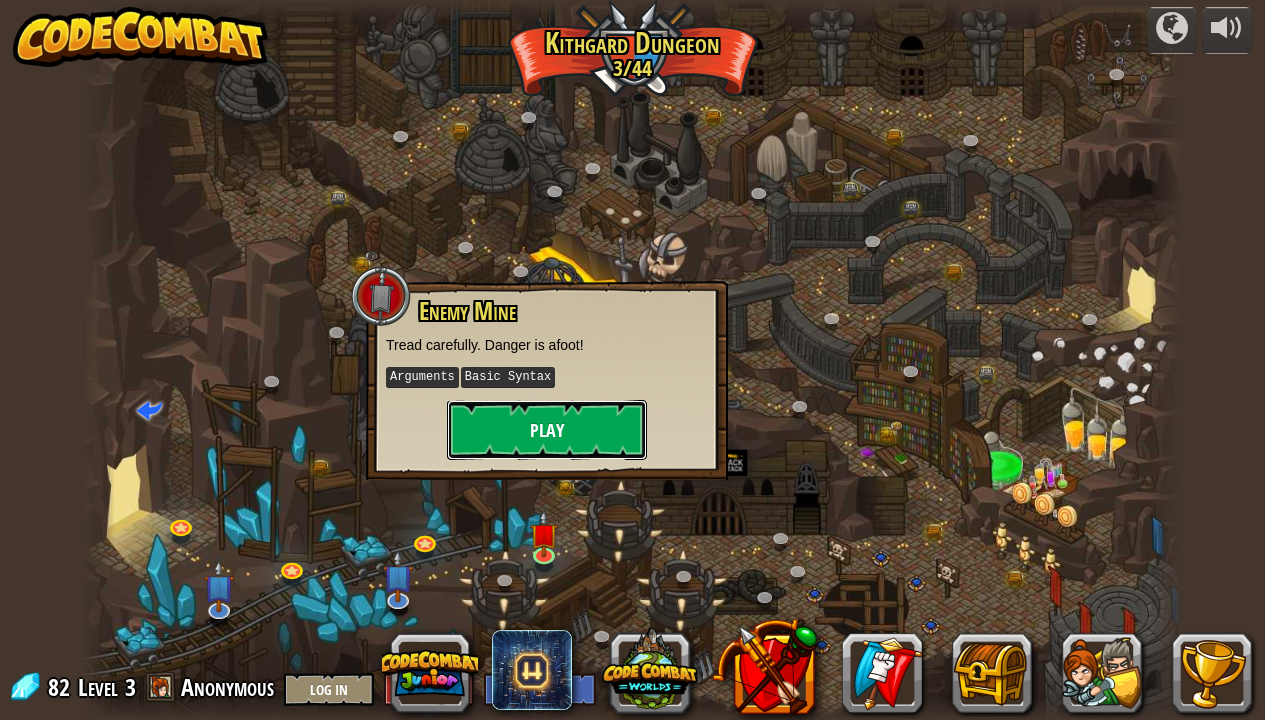 click on "Play" at bounding box center (547, 430) 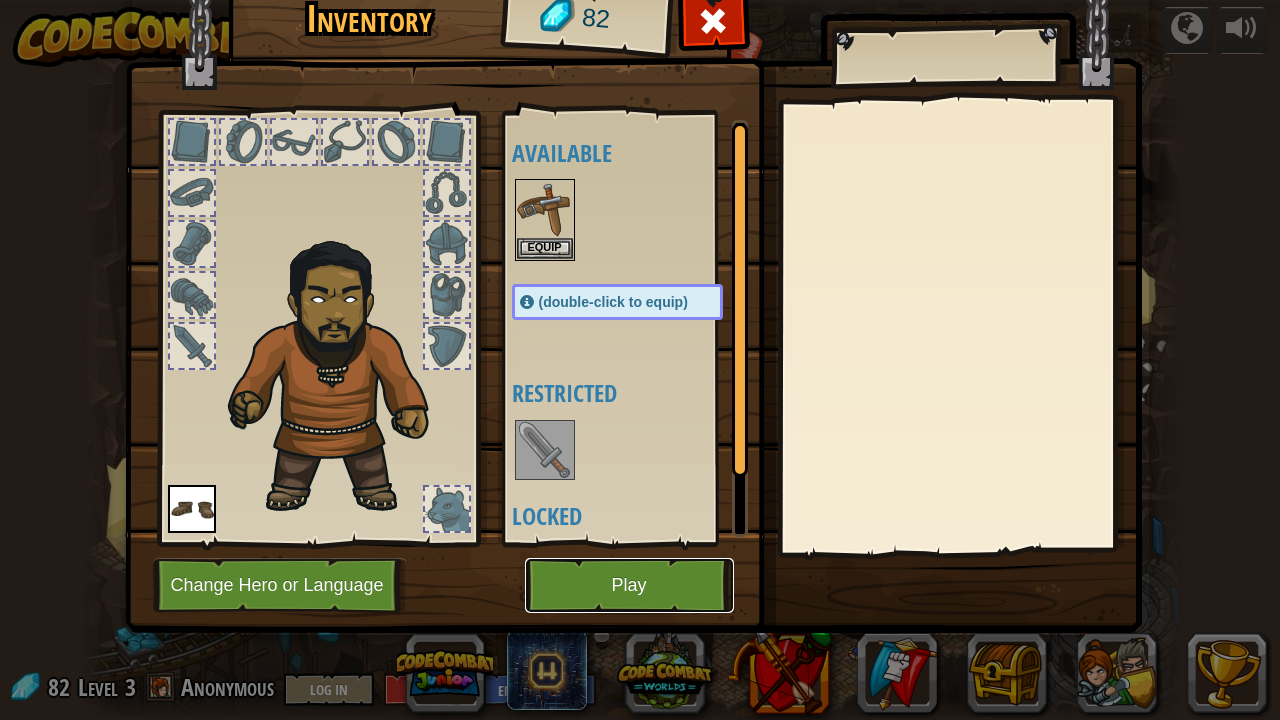 click on "Play" at bounding box center (629, 585) 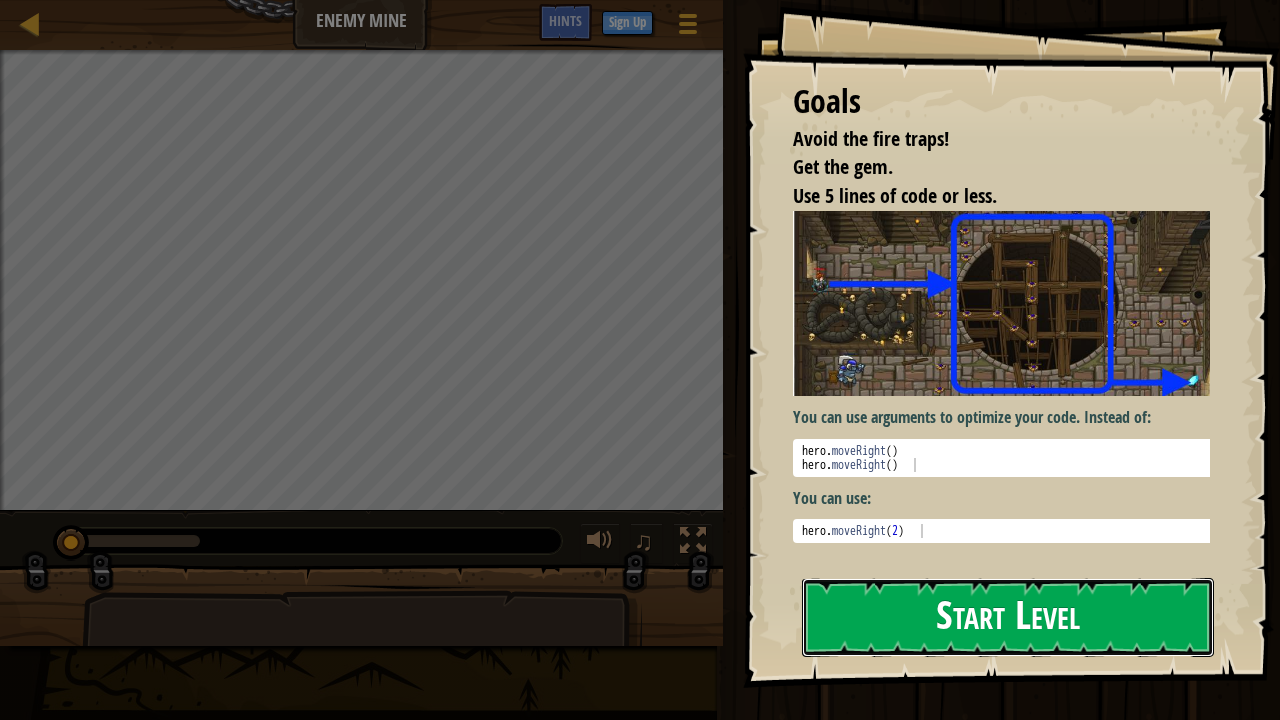 click on "Start Level" at bounding box center [1008, 617] 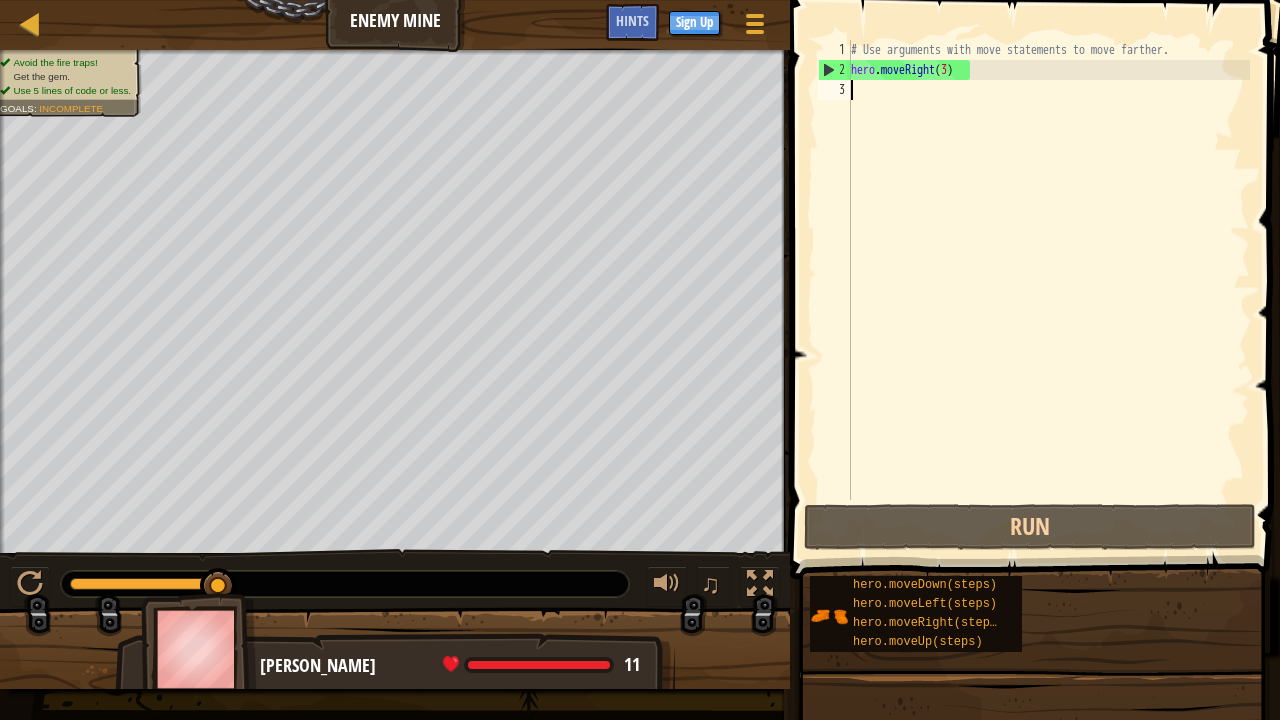 scroll, scrollTop: 9, scrollLeft: 0, axis: vertical 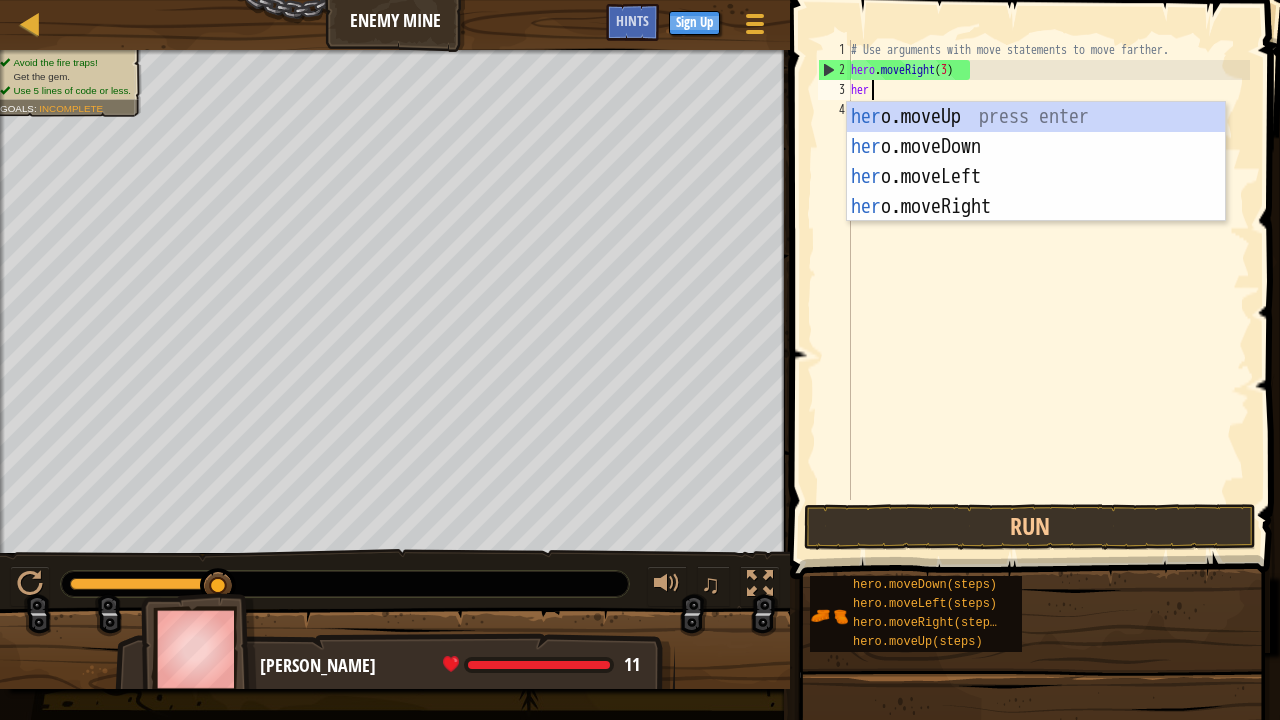 type on "hero" 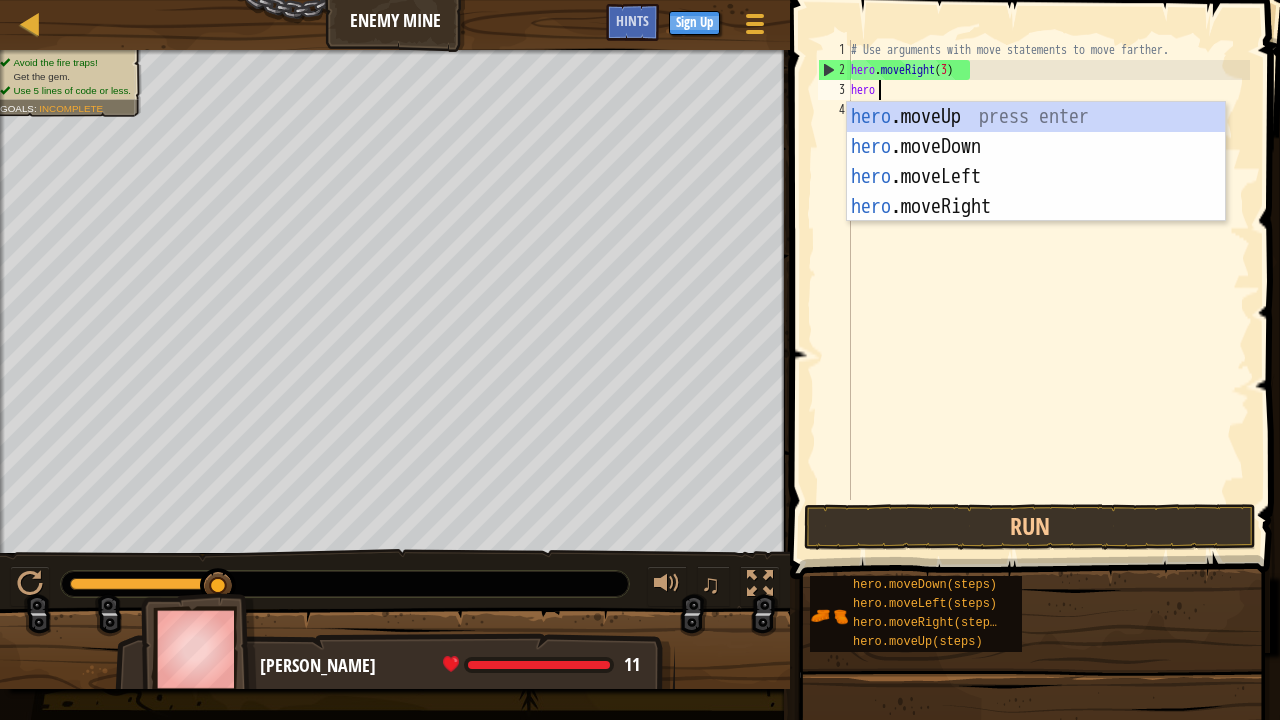 scroll, scrollTop: 9, scrollLeft: 3, axis: both 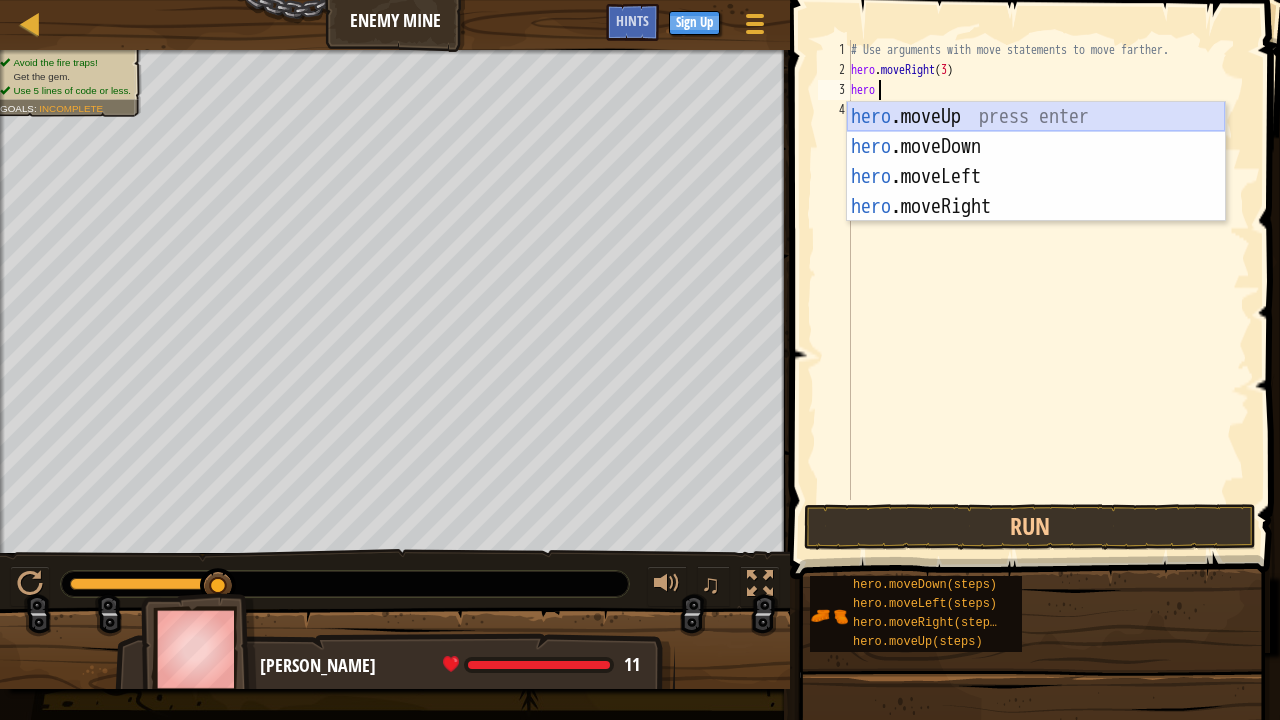click on "hero .moveUp press enter hero .moveDown press enter hero .moveLeft press enter hero .moveRight press enter" at bounding box center (1036, 192) 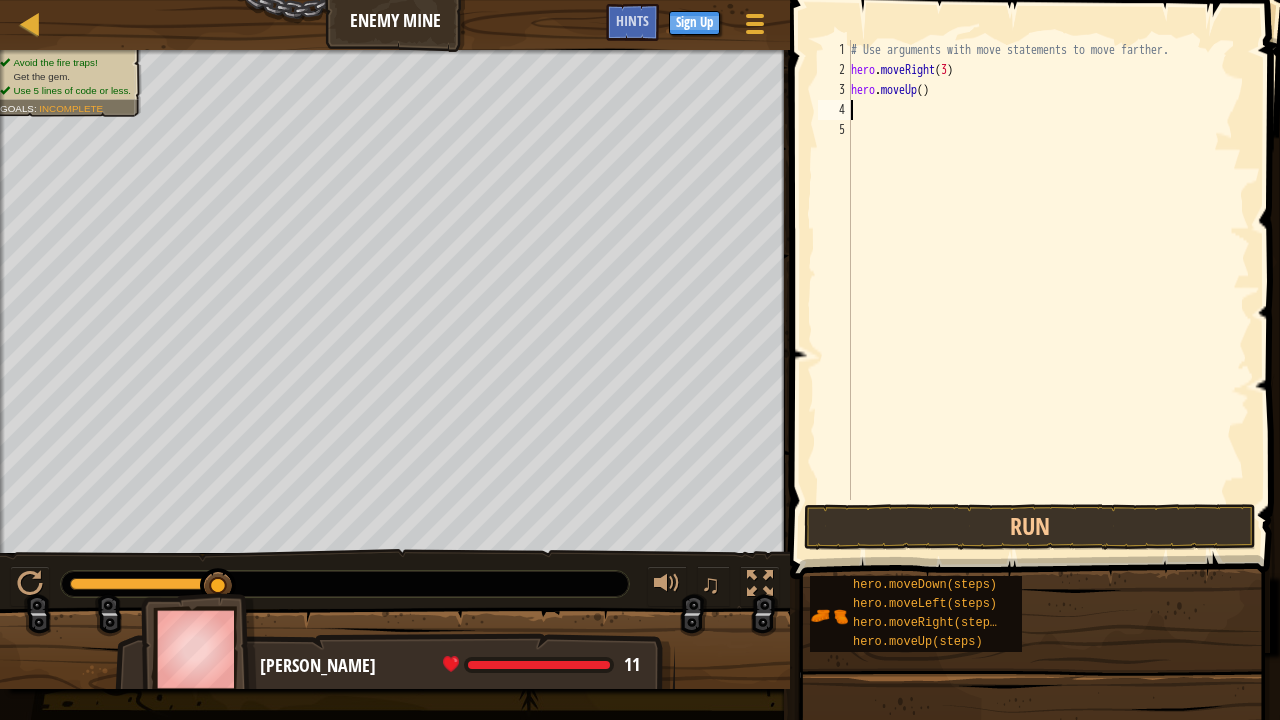 scroll, scrollTop: 9, scrollLeft: 0, axis: vertical 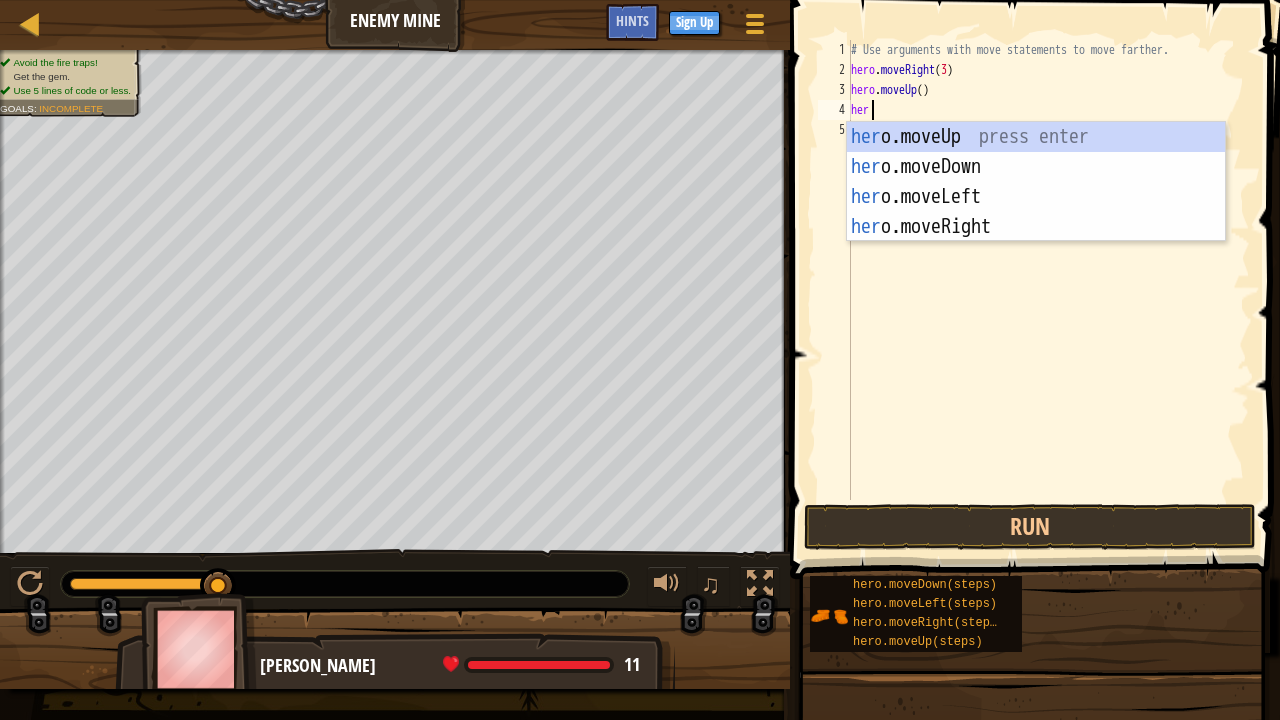 type on "hero" 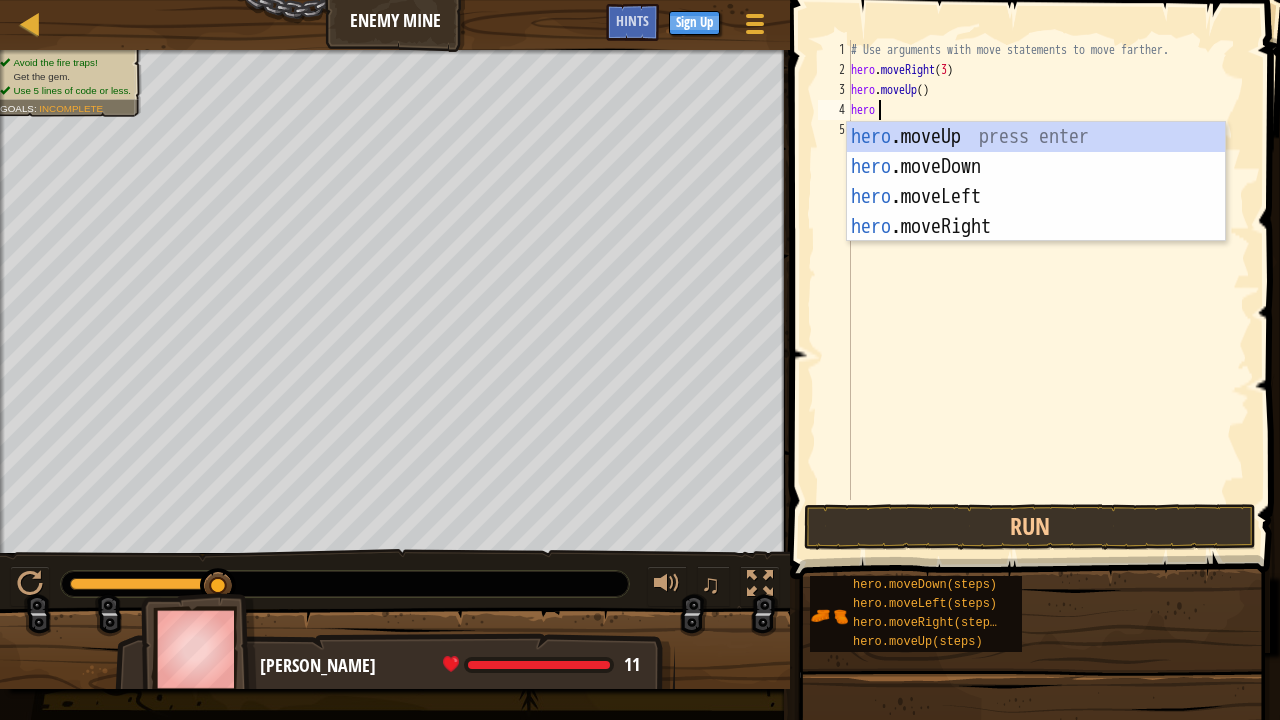 scroll, scrollTop: 9, scrollLeft: 3, axis: both 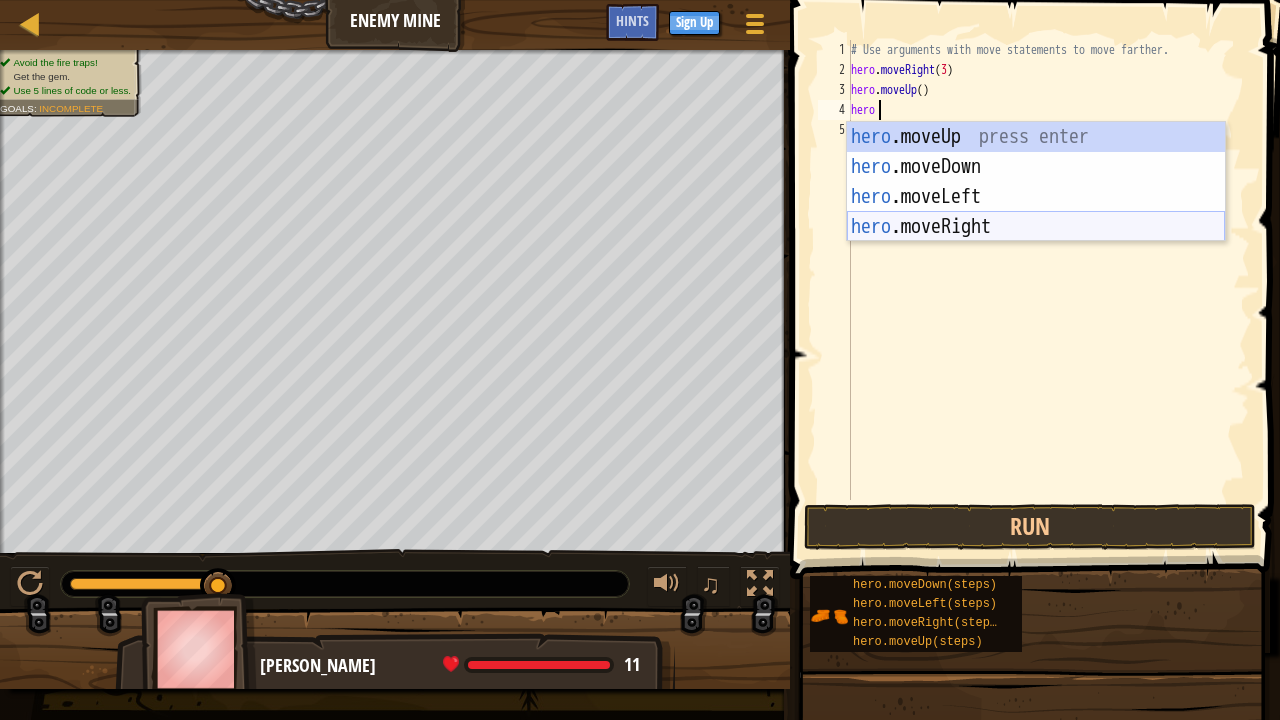 click on "hero .moveUp press enter hero .moveDown press enter hero .moveLeft press enter hero .moveRight press enter" at bounding box center (1036, 212) 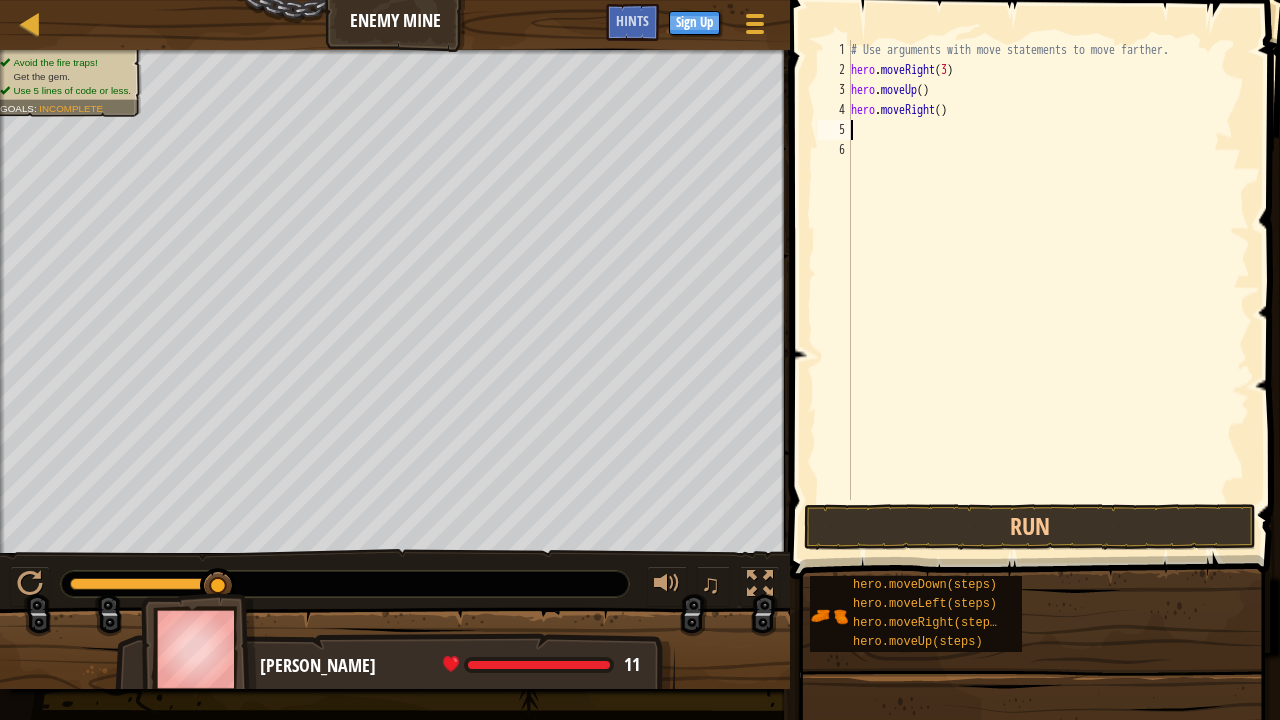 scroll, scrollTop: 9, scrollLeft: 0, axis: vertical 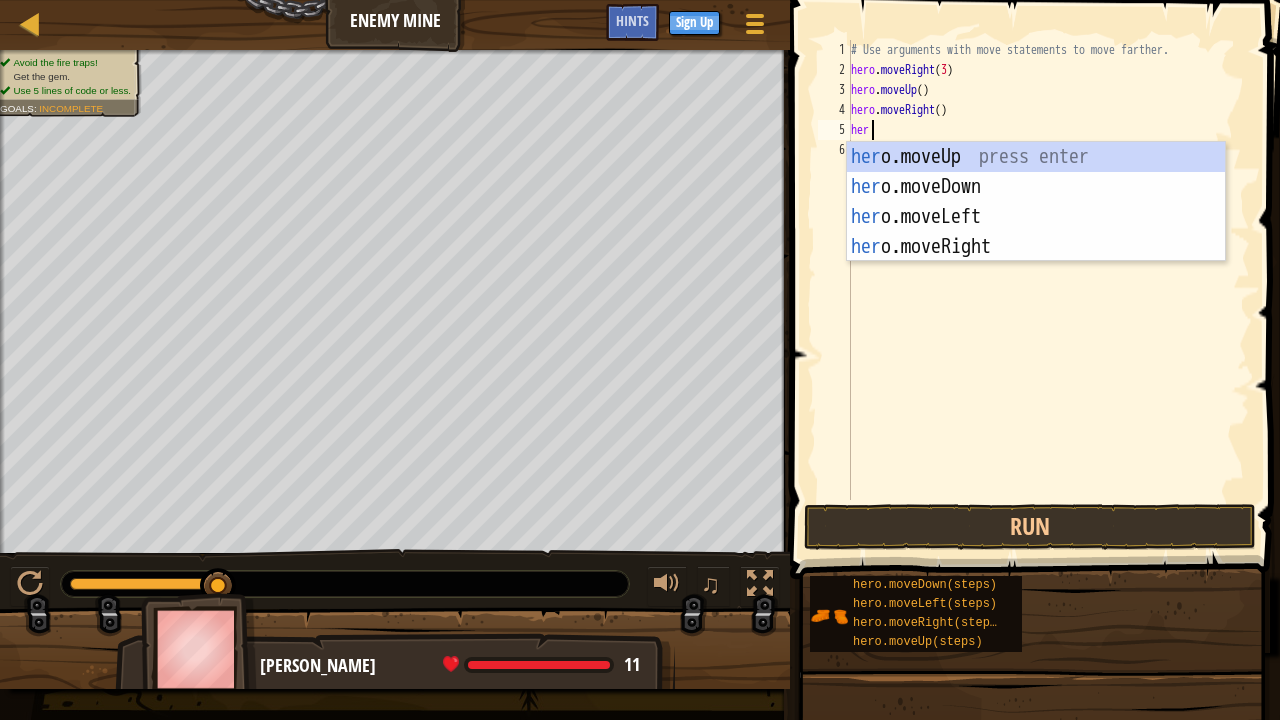 type on "hero" 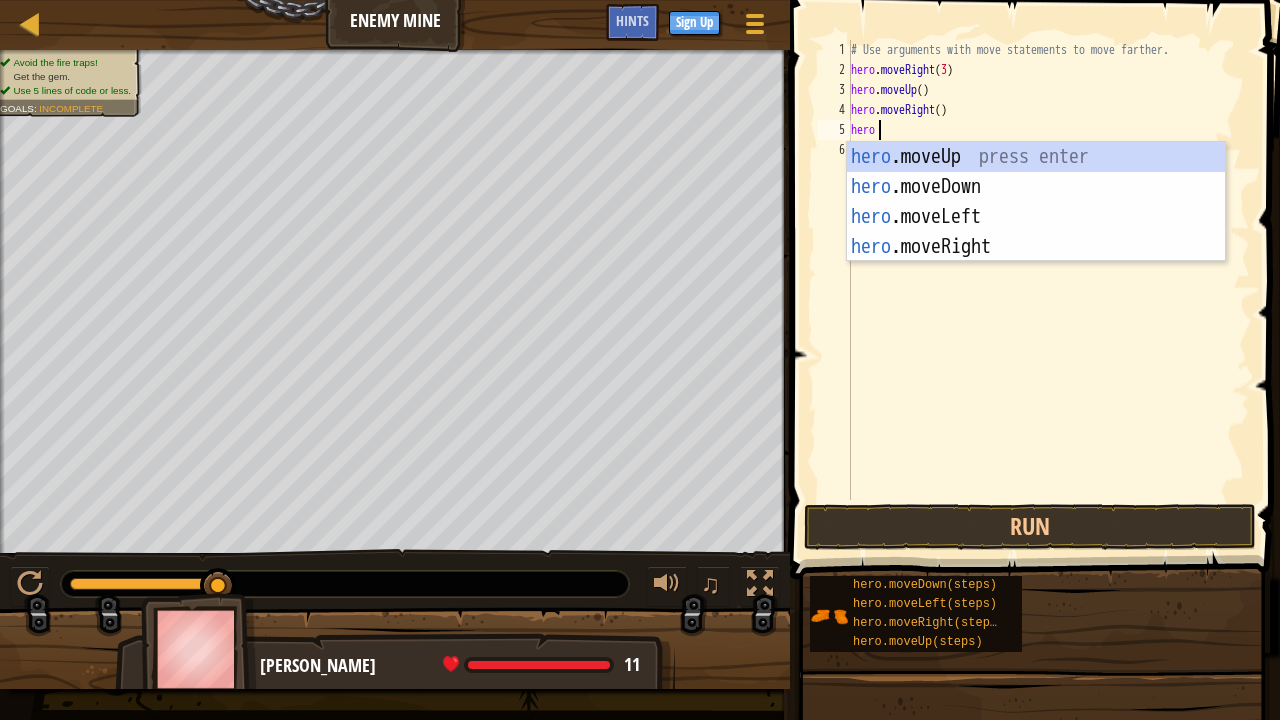 drag, startPoint x: 1017, startPoint y: 153, endPoint x: 910, endPoint y: 409, distance: 277.4617 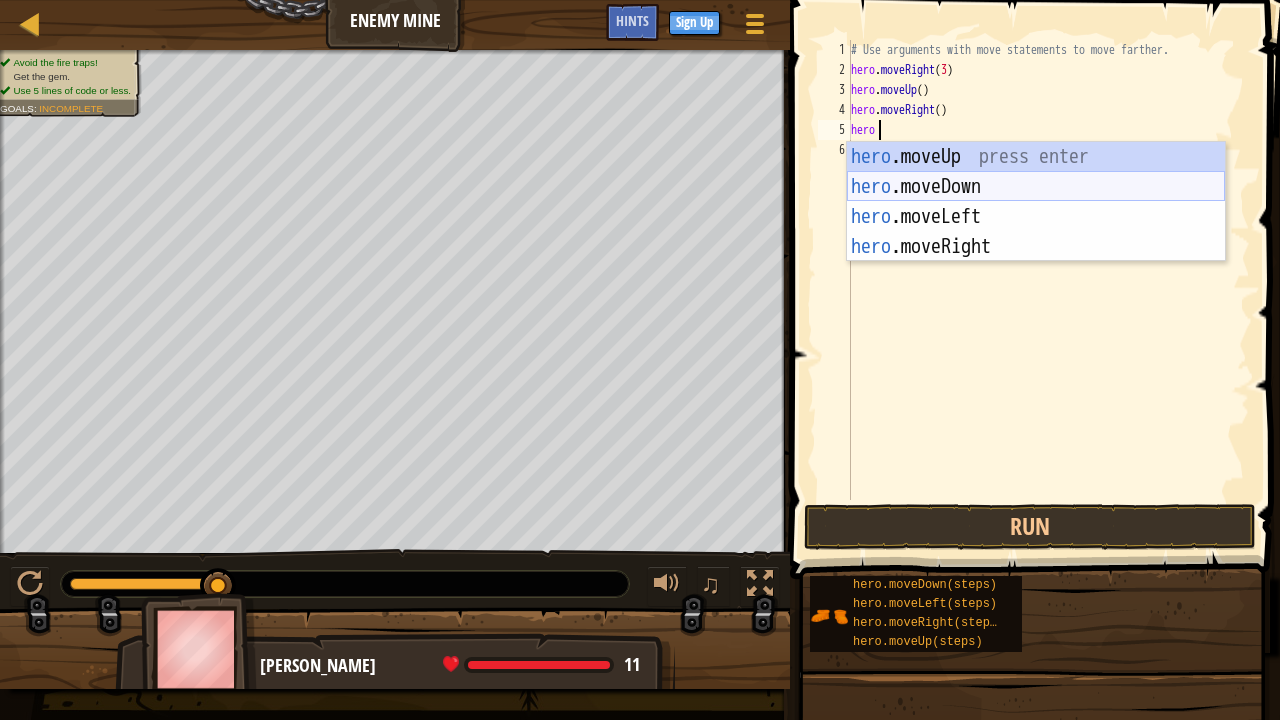 click on "hero .moveUp press enter hero .moveDown press enter hero .moveLeft press enter hero .moveRight press enter" at bounding box center (1036, 232) 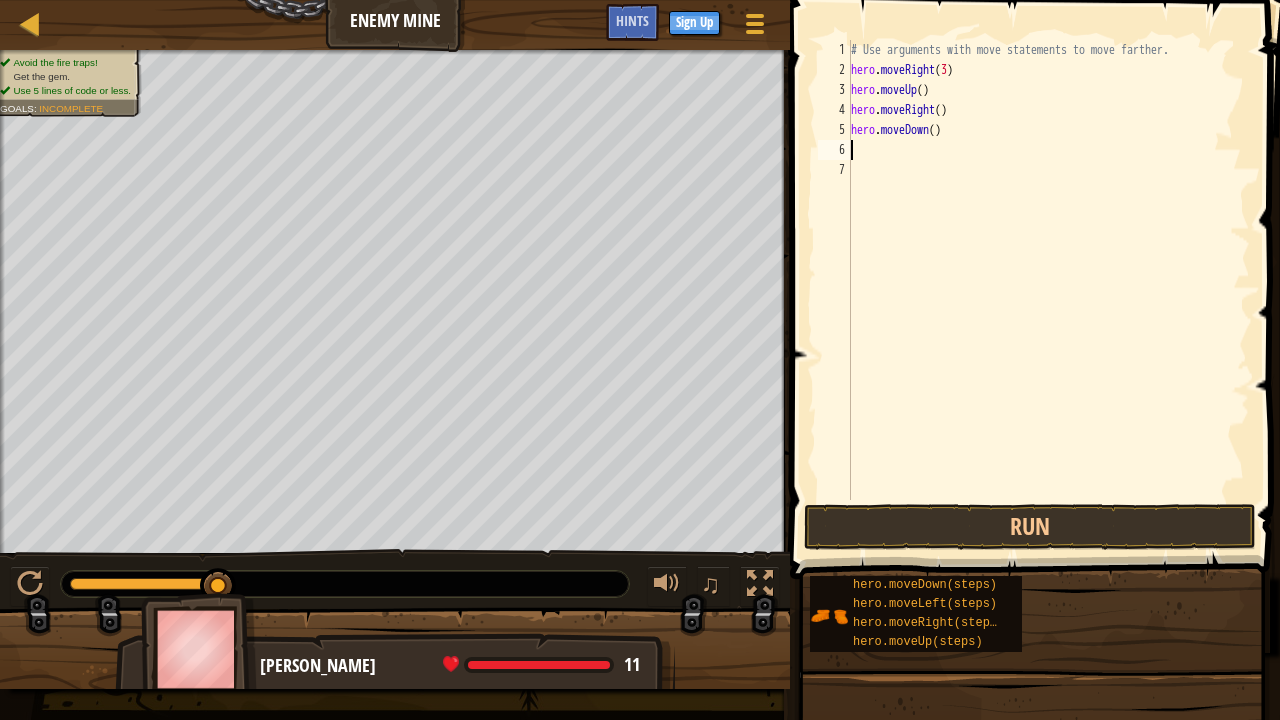 scroll, scrollTop: 9, scrollLeft: 0, axis: vertical 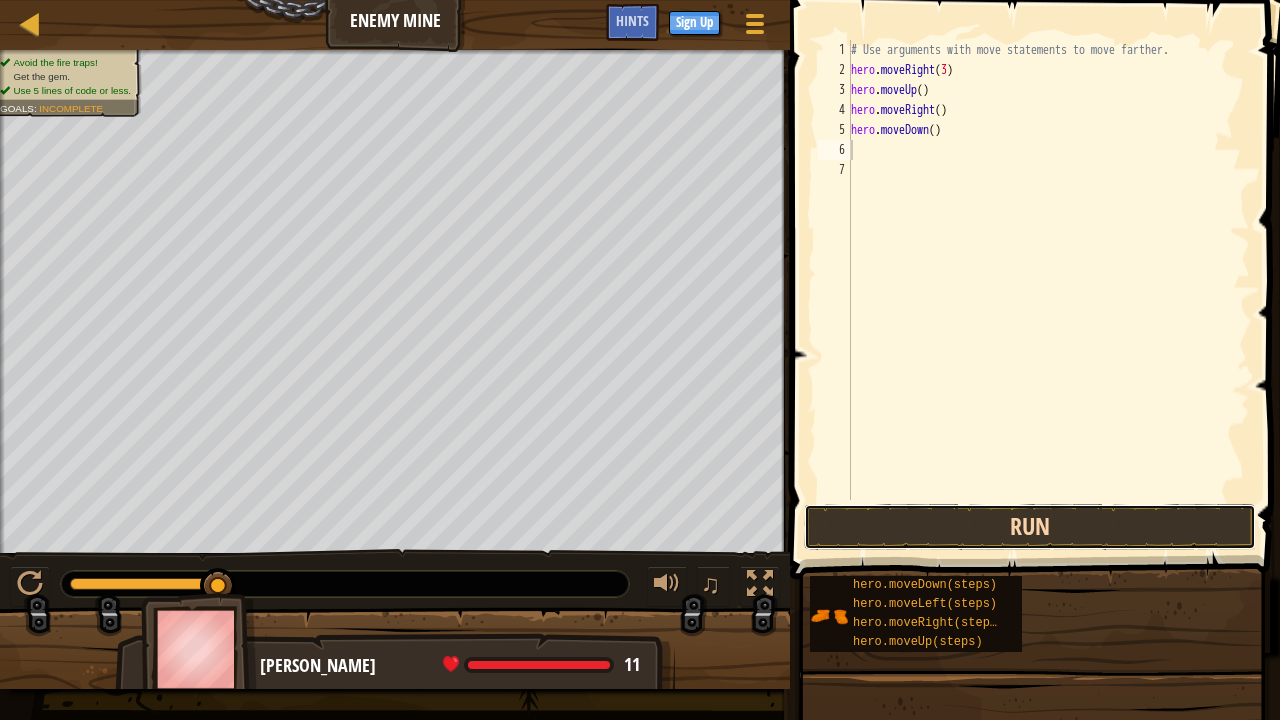 click on "Run" at bounding box center [1030, 527] 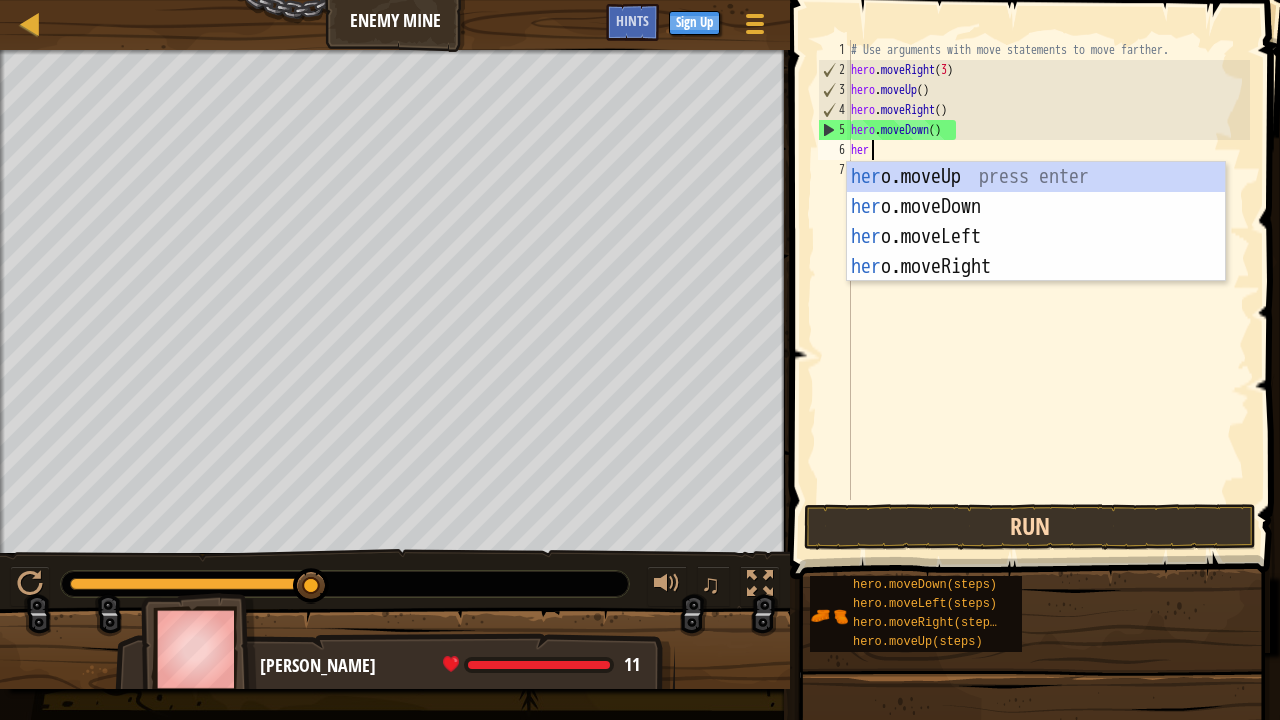 type on "hero" 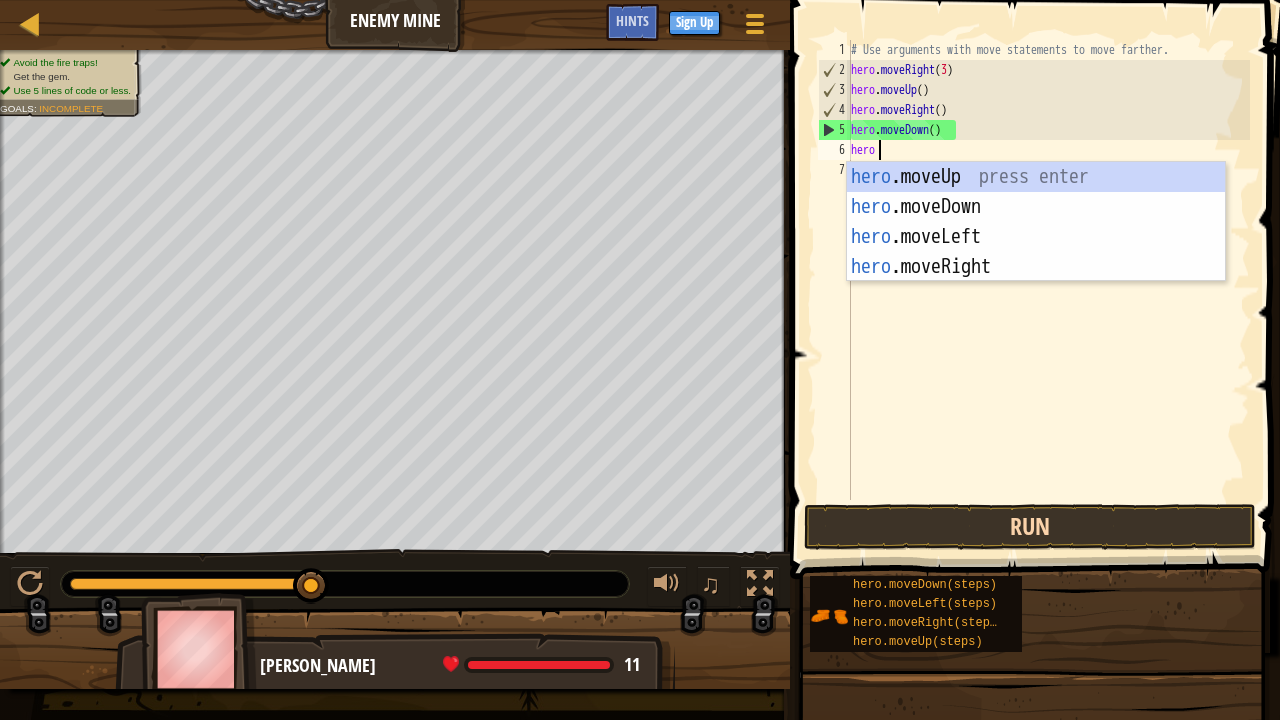 scroll, scrollTop: 9, scrollLeft: 3, axis: both 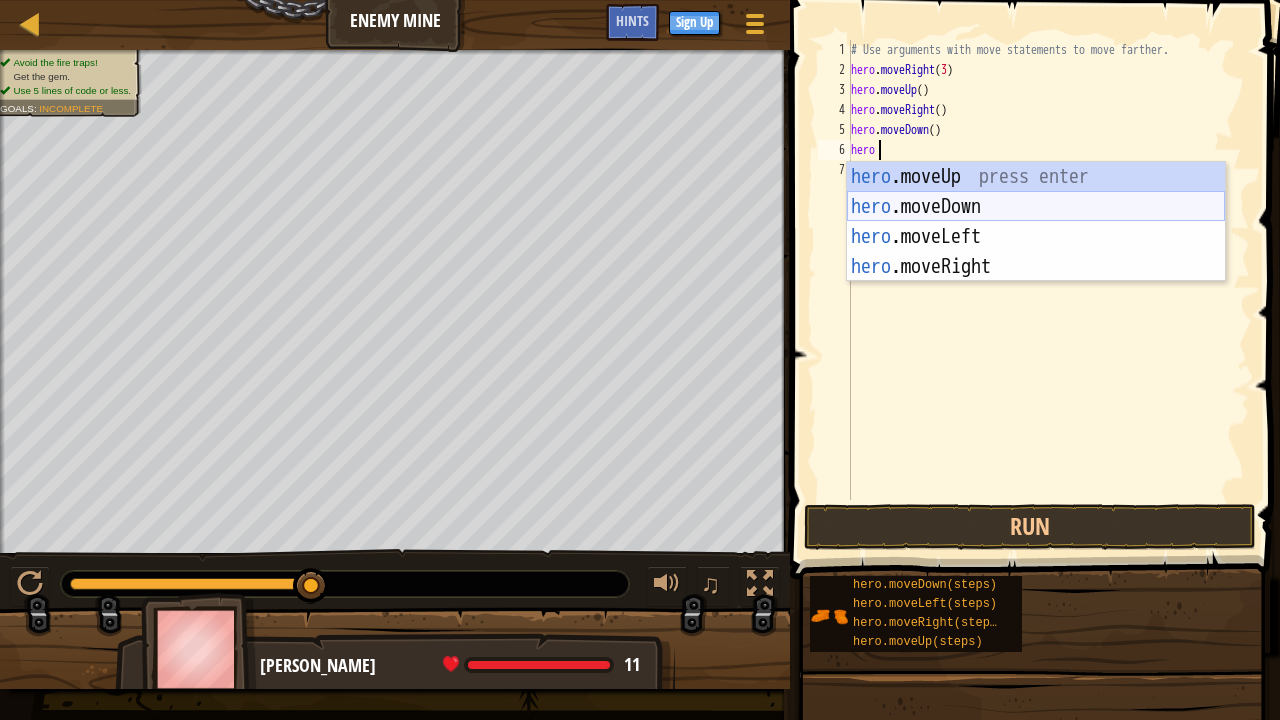 click on "hero .moveUp press enter hero .moveDown press enter hero .moveLeft press enter hero .moveRight press enter" at bounding box center (1036, 252) 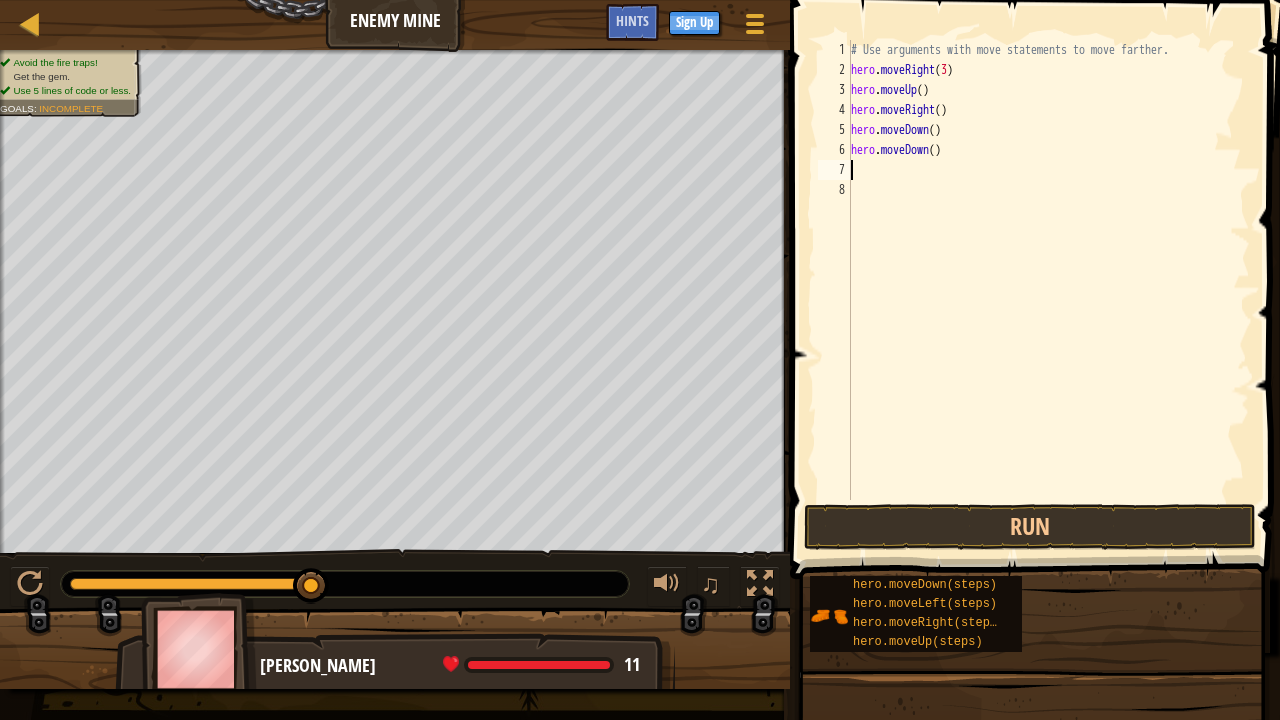 scroll, scrollTop: 9, scrollLeft: 0, axis: vertical 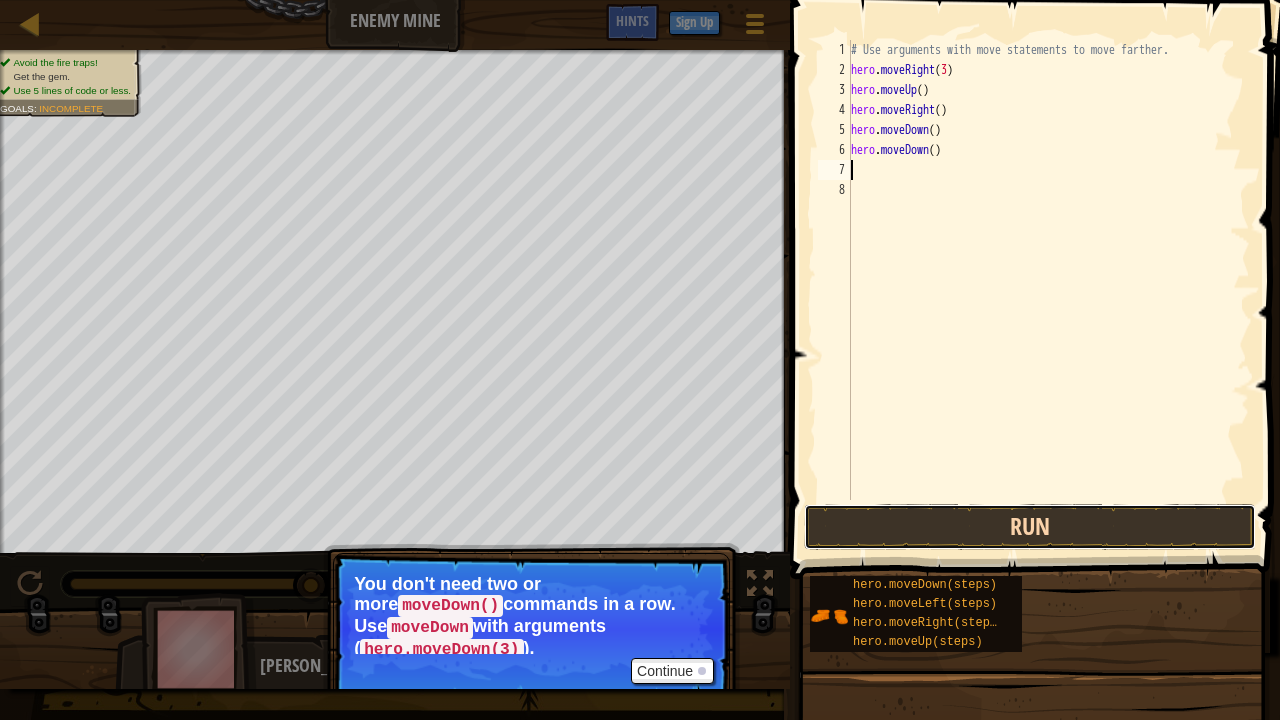 click on "Run" at bounding box center (1030, 527) 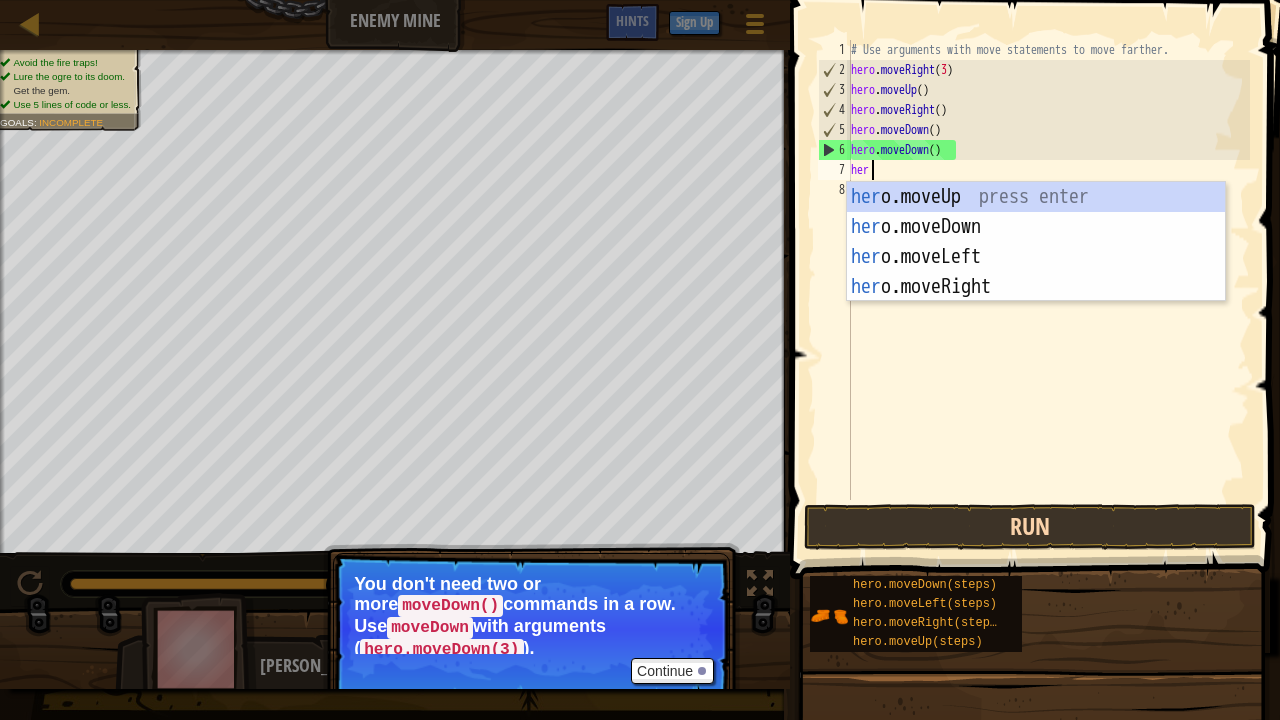 type on "hero" 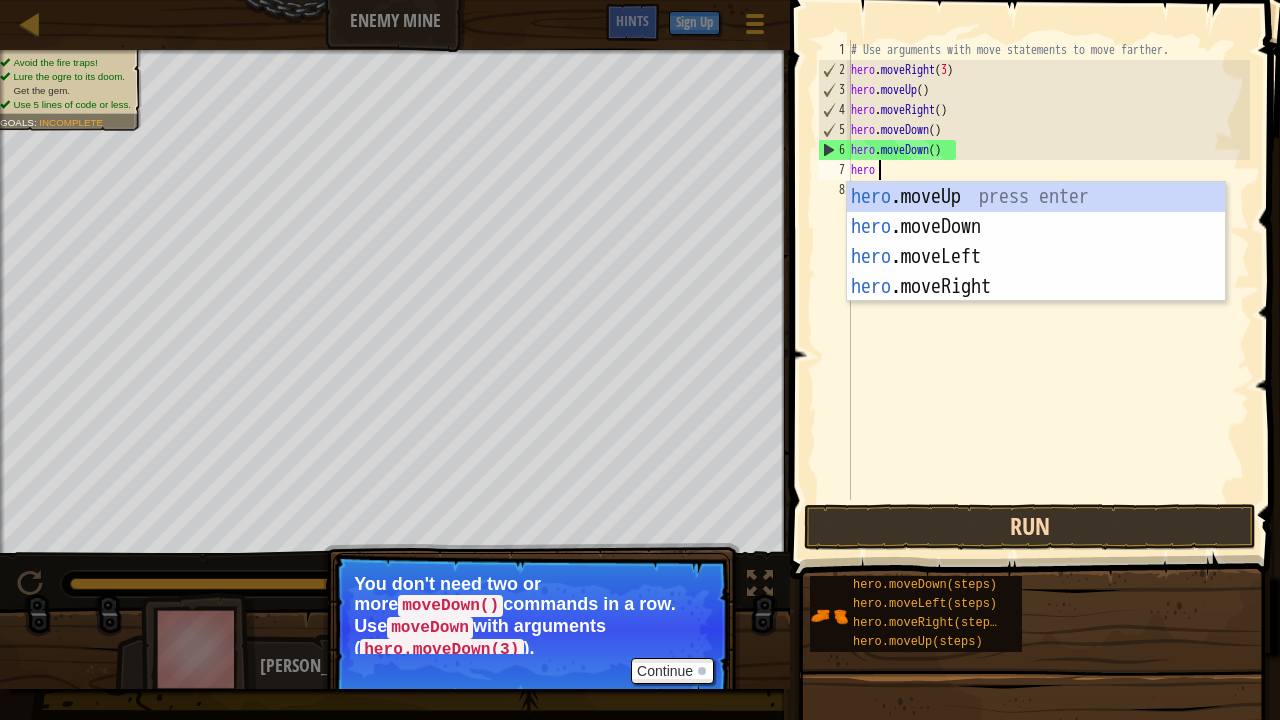 scroll, scrollTop: 9, scrollLeft: 3, axis: both 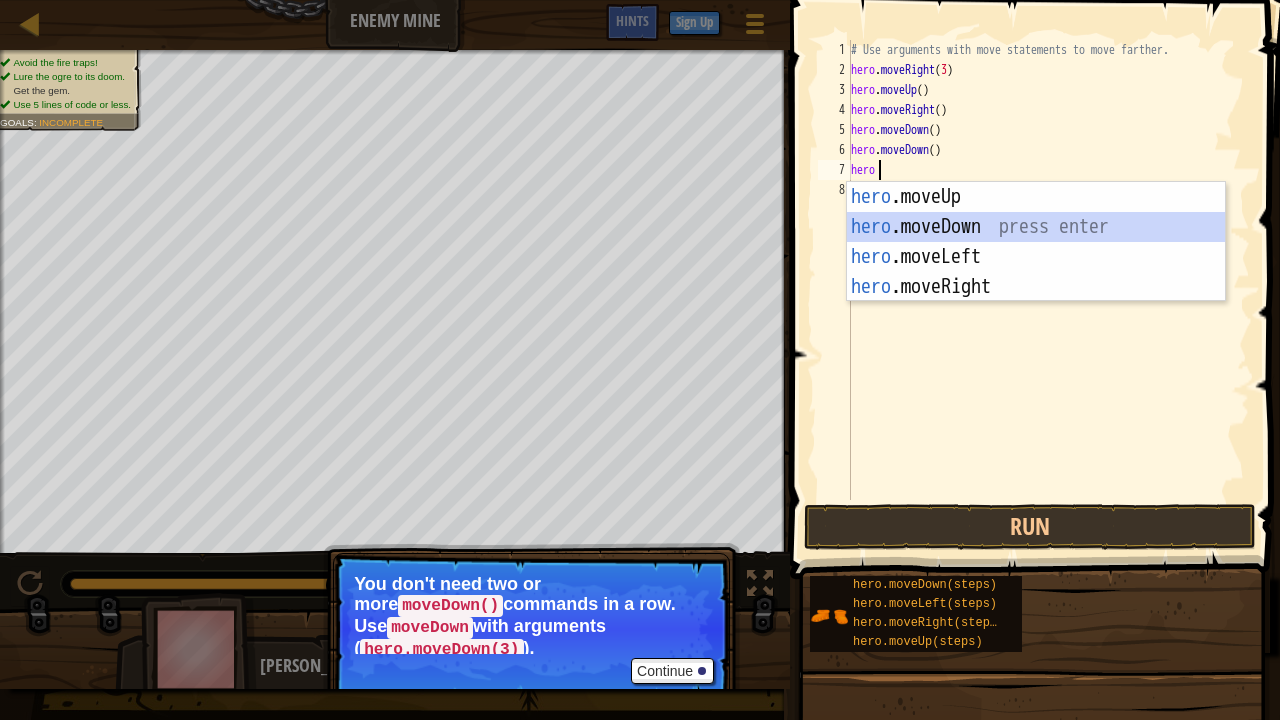 click on "hero .moveUp press enter hero .moveDown press enter hero .moveLeft press enter hero .moveRight press enter" at bounding box center [1036, 272] 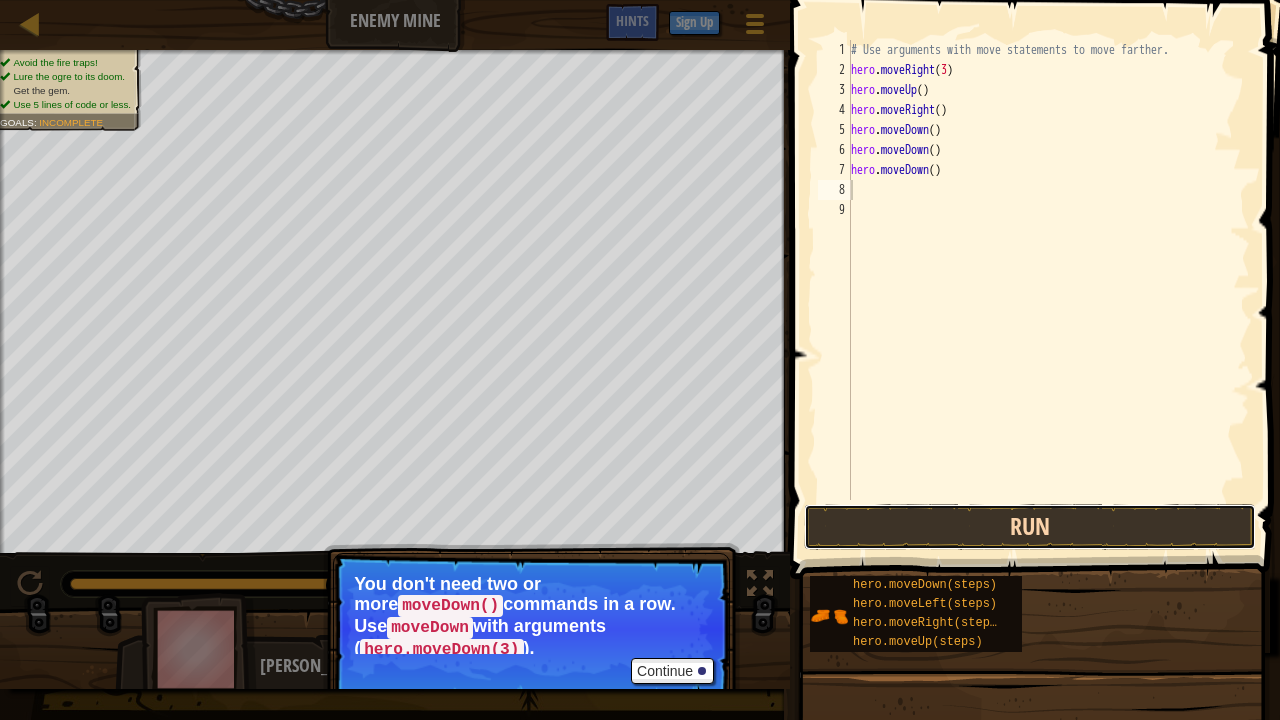click on "Run" at bounding box center [1030, 527] 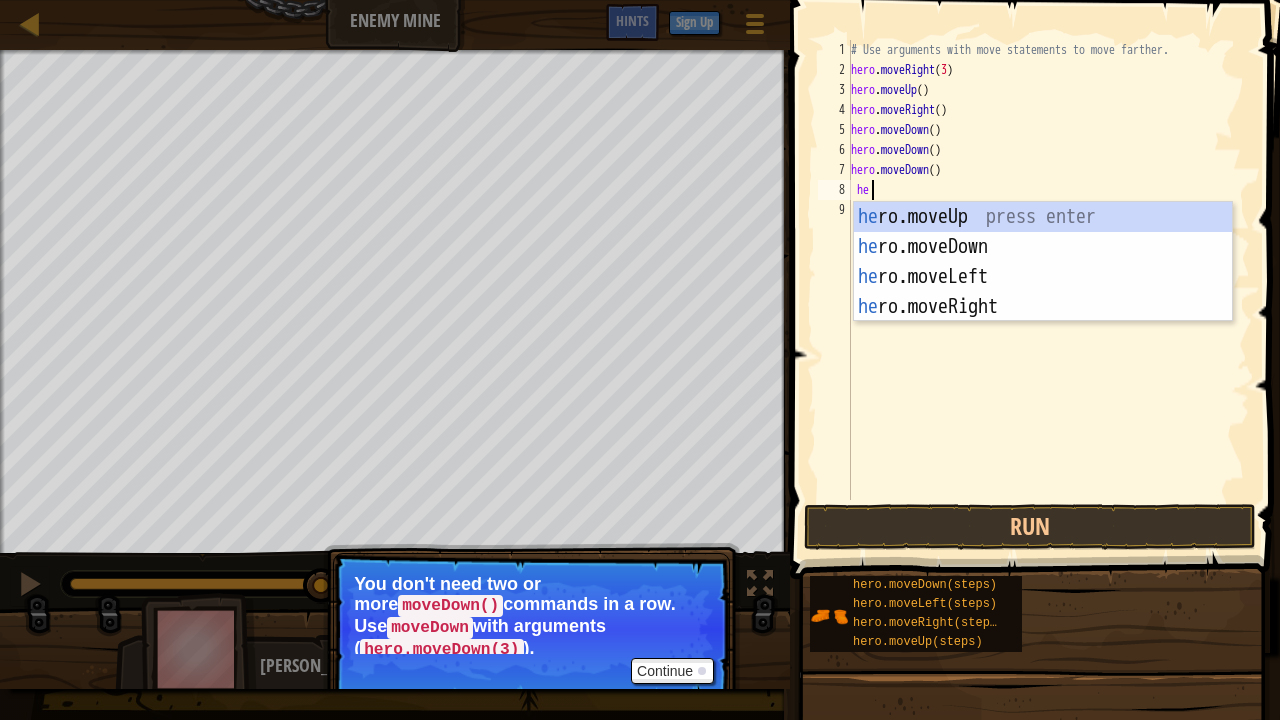 scroll, scrollTop: 9, scrollLeft: 2, axis: both 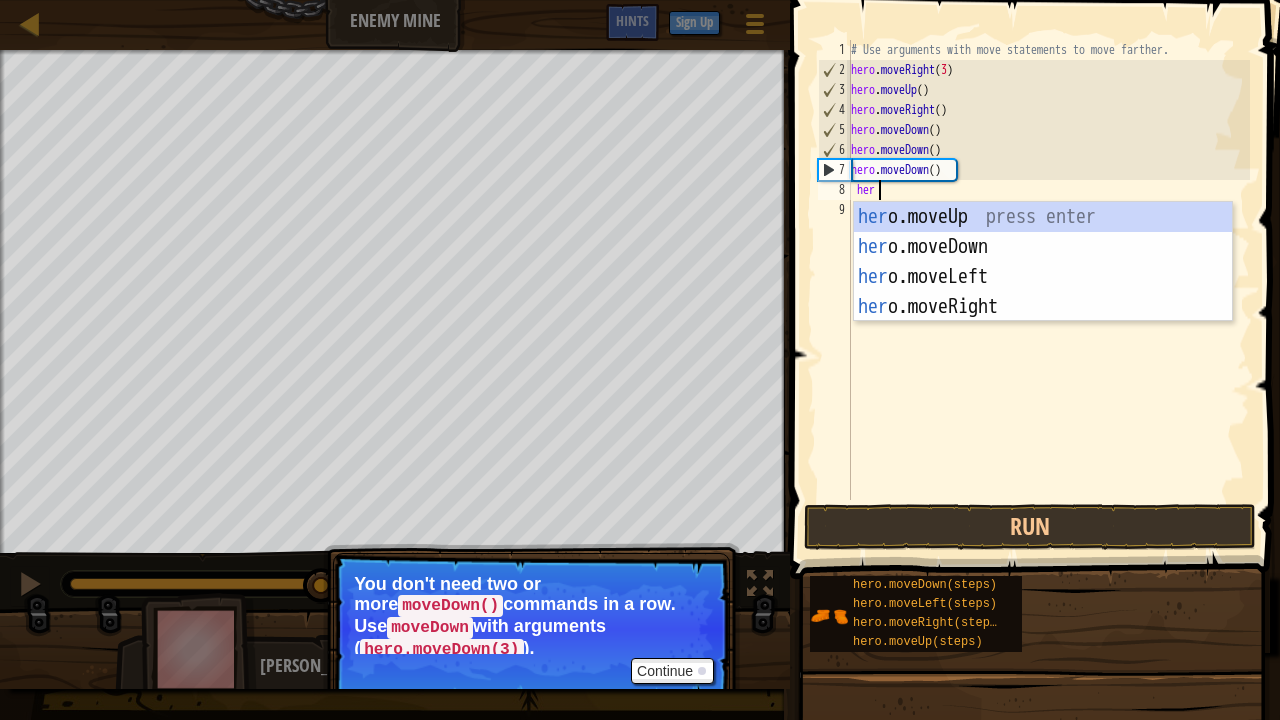 type on "hero" 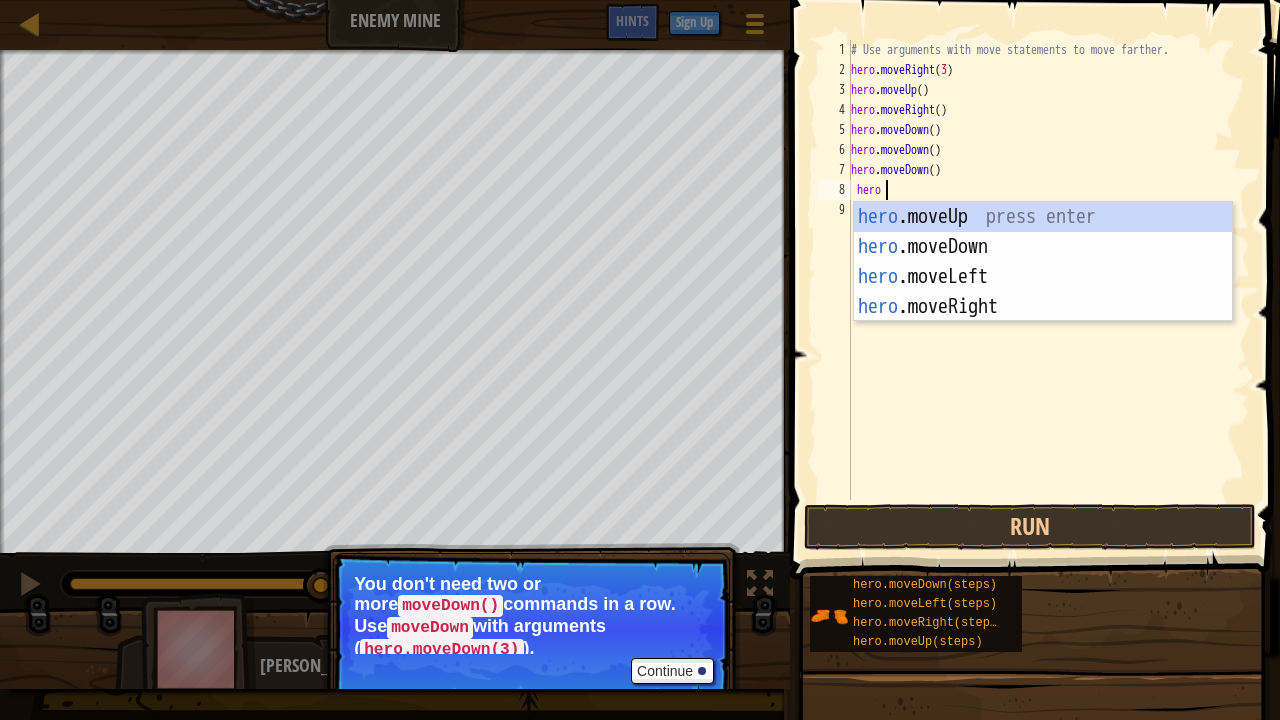 scroll, scrollTop: 9, scrollLeft: 4, axis: both 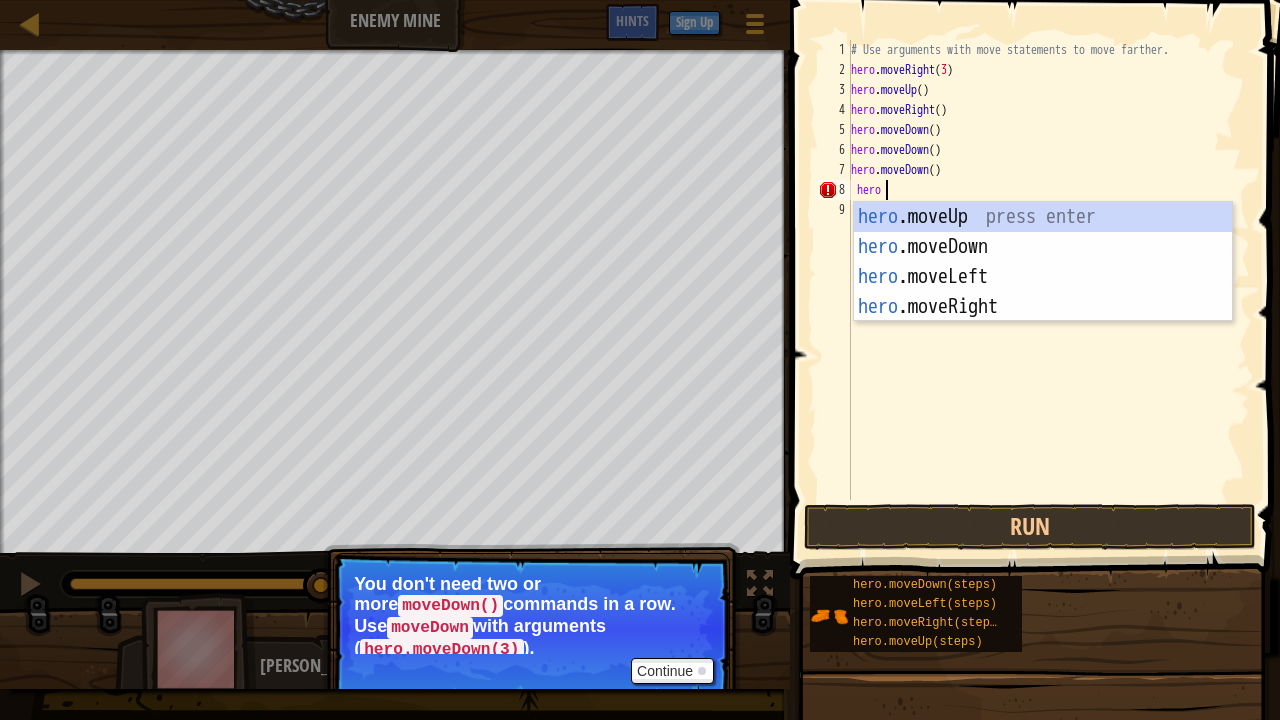 click on "hero .moveUp press enter hero .moveDown press enter hero .moveLeft press enter hero .moveRight press enter" at bounding box center [1043, 292] 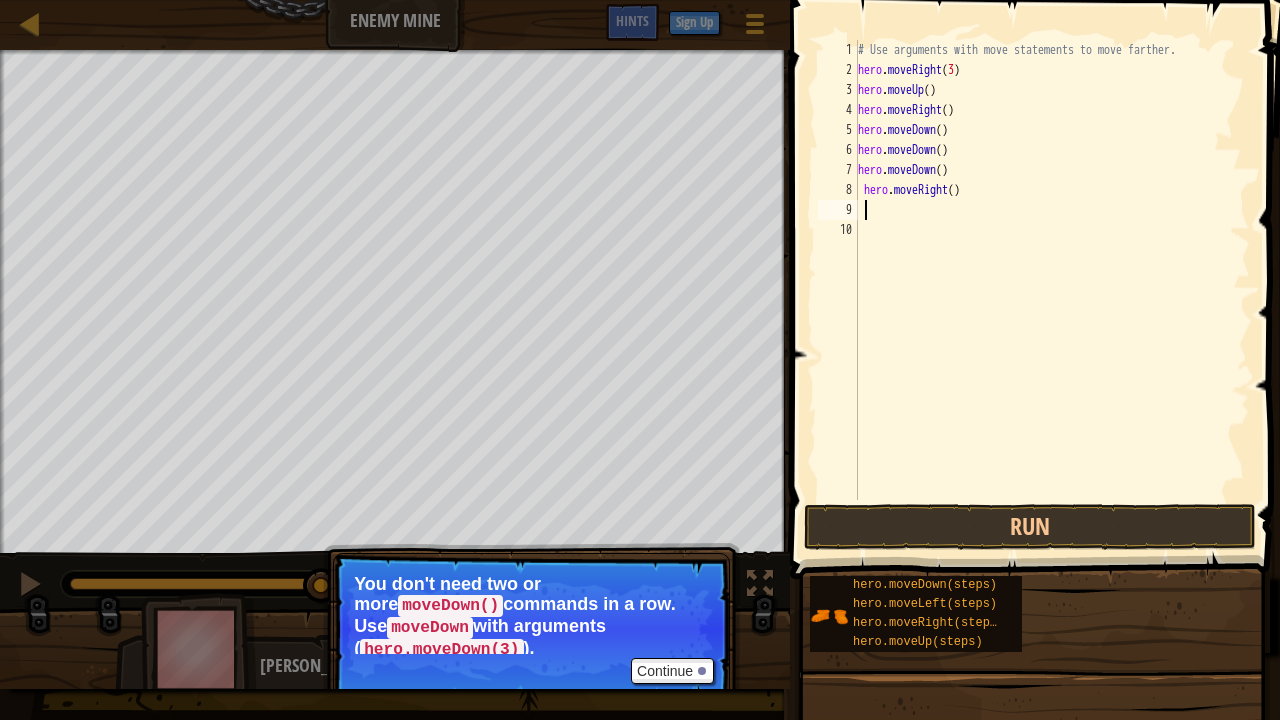 scroll, scrollTop: 9, scrollLeft: 0, axis: vertical 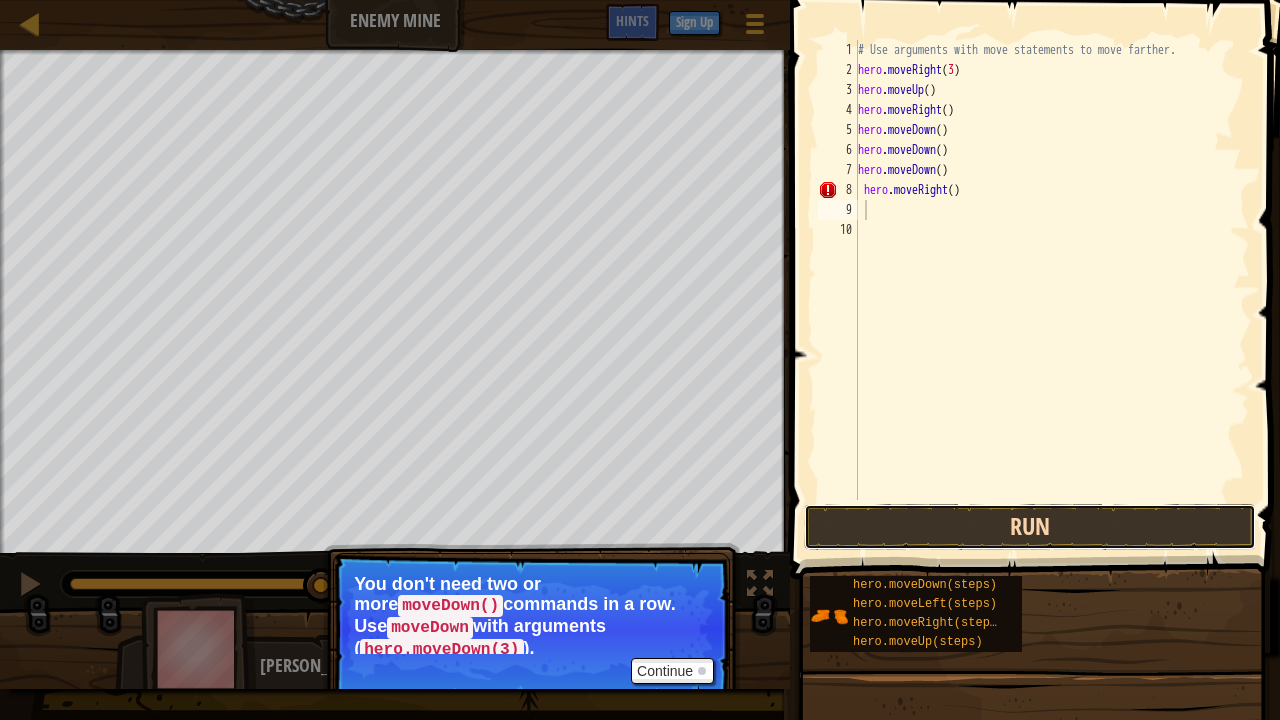 click on "Run" at bounding box center [1030, 527] 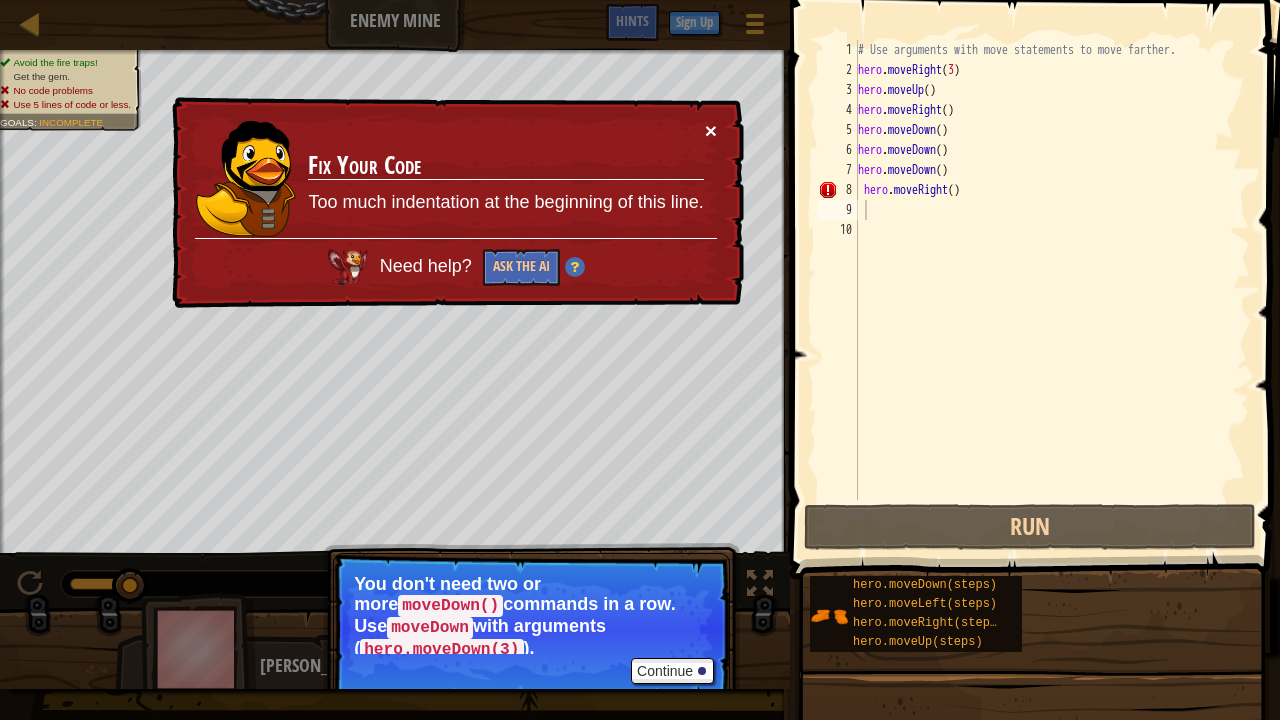 click on "×" at bounding box center [711, 130] 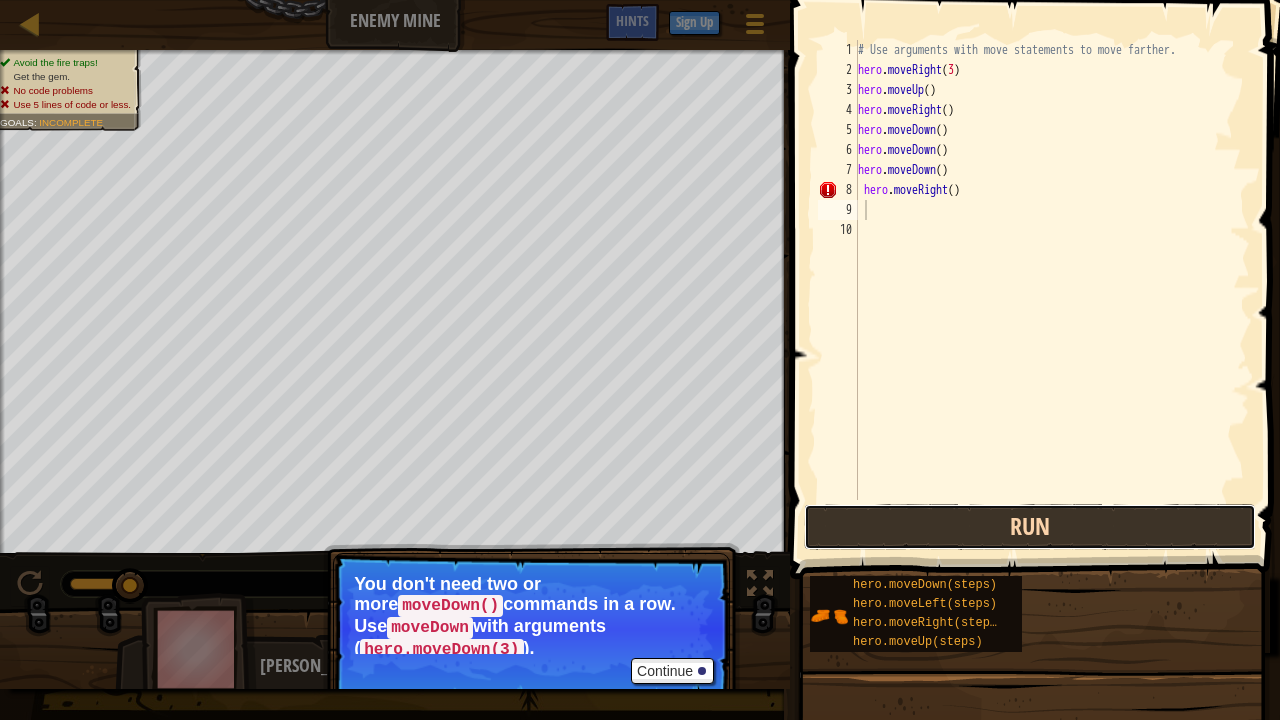 click on "Run" at bounding box center [1030, 527] 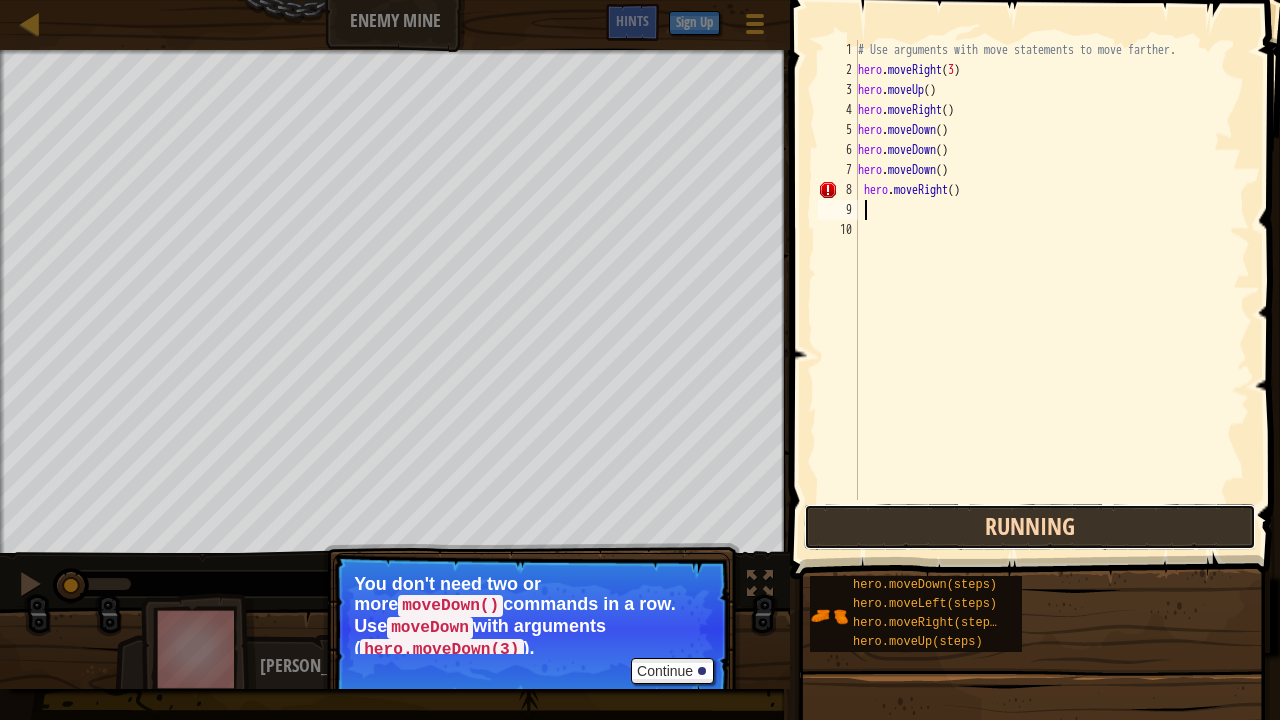 click on "Running" at bounding box center (1030, 527) 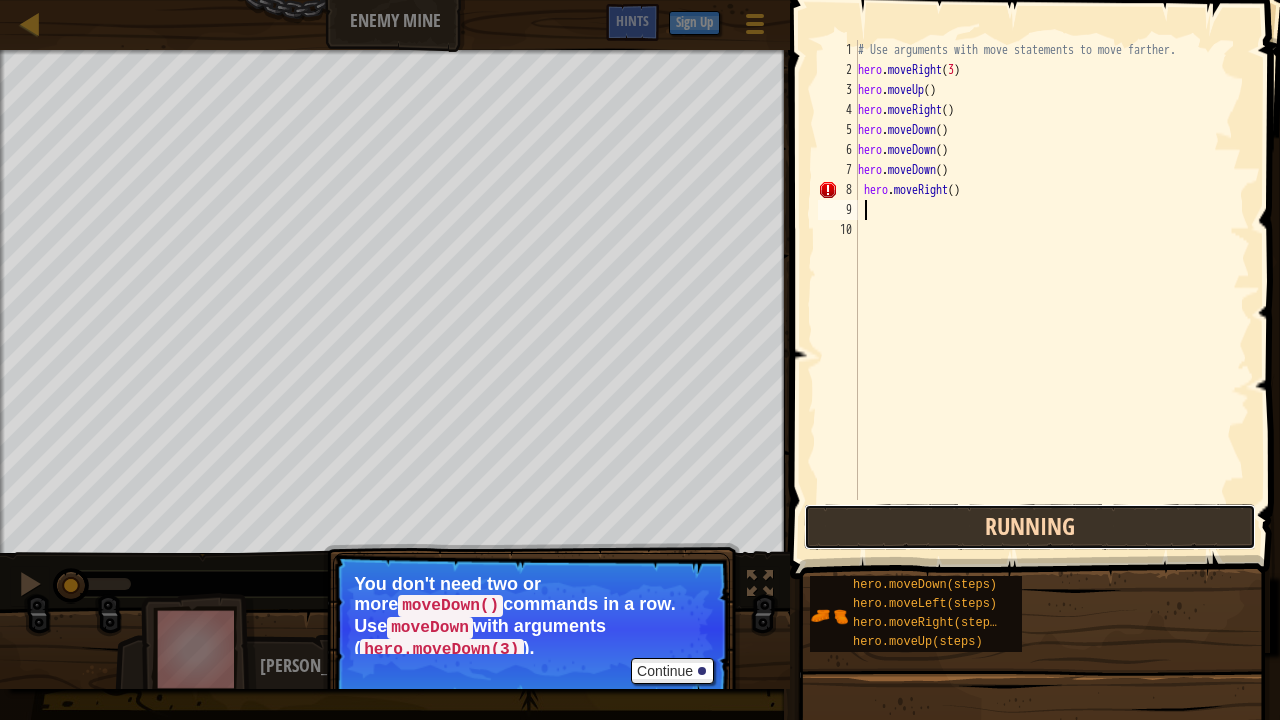 click on "Running" at bounding box center (1030, 527) 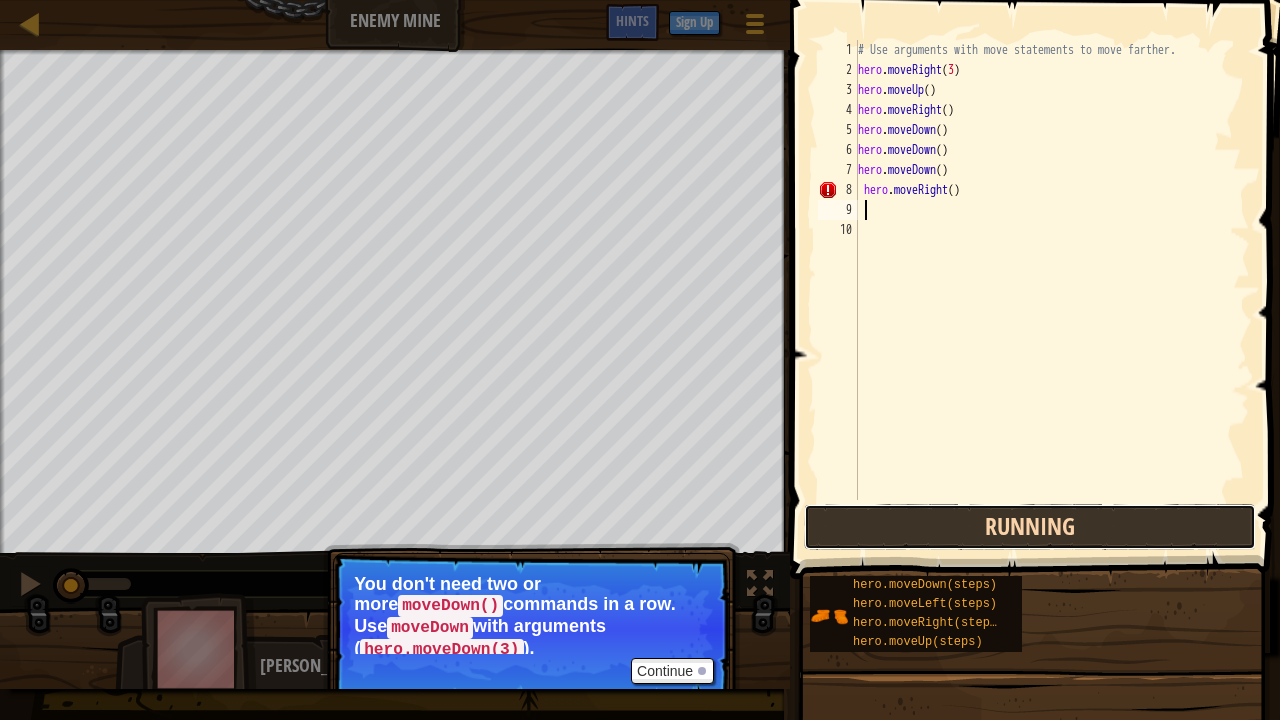 click on "Running" at bounding box center [1030, 527] 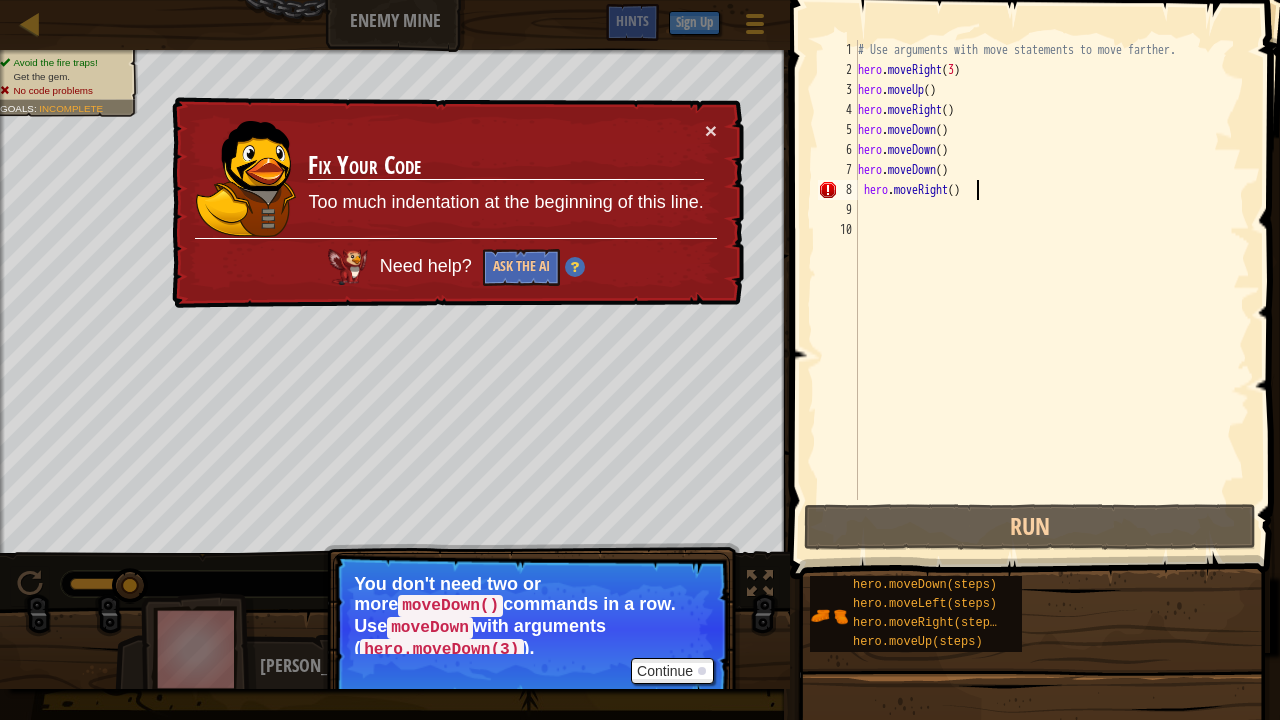 click on "# Use arguments with move statements to move farther. hero . moveRight ( 3 ) hero . moveUp ( ) hero . moveRight ( ) hero . moveDown ( ) hero . moveDown ( ) hero . moveDown ( )   hero . moveRight ( )" at bounding box center (1052, 290) 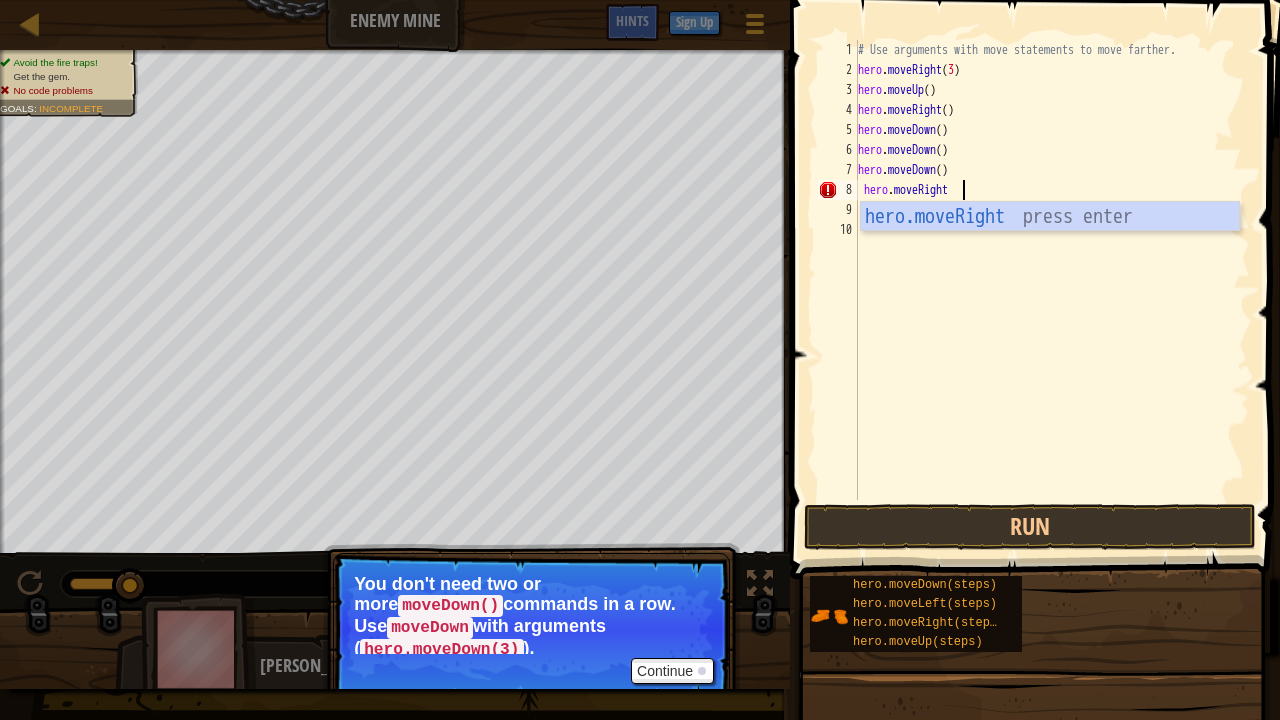 scroll, scrollTop: 9, scrollLeft: 14, axis: both 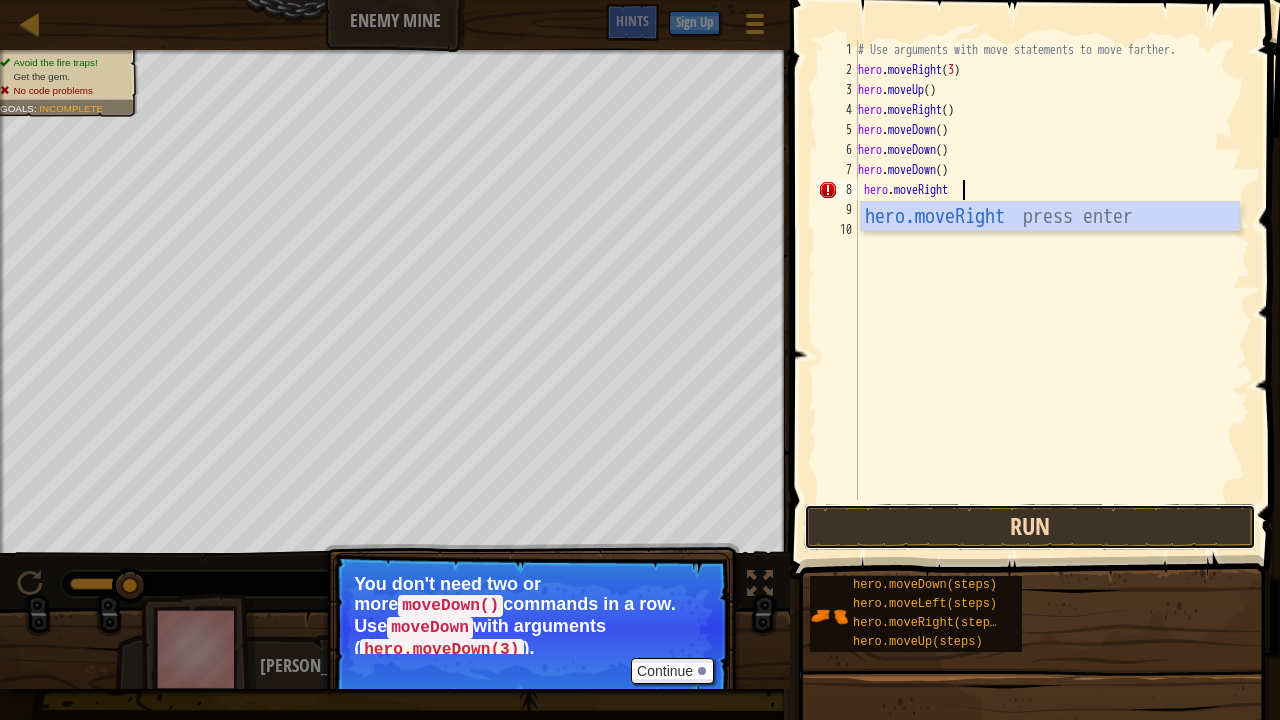 click on "Run" at bounding box center [1030, 527] 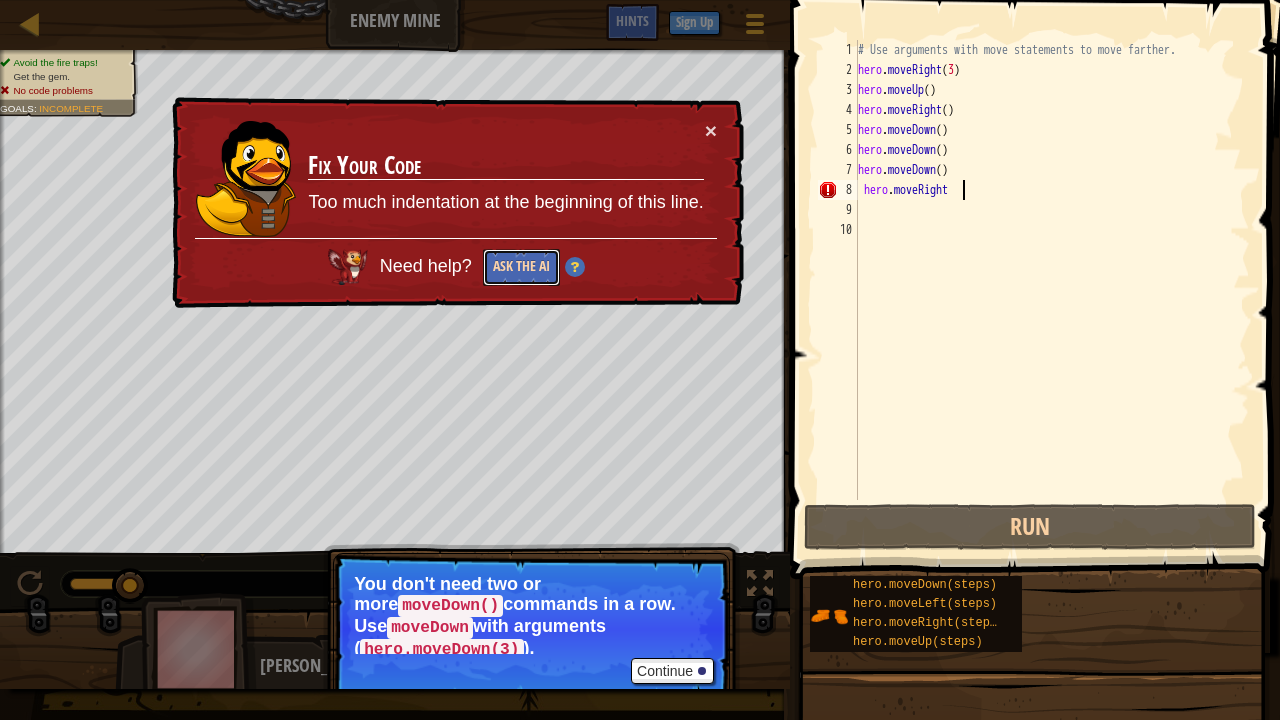 click on "Ask the AI" at bounding box center [521, 267] 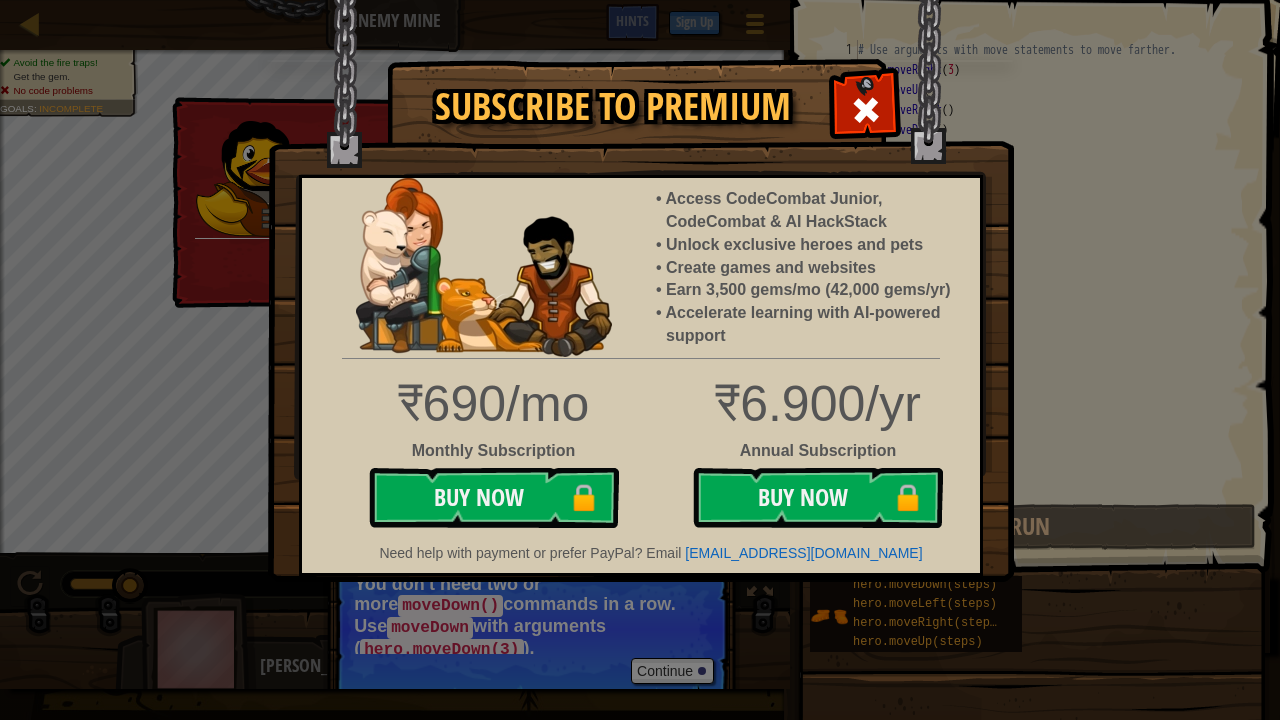 click at bounding box center (641, 291) 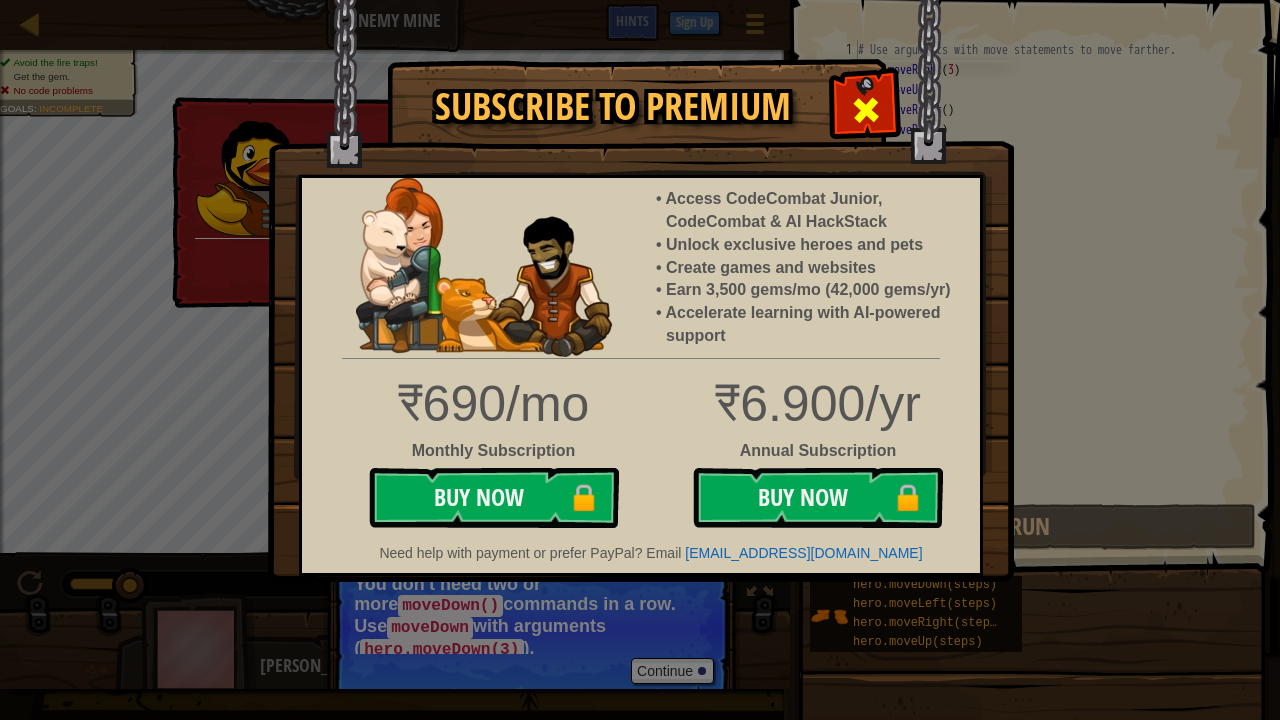 click at bounding box center [865, 107] 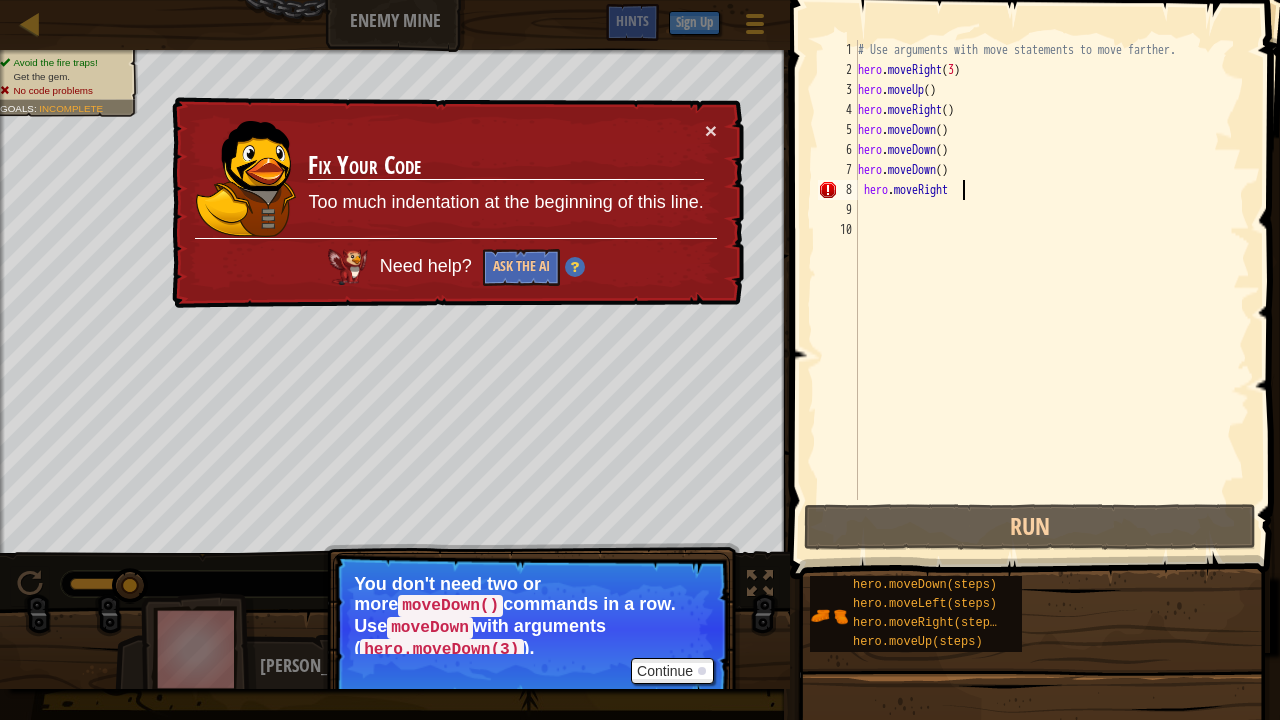 click on "# Use arguments with move statements to move farther. hero . moveRight ( 3 ) hero . moveUp ( ) hero . moveRight ( ) hero . moveDown ( ) hero . moveDown ( ) hero . moveDown ( )   hero . moveRight" at bounding box center [1052, 290] 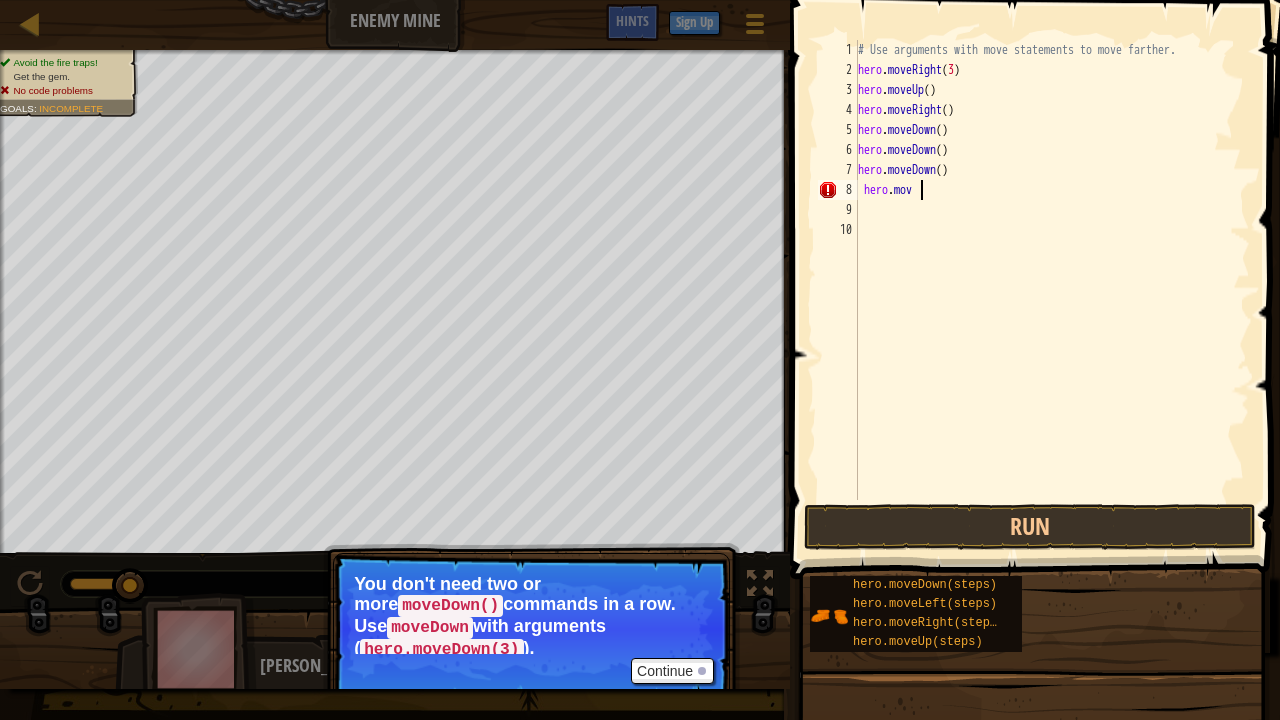 scroll, scrollTop: 9, scrollLeft: 2, axis: both 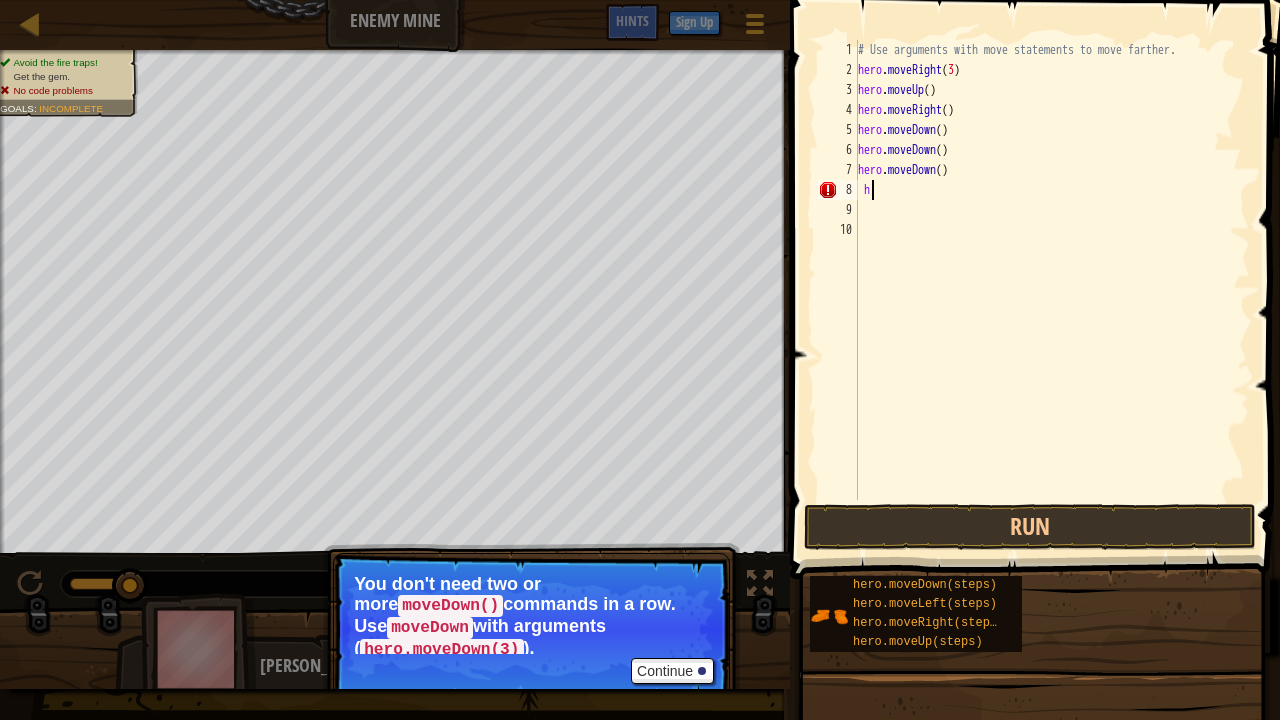 type on "h" 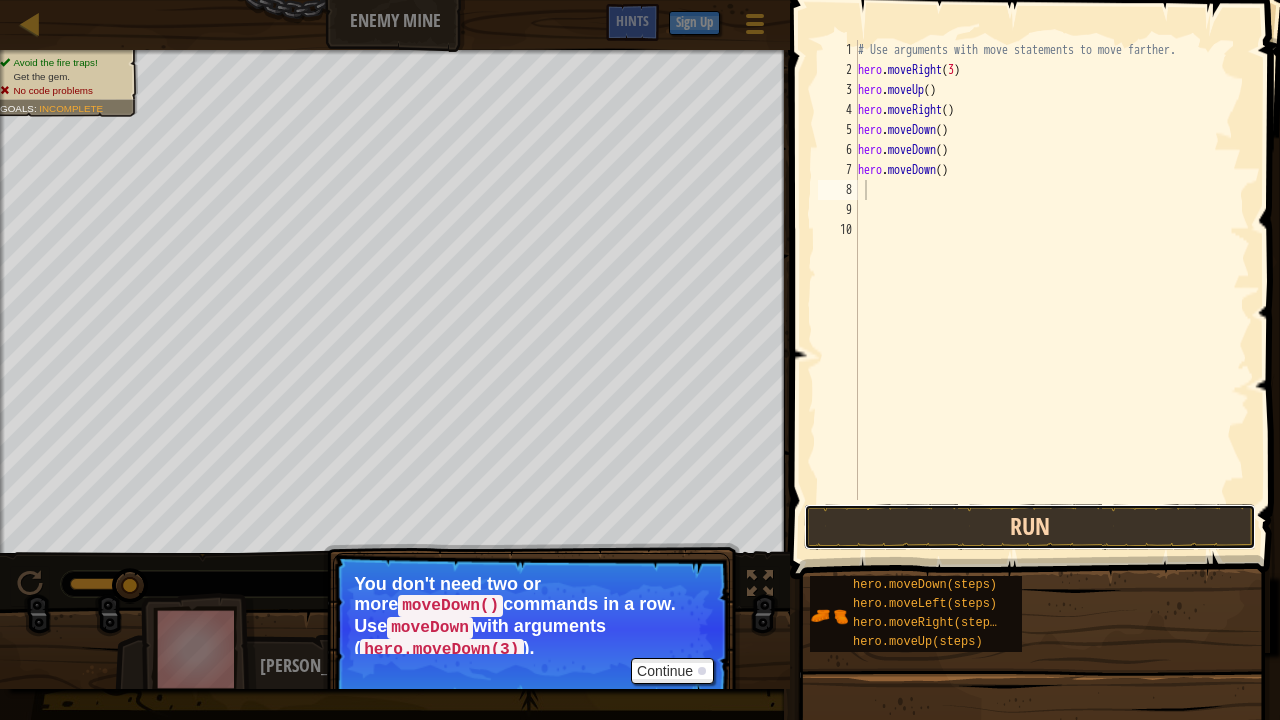 click on "Run" at bounding box center (1030, 527) 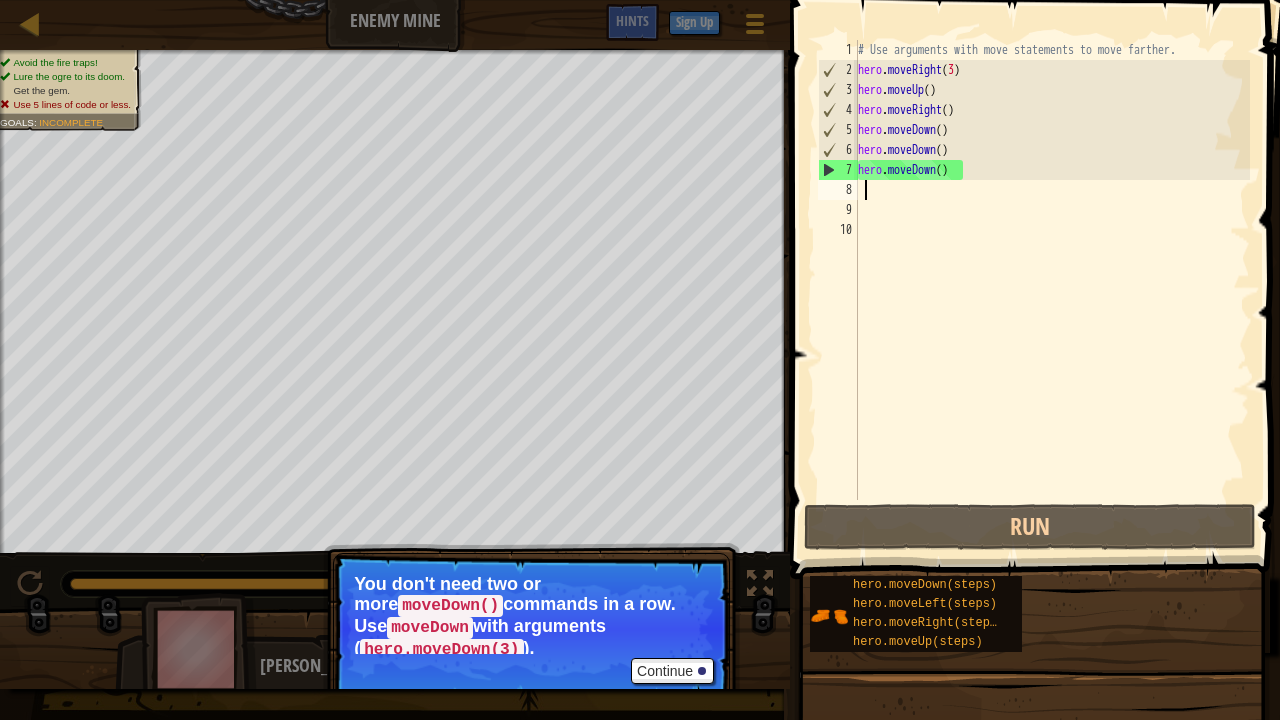 click on "# Use arguments with move statements to move farther. hero . moveRight ( 3 ) hero . moveUp ( ) hero . moveRight ( ) hero . moveDown ( ) hero . moveDown ( ) hero . moveDown ( )" at bounding box center [1052, 290] 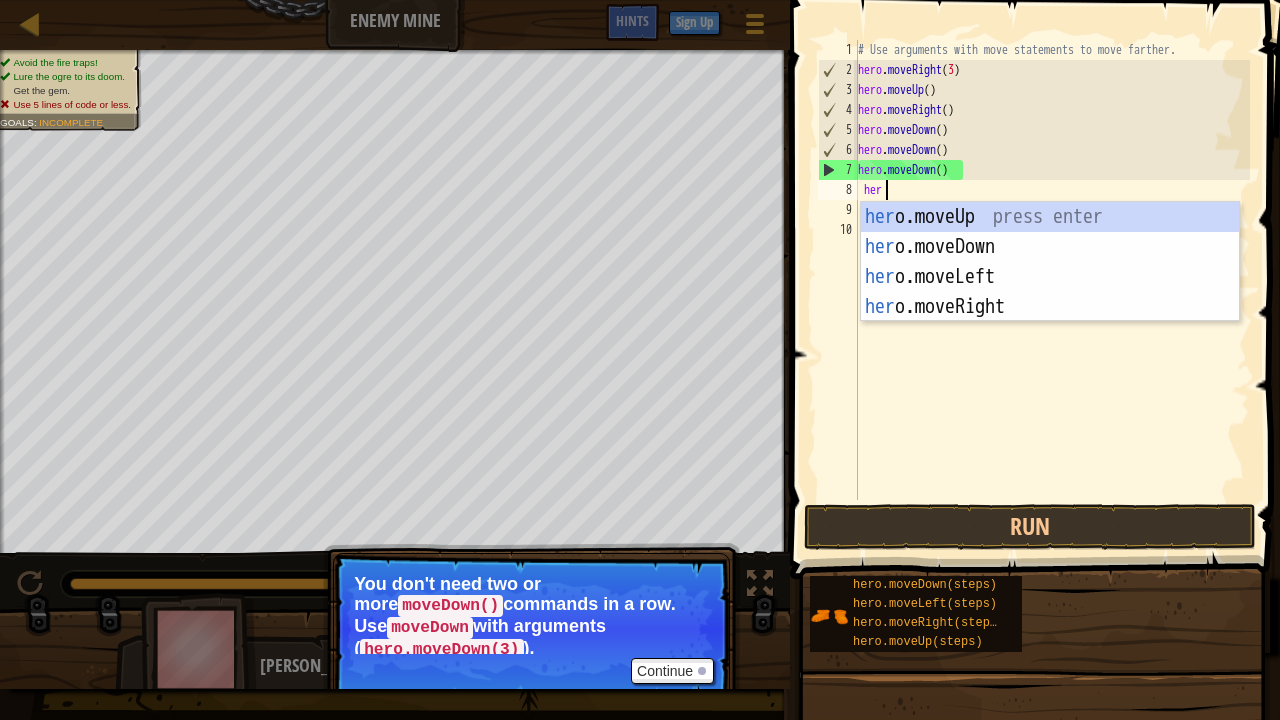 type on "hero" 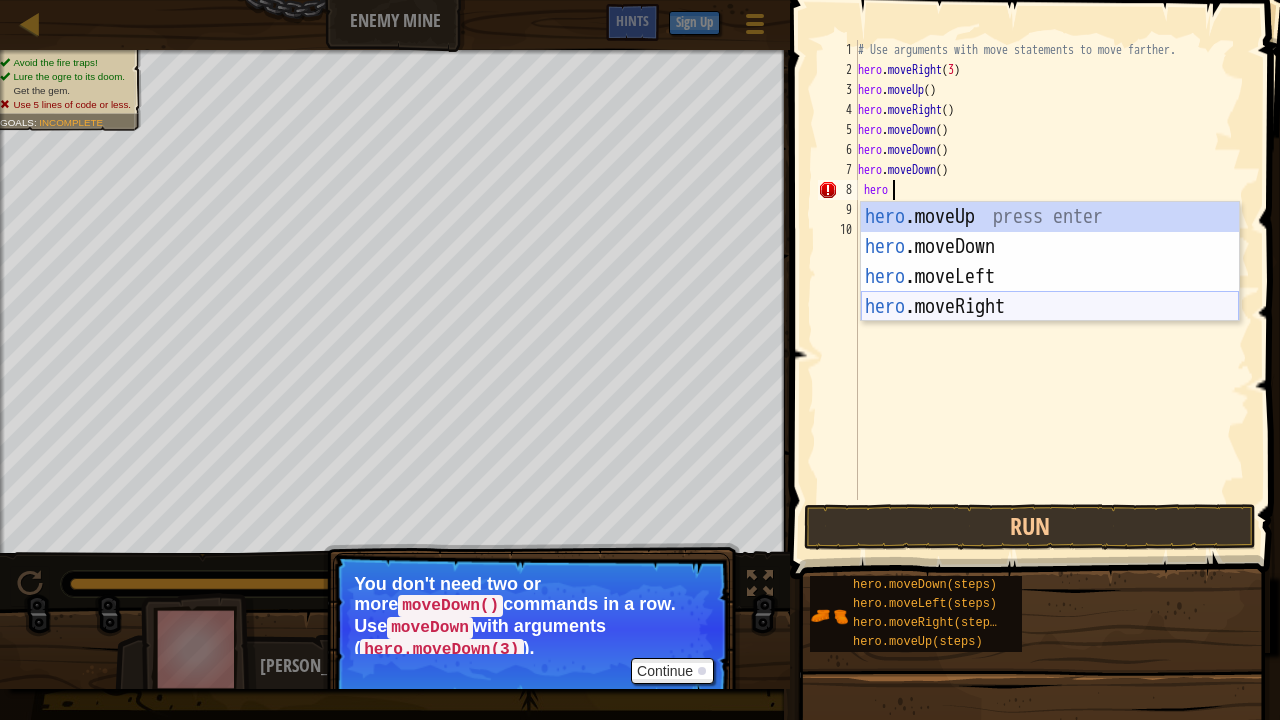 click on "hero .moveUp press enter hero .moveDown press enter hero .moveLeft press enter hero .moveRight press enter" at bounding box center [1050, 292] 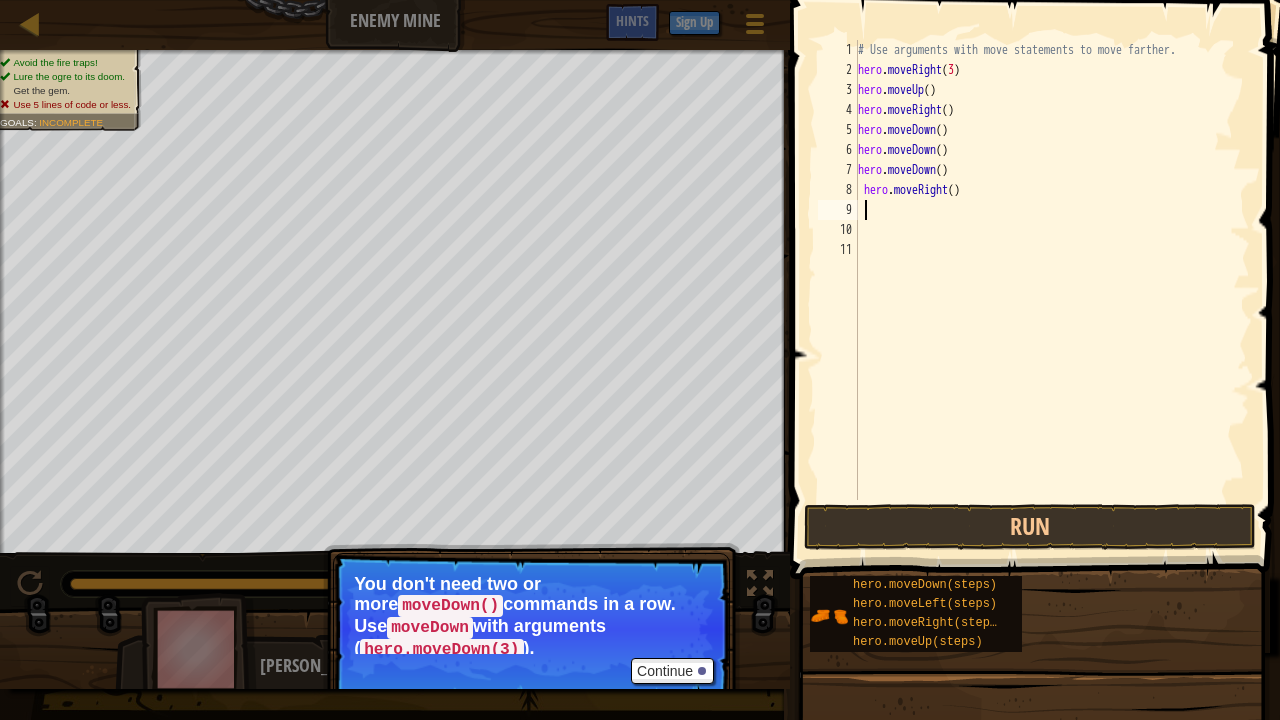 scroll, scrollTop: 9, scrollLeft: 0, axis: vertical 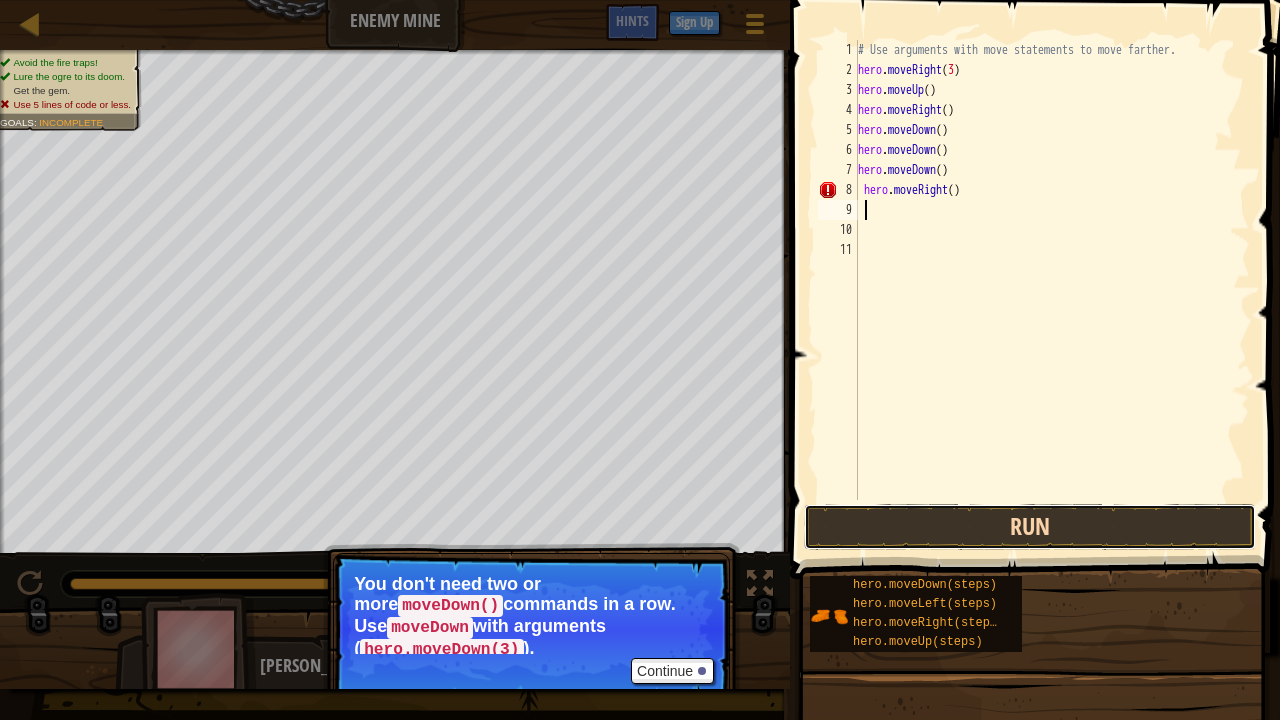 click on "Run" at bounding box center (1030, 527) 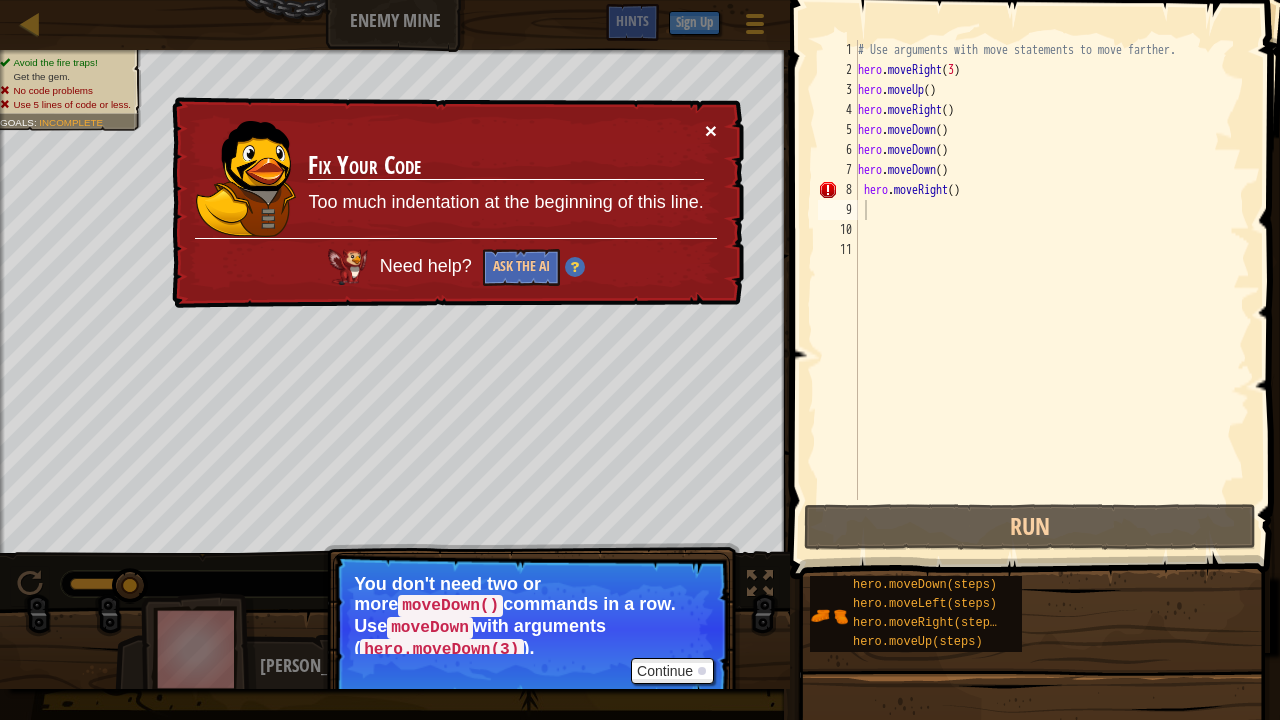 click on "×" at bounding box center (711, 130) 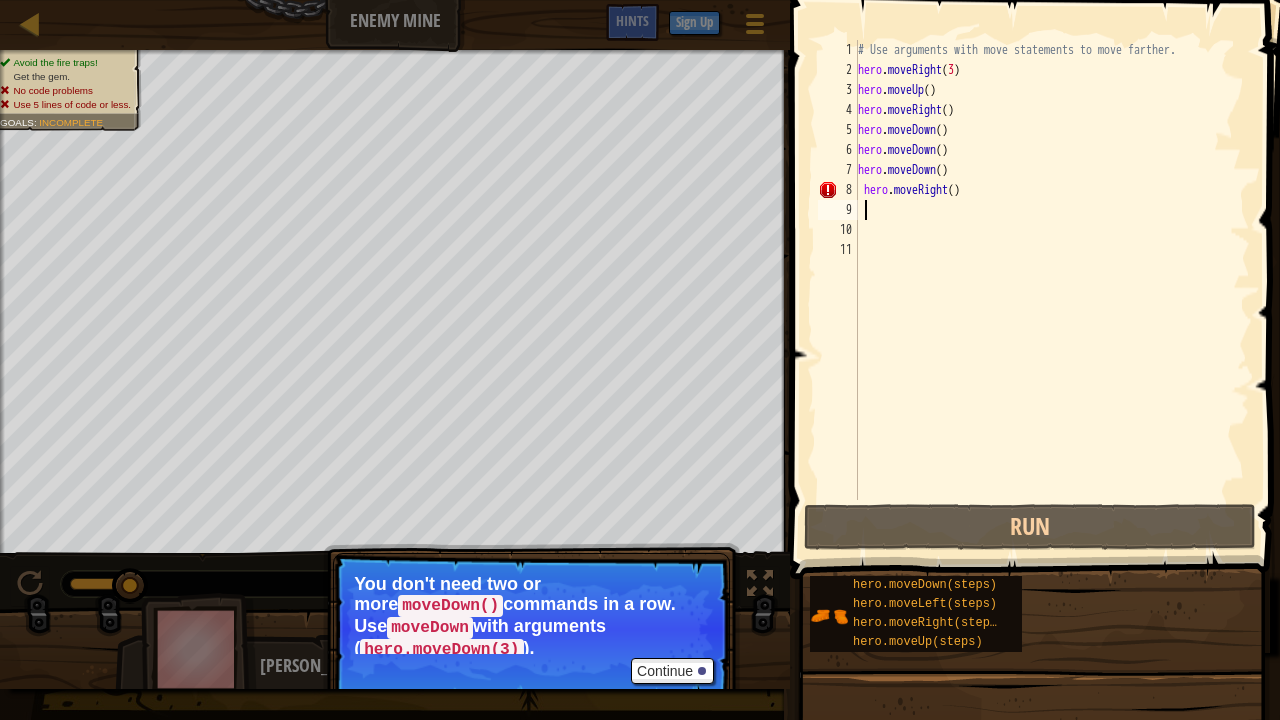 click on "# Use arguments with move statements to move farther. hero . moveRight ( 3 ) hero . moveUp ( ) hero . moveRight ( ) hero . moveDown ( ) hero . moveDown ( ) hero . moveDown ( )   hero . moveRight ( )" at bounding box center [1052, 290] 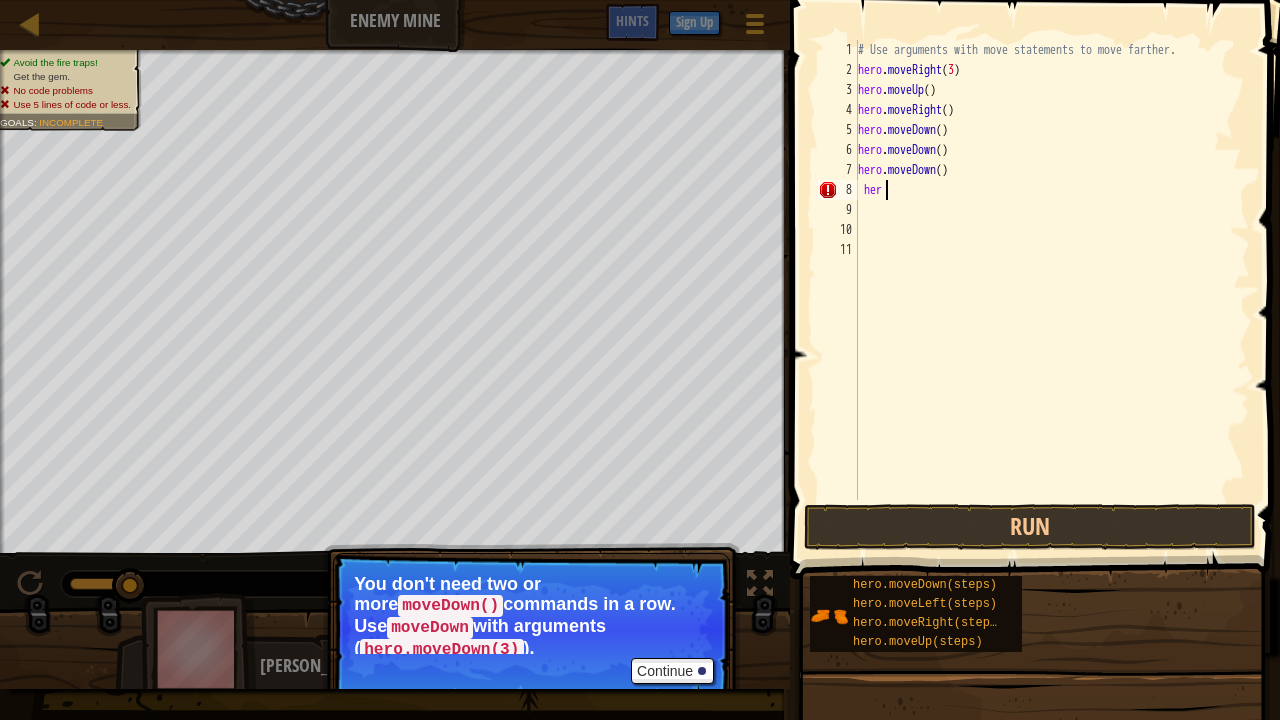 type on "h" 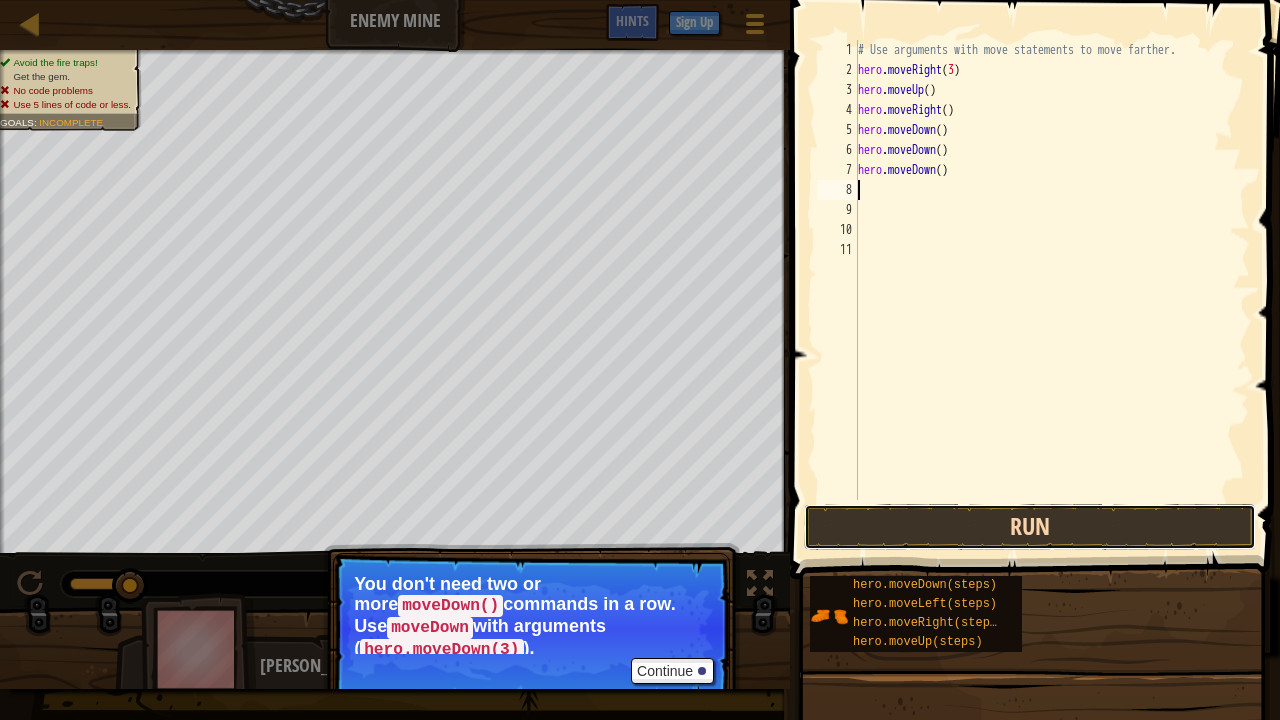 click on "Run" at bounding box center (1030, 527) 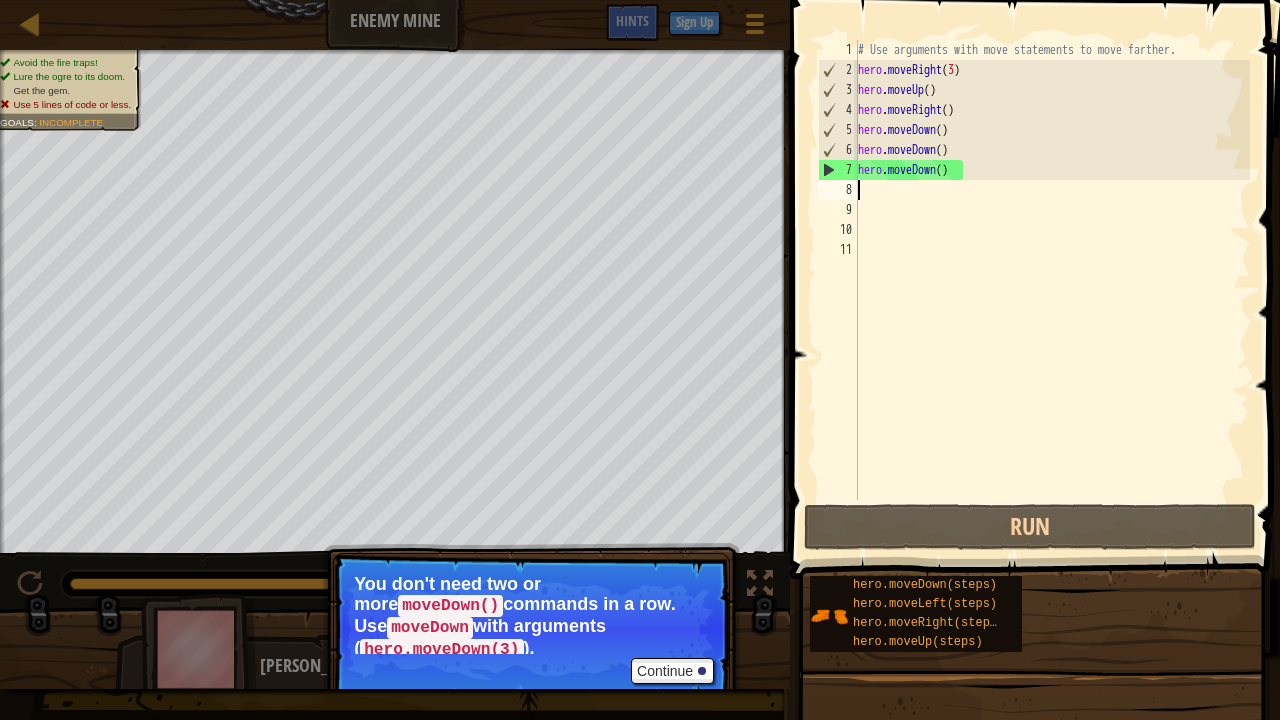 type on "h" 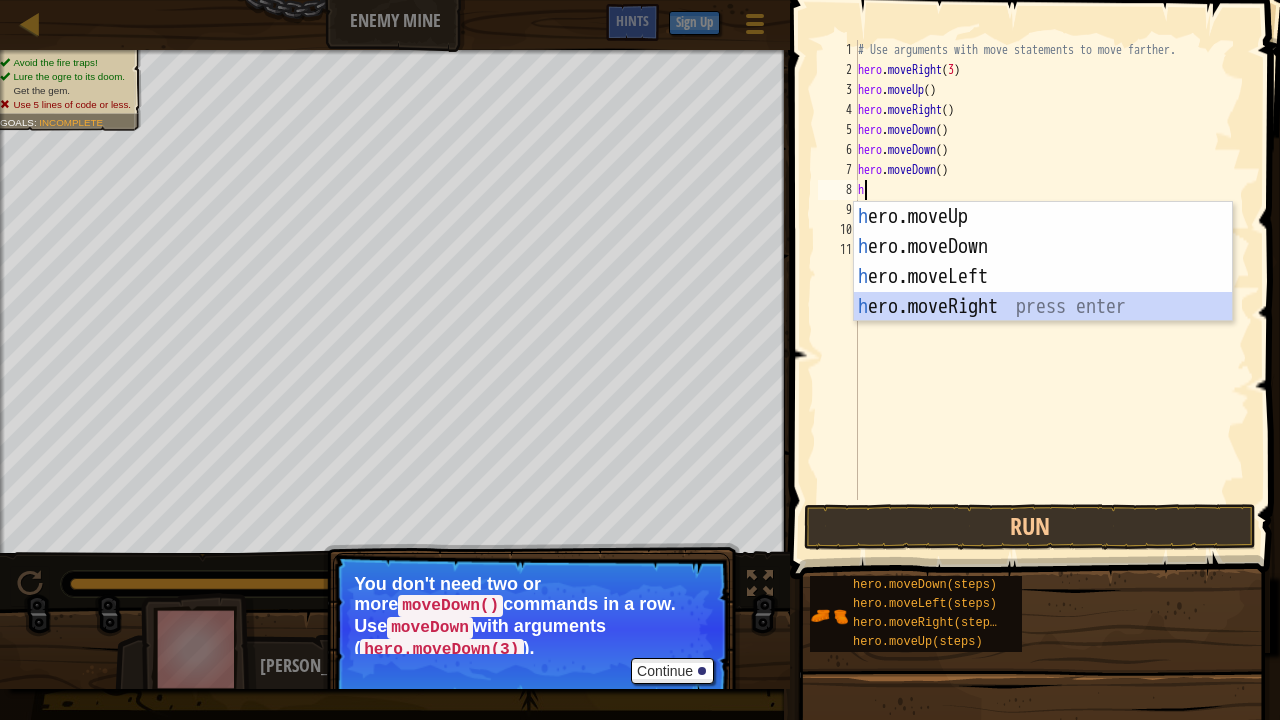 click on "h ero.moveUp press enter h ero.moveDown press enter h ero.moveLeft press enter h ero.moveRight press enter" at bounding box center (1043, 292) 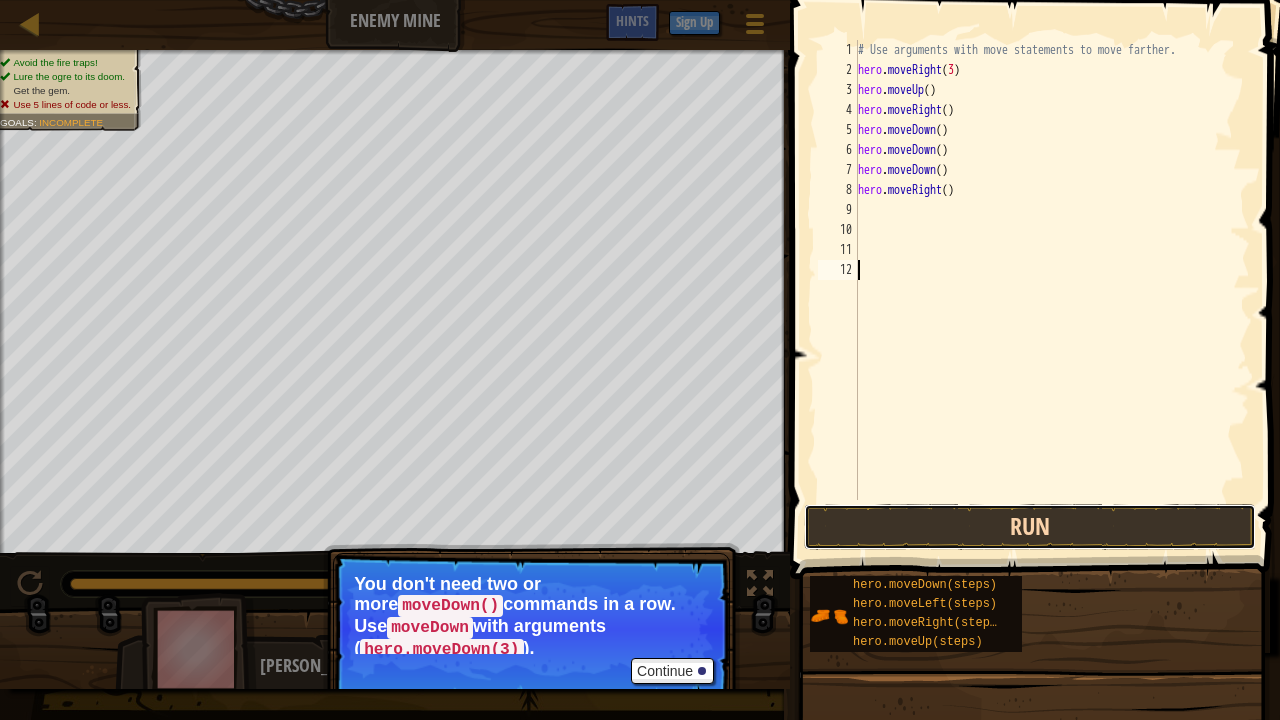 click on "Run" at bounding box center [1030, 527] 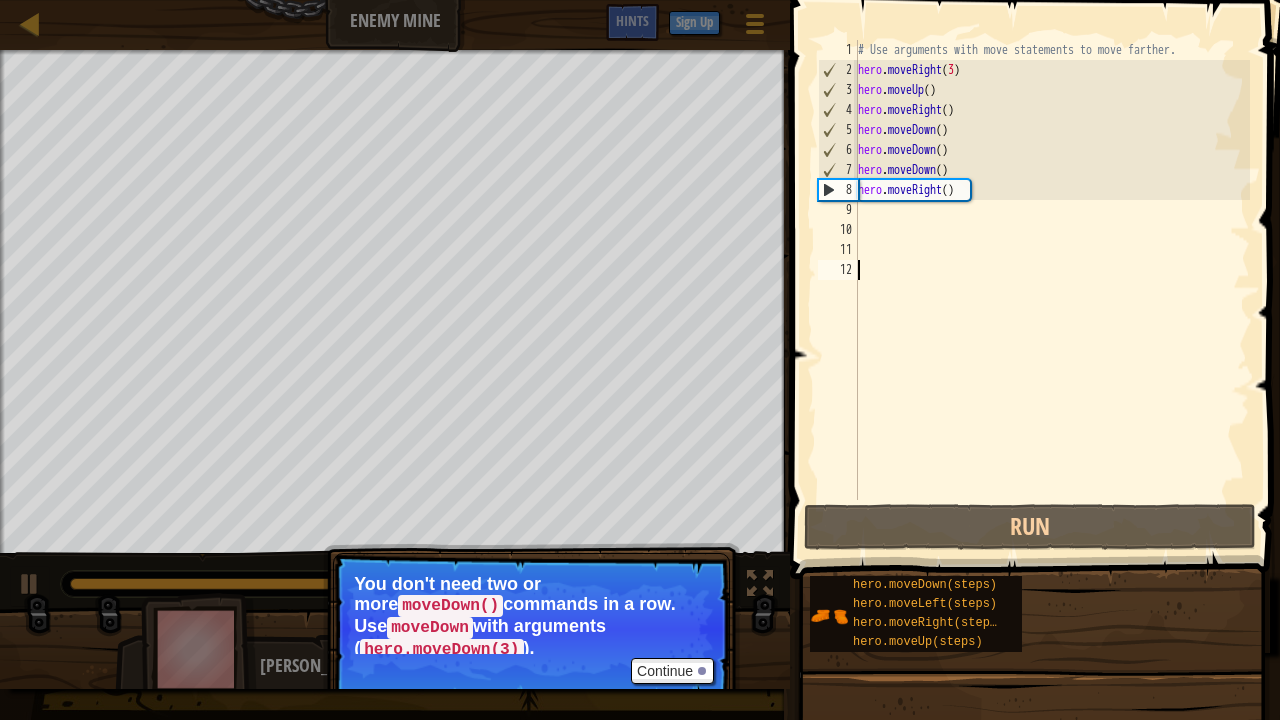 click on "# Use arguments with move statements to move farther. hero . moveRight ( 3 ) hero . moveUp ( ) hero . moveRight ( ) hero . moveDown ( ) hero . moveDown ( ) hero . moveDown ( ) hero . moveRight ( )" at bounding box center [1052, 290] 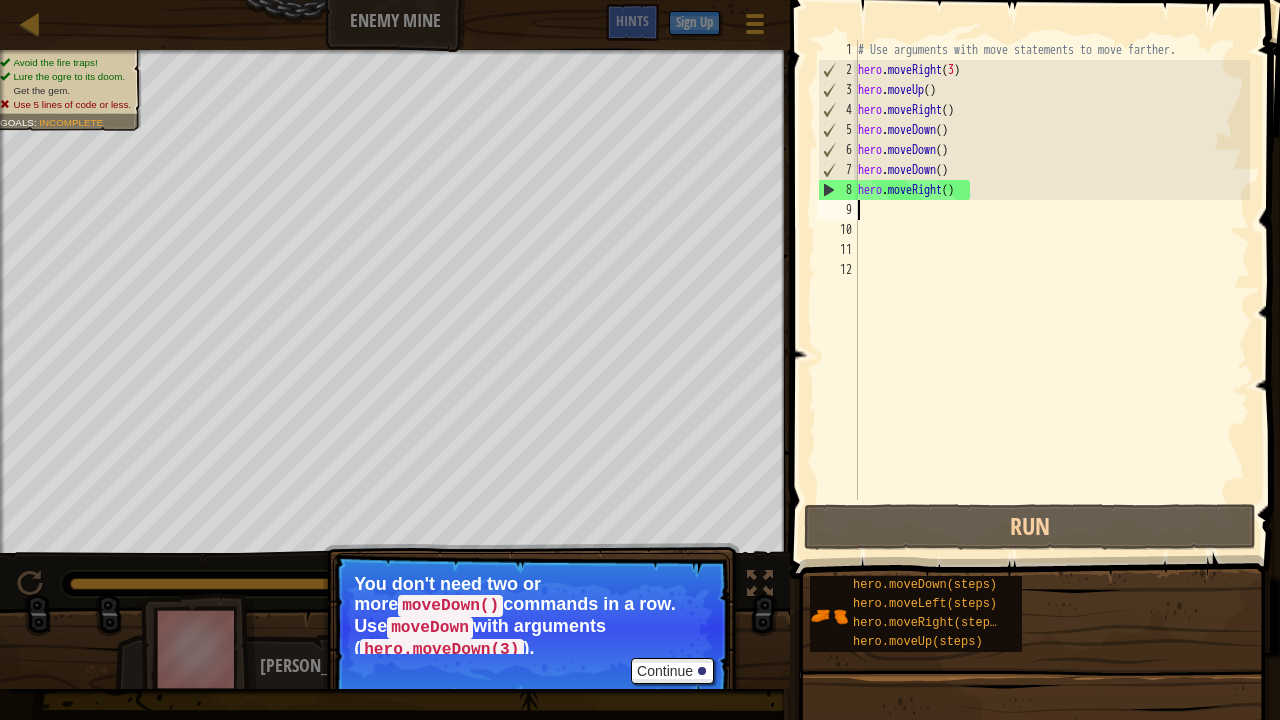 type on "h" 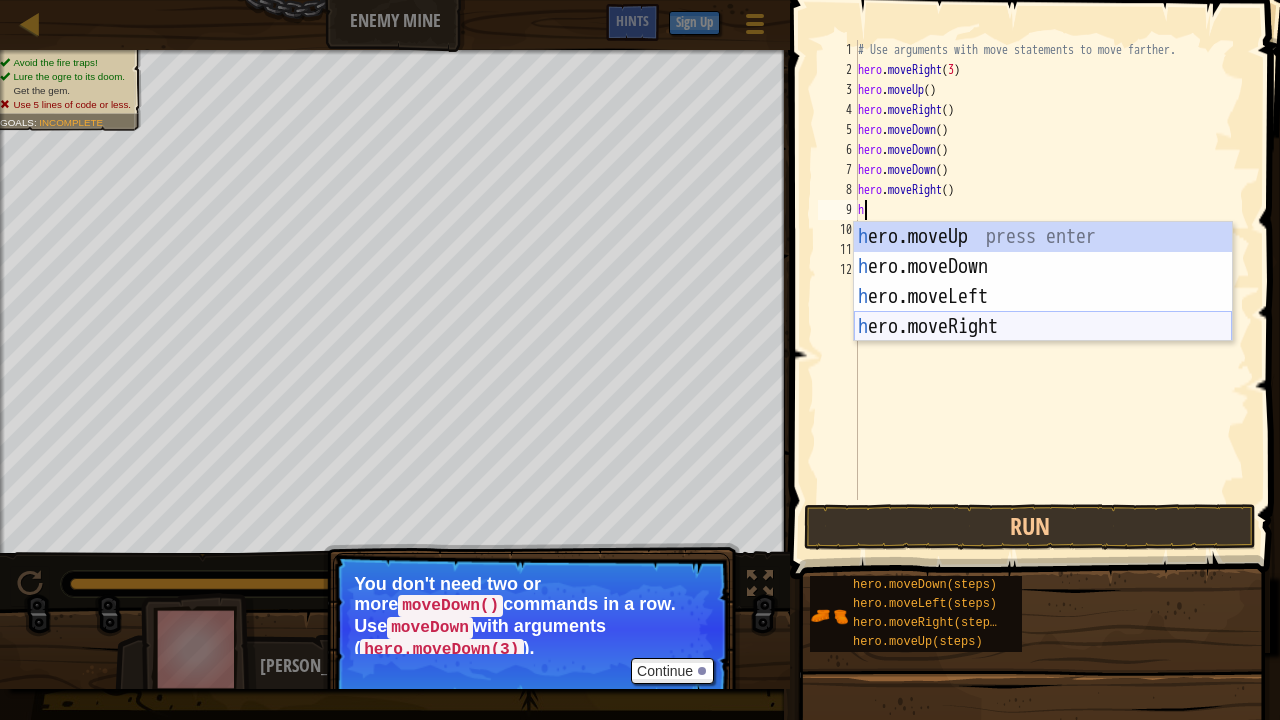 click on "h ero.moveUp press enter h ero.moveDown press enter h ero.moveLeft press enter h ero.moveRight press enter" at bounding box center (1043, 312) 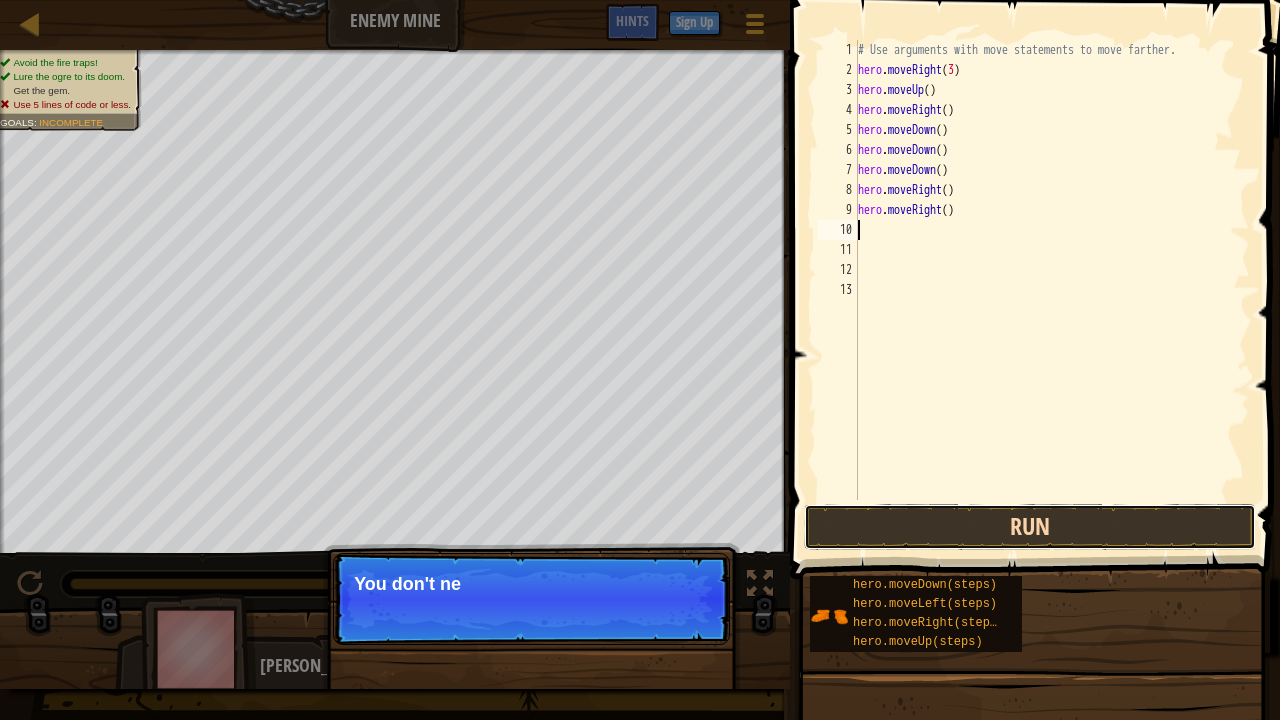 click on "Run" at bounding box center [1030, 527] 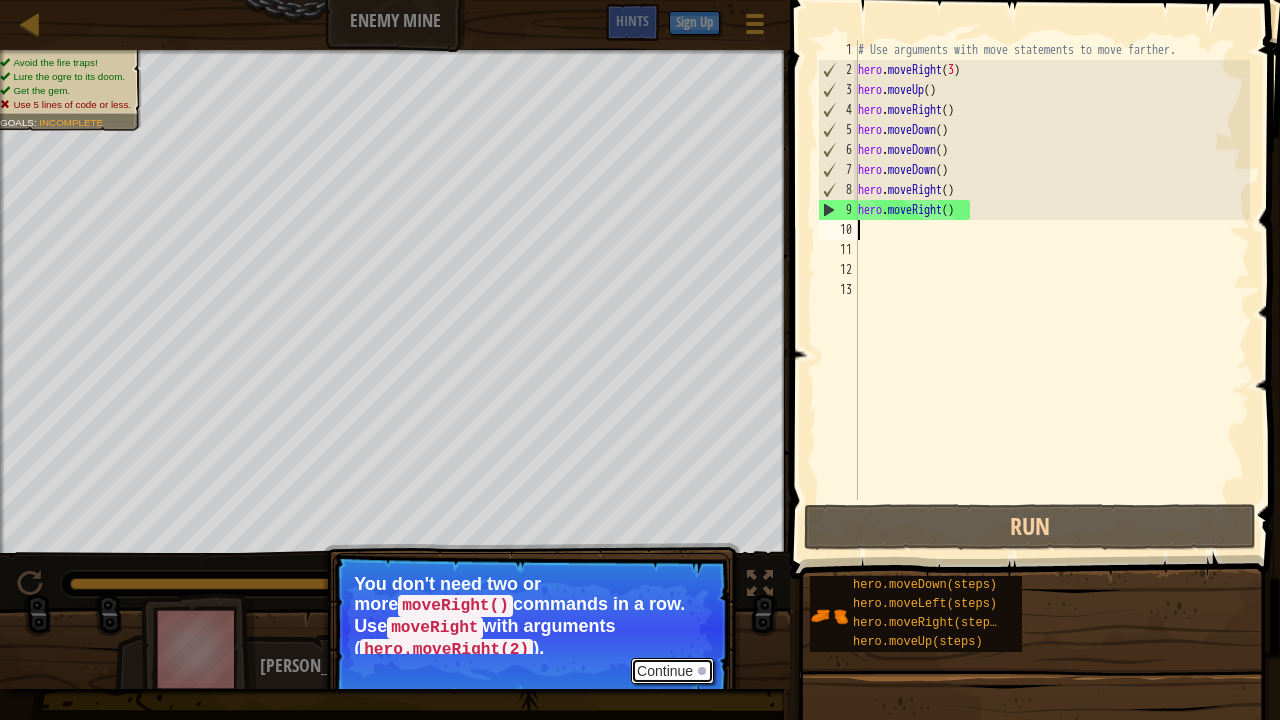 click on "Continue" at bounding box center (672, 671) 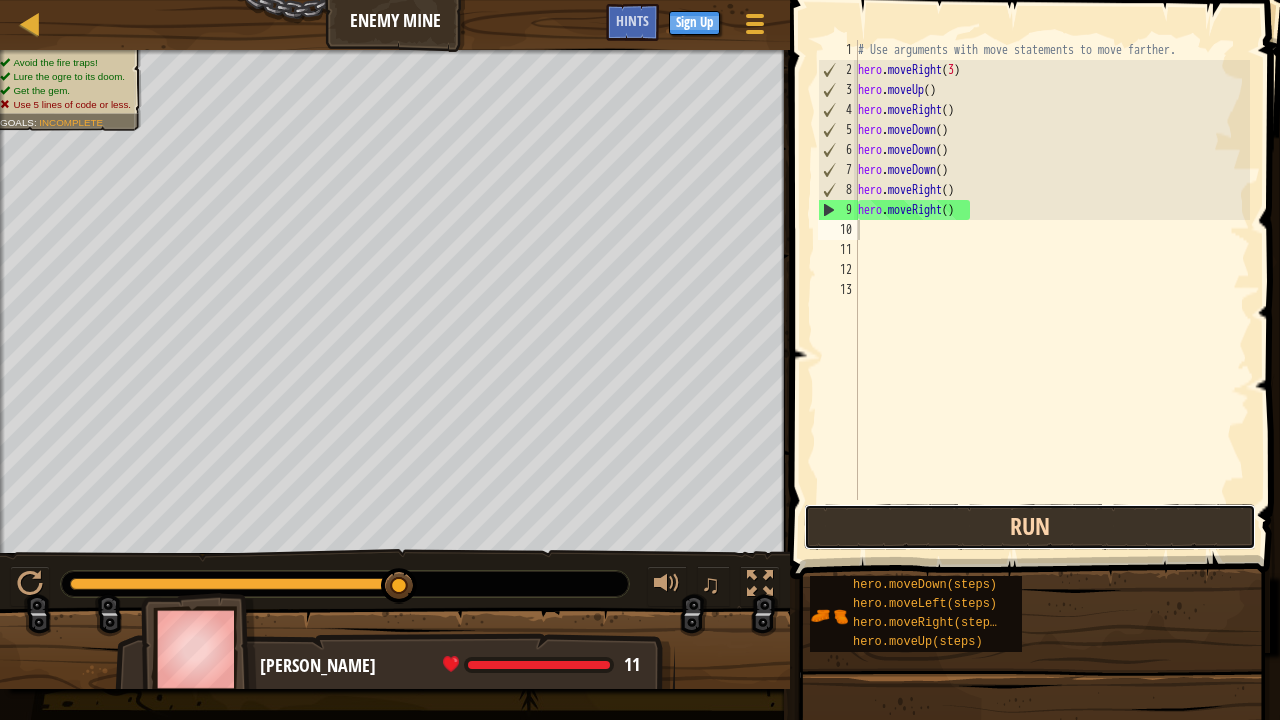 click on "Run" at bounding box center (1030, 527) 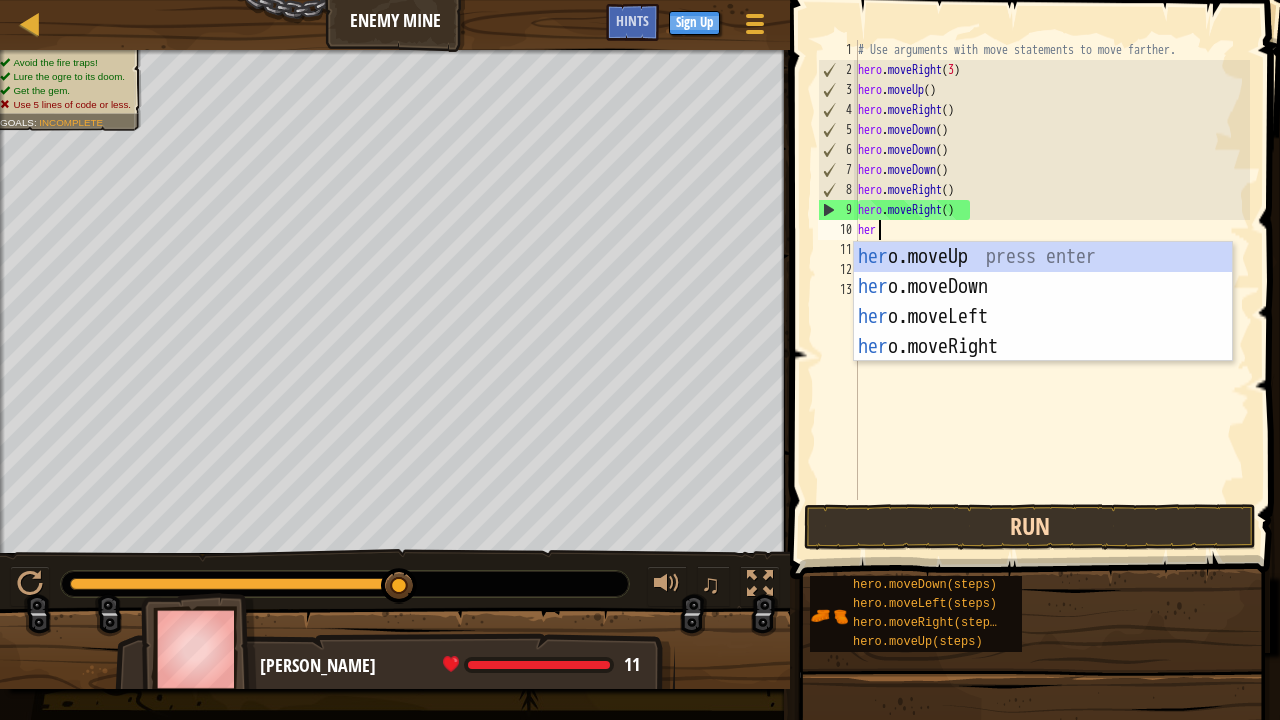 type on "hero" 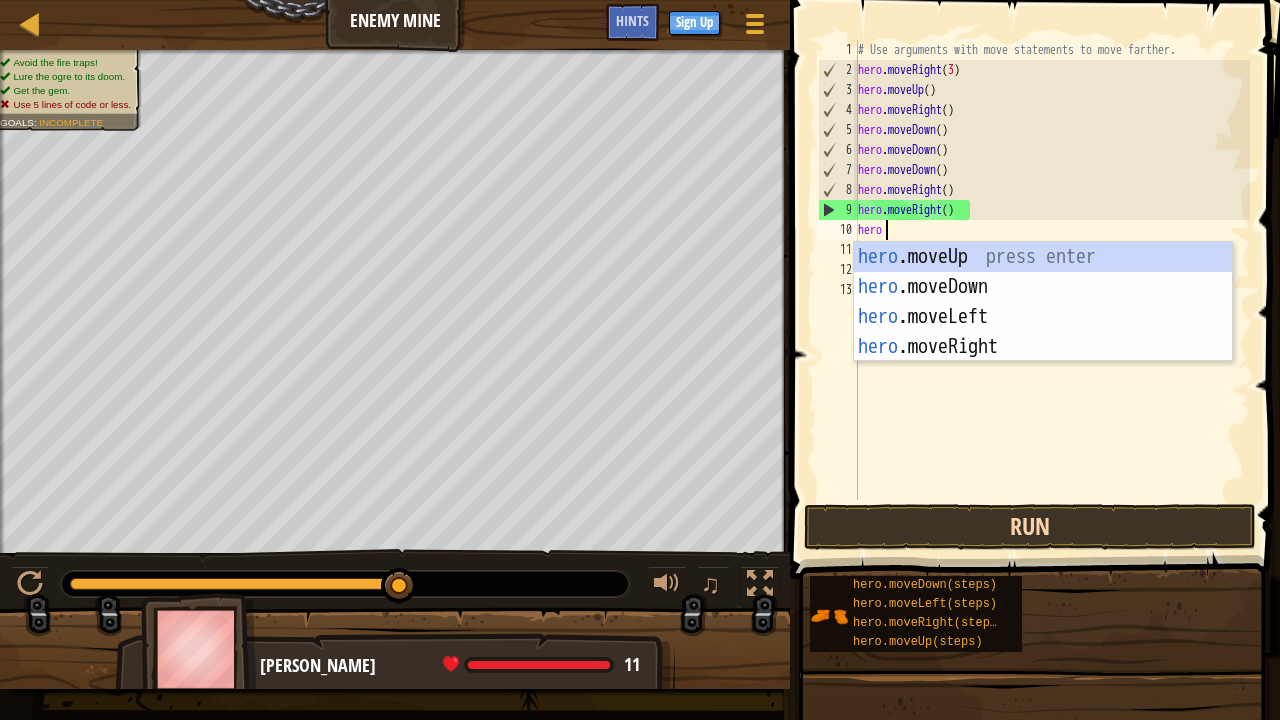 scroll, scrollTop: 9, scrollLeft: 3, axis: both 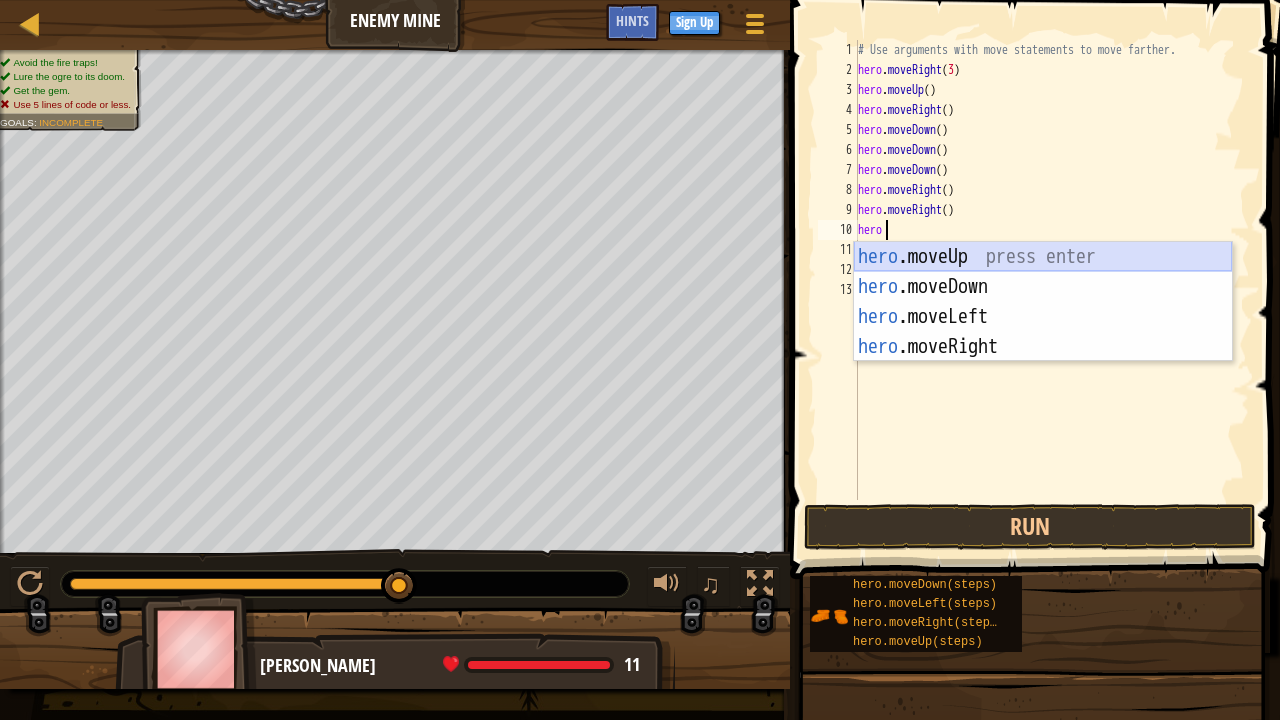 click on "hero .moveUp press enter hero .moveDown press enter hero .moveLeft press enter hero .moveRight press enter" at bounding box center [1043, 332] 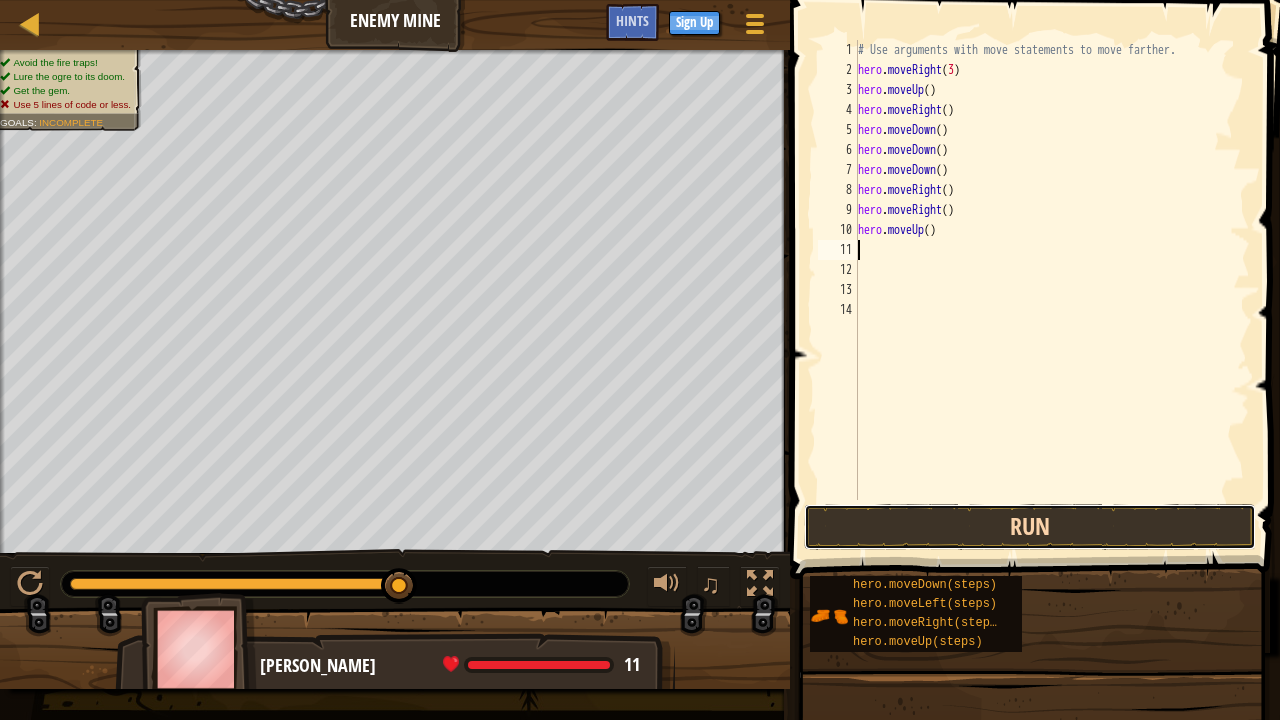 click on "Run" at bounding box center (1030, 527) 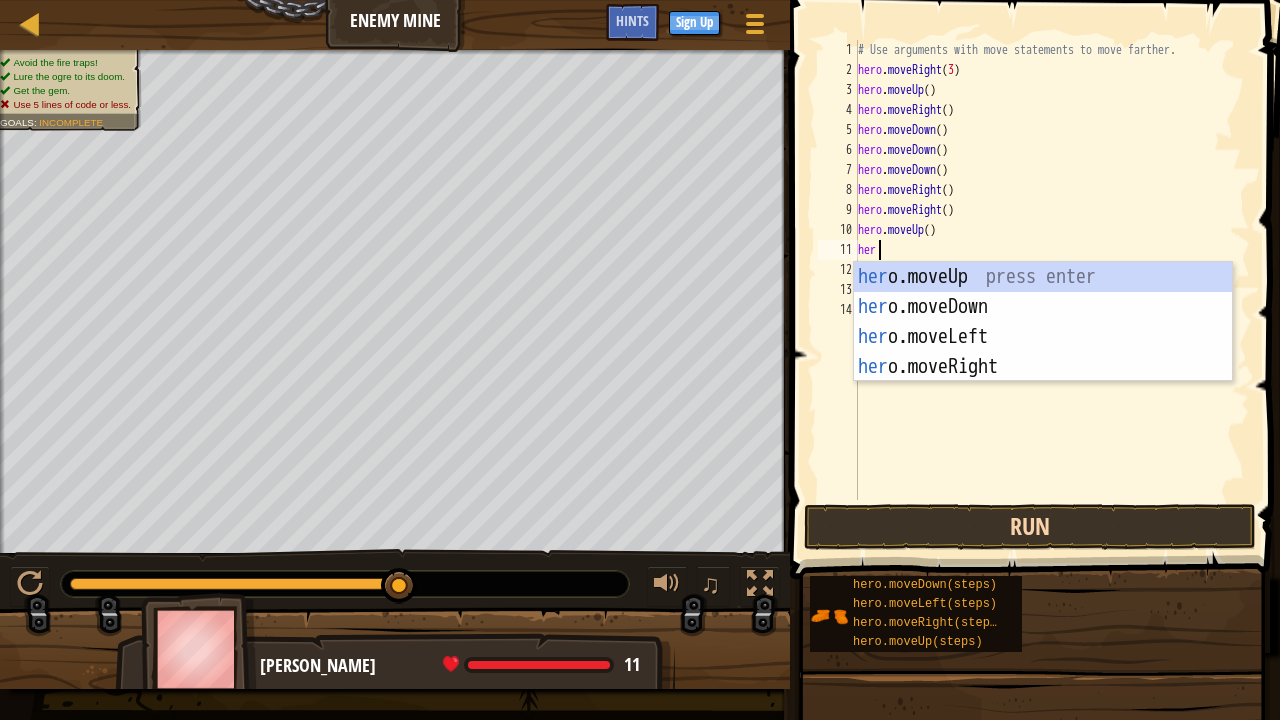 type on "hero" 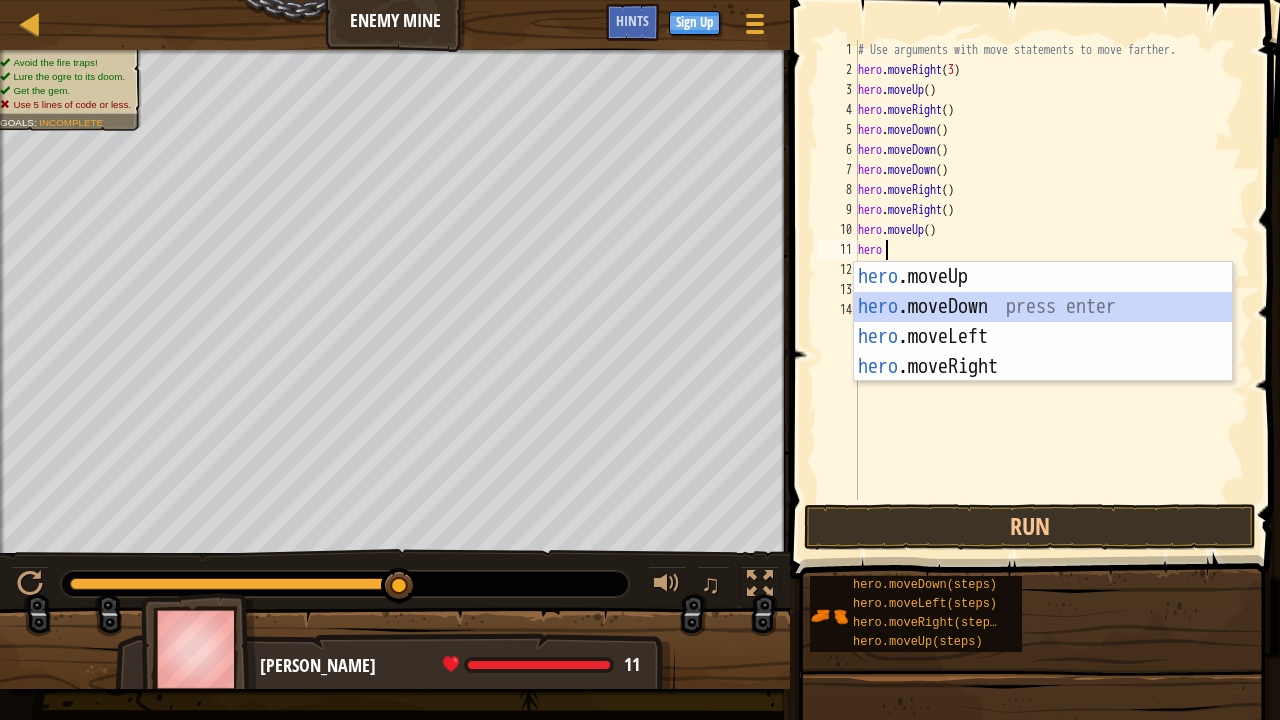 click on "hero .moveUp press enter hero .moveDown press enter hero .moveLeft press enter hero .moveRight press enter" at bounding box center (1043, 352) 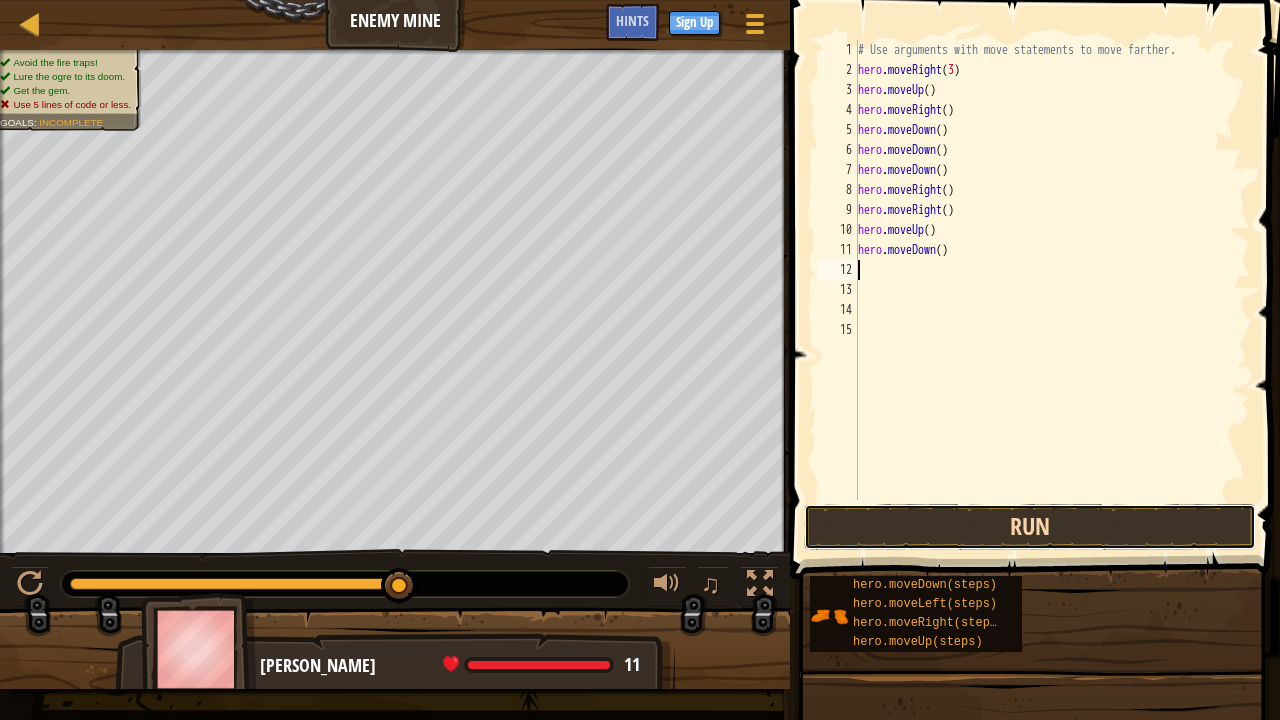 click on "Run" at bounding box center [1030, 527] 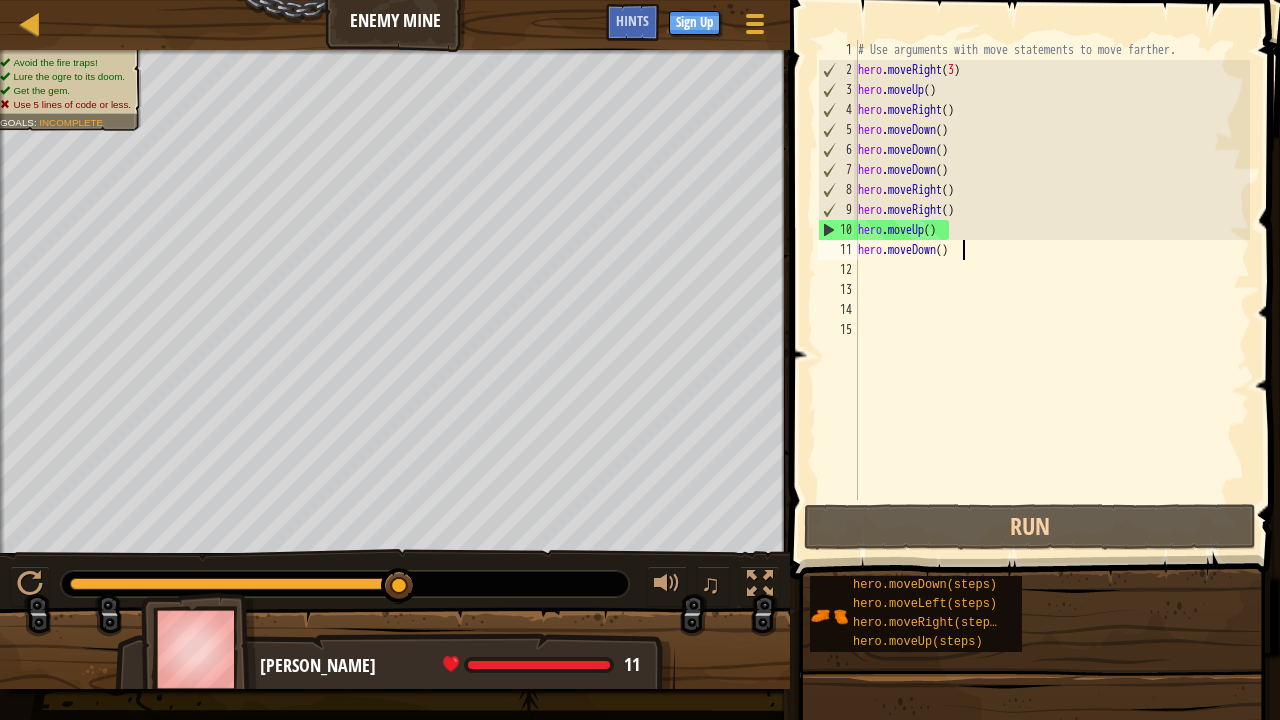 click on "# Use arguments with move statements to move farther. hero . moveRight ( 3 ) hero . moveUp ( ) hero . moveRight ( ) hero . moveDown ( ) hero . moveDown ( ) hero . moveDown ( ) hero . moveRight ( ) hero . moveRight ( ) hero . moveUp ( ) hero . moveDown ( )" at bounding box center (1052, 290) 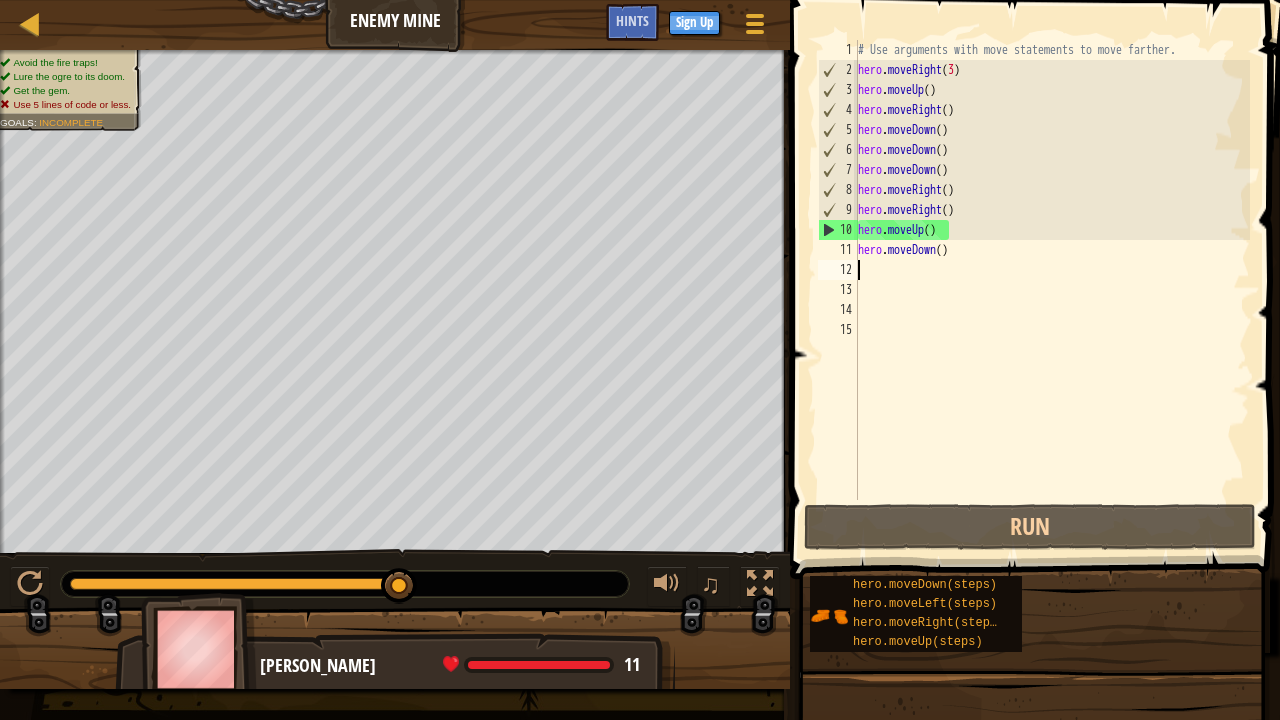 click on "# Use arguments with move statements to move farther. hero . moveRight ( 3 ) hero . moveUp ( ) hero . moveRight ( ) hero . moveDown ( ) hero . moveDown ( ) hero . moveDown ( ) hero . moveRight ( ) hero . moveRight ( ) hero . moveUp ( ) hero . moveDown ( )" at bounding box center [1052, 290] 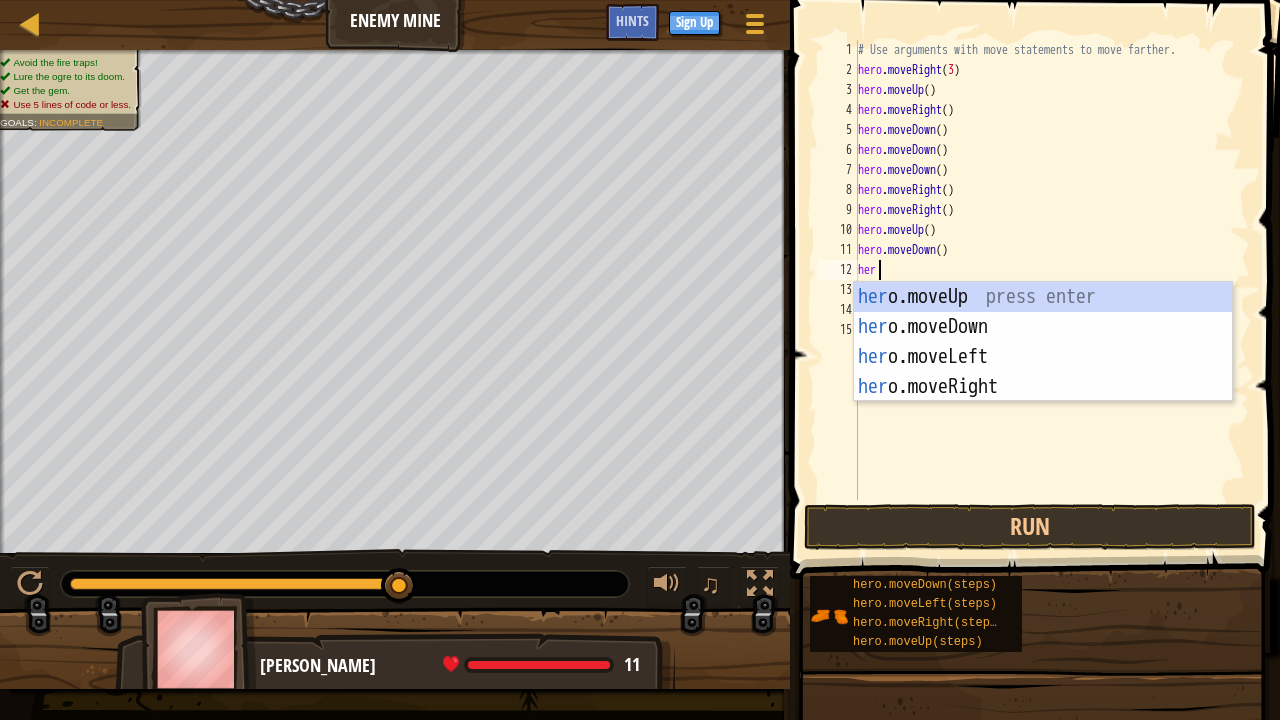 type on "hero" 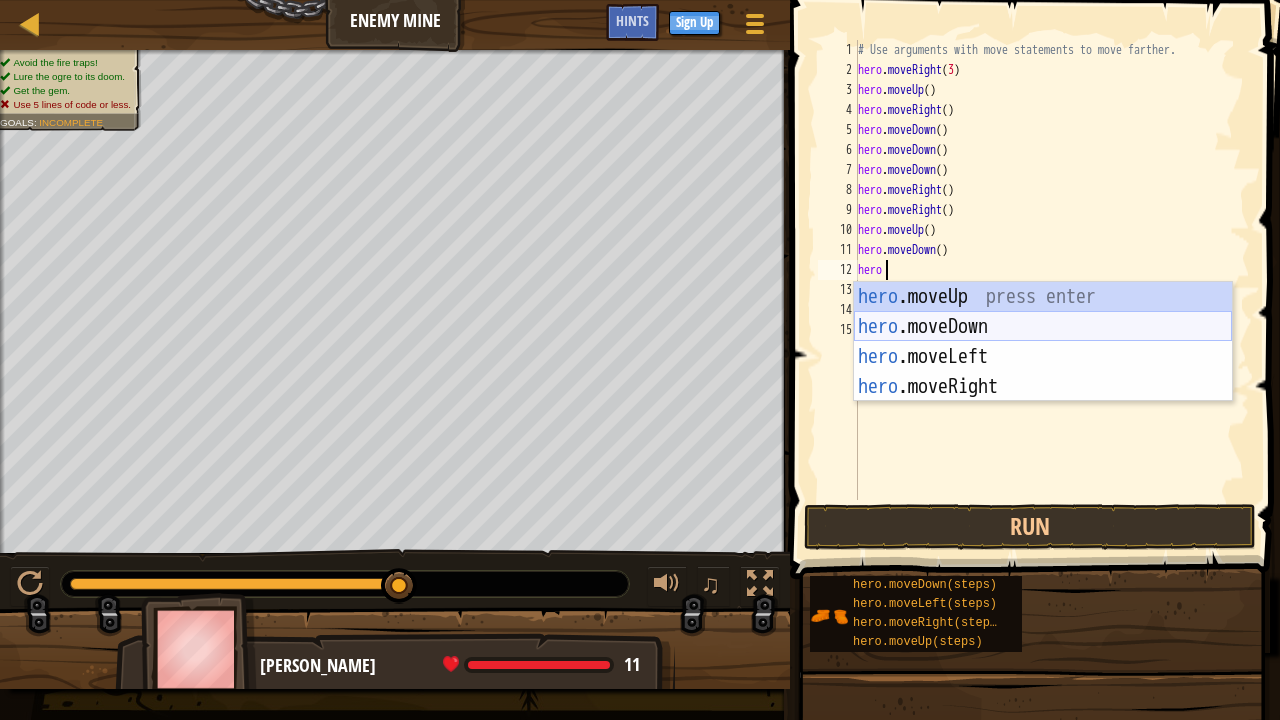 click on "hero .moveUp press enter hero .moveDown press enter hero .moveLeft press enter hero .moveRight press enter" at bounding box center [1043, 372] 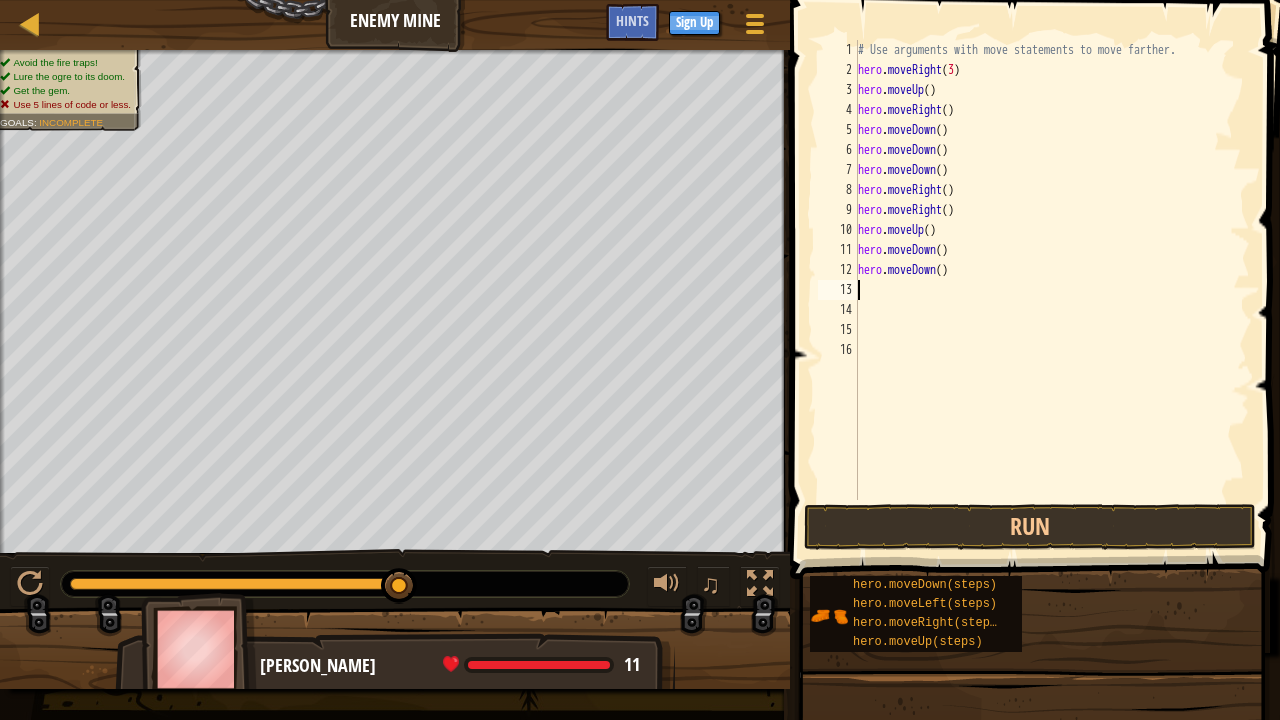 scroll, scrollTop: 9, scrollLeft: 0, axis: vertical 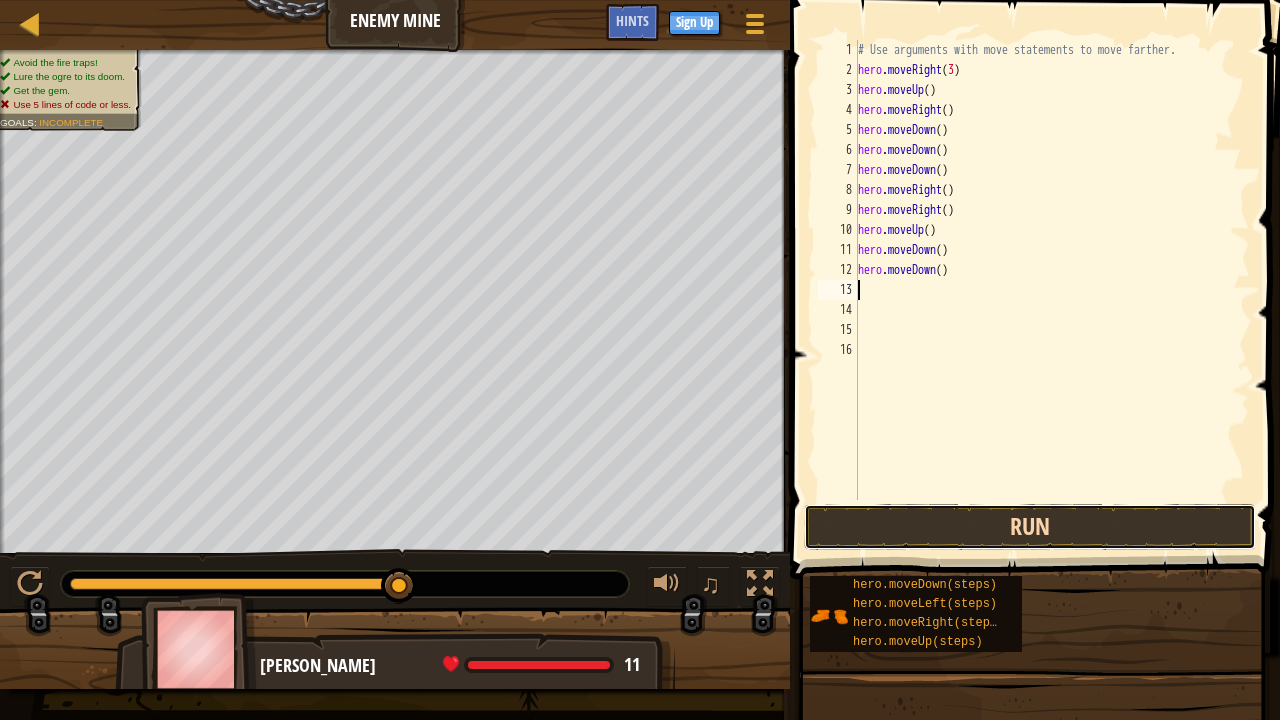 click on "Run" at bounding box center [1030, 527] 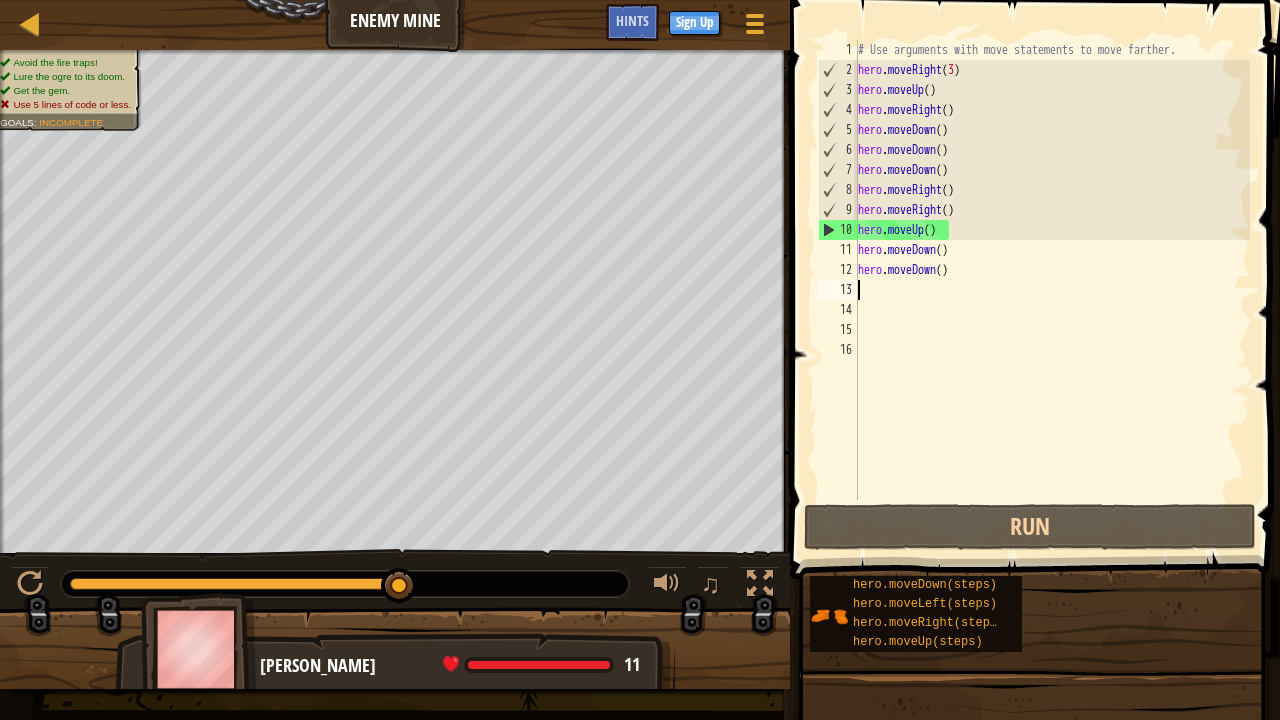 click on "# Use arguments with move statements to move farther. hero . moveRight ( 3 ) hero . moveUp ( ) hero . moveRight ( ) hero . moveDown ( ) hero . moveDown ( ) hero . moveDown ( ) hero . moveRight ( ) hero . moveRight ( ) hero . moveUp ( ) hero . moveDown ( ) hero . moveDown ( )" at bounding box center (1052, 290) 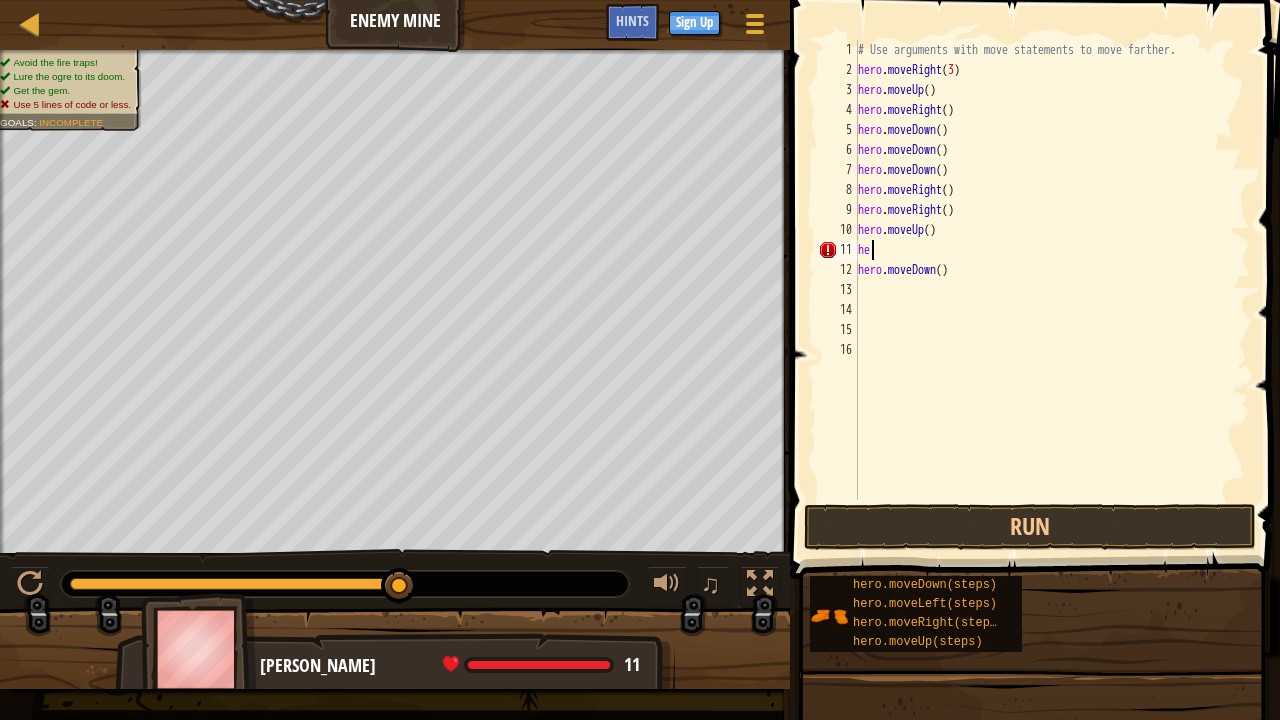 type on "h" 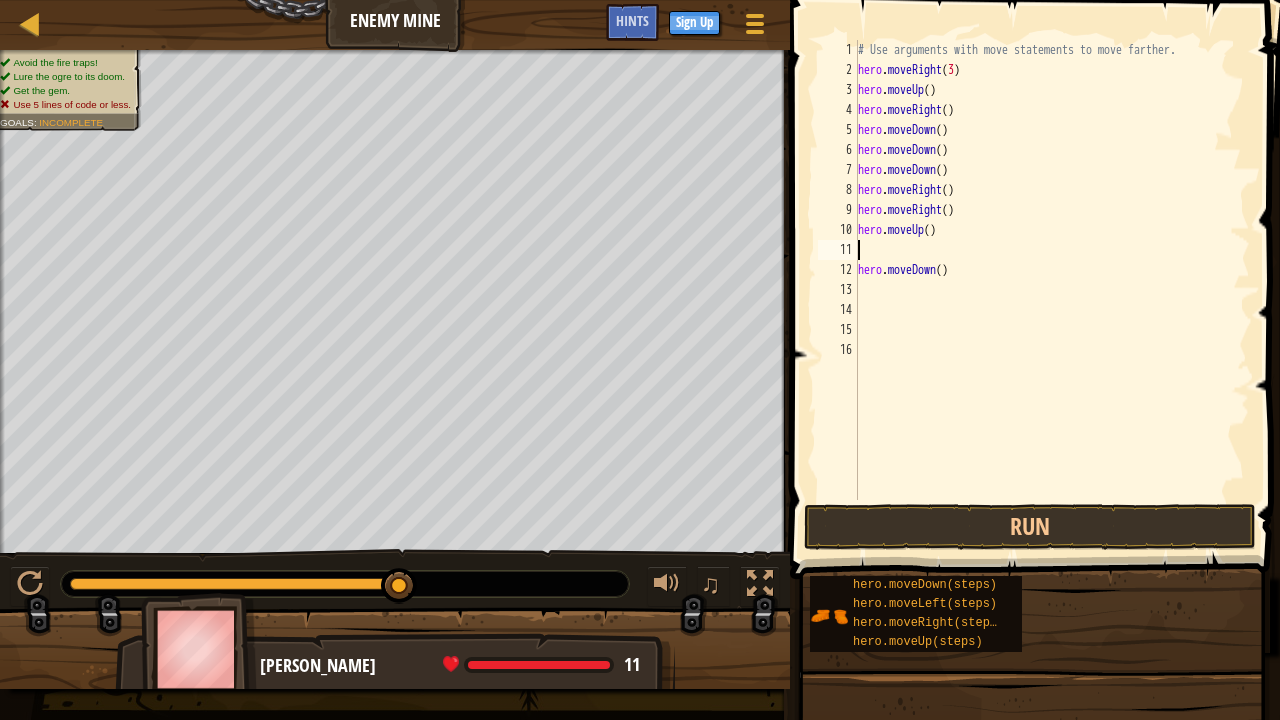 type on "hero.moveDown()" 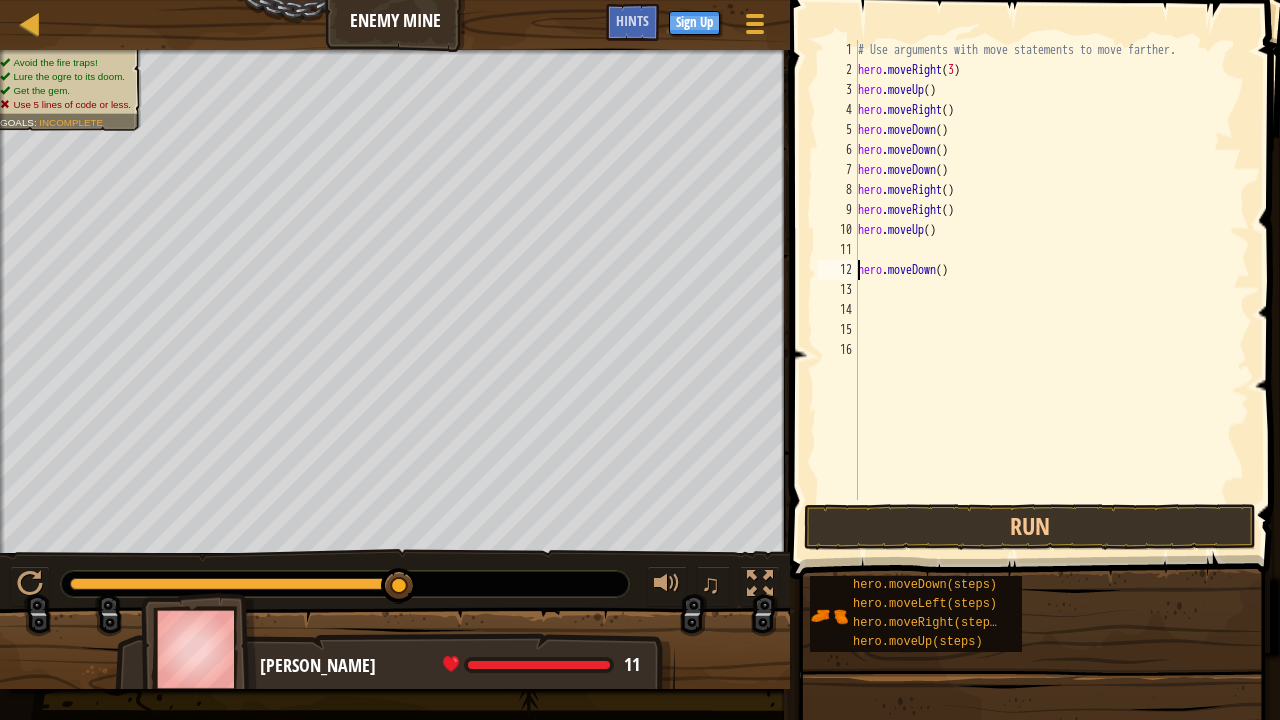 type on "hero.moveDown()" 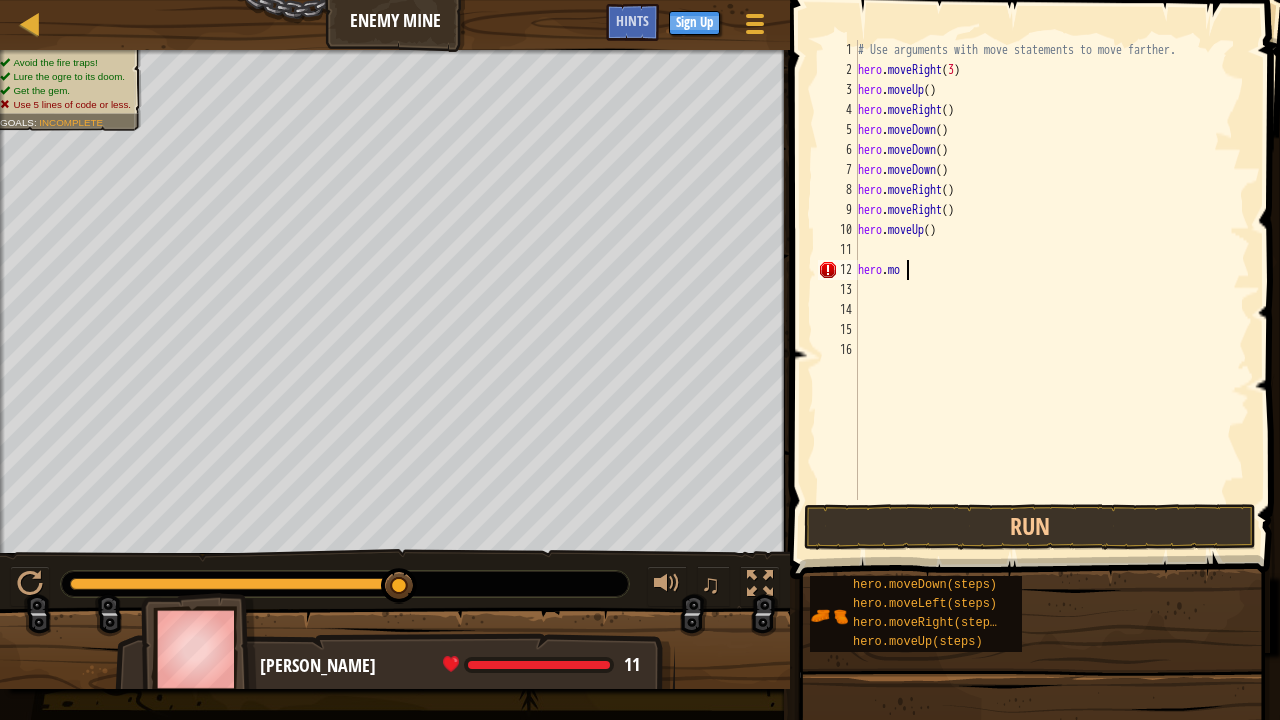 type on "h" 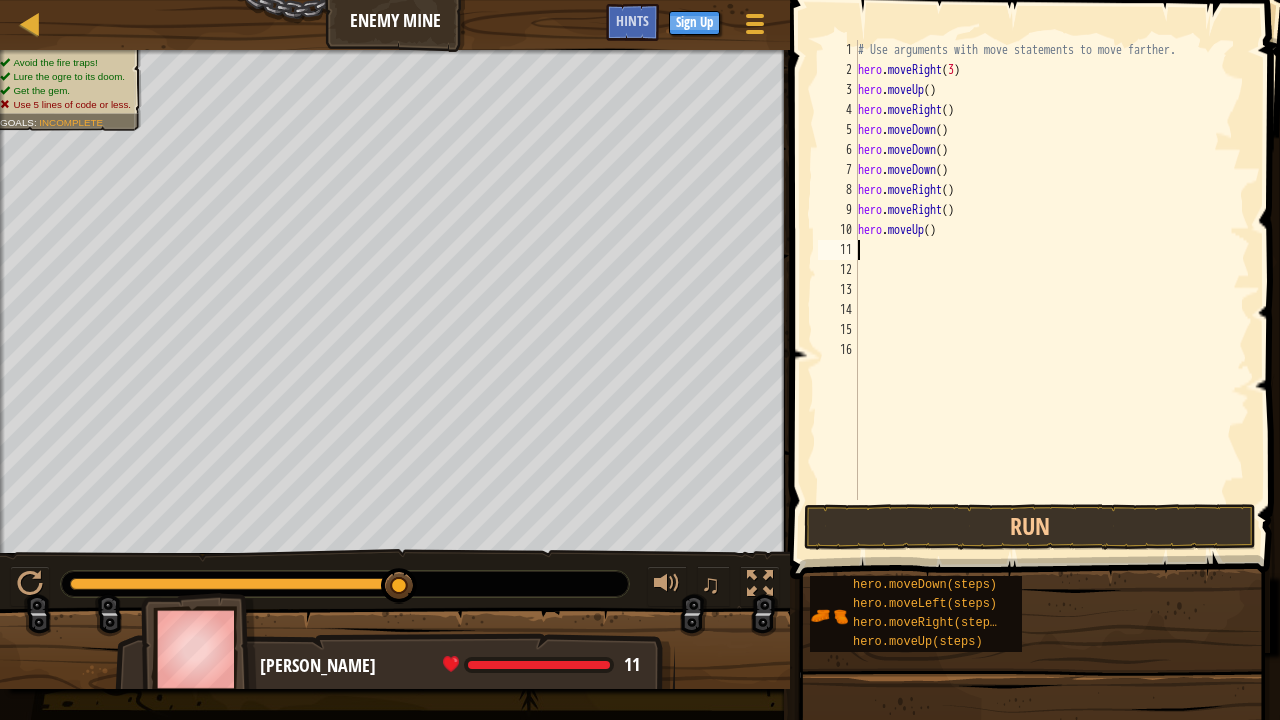 type on "hero.moveUp()" 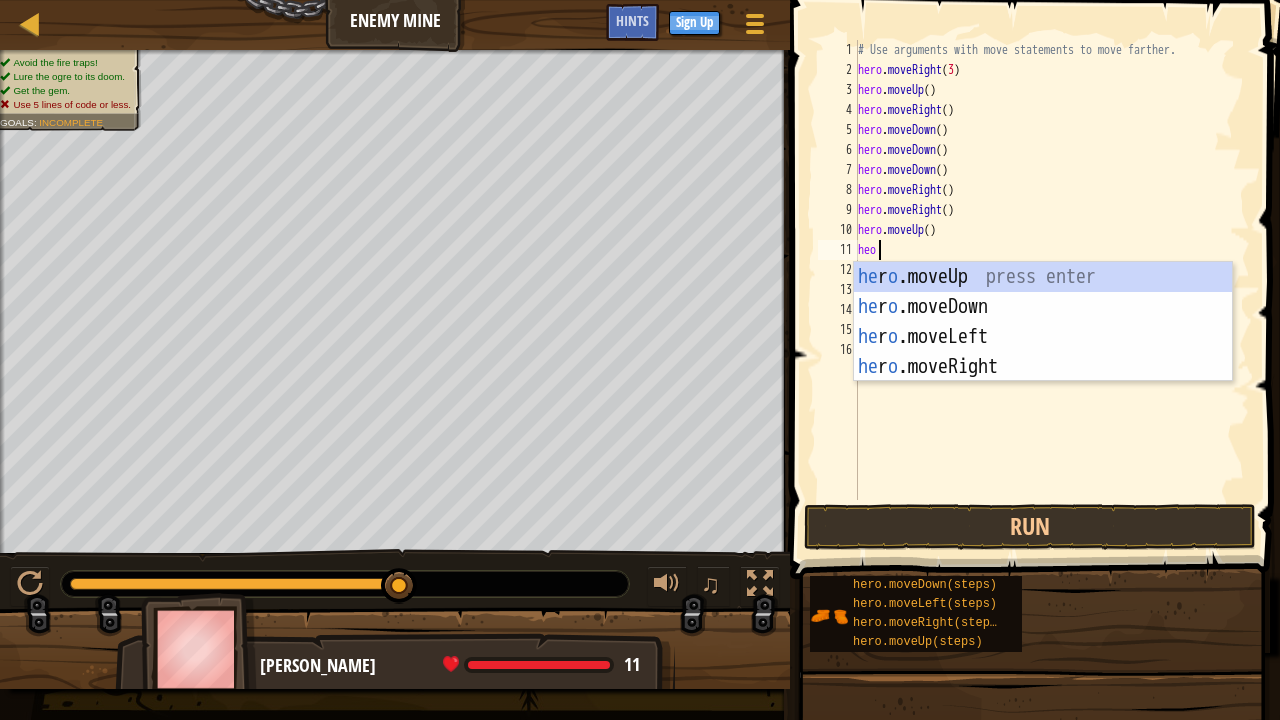 scroll, scrollTop: 9, scrollLeft: 2, axis: both 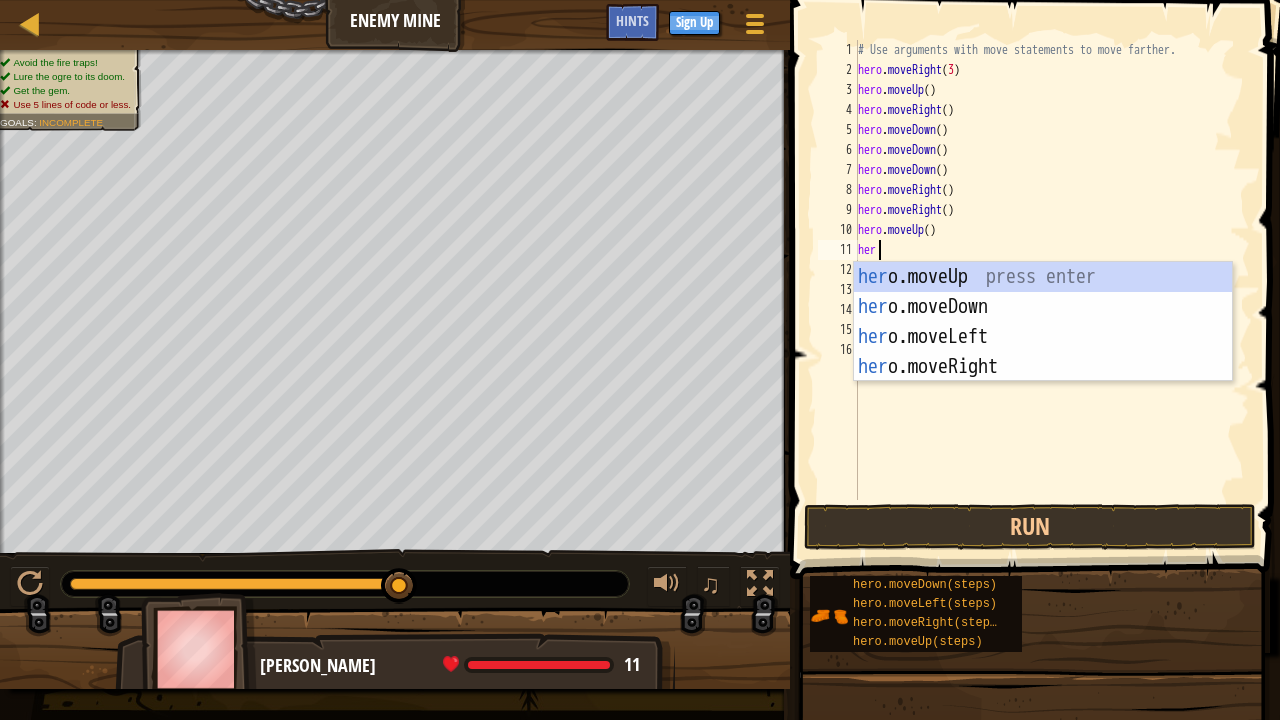 type on "hero" 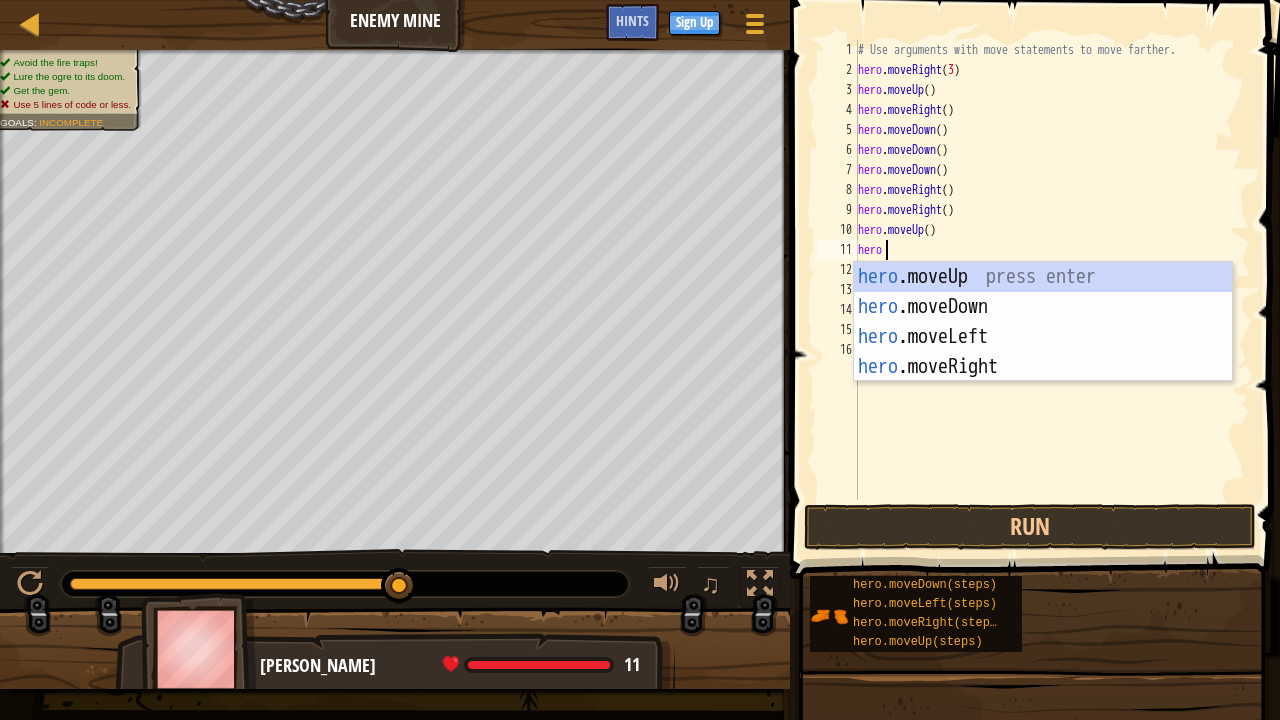 scroll, scrollTop: 9, scrollLeft: 3, axis: both 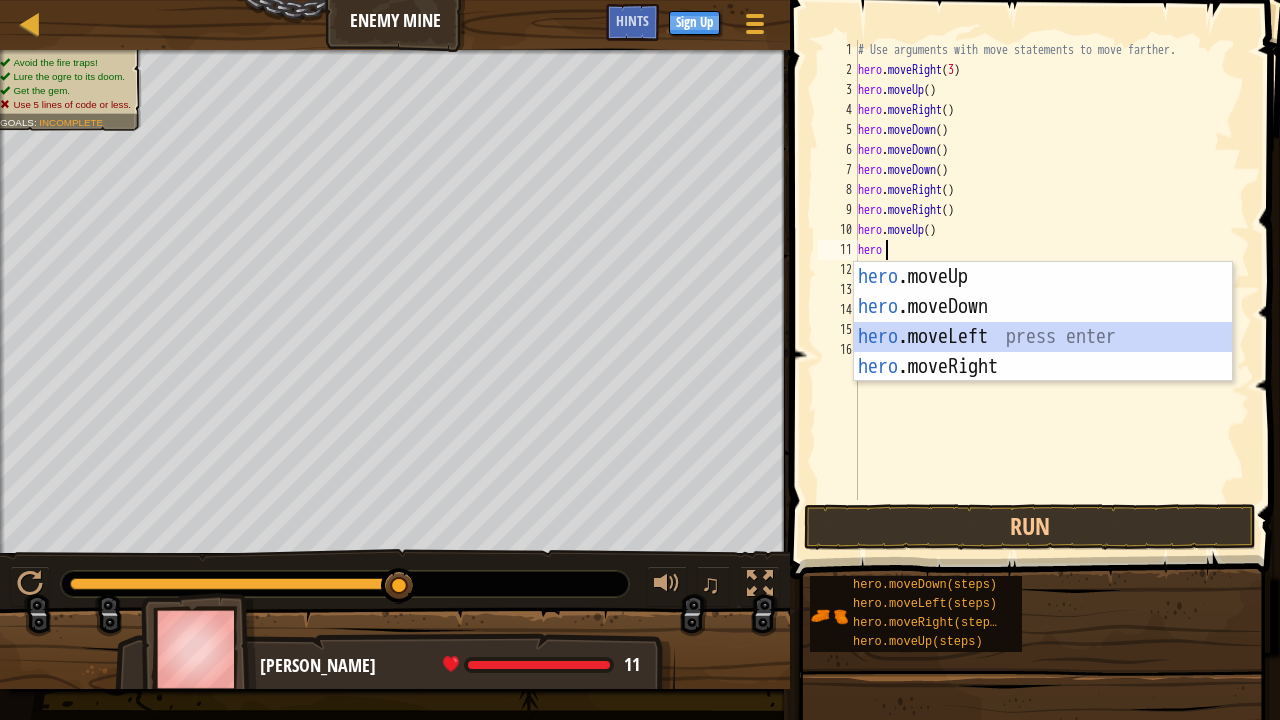 click on "hero .moveUp press enter hero .moveDown press enter hero .moveLeft press enter hero .moveRight press enter" at bounding box center (1043, 352) 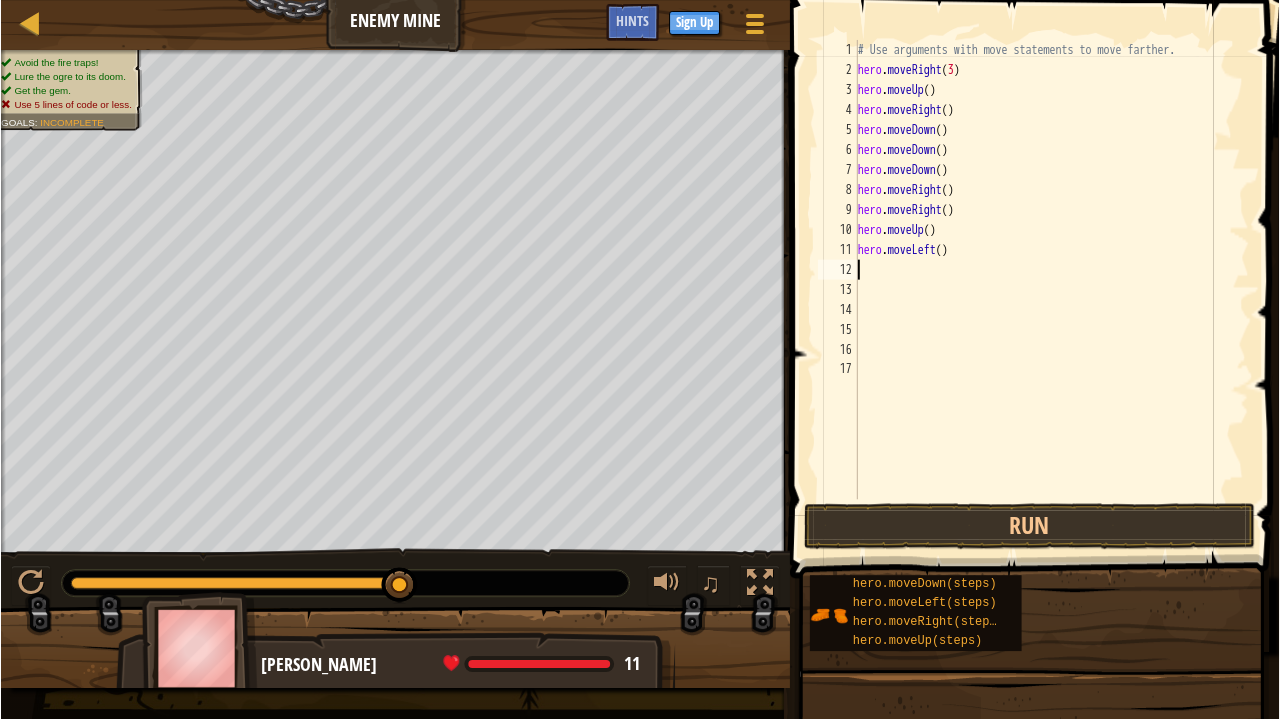 scroll, scrollTop: 9, scrollLeft: 0, axis: vertical 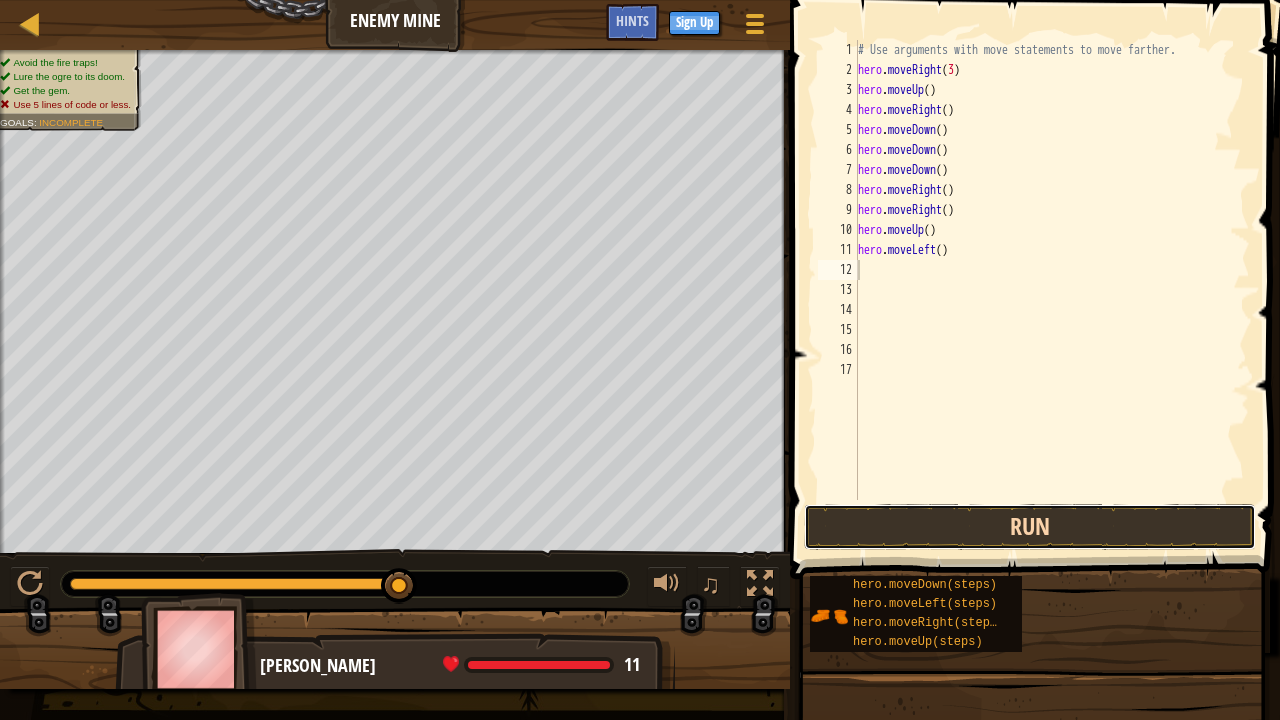 click on "Run" at bounding box center [1030, 527] 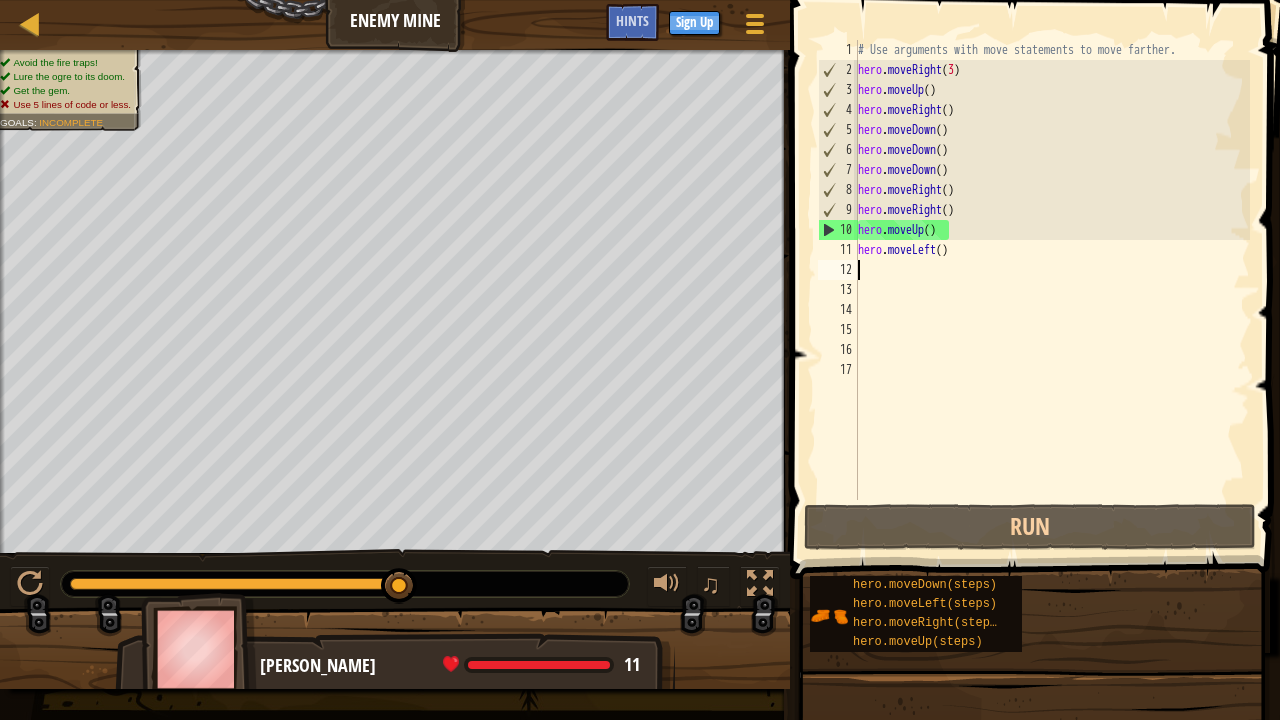 click on "# Use arguments with move statements to move farther. hero . moveRight ( 3 ) hero . moveUp ( ) hero . moveRight ( ) hero . moveDown ( ) hero . moveDown ( ) hero . moveDown ( ) hero . moveRight ( ) hero . moveRight ( ) hero . moveUp ( ) hero . moveLeft ( )" at bounding box center (1052, 290) 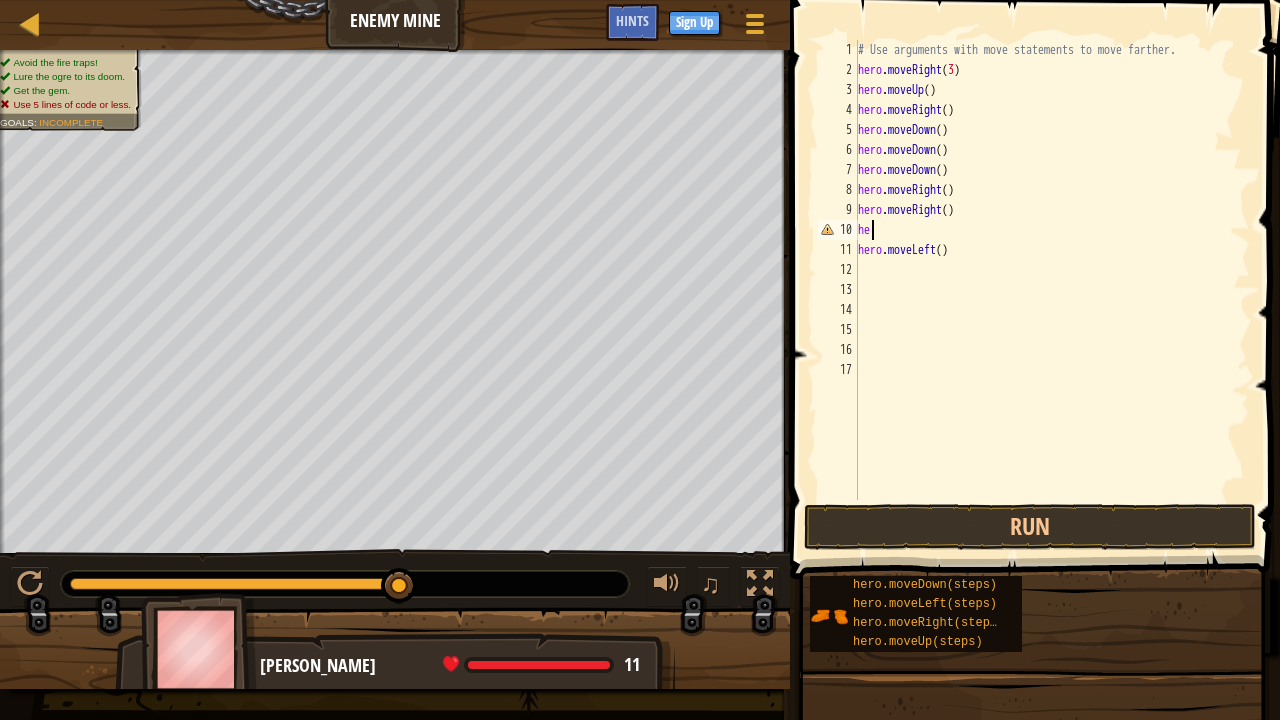 type on "h" 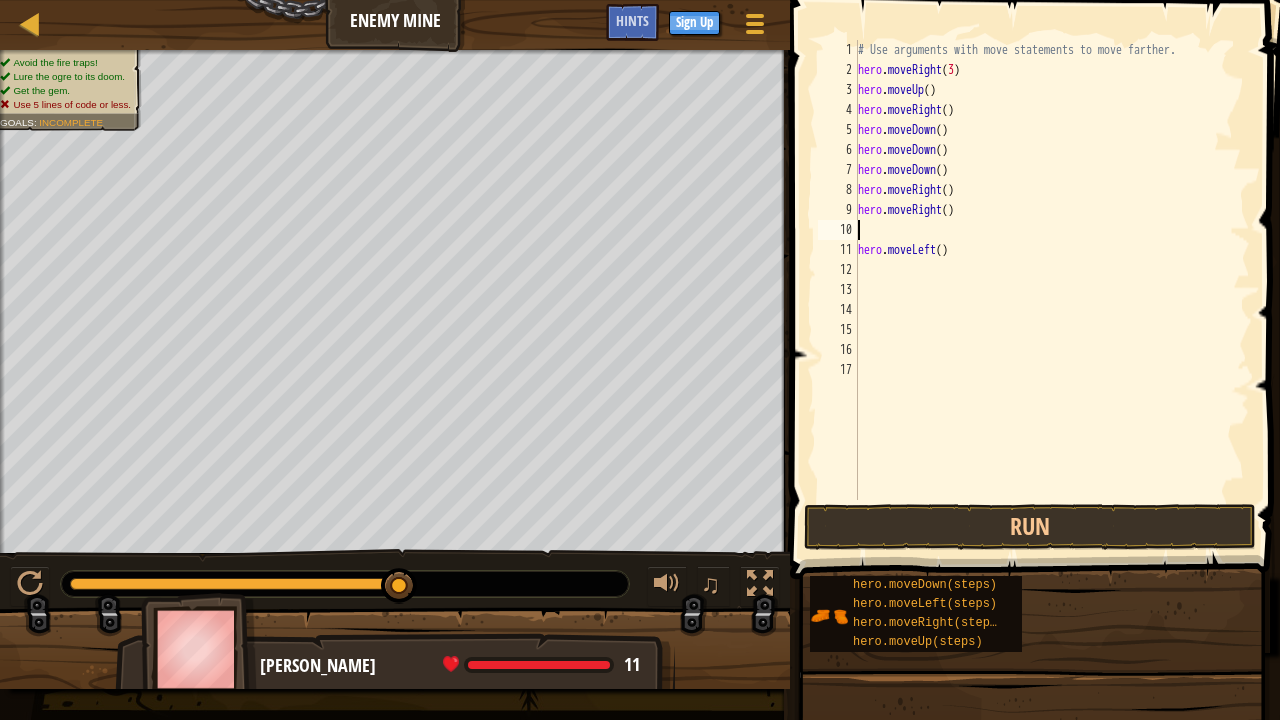 type on "hero.moveLeft()" 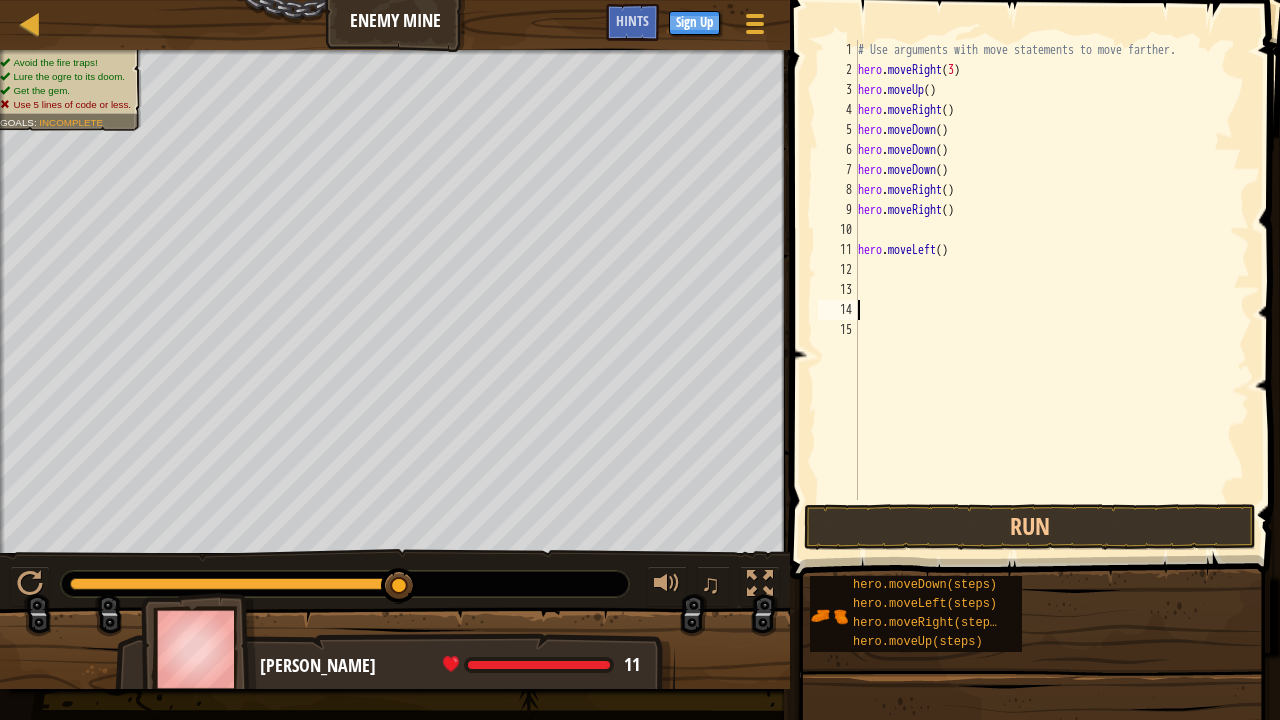 type on "hero.moveLeft()" 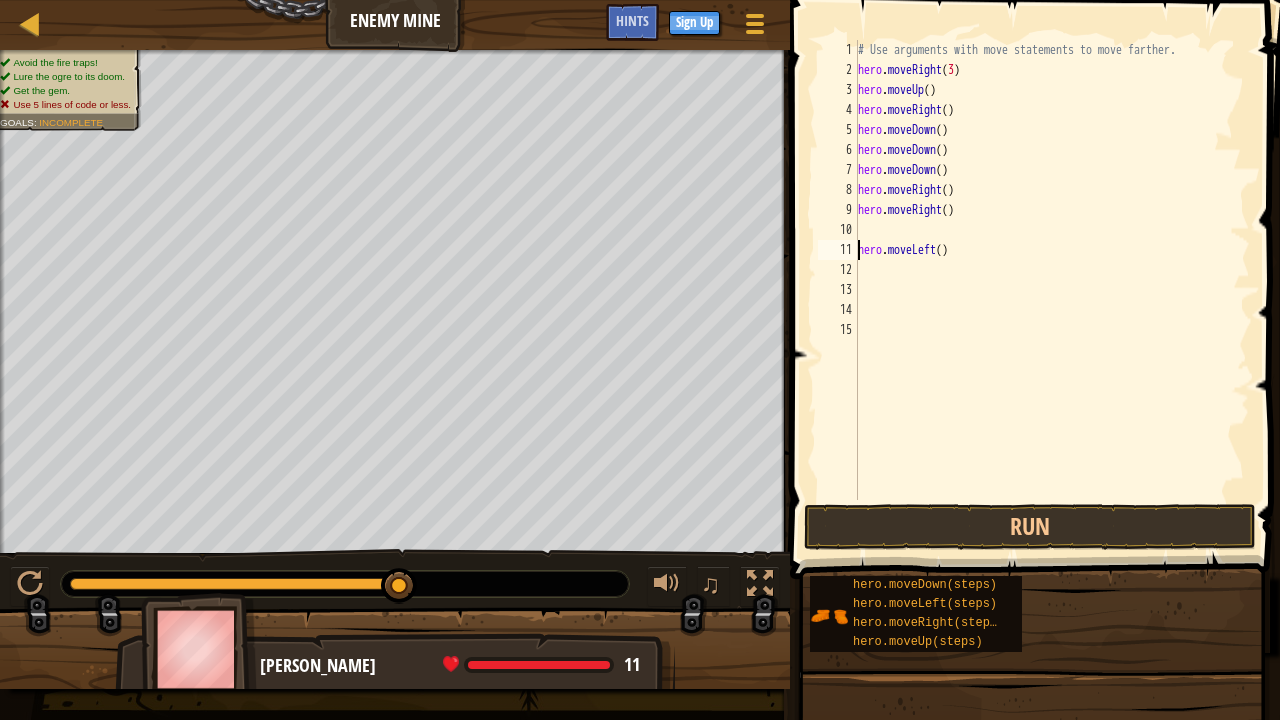 type on "hero.moveRight()" 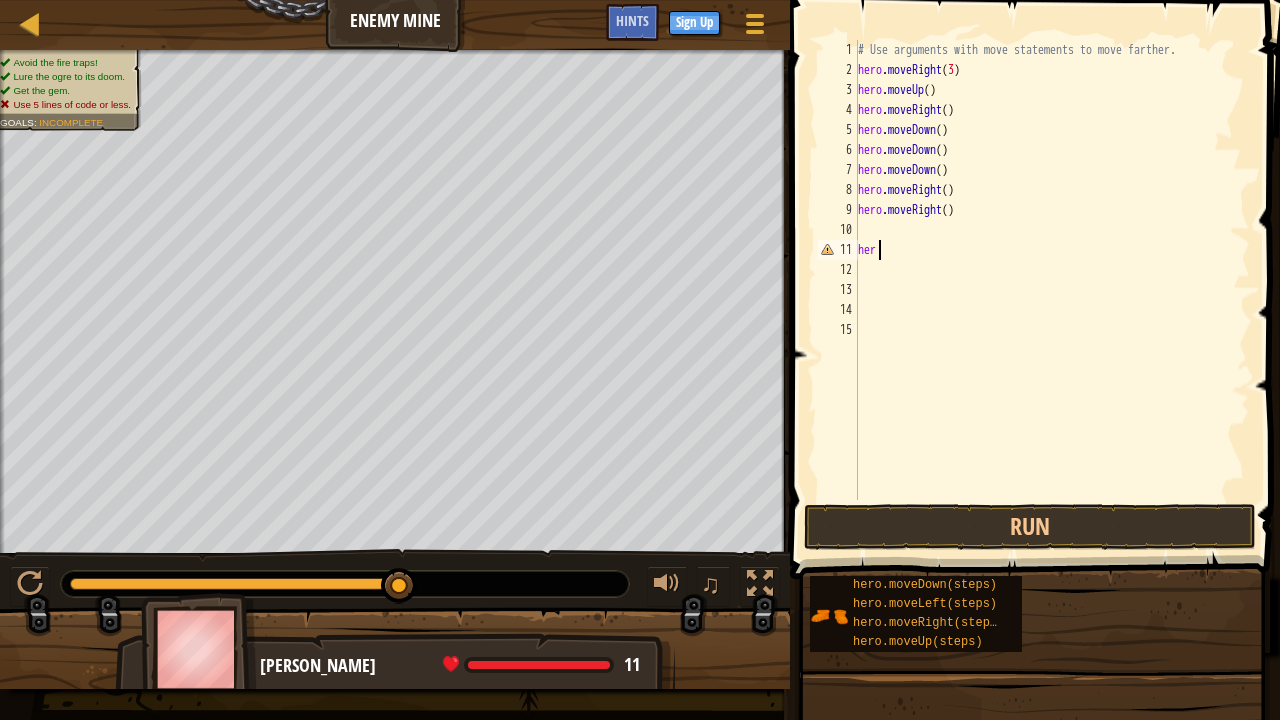 type on "h" 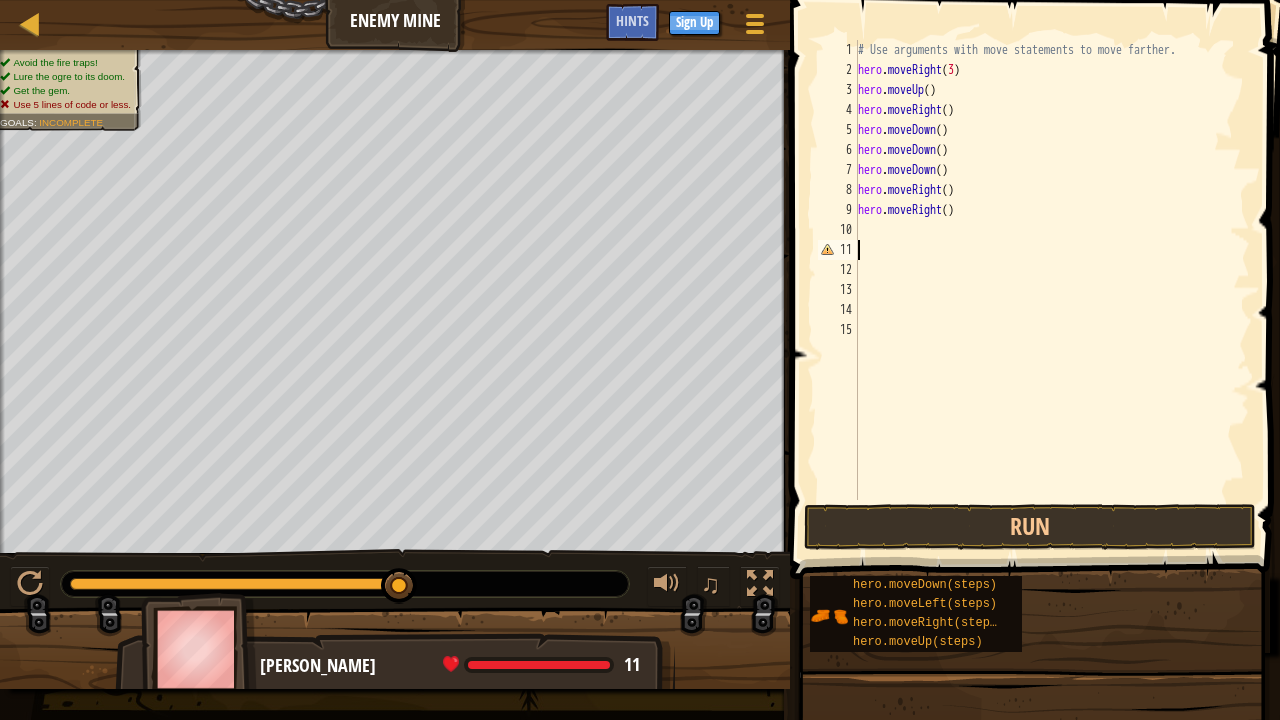 type on "hero.moveRight()" 